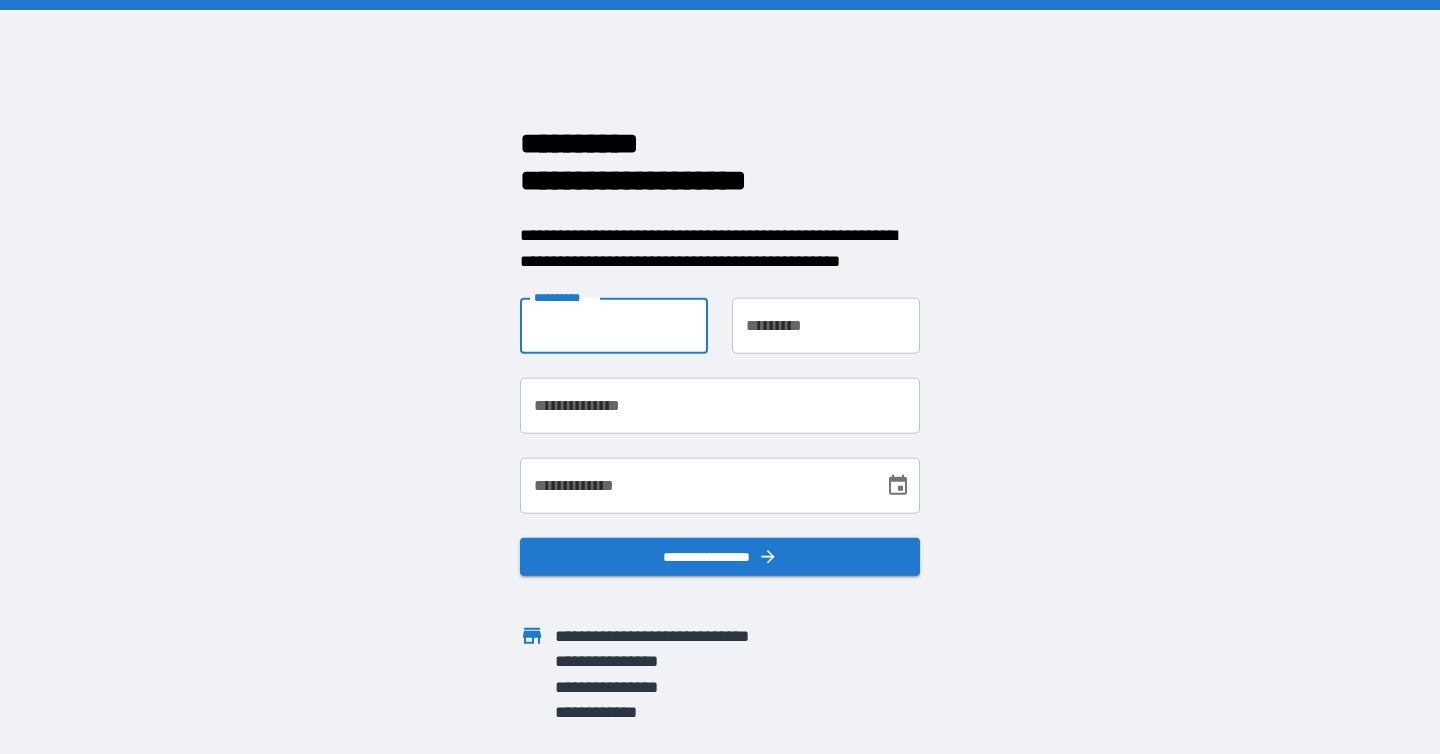 scroll, scrollTop: 0, scrollLeft: 0, axis: both 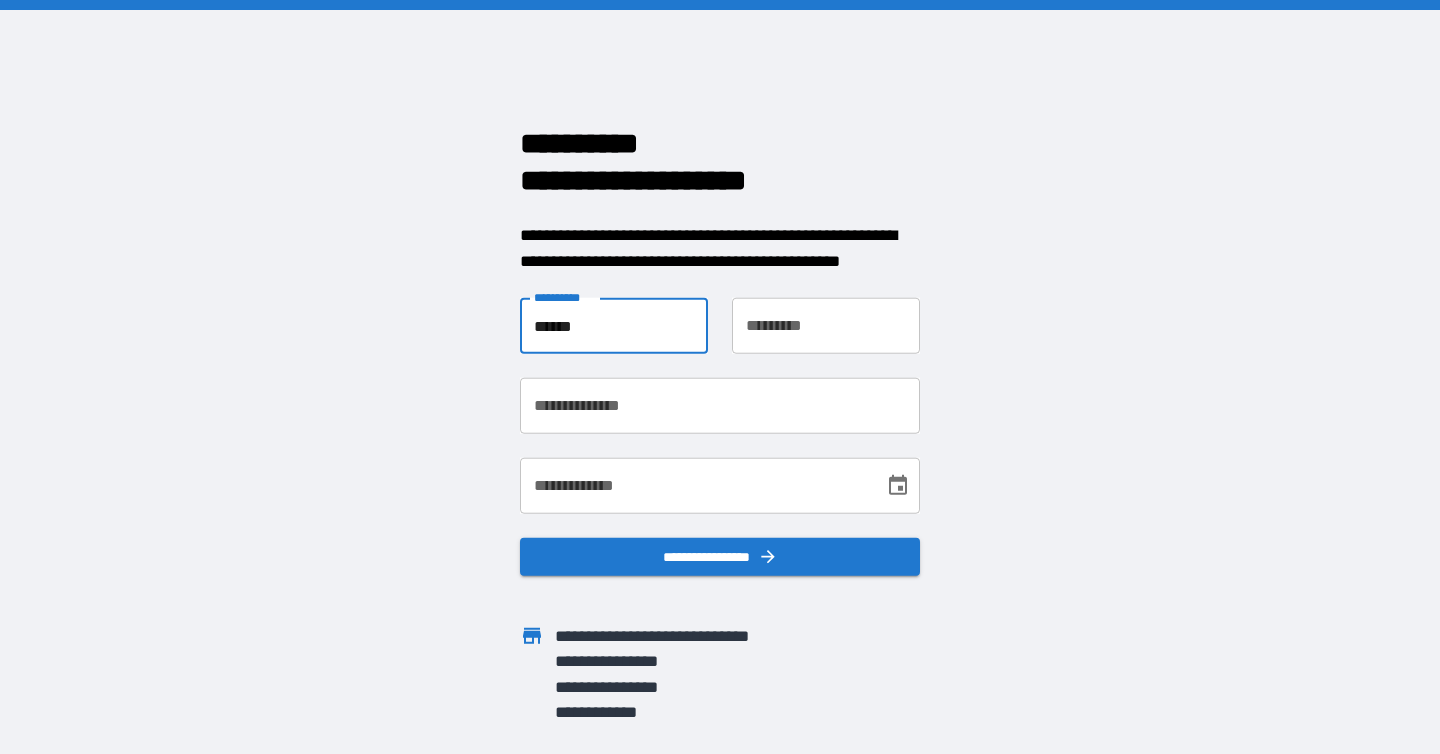 type on "******" 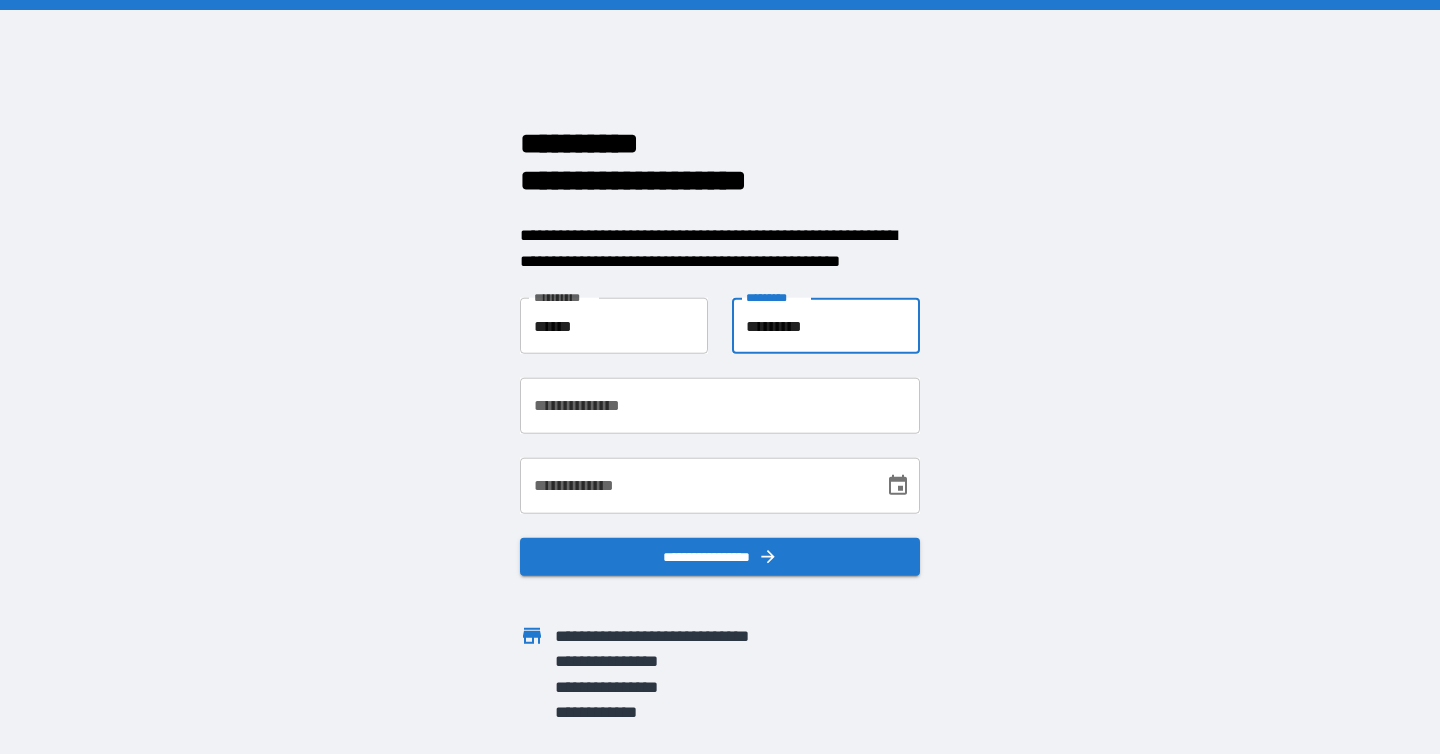 type on "*********" 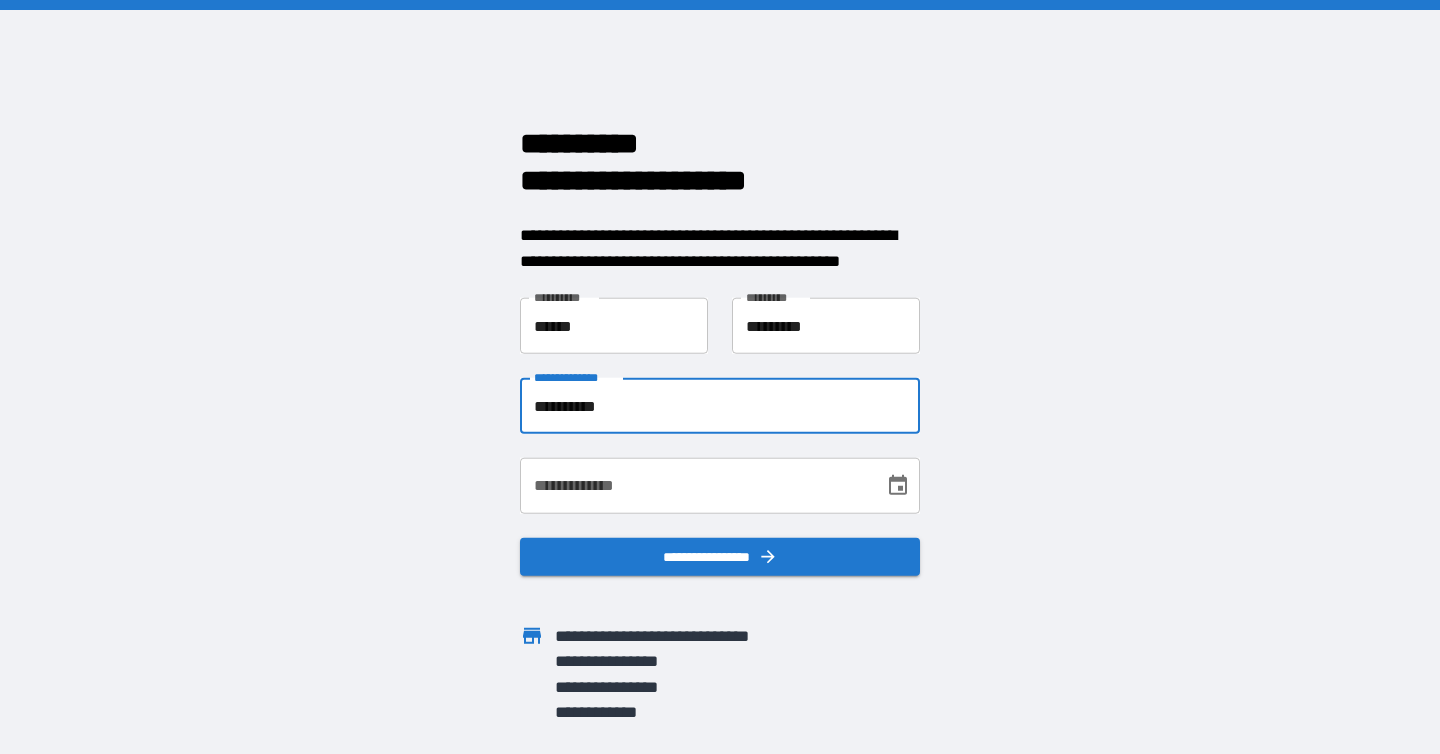 type on "**********" 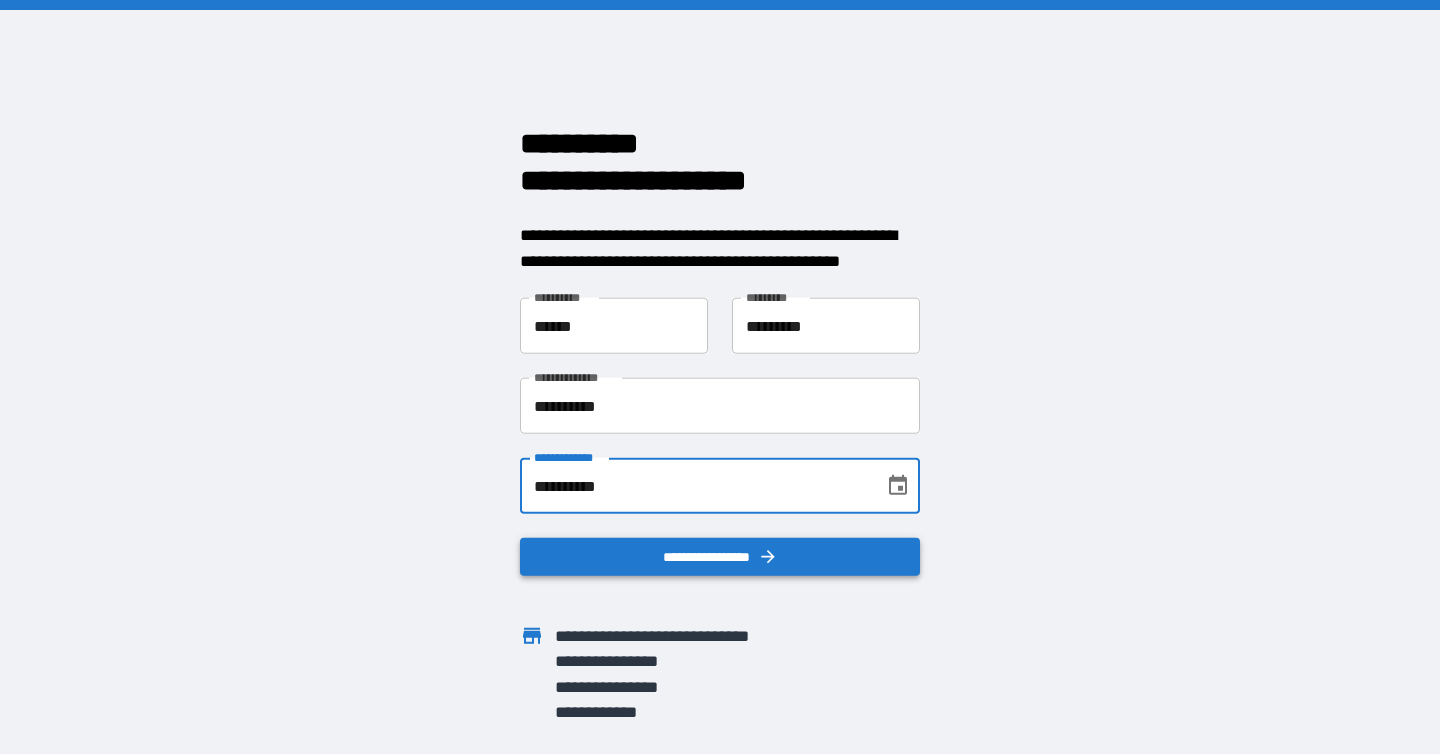 type on "**********" 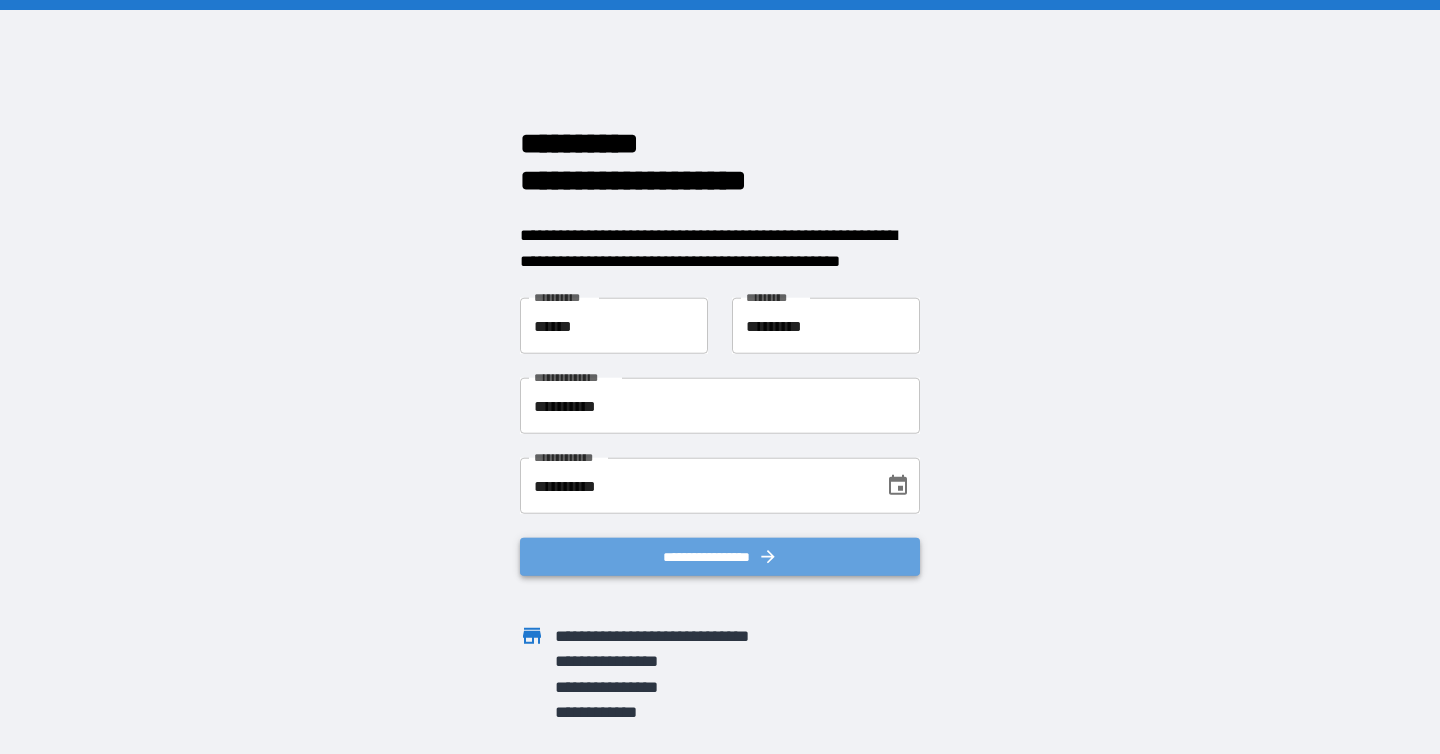 click on "**********" at bounding box center [720, 557] 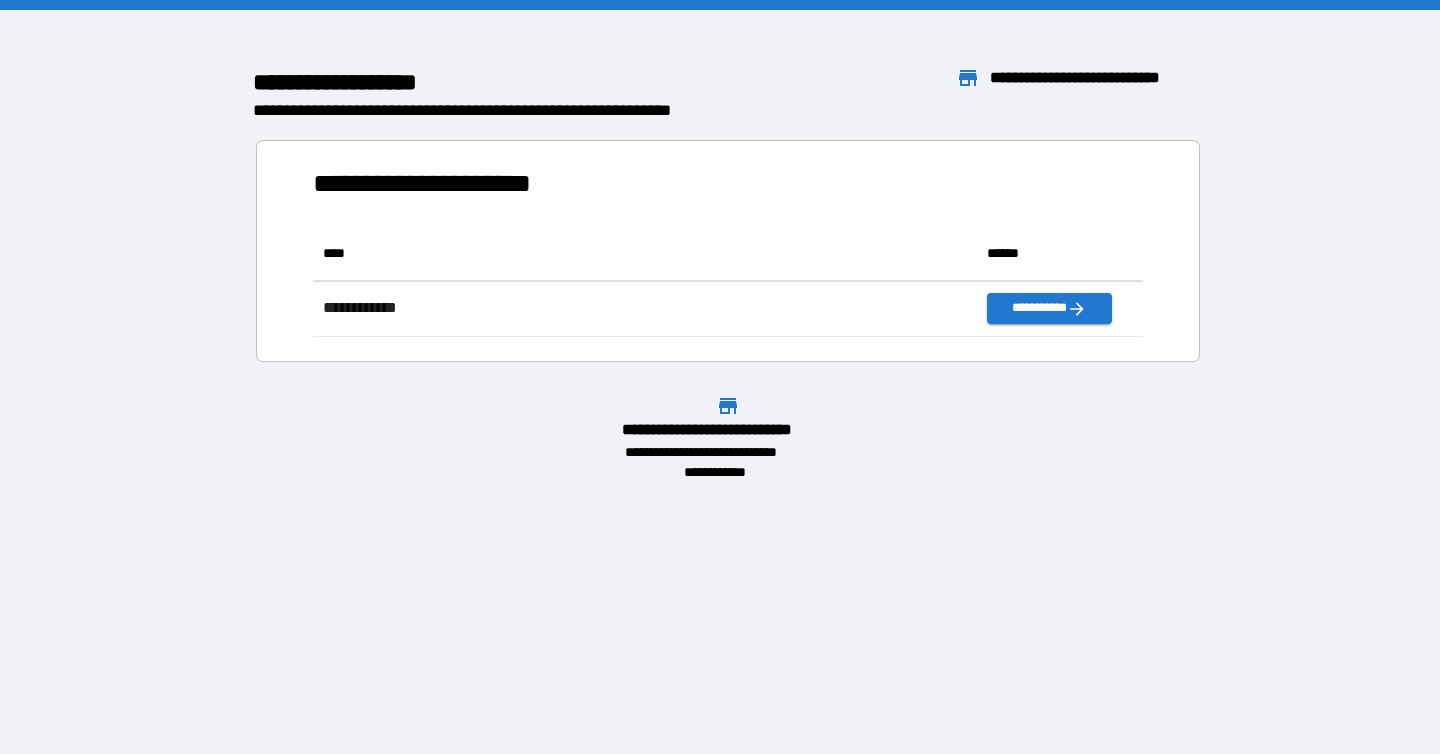 scroll, scrollTop: 1, scrollLeft: 1, axis: both 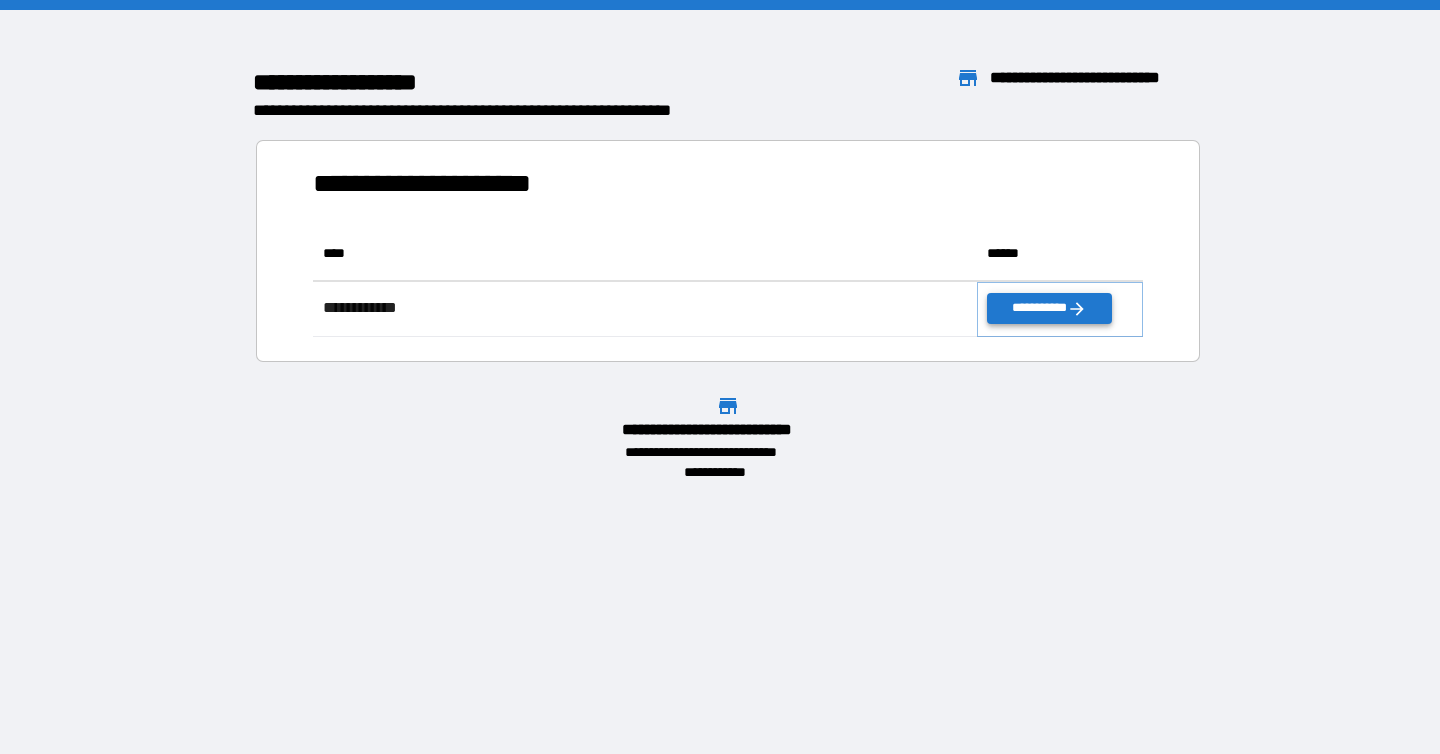 click on "**********" at bounding box center [1049, 308] 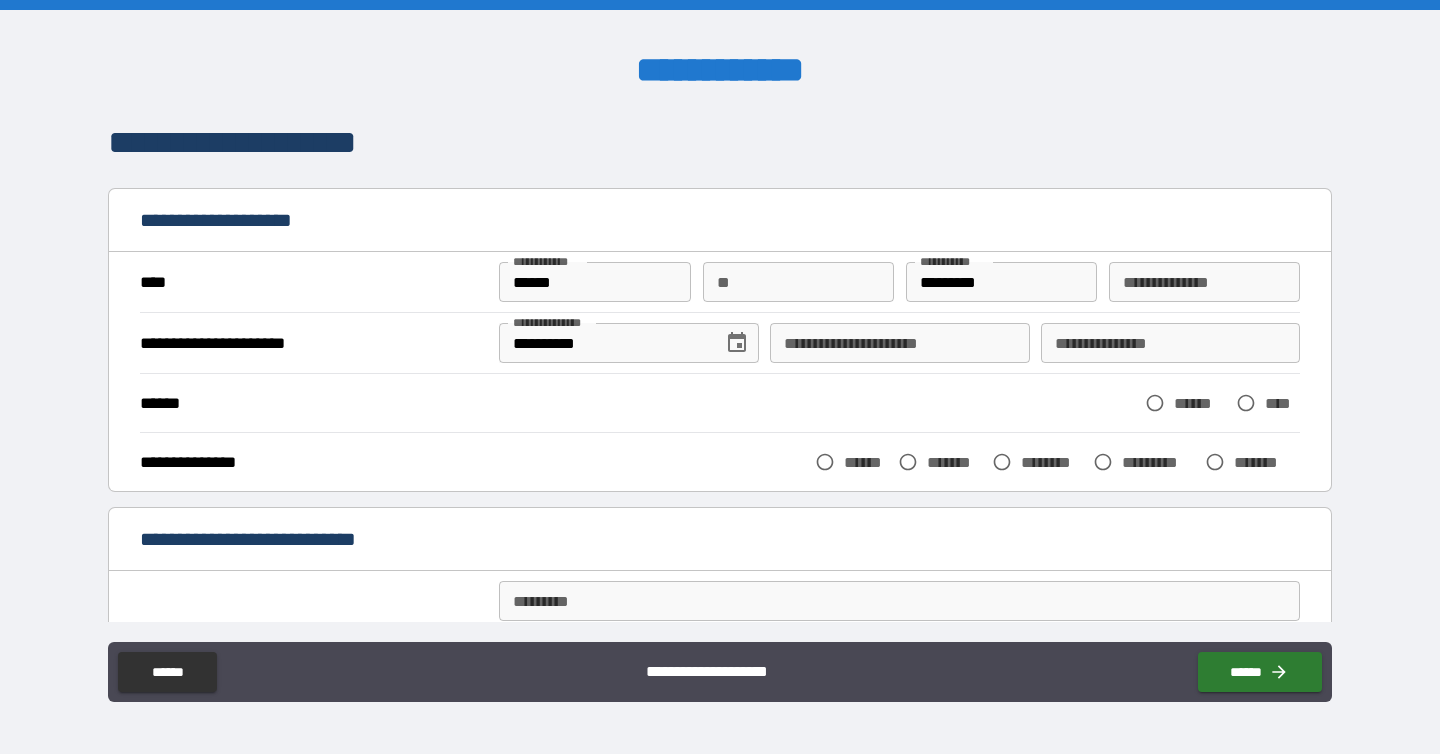 click on "**********" at bounding box center (899, 343) 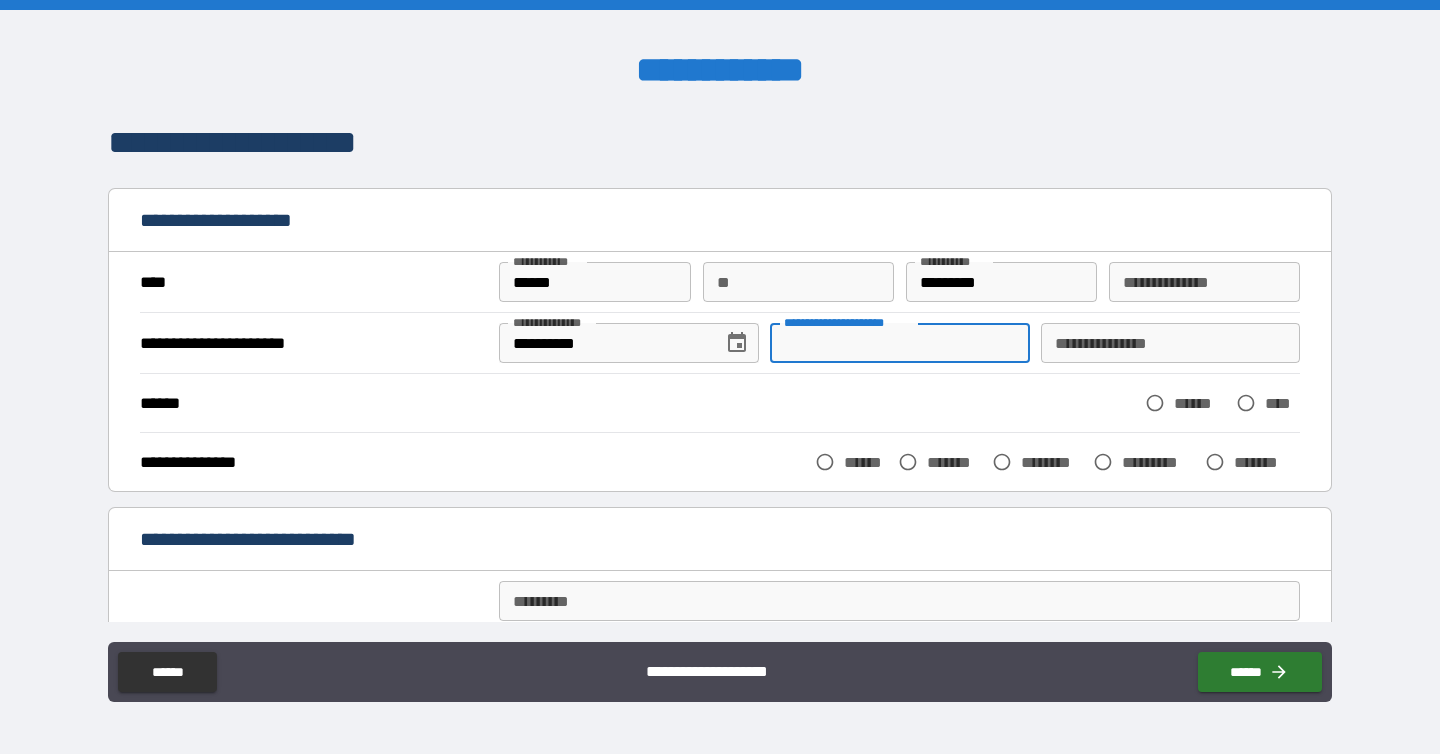 click on "**********" at bounding box center (720, 282) 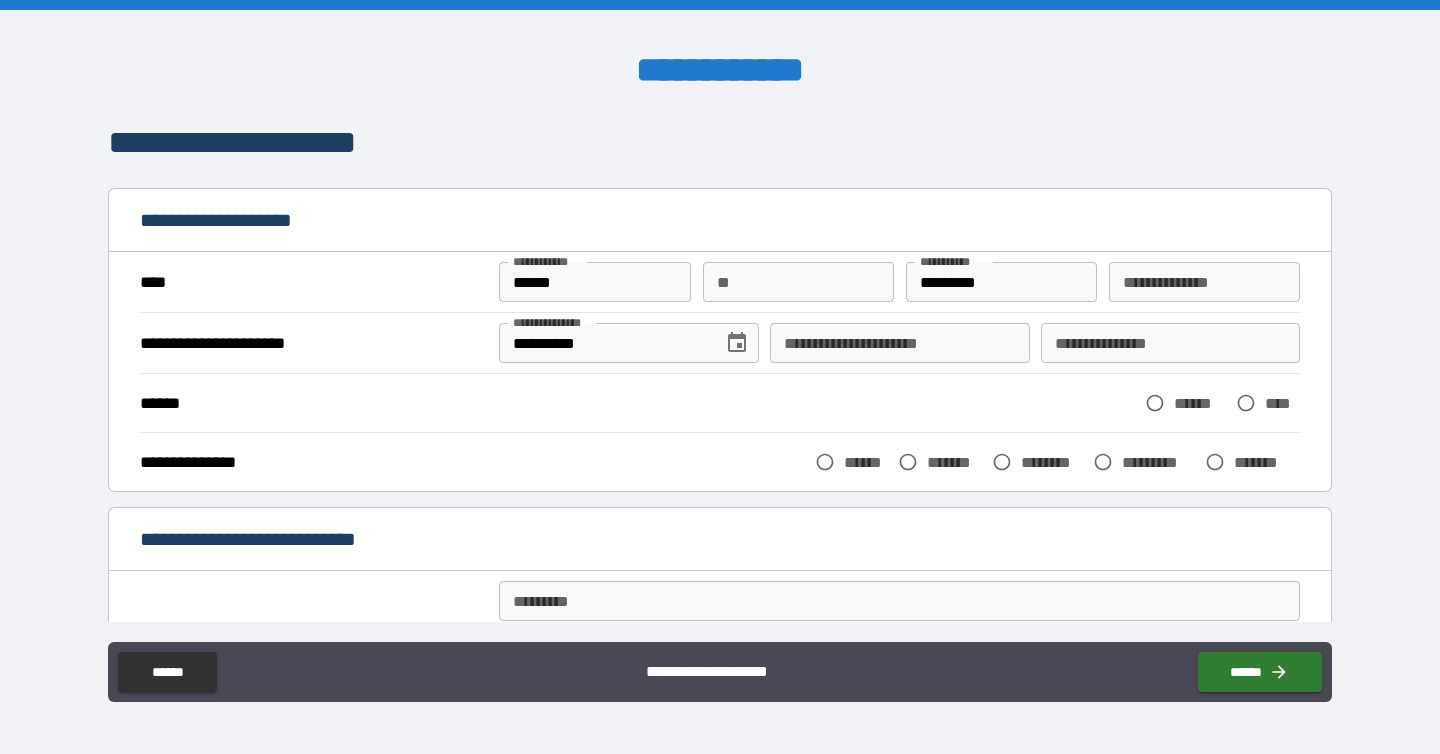 click on "**" at bounding box center [799, 282] 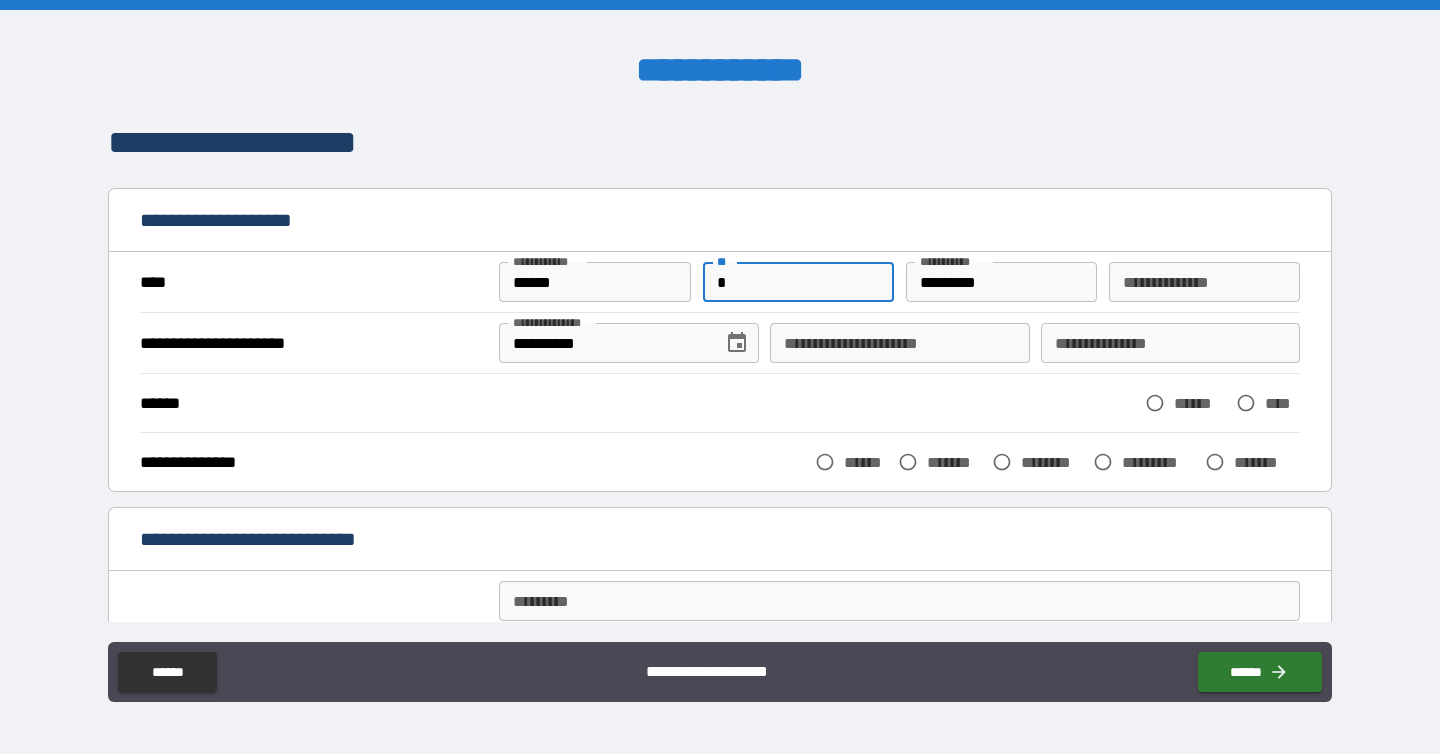 type on "*" 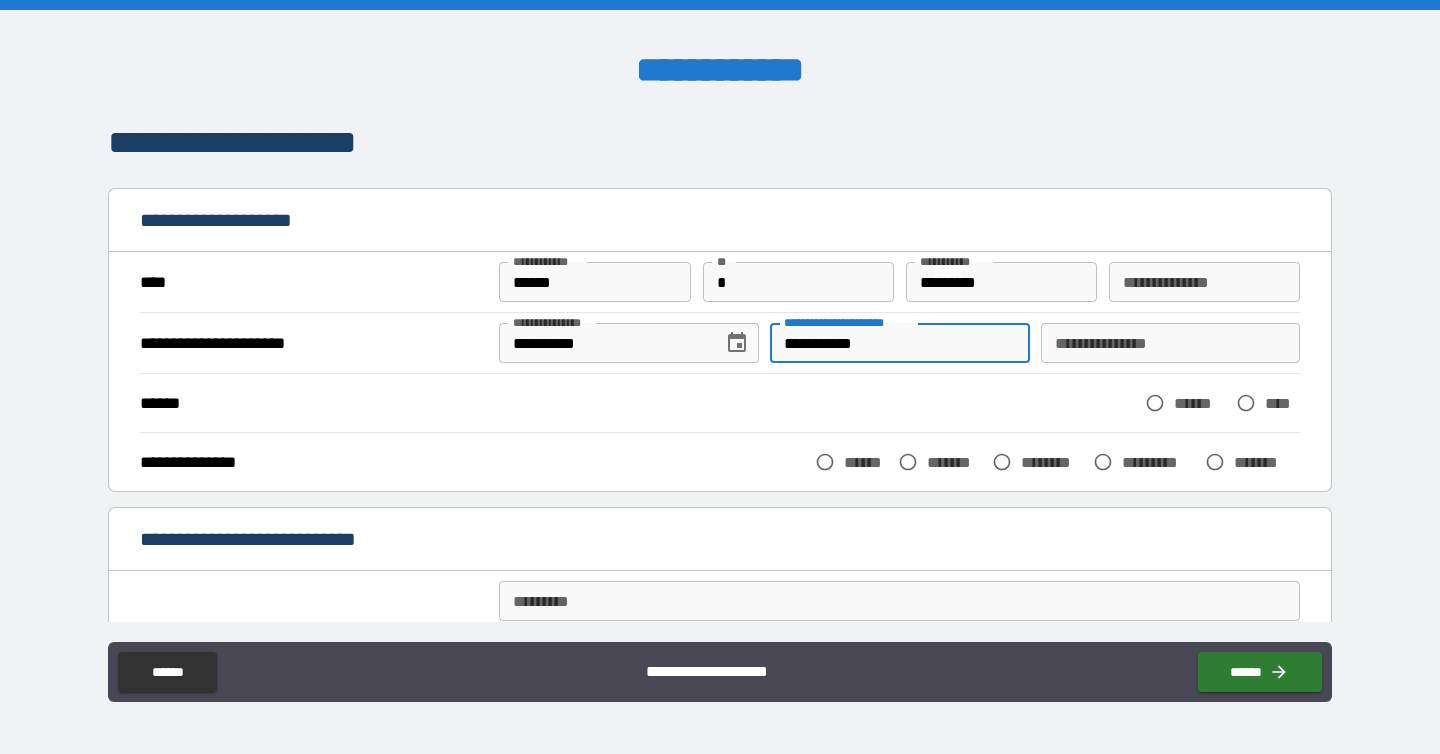 type on "**********" 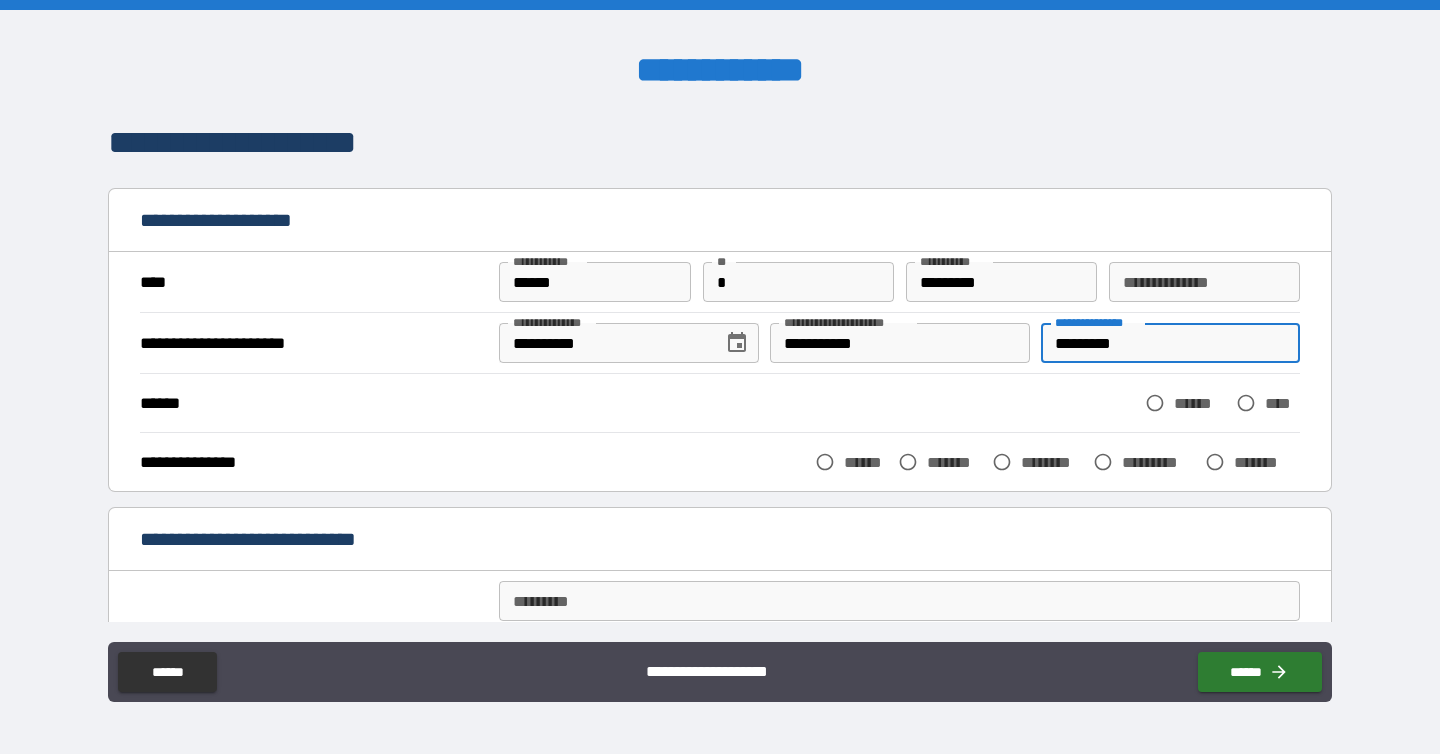 type on "*********" 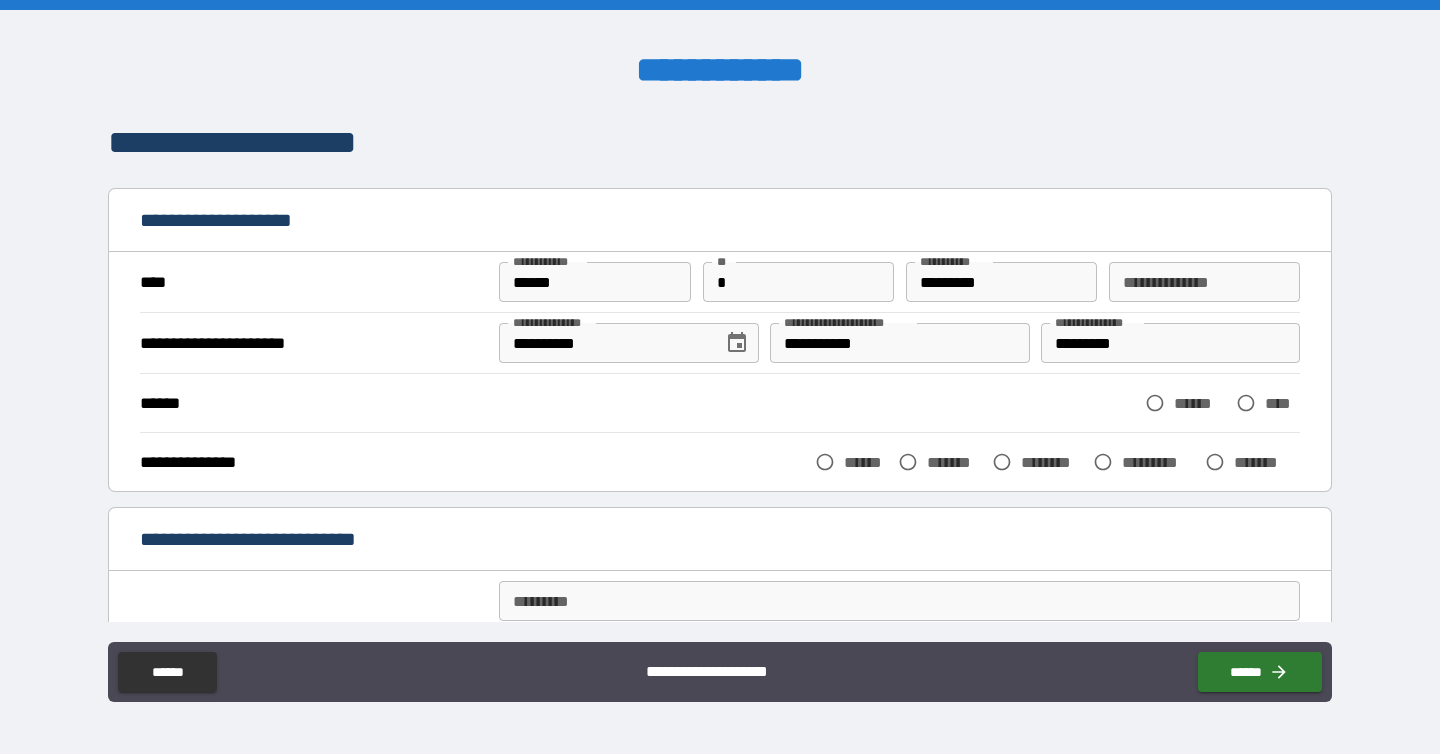 click on "******" at bounding box center [1200, 403] 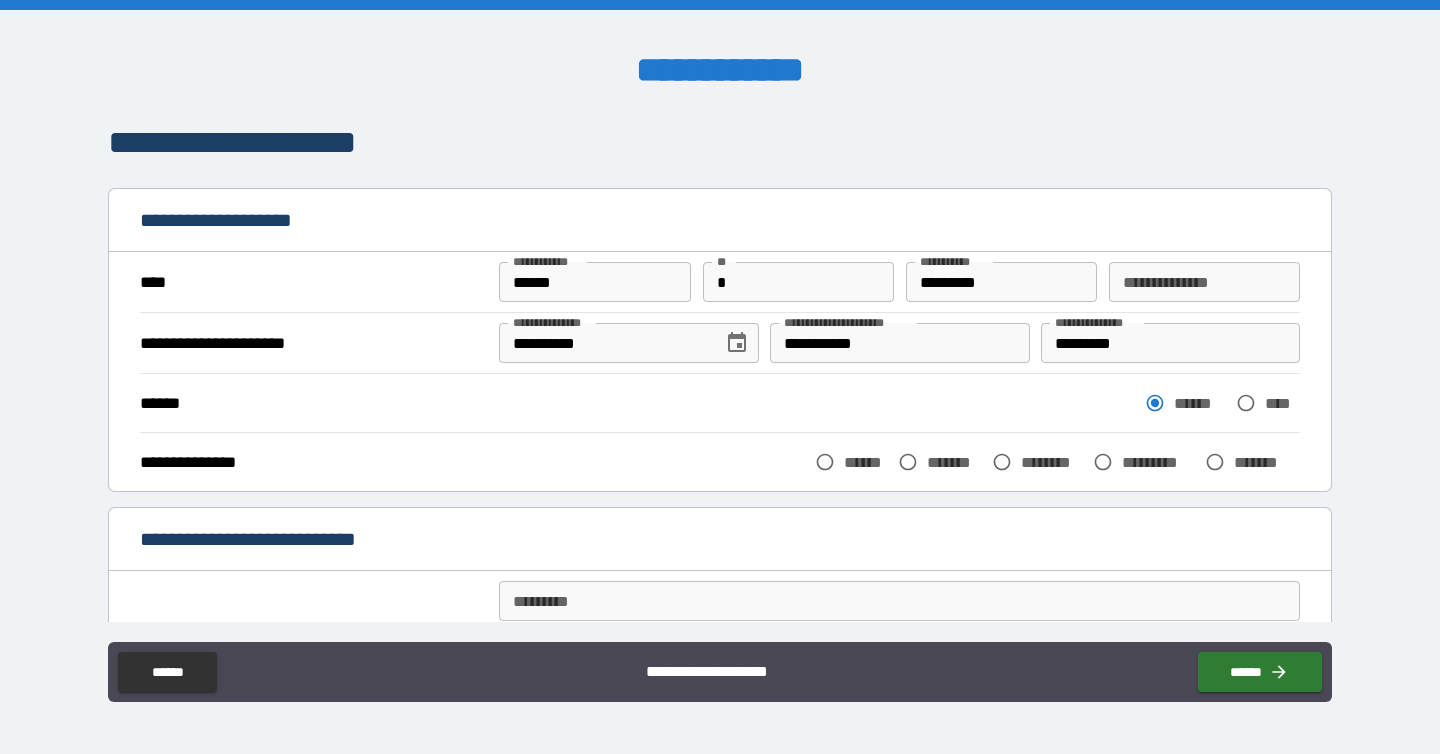 click on "******" at bounding box center [866, 462] 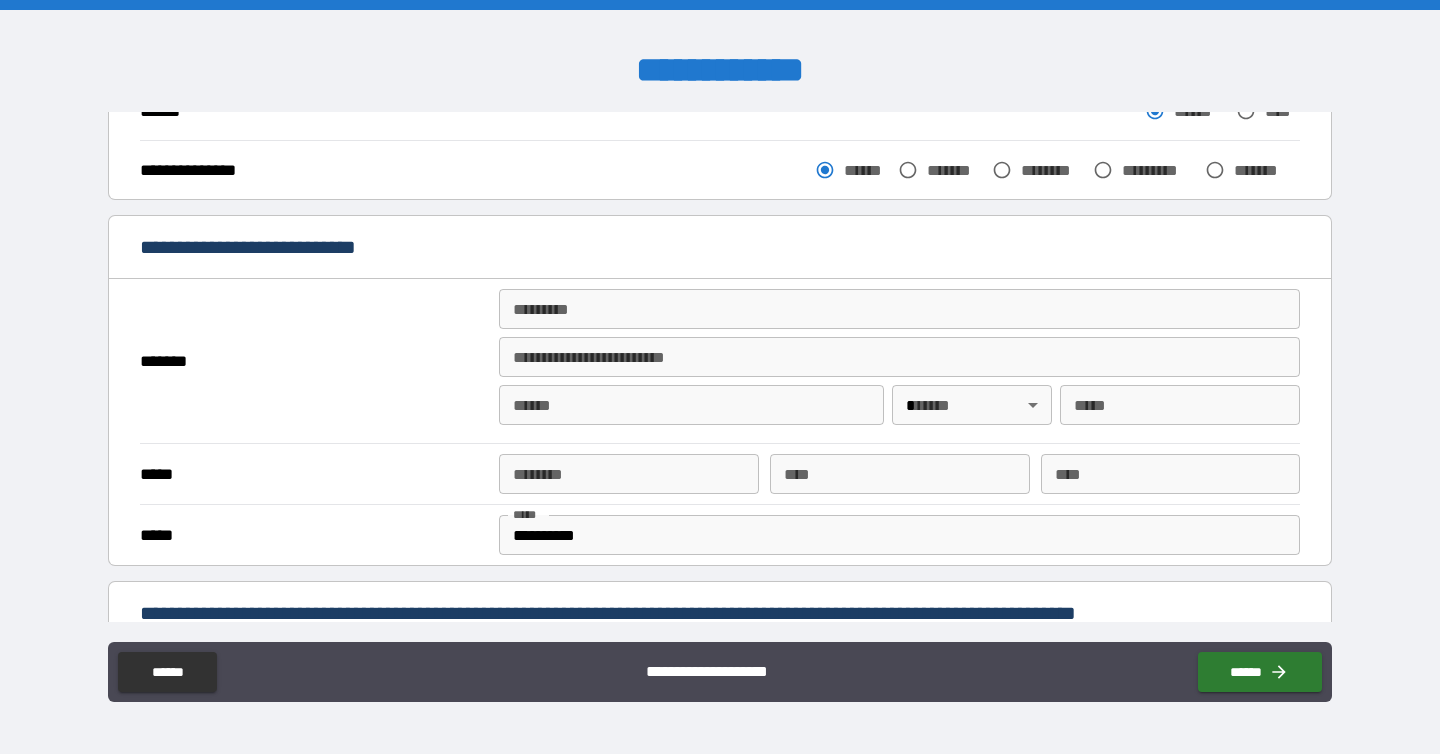 scroll, scrollTop: 293, scrollLeft: 0, axis: vertical 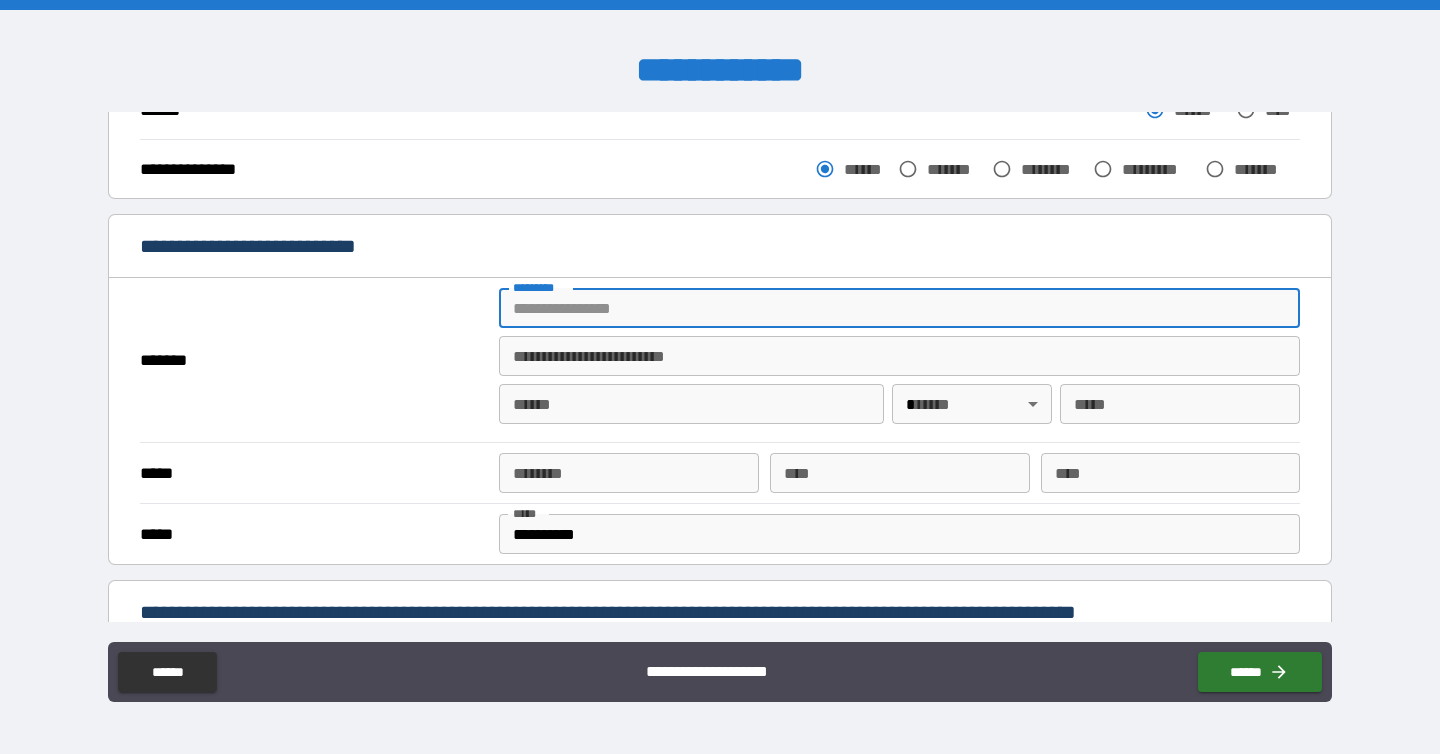 click on "*******   *" at bounding box center [899, 308] 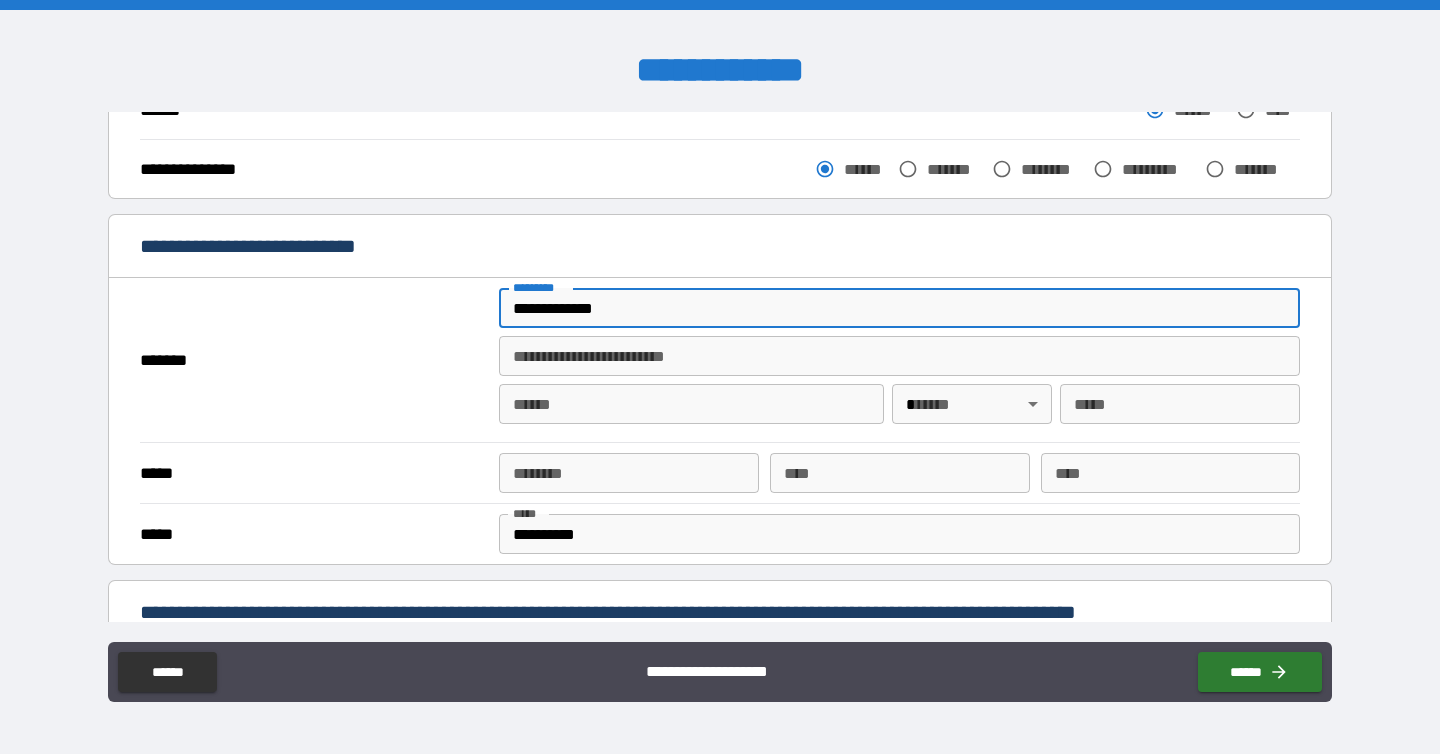 type on "*****" 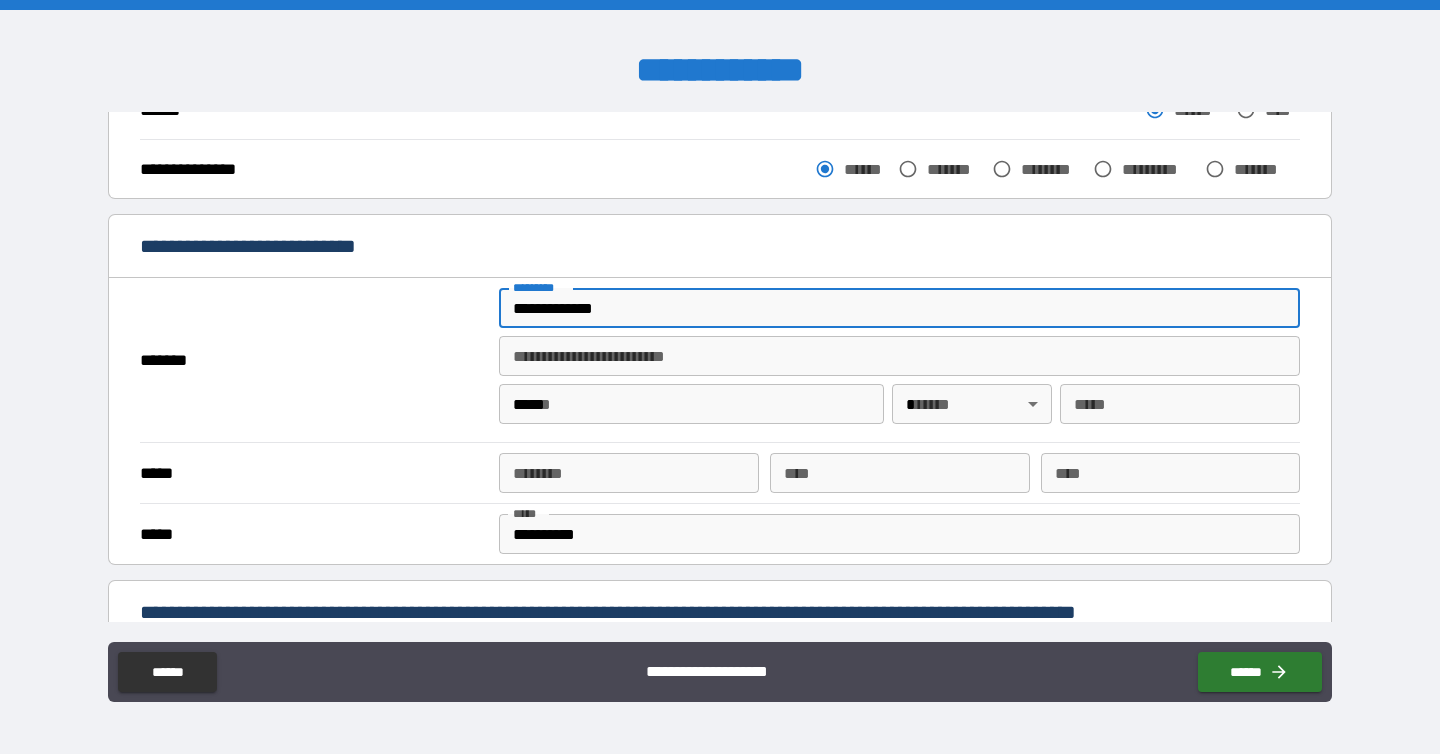 type on "**" 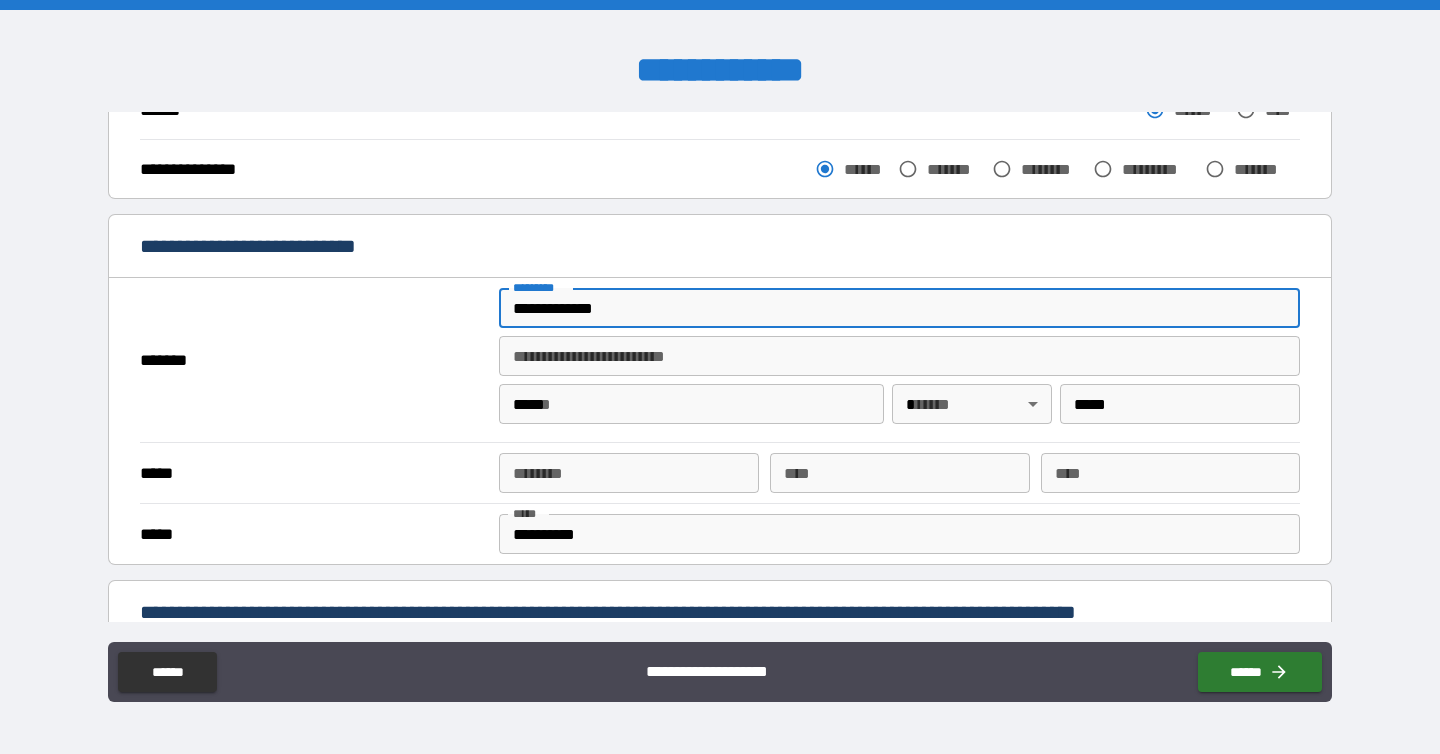 type on "**********" 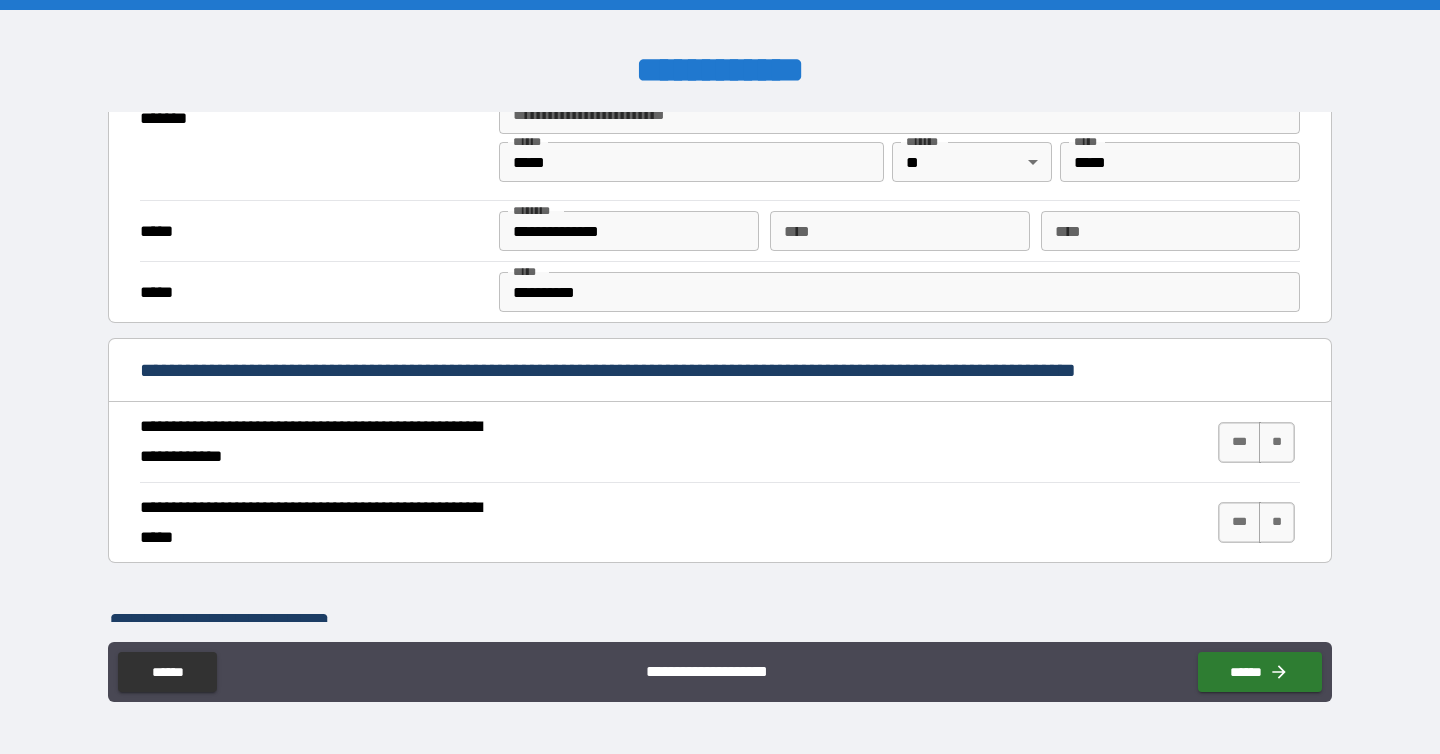 scroll, scrollTop: 540, scrollLeft: 0, axis: vertical 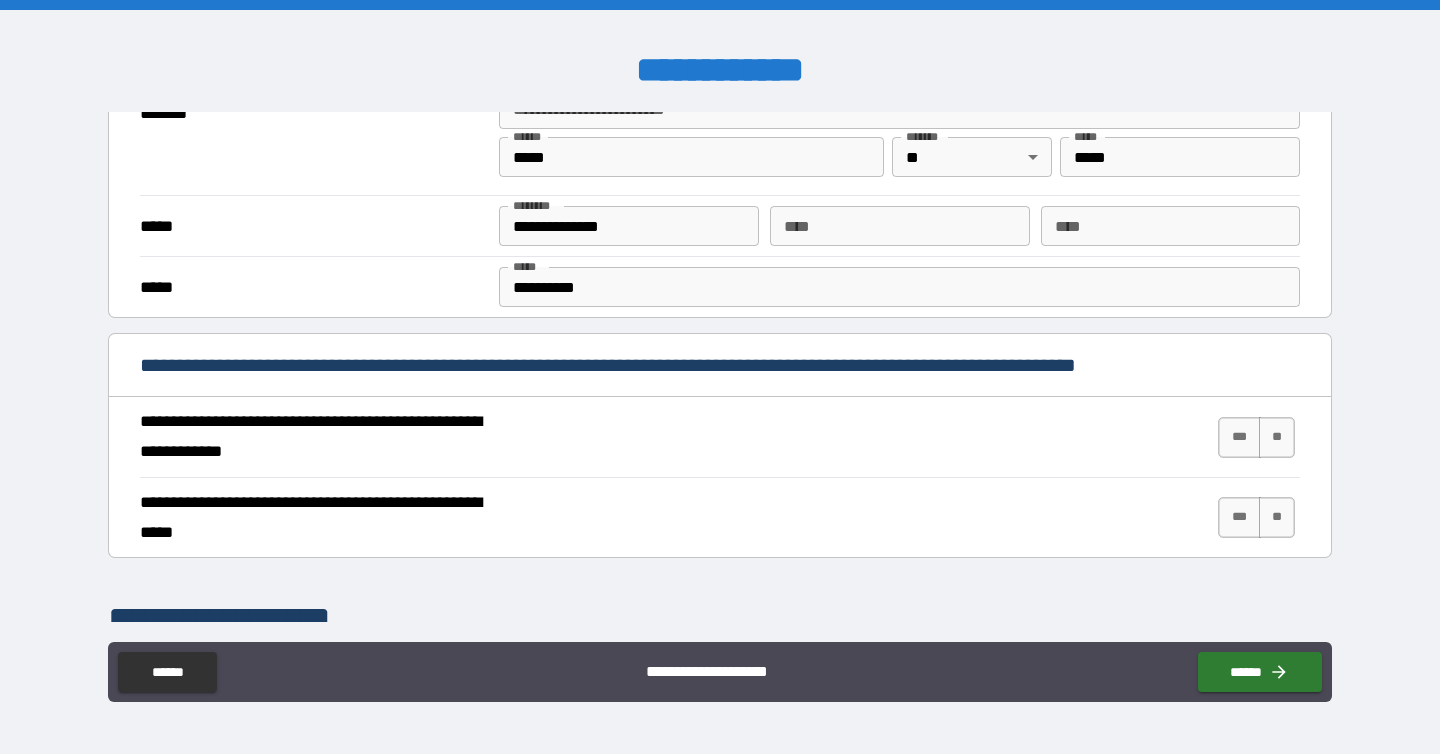 click on "**********" at bounding box center [899, 287] 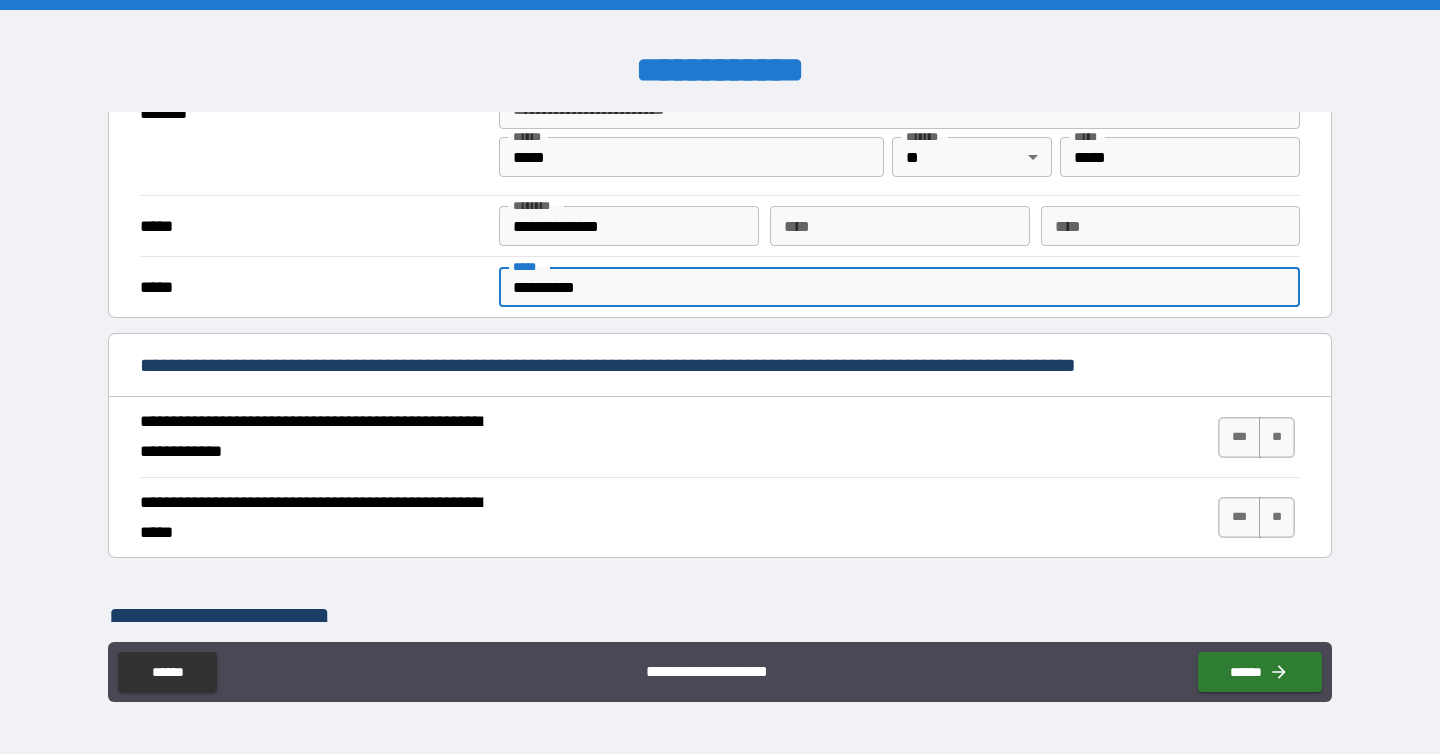 click on "**********" at bounding box center [899, 287] 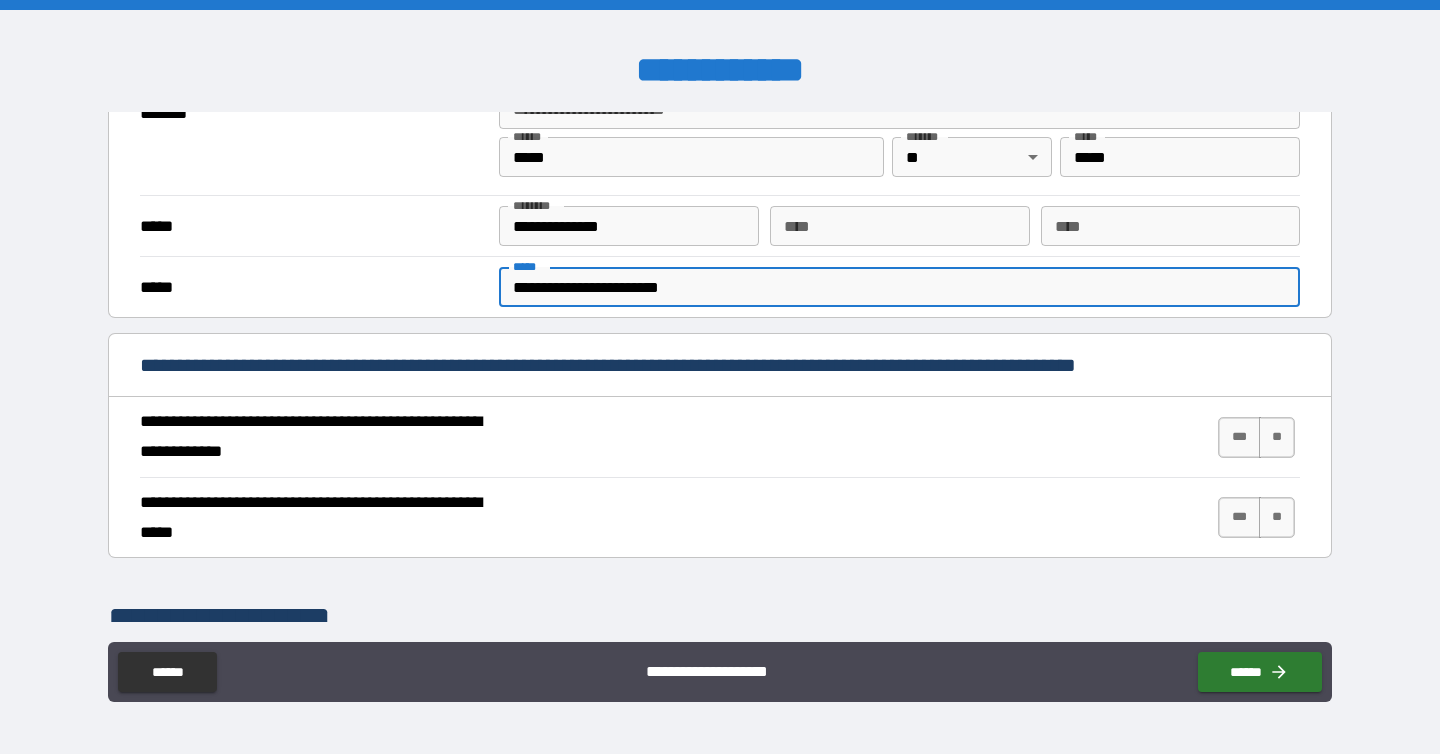 type on "**********" 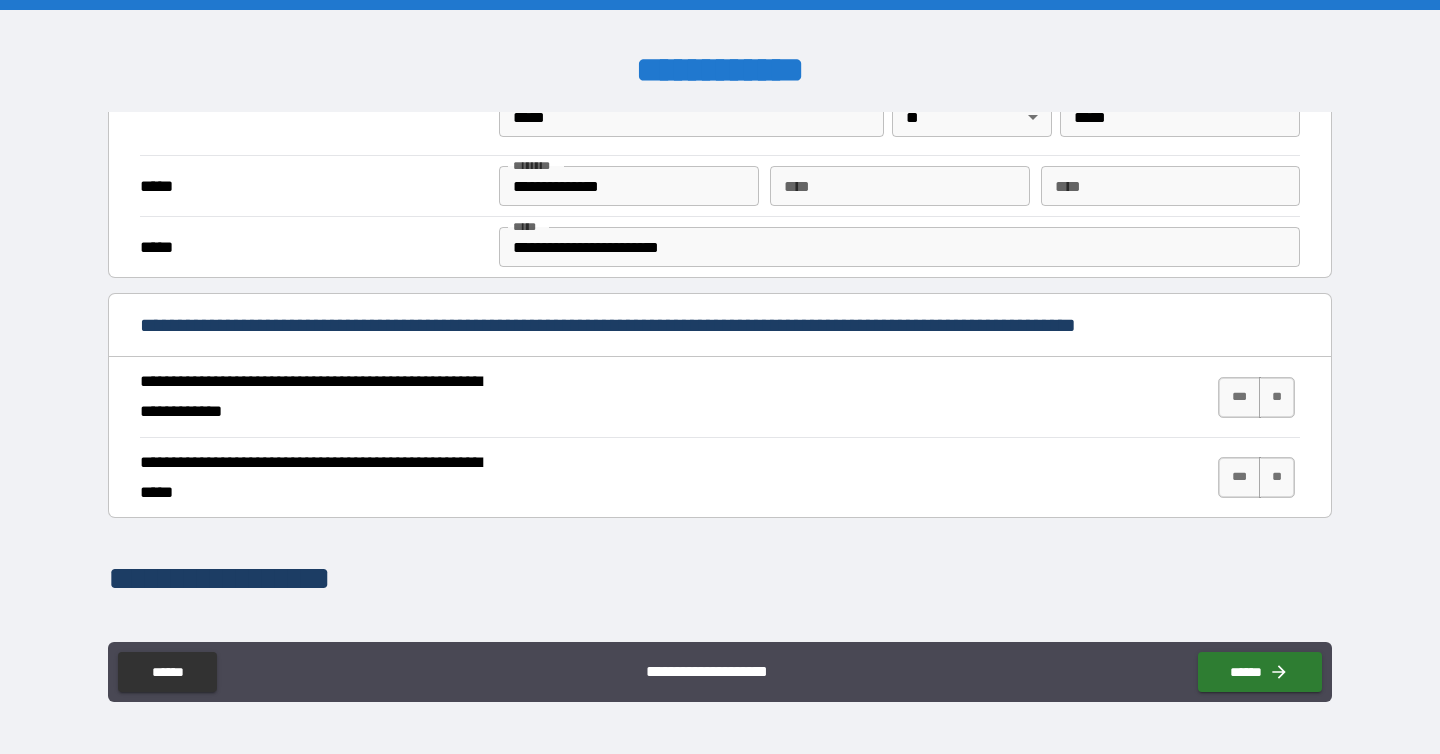 scroll, scrollTop: 579, scrollLeft: 0, axis: vertical 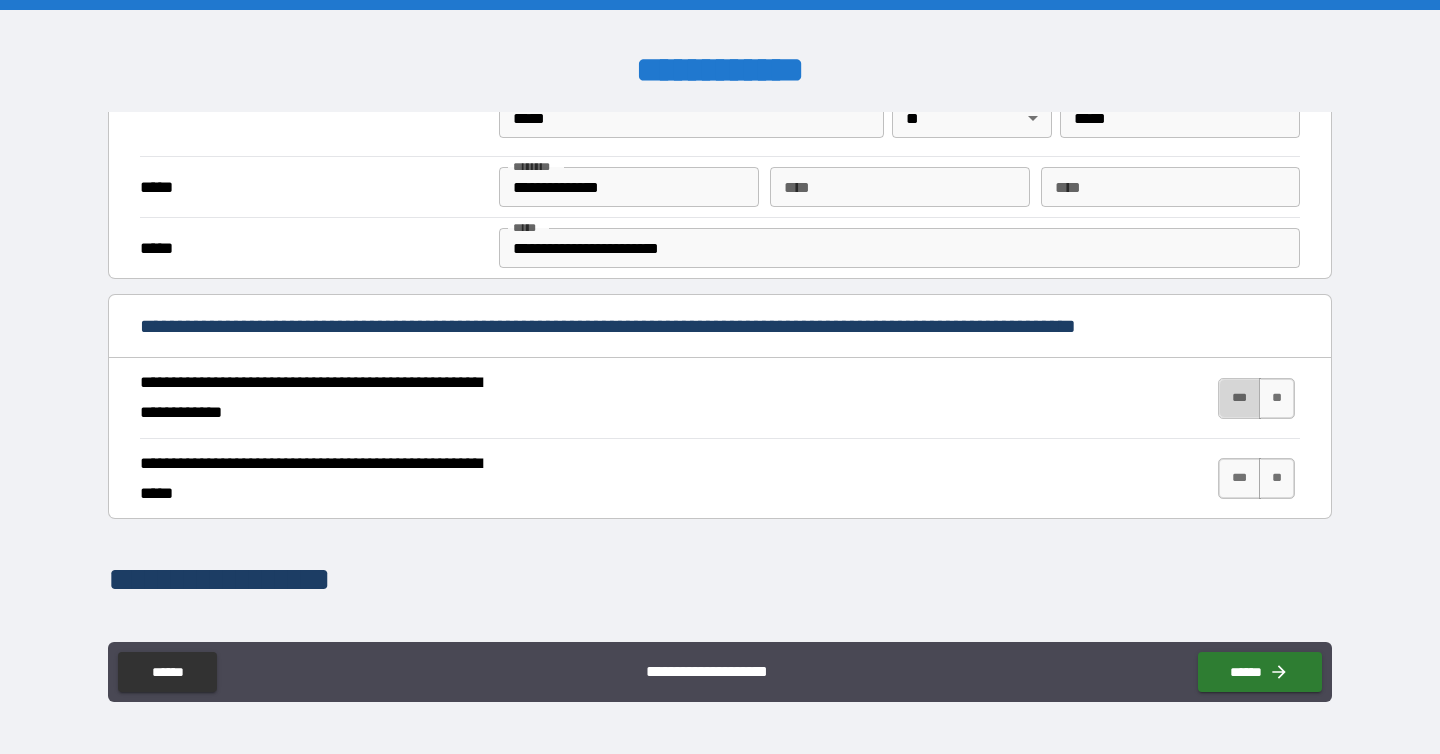 click on "***" at bounding box center [1239, 398] 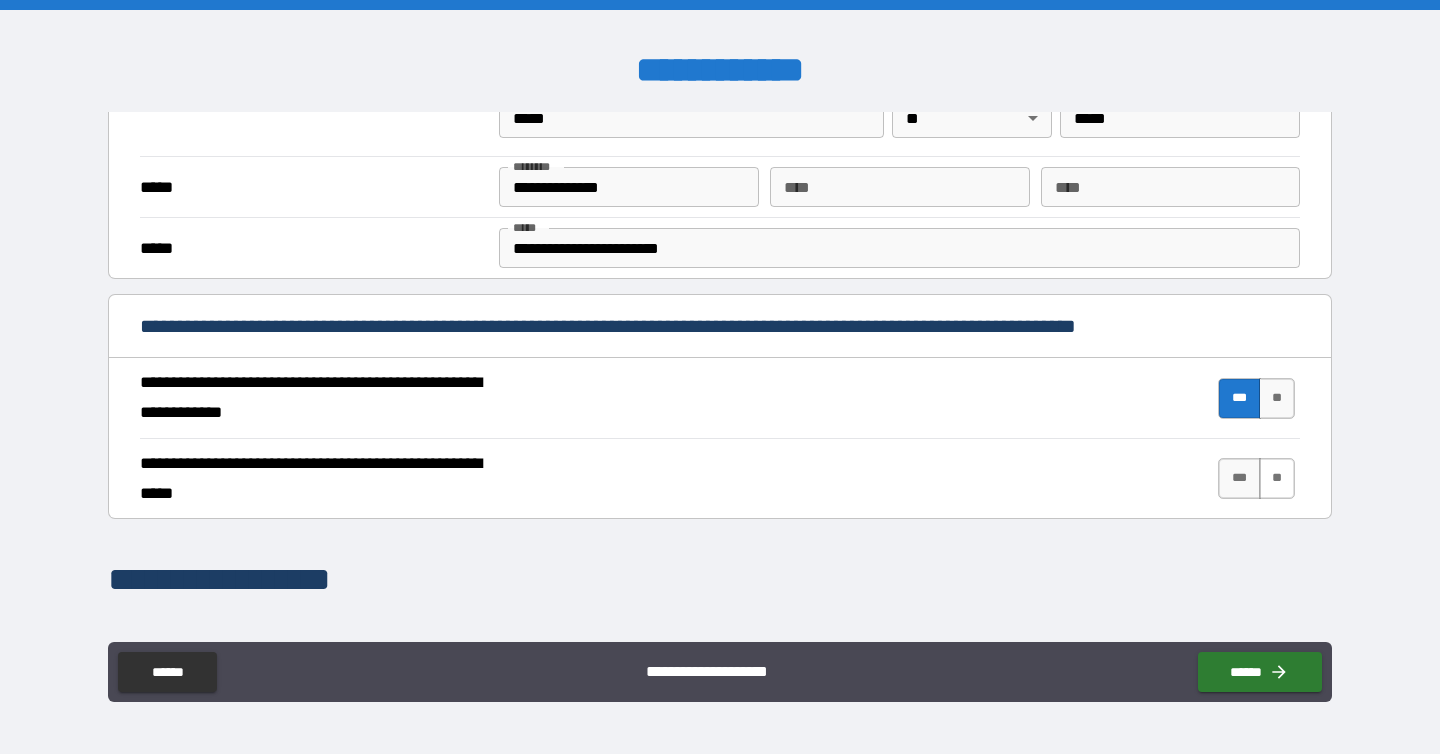 click on "**" at bounding box center (1277, 478) 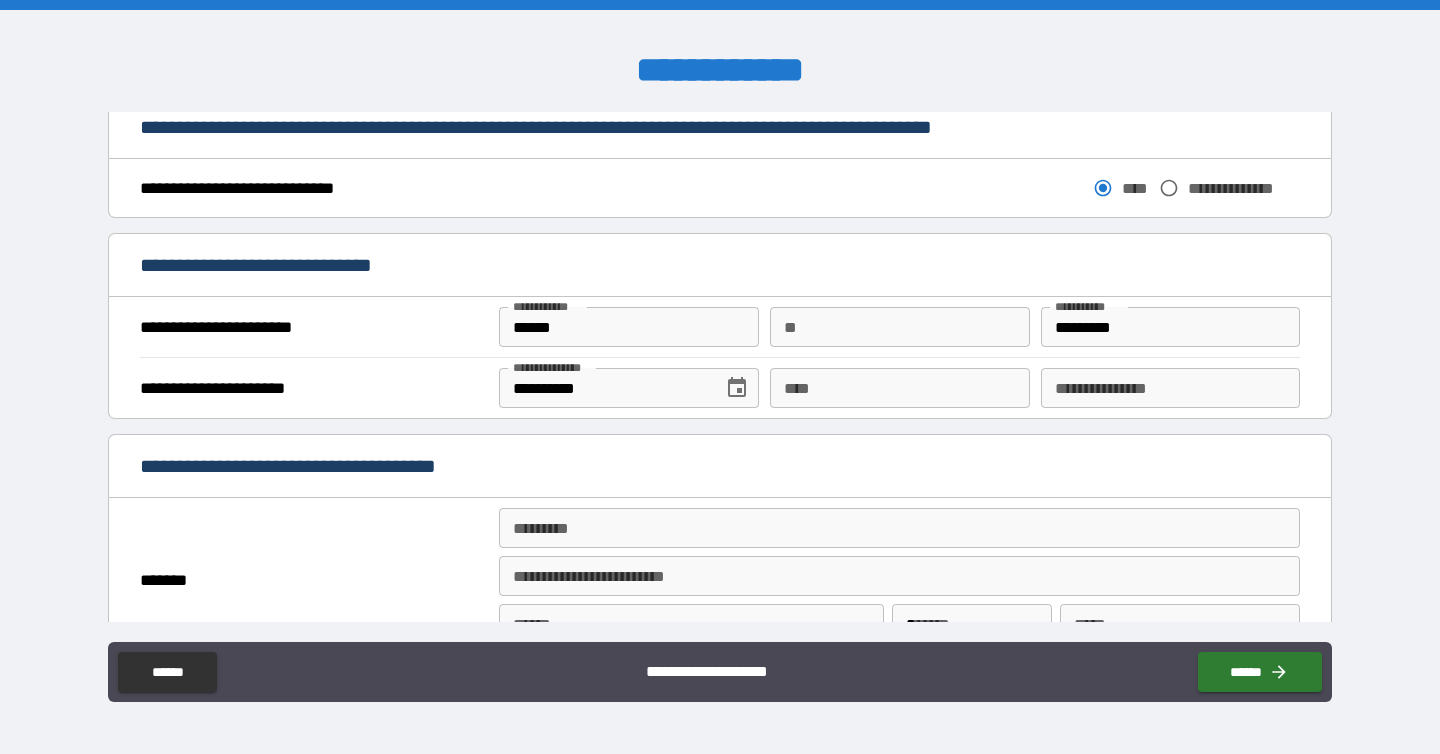 scroll, scrollTop: 1113, scrollLeft: 0, axis: vertical 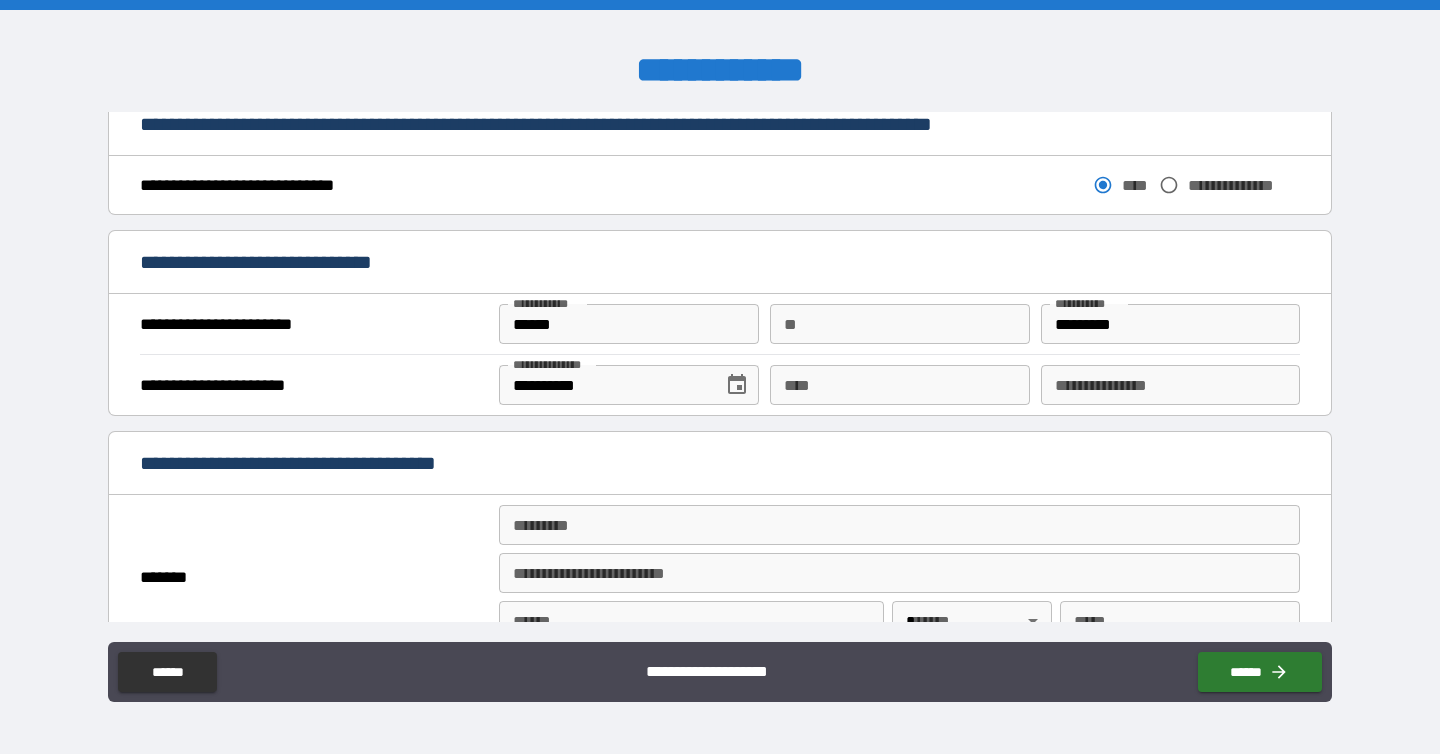 click on "**********" at bounding box center (720, 384) 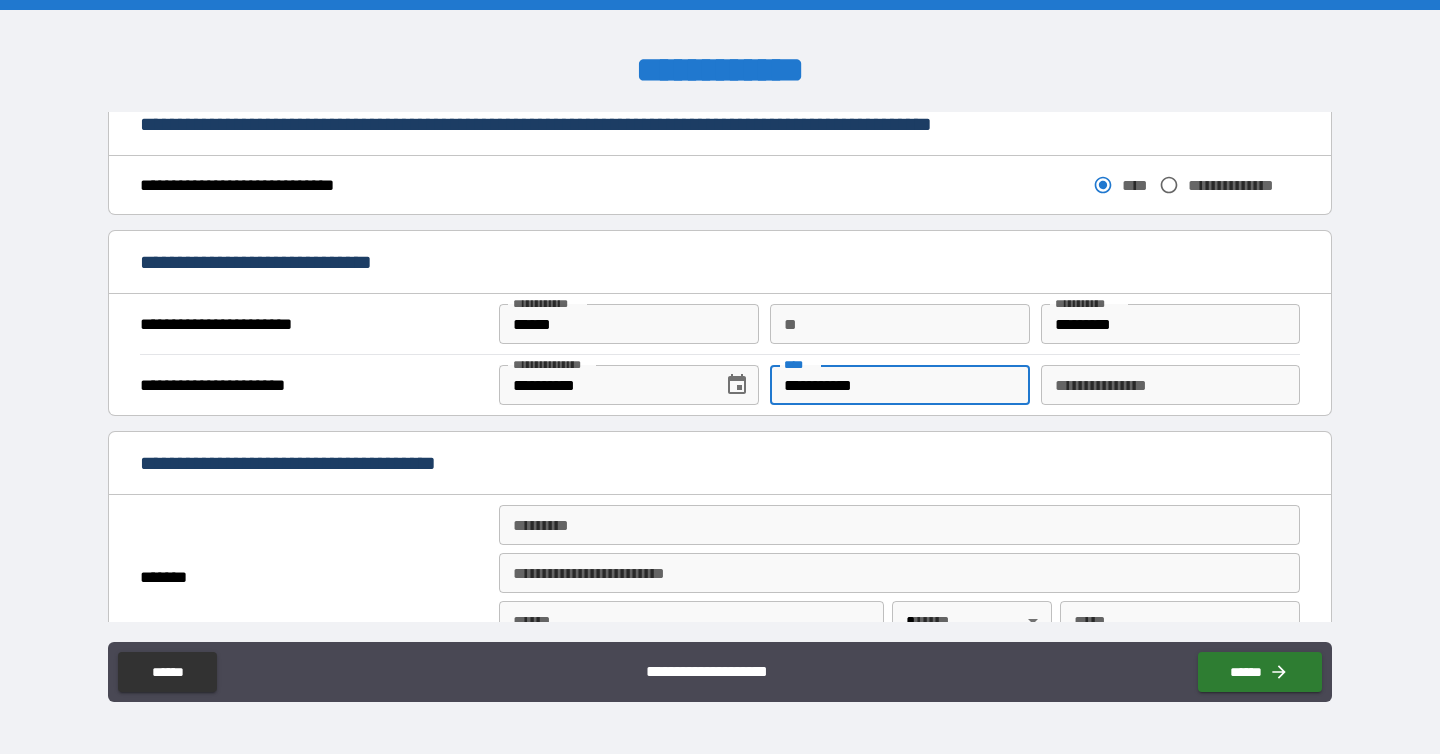 type on "**********" 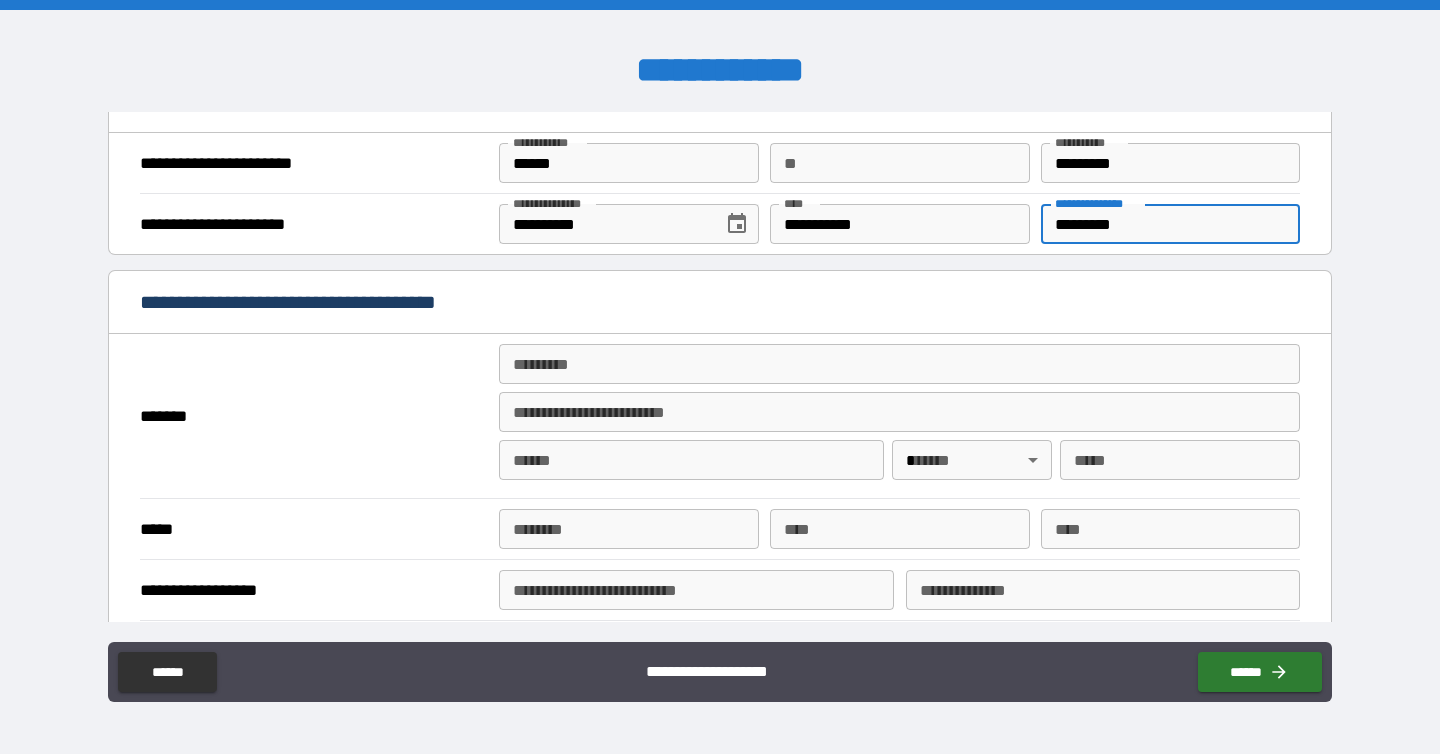 scroll, scrollTop: 1279, scrollLeft: 0, axis: vertical 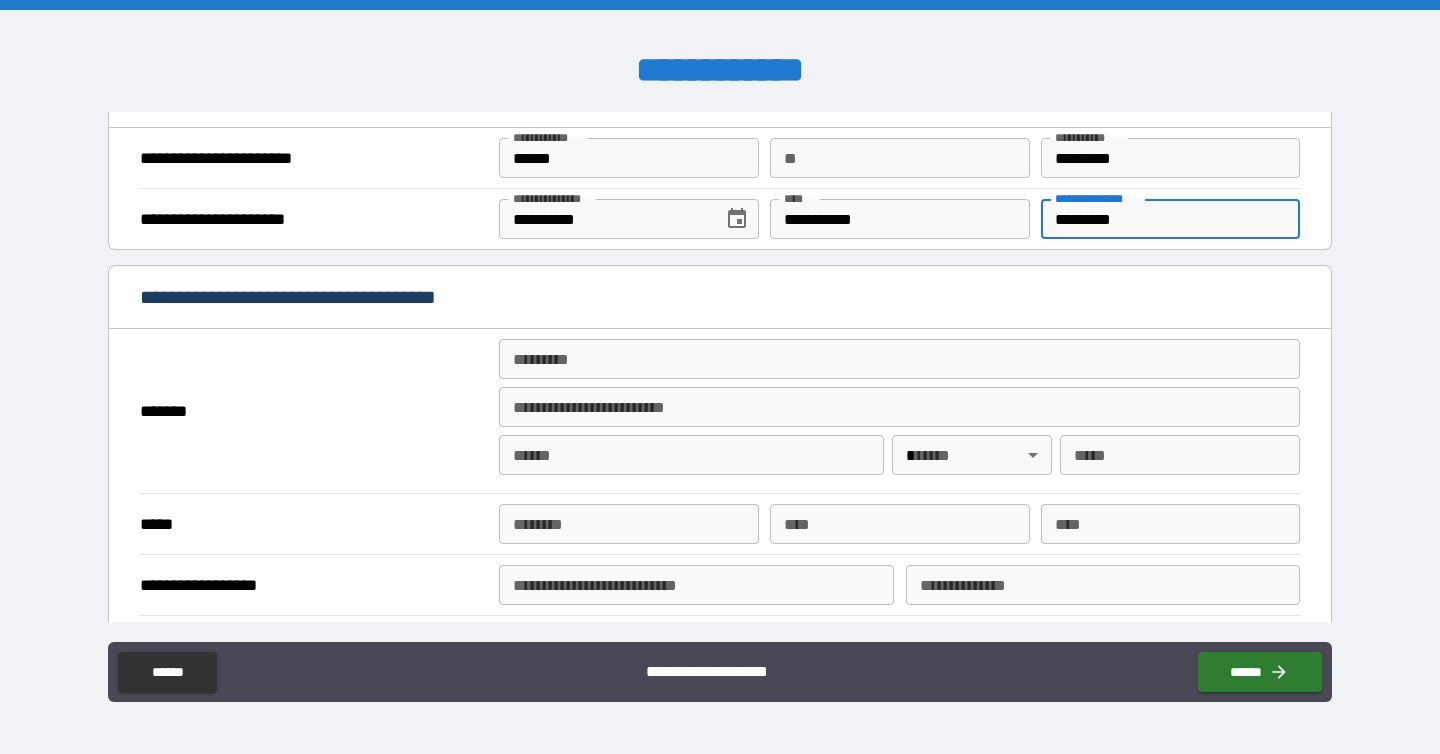 type on "*********" 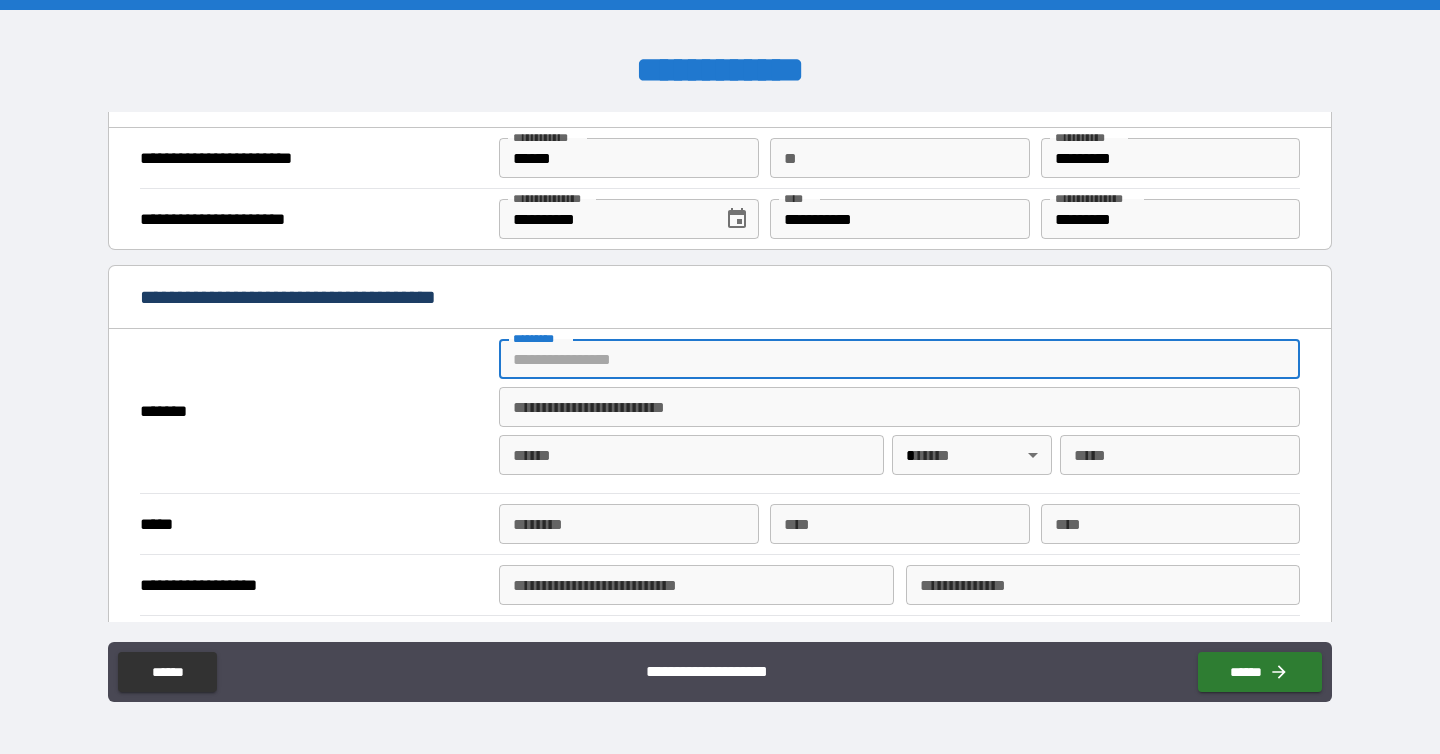 type on "**********" 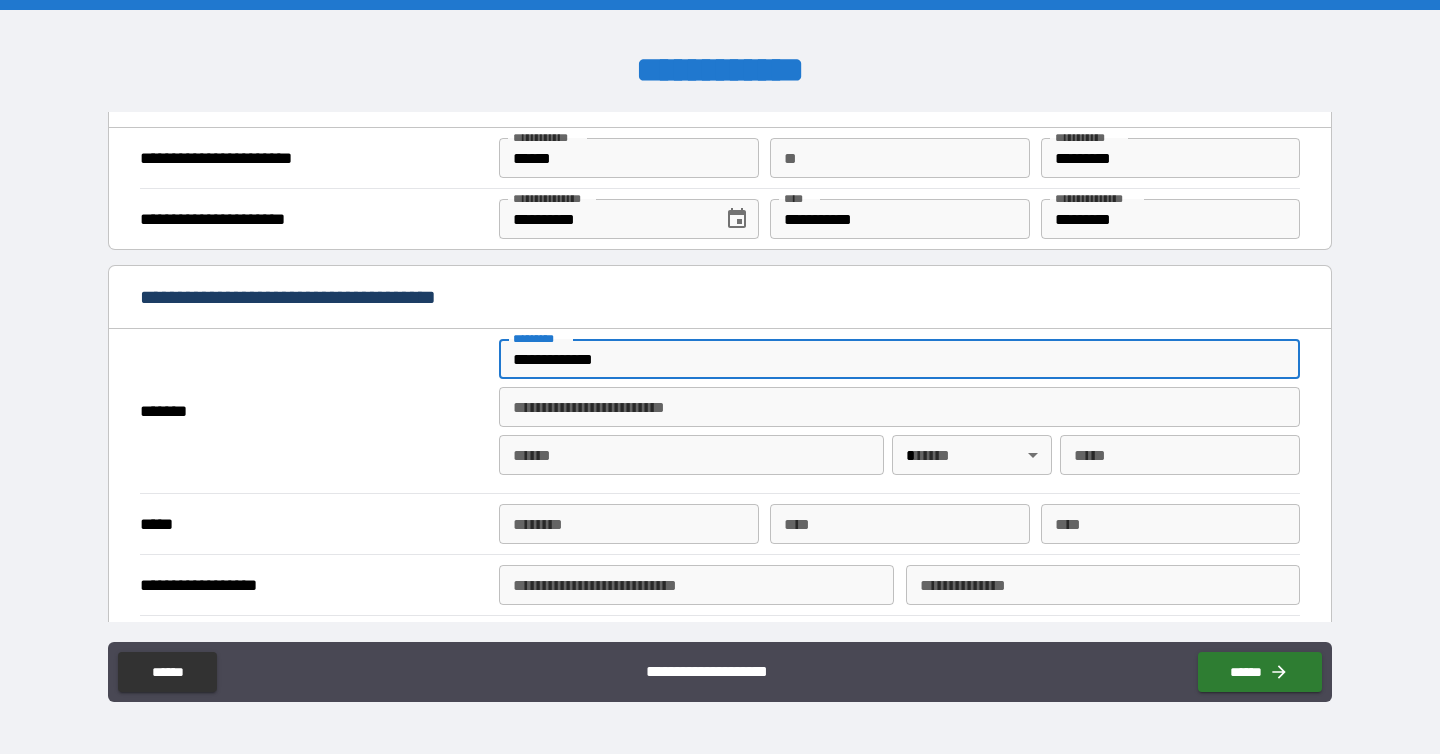 type on "*****" 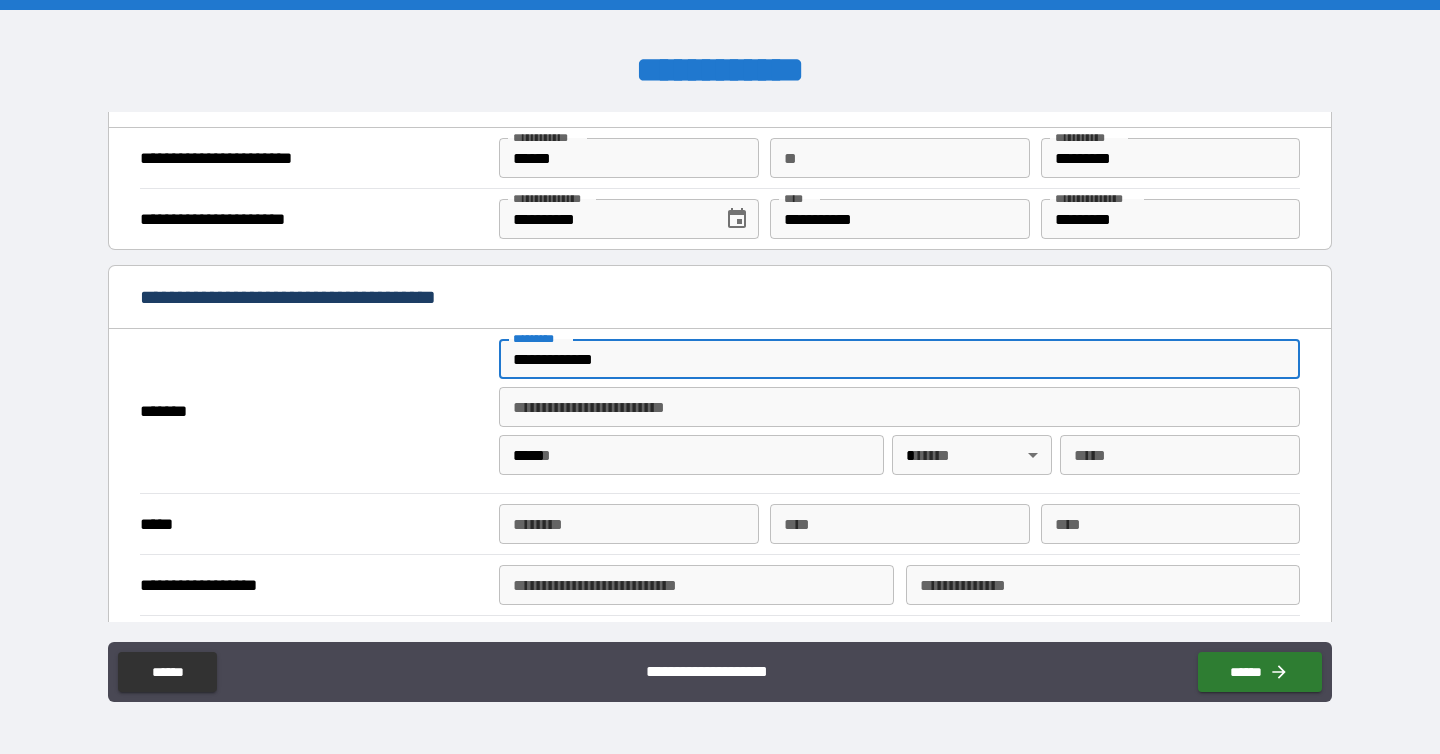 type on "**" 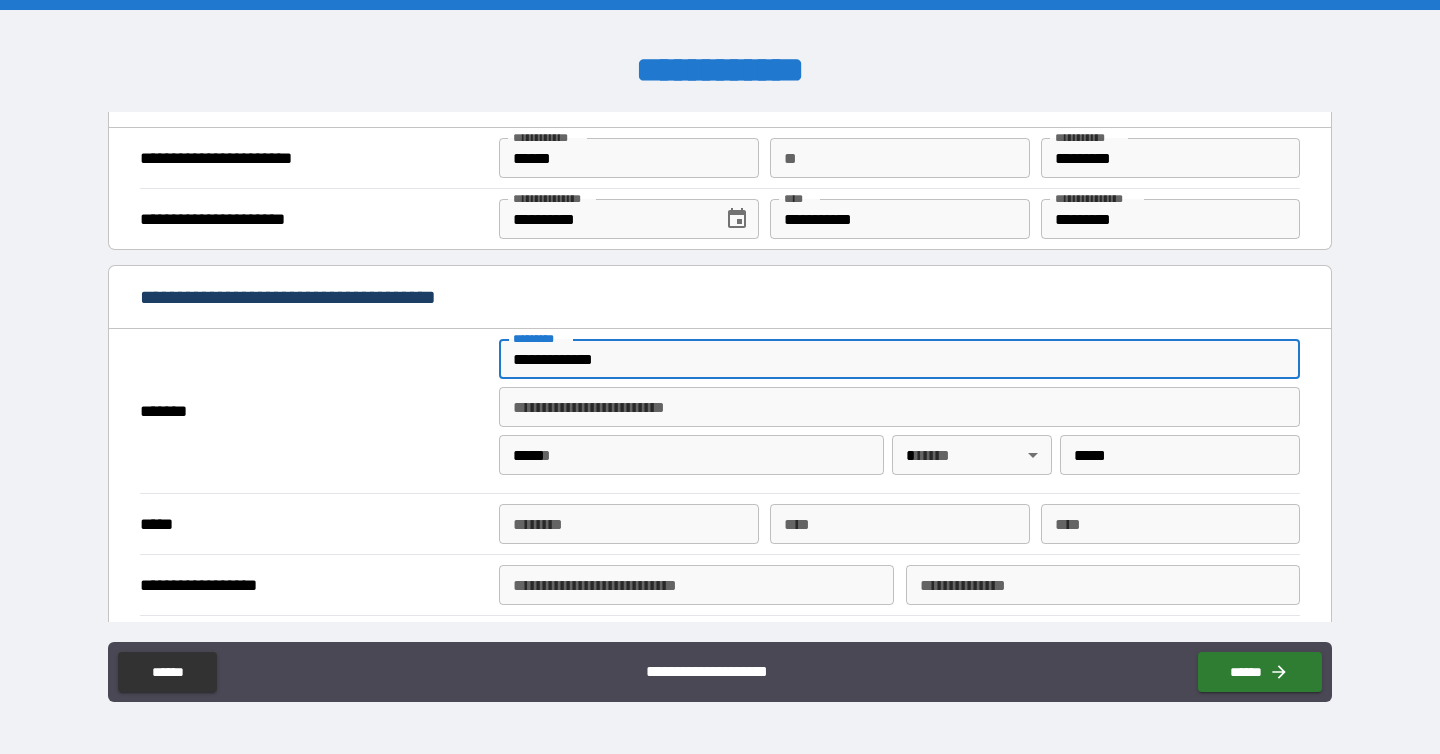type on "**********" 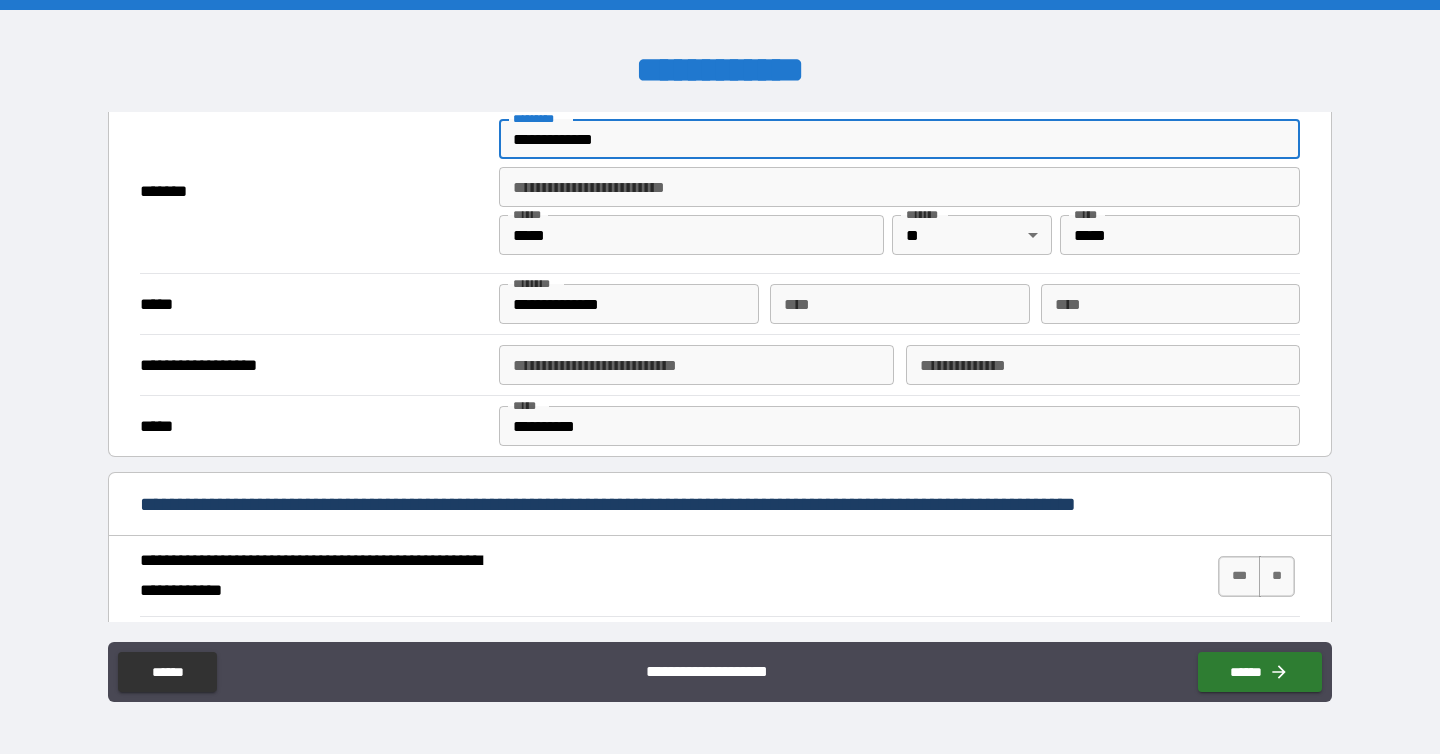 scroll, scrollTop: 1545, scrollLeft: 0, axis: vertical 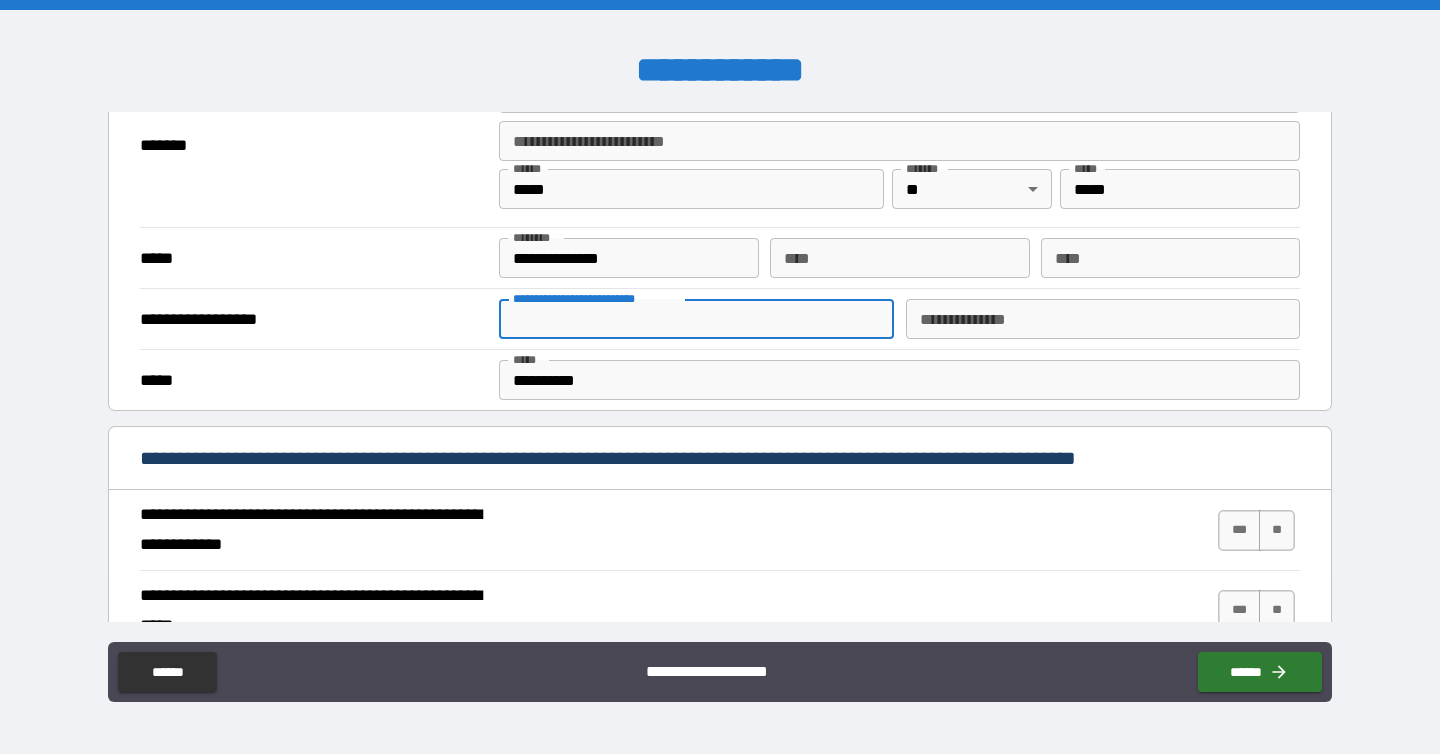 click on "**********" at bounding box center (696, 319) 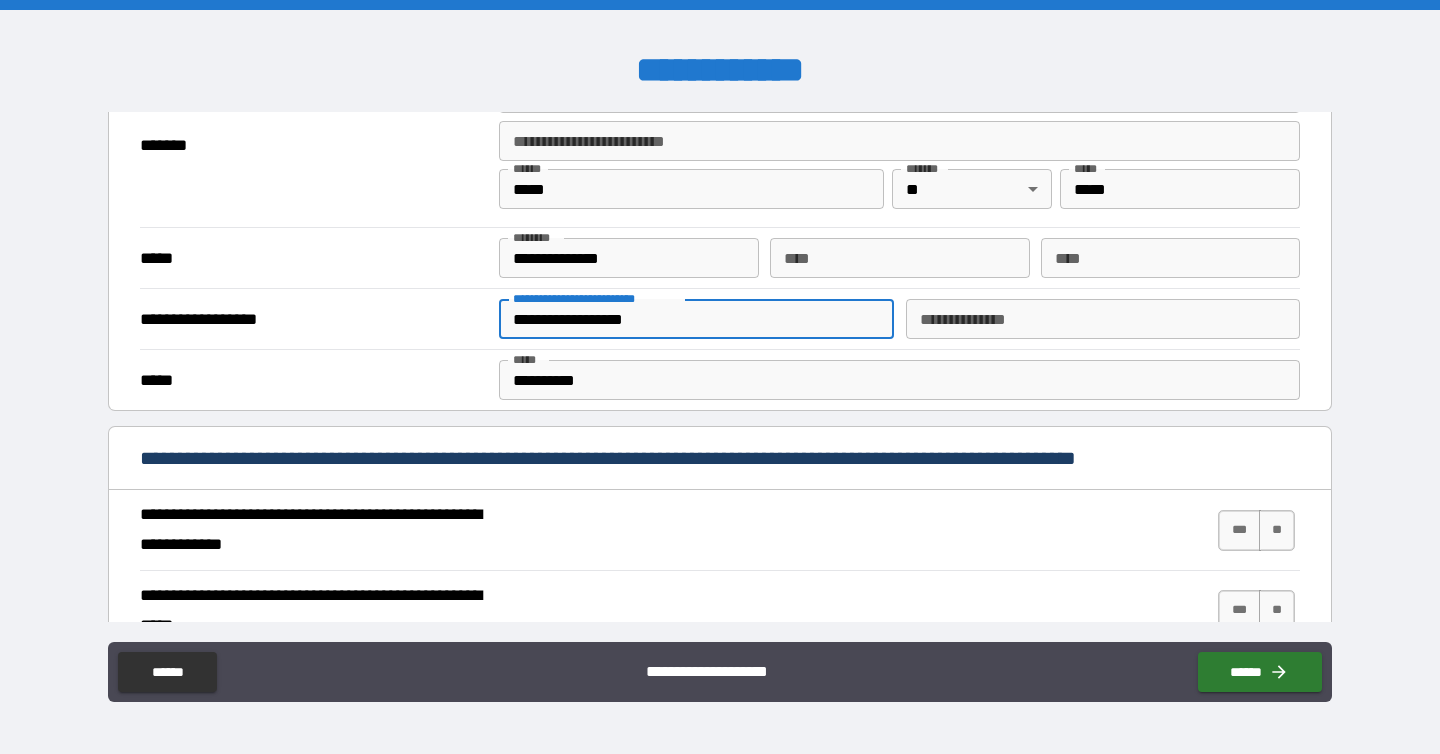 type on "**********" 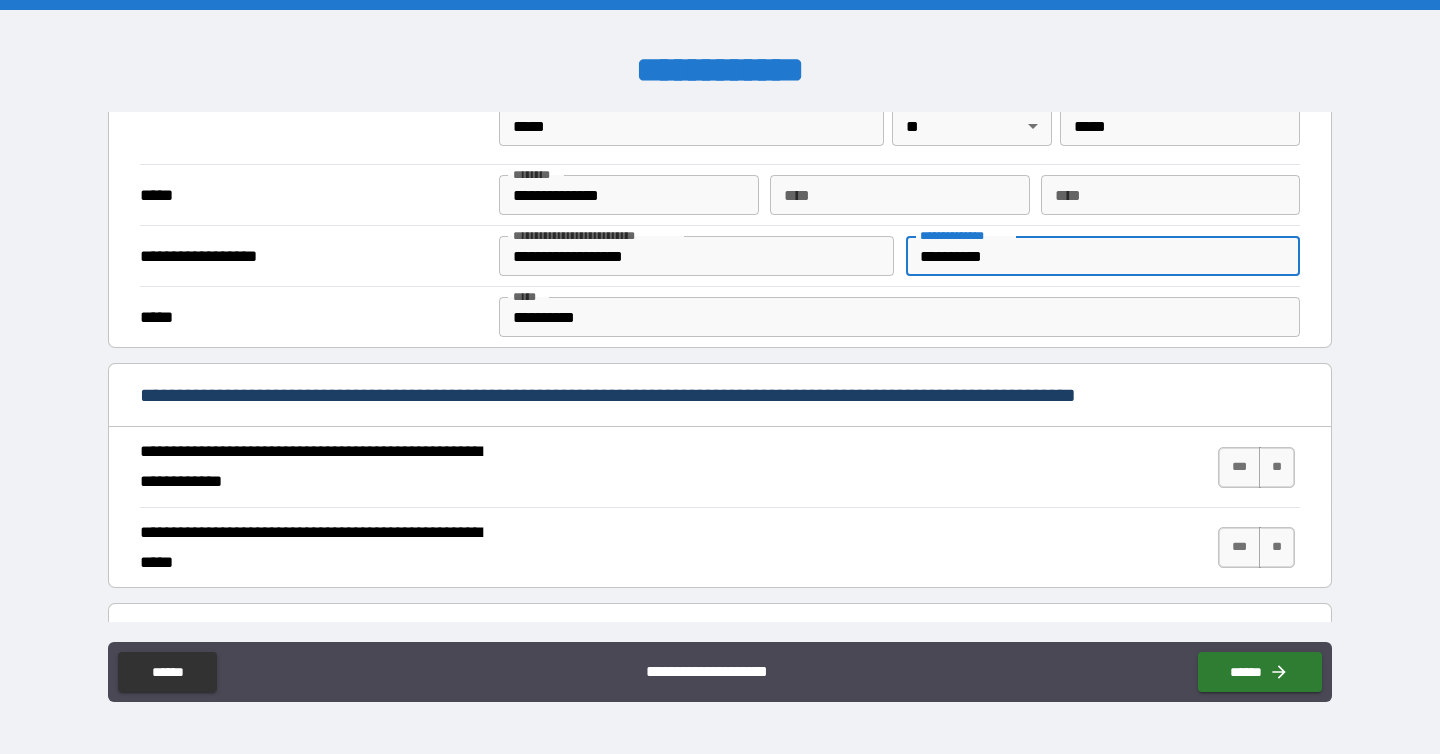 scroll, scrollTop: 1606, scrollLeft: 0, axis: vertical 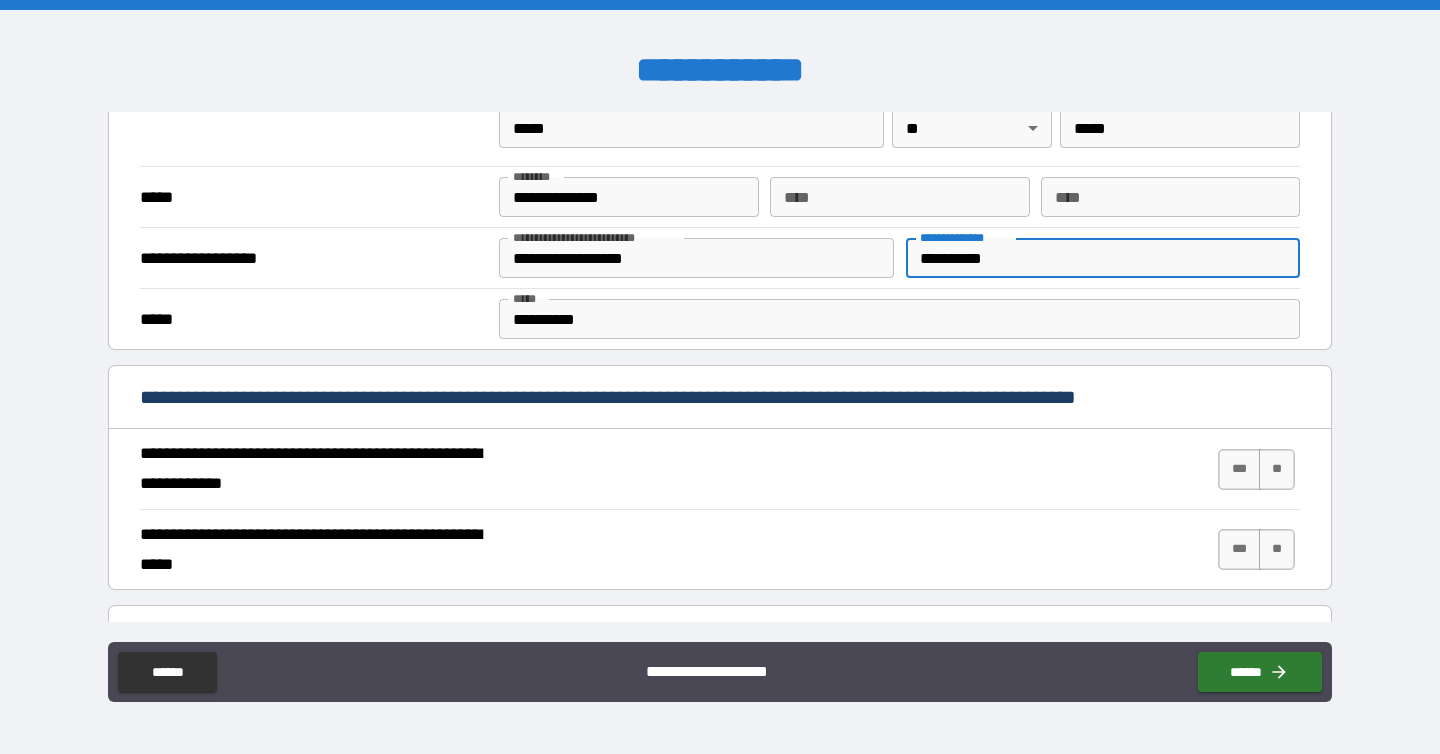 type on "**********" 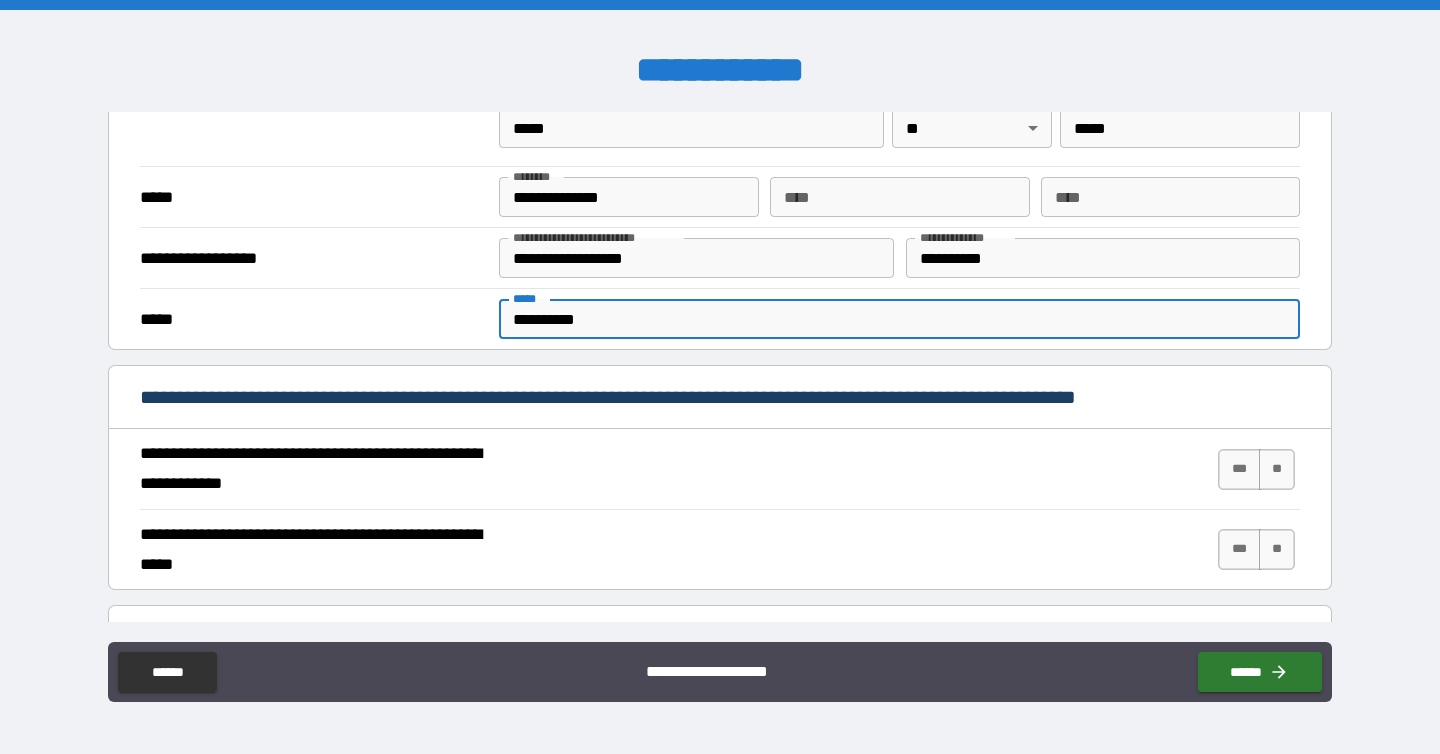 click on "**********" at bounding box center (899, 319) 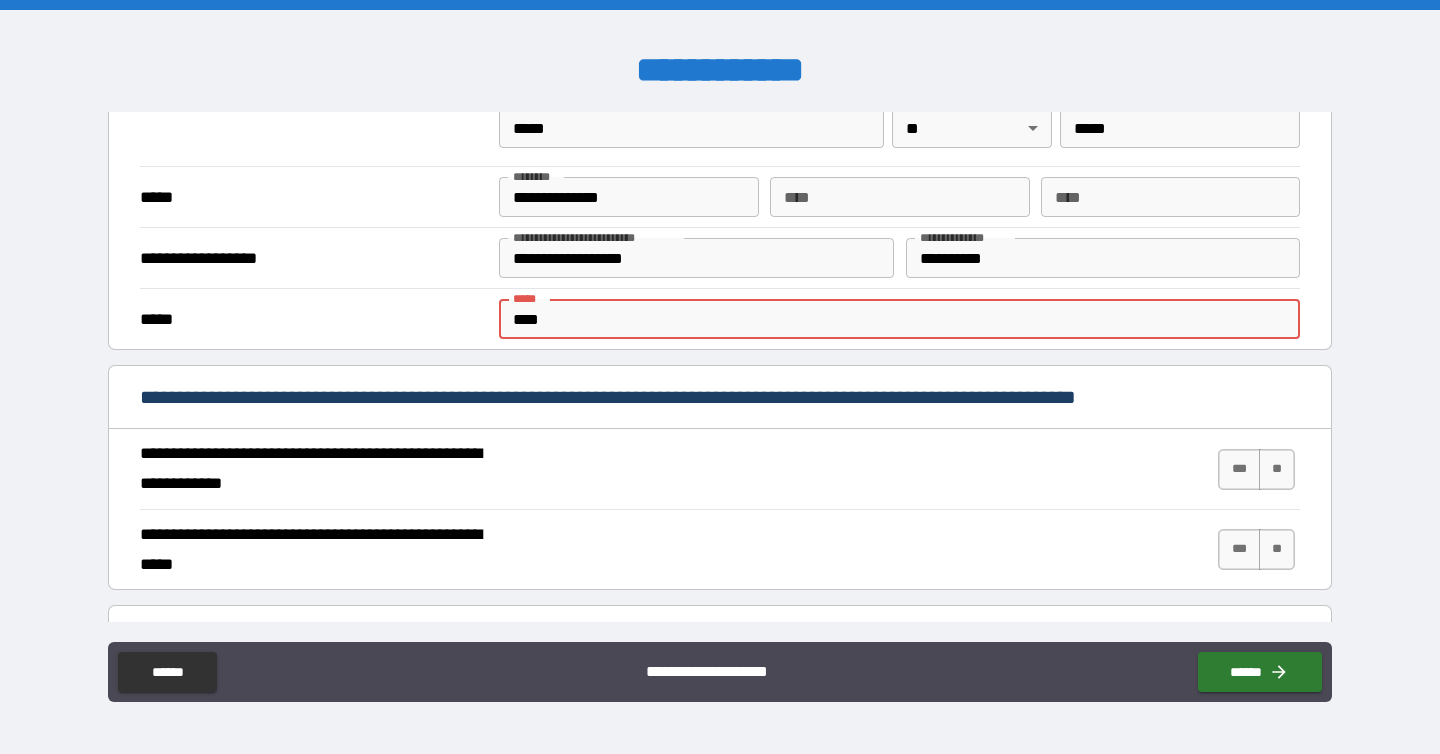 type on "**********" 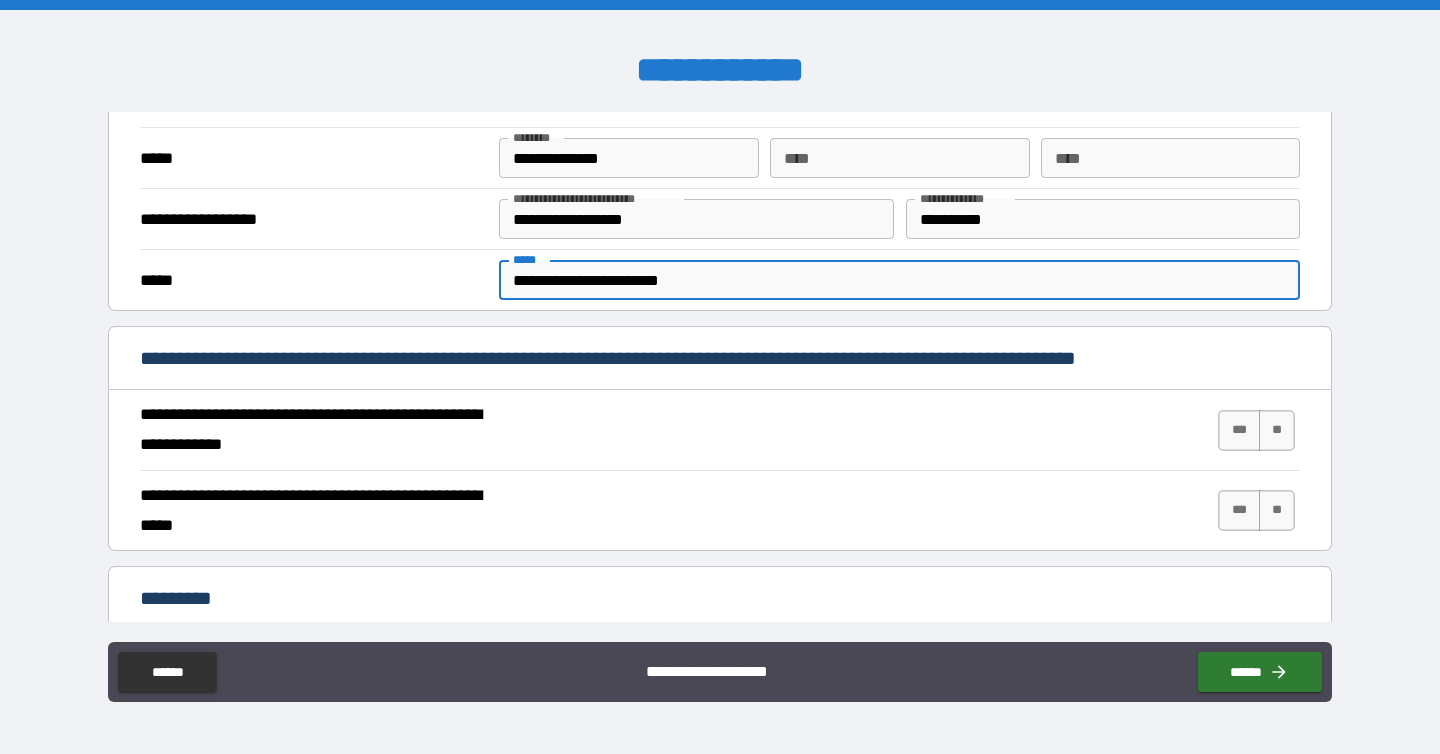 scroll, scrollTop: 1650, scrollLeft: 0, axis: vertical 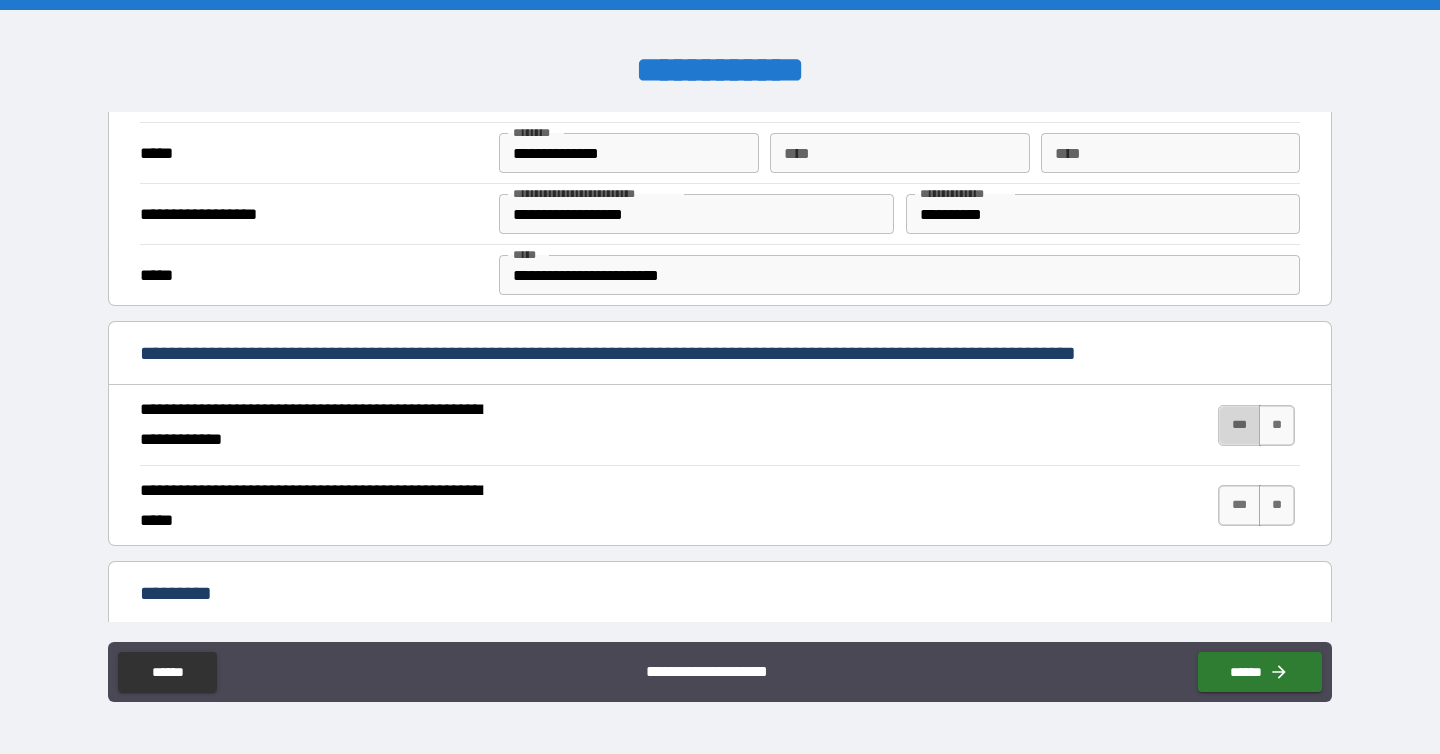 click on "***" at bounding box center [1239, 425] 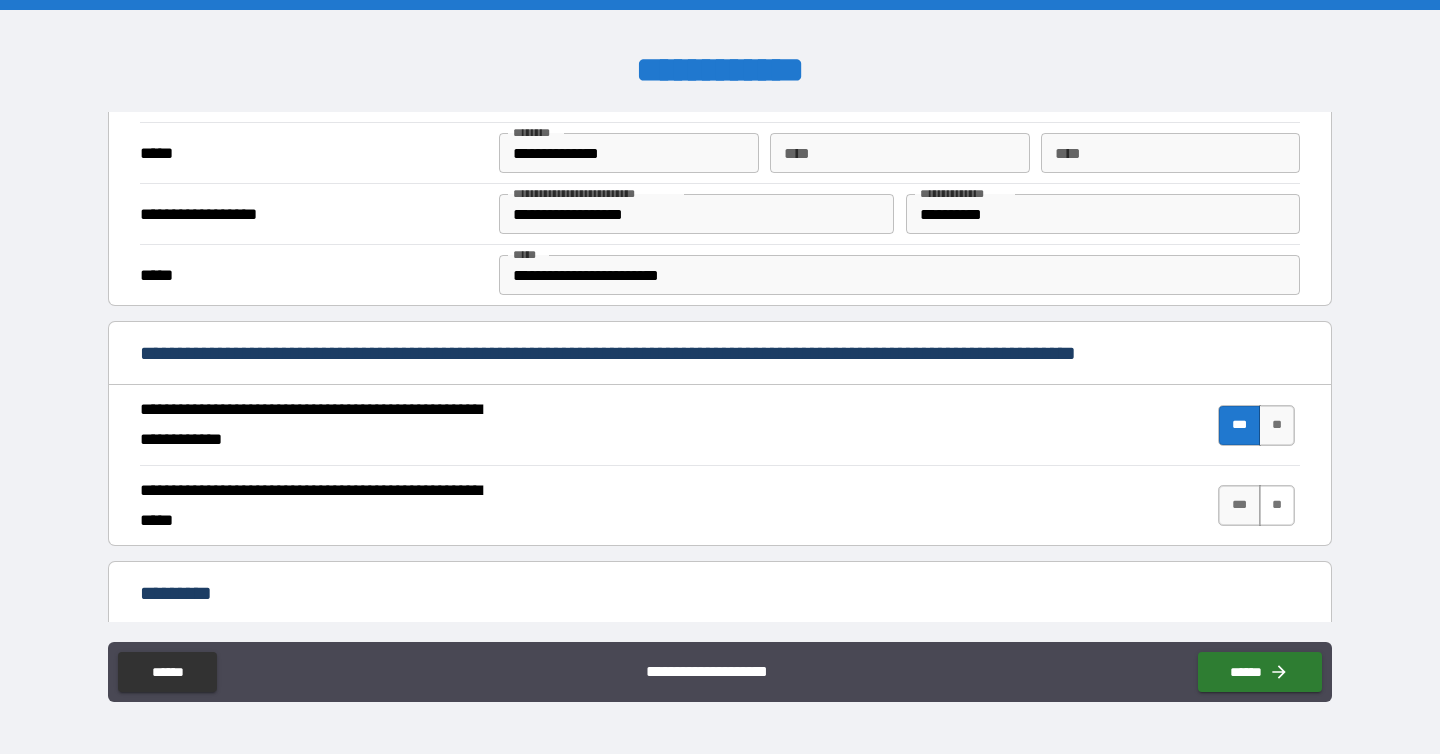 click on "**" at bounding box center [1277, 505] 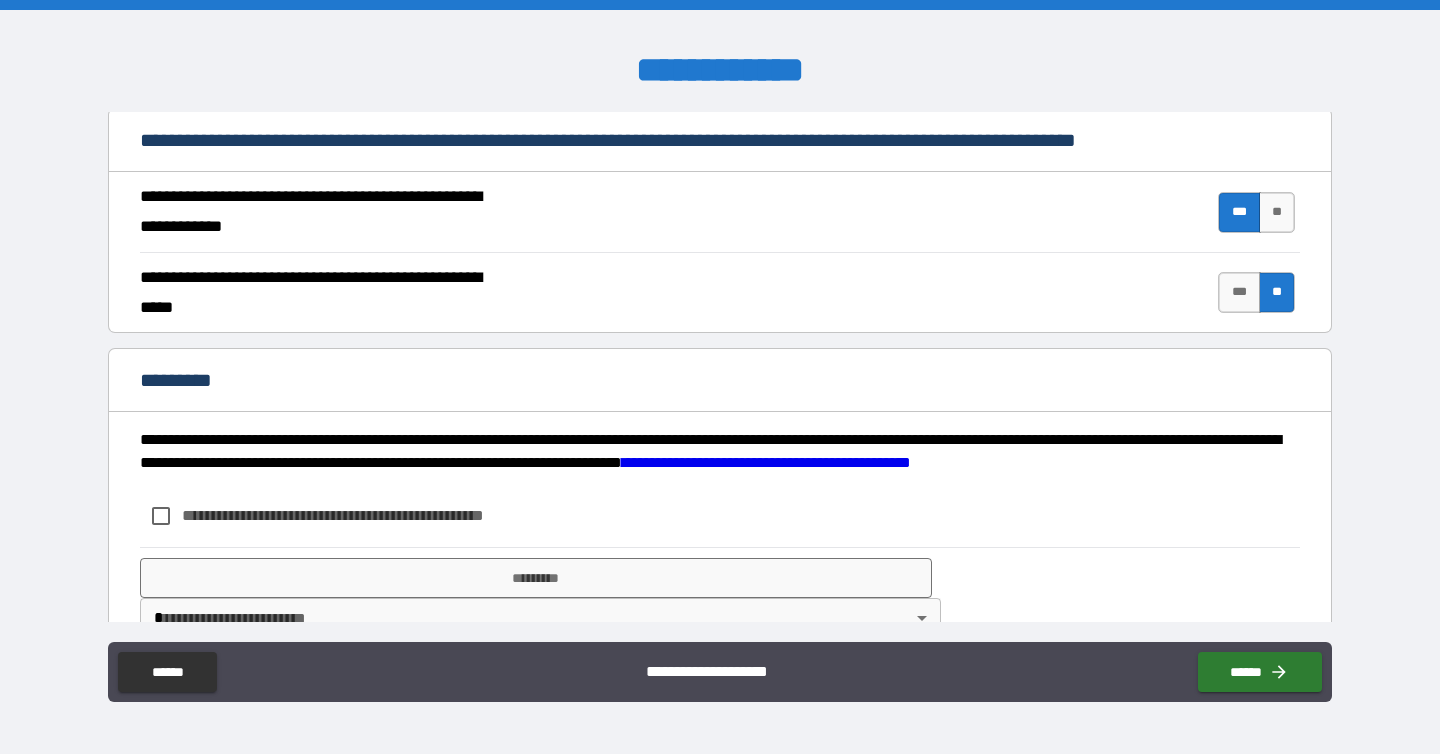 scroll, scrollTop: 1910, scrollLeft: 0, axis: vertical 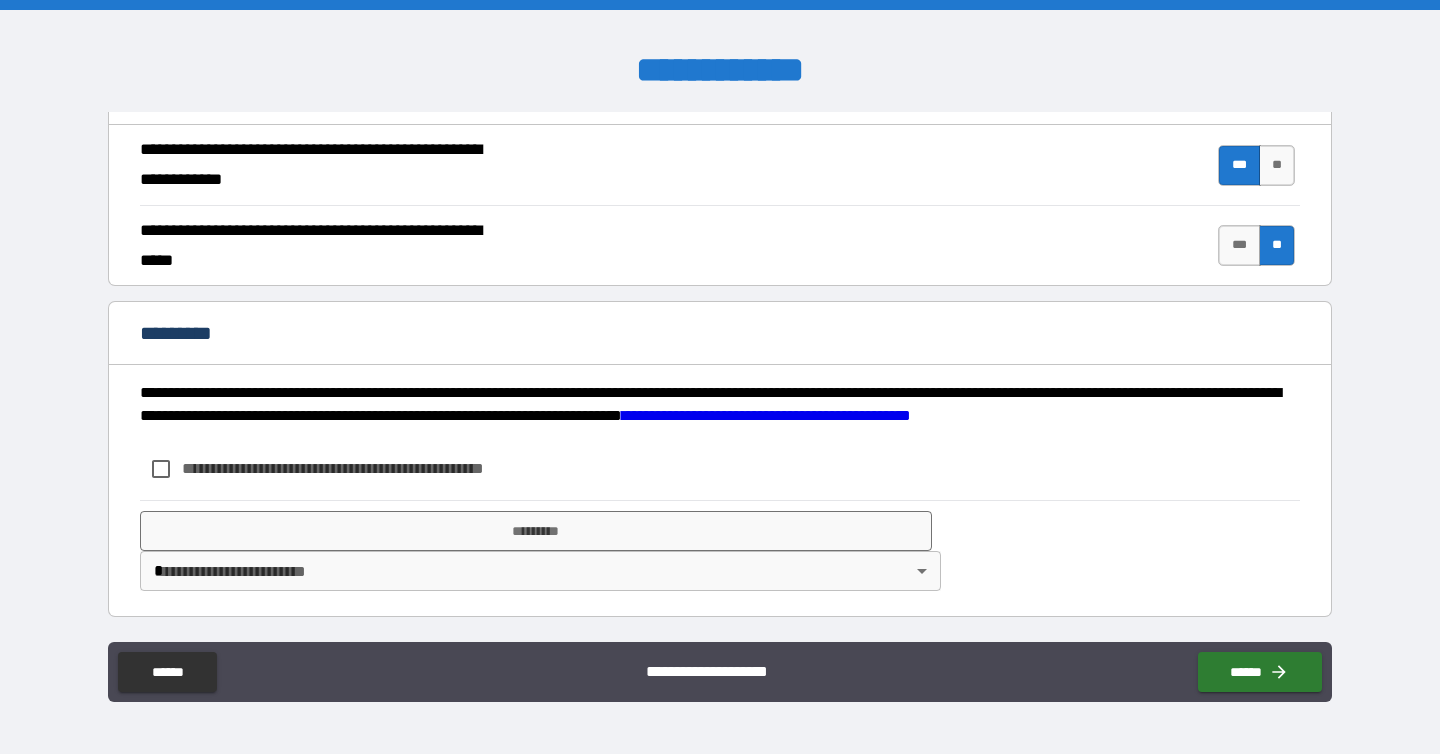 click on "**********" at bounding box center (366, 468) 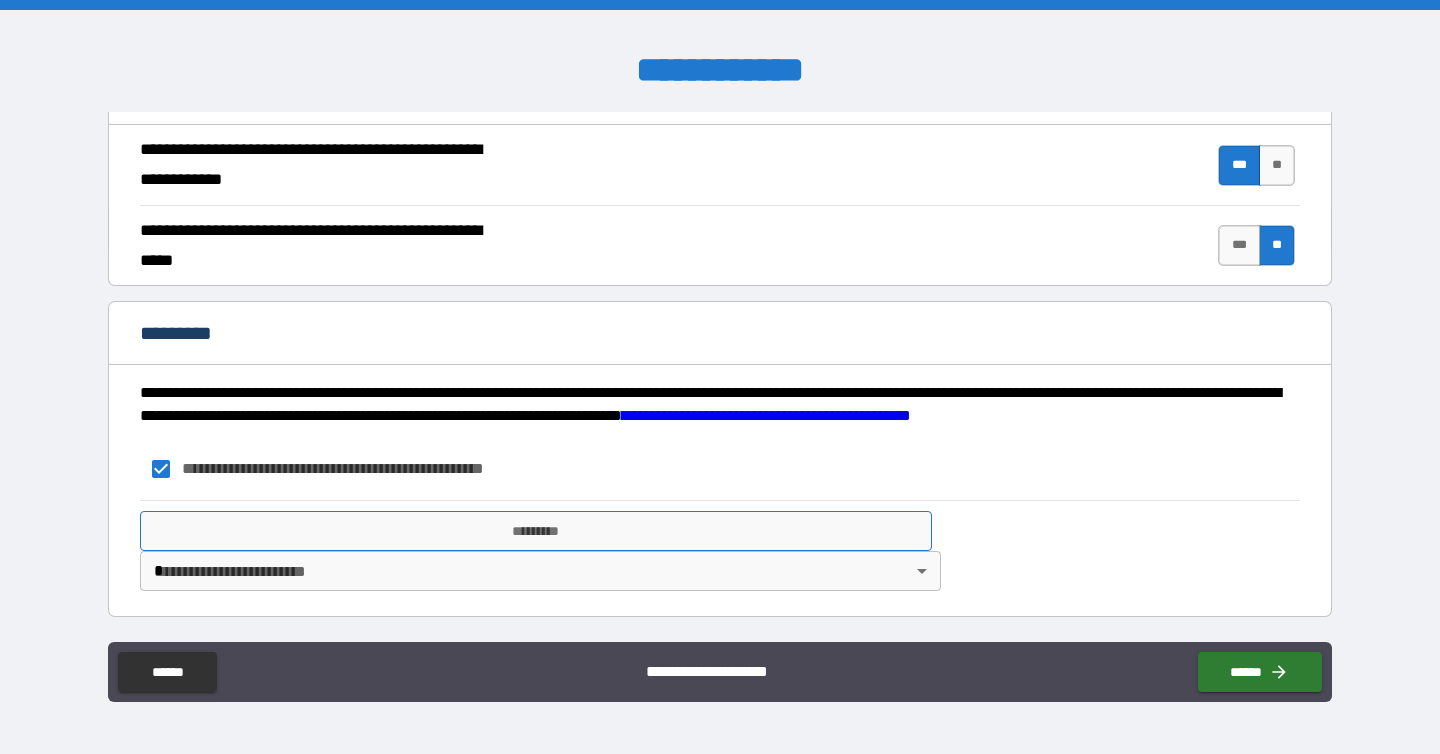 click on "*********" at bounding box center [536, 531] 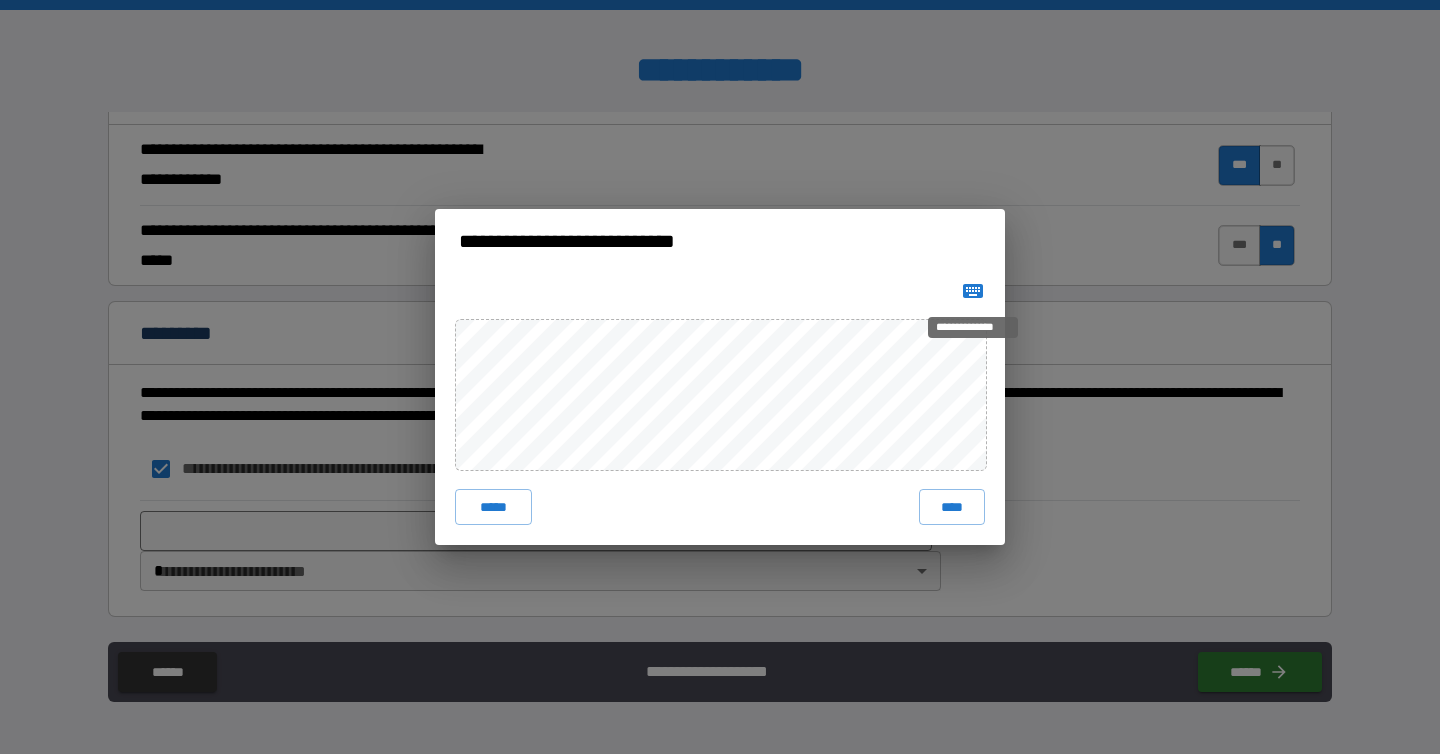click 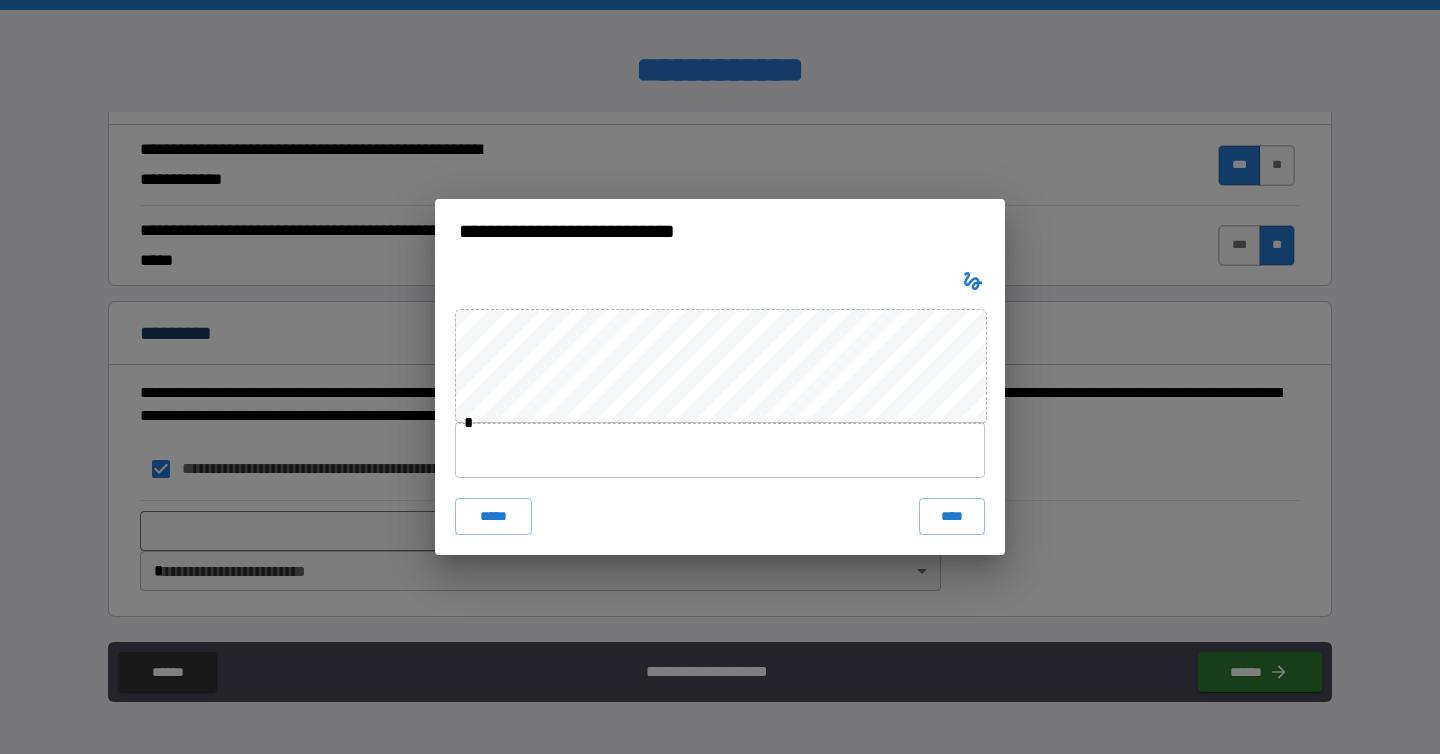 type 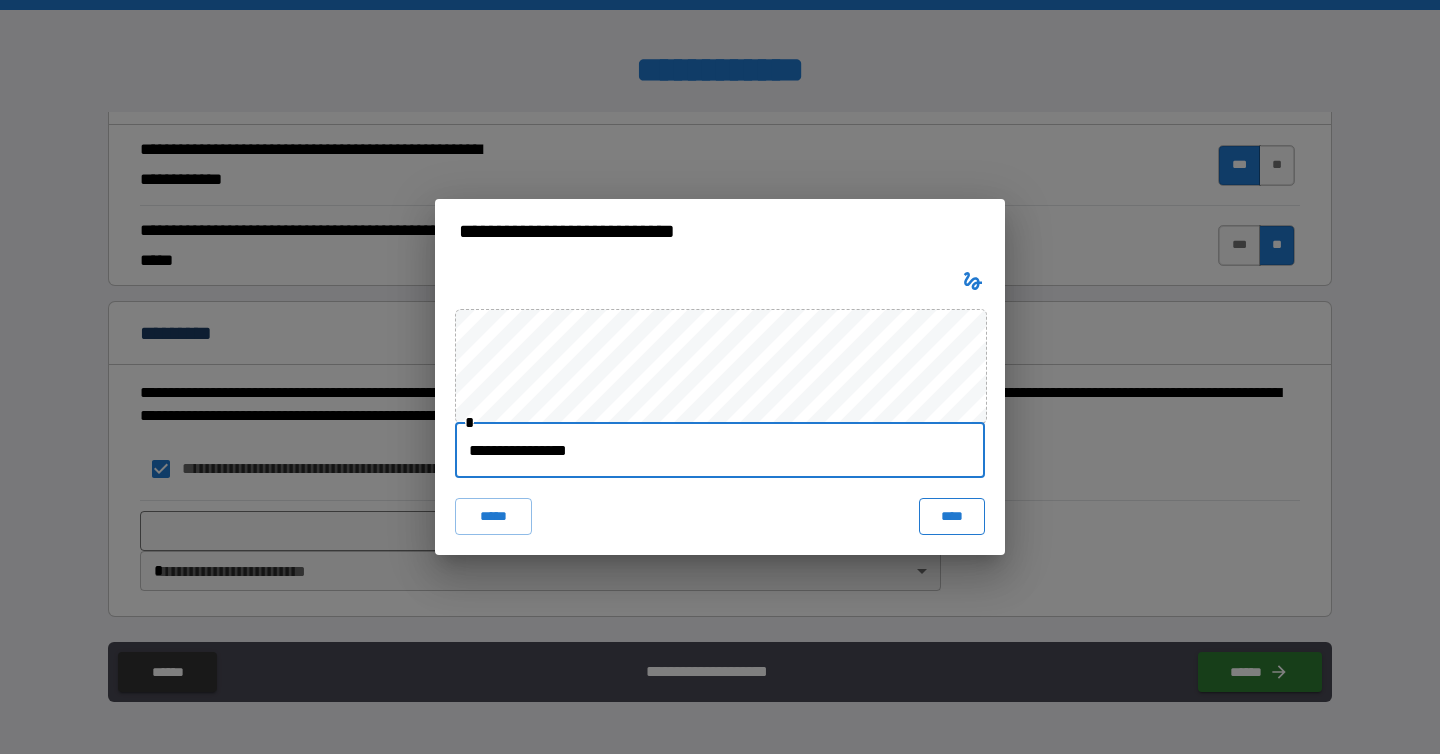 type on "**********" 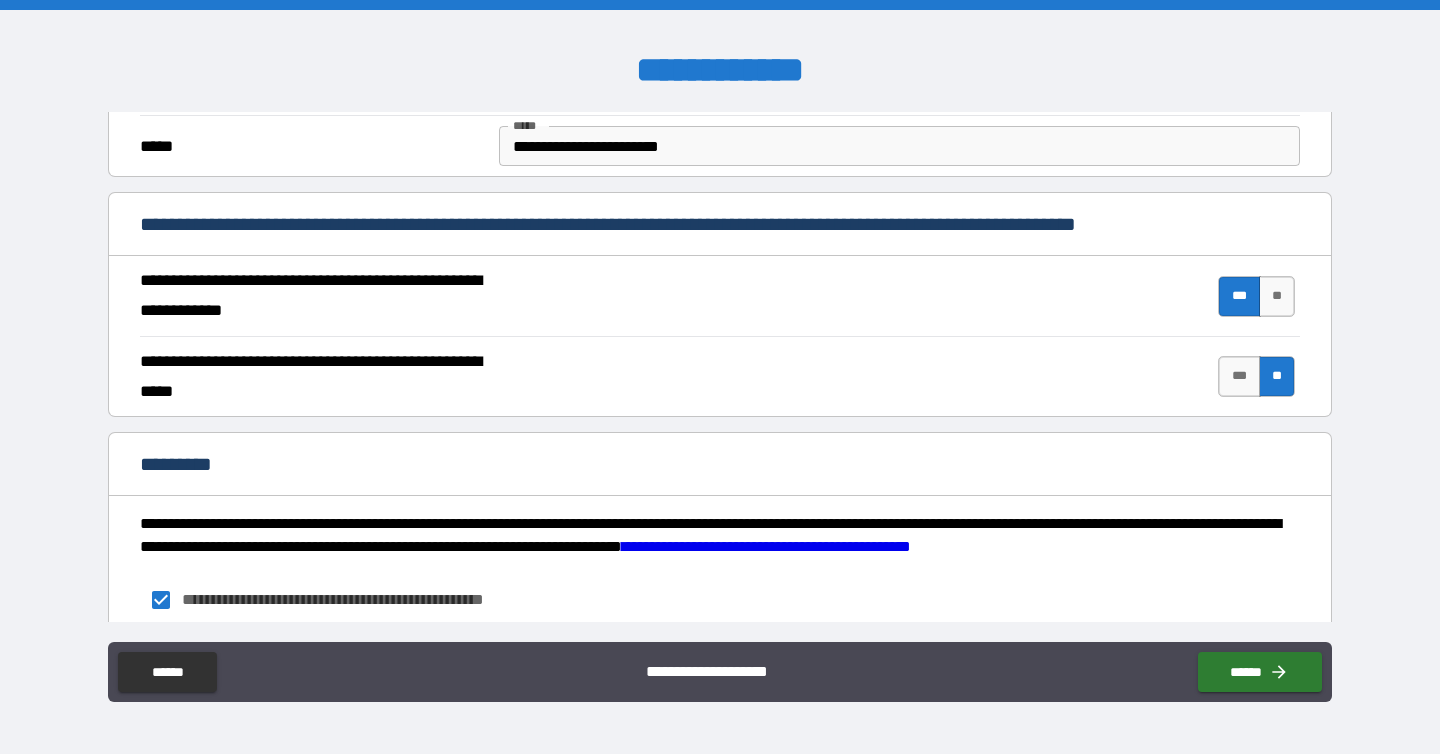 scroll, scrollTop: 1927, scrollLeft: 0, axis: vertical 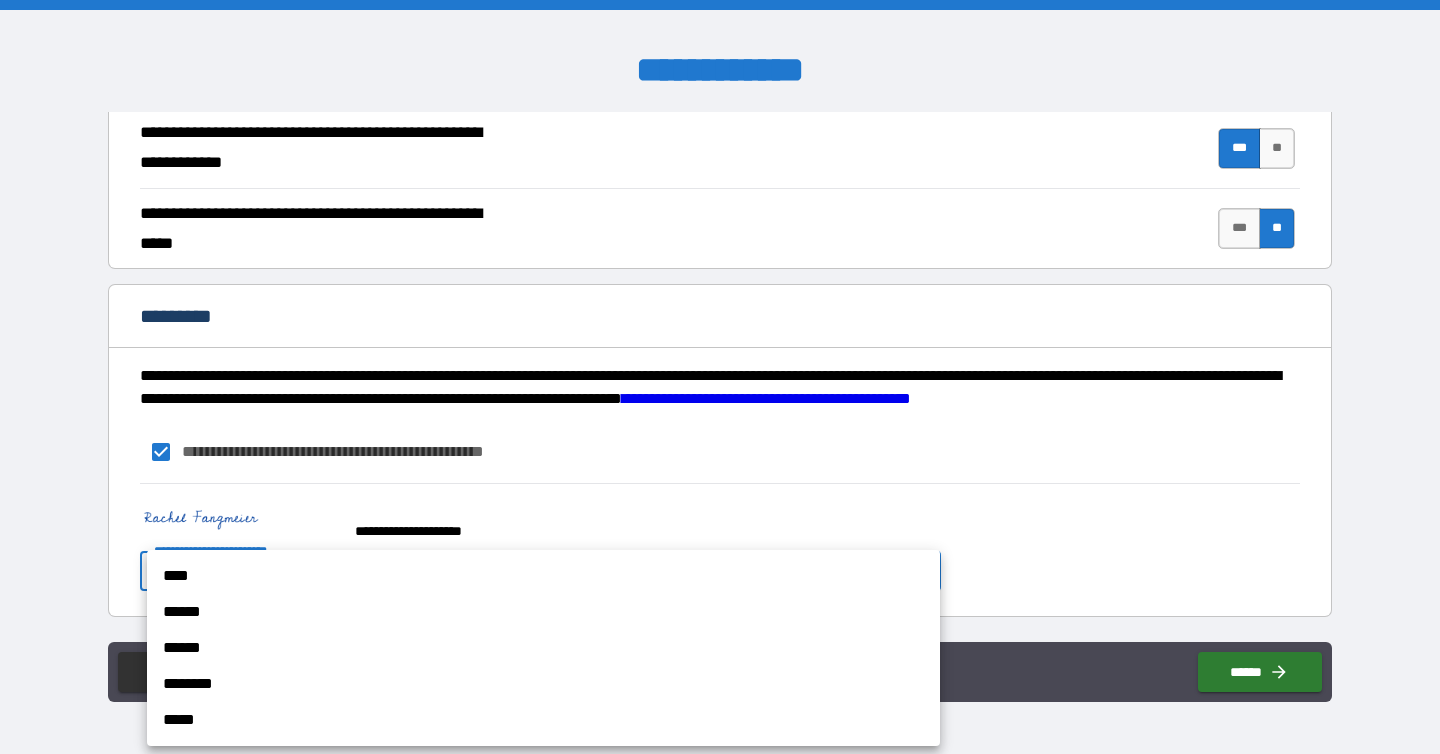 click on "**********" at bounding box center [720, 377] 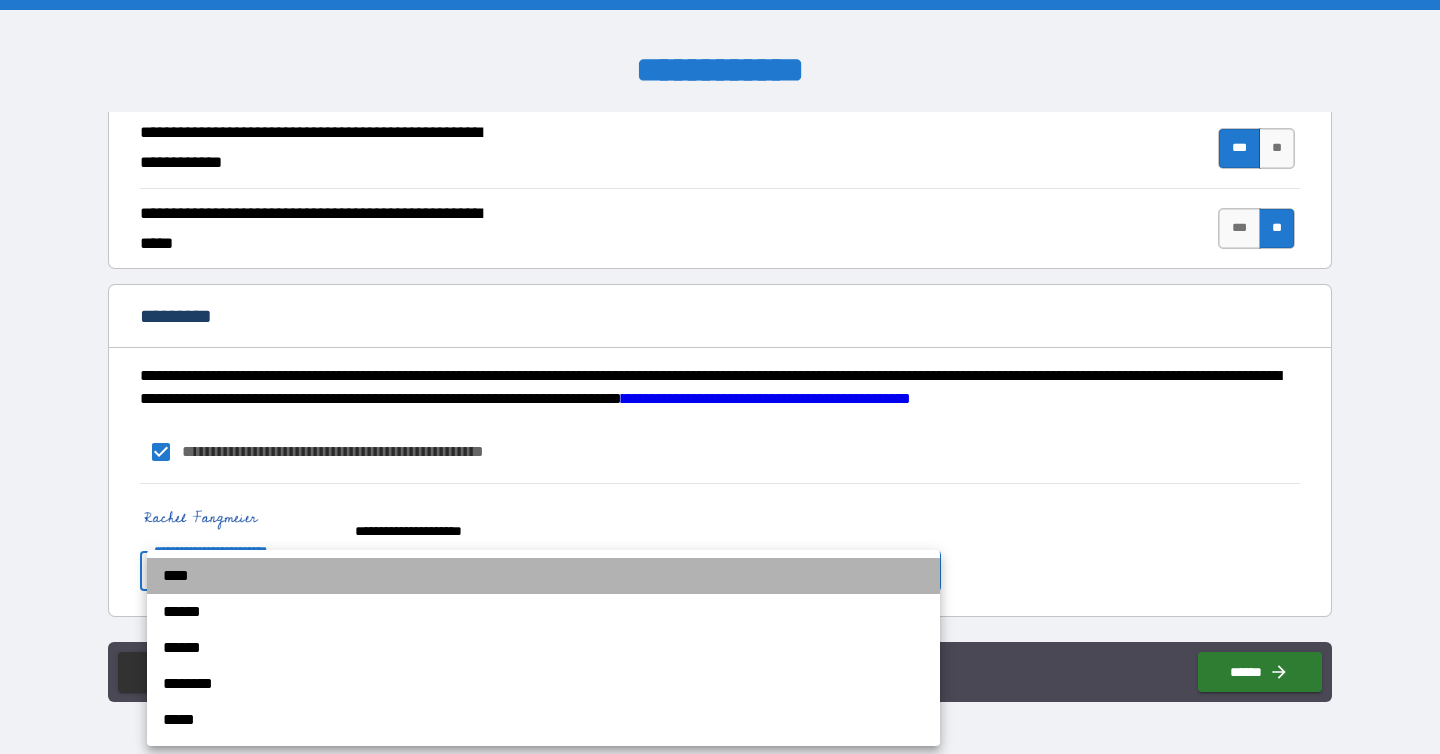 click on "****" at bounding box center [543, 576] 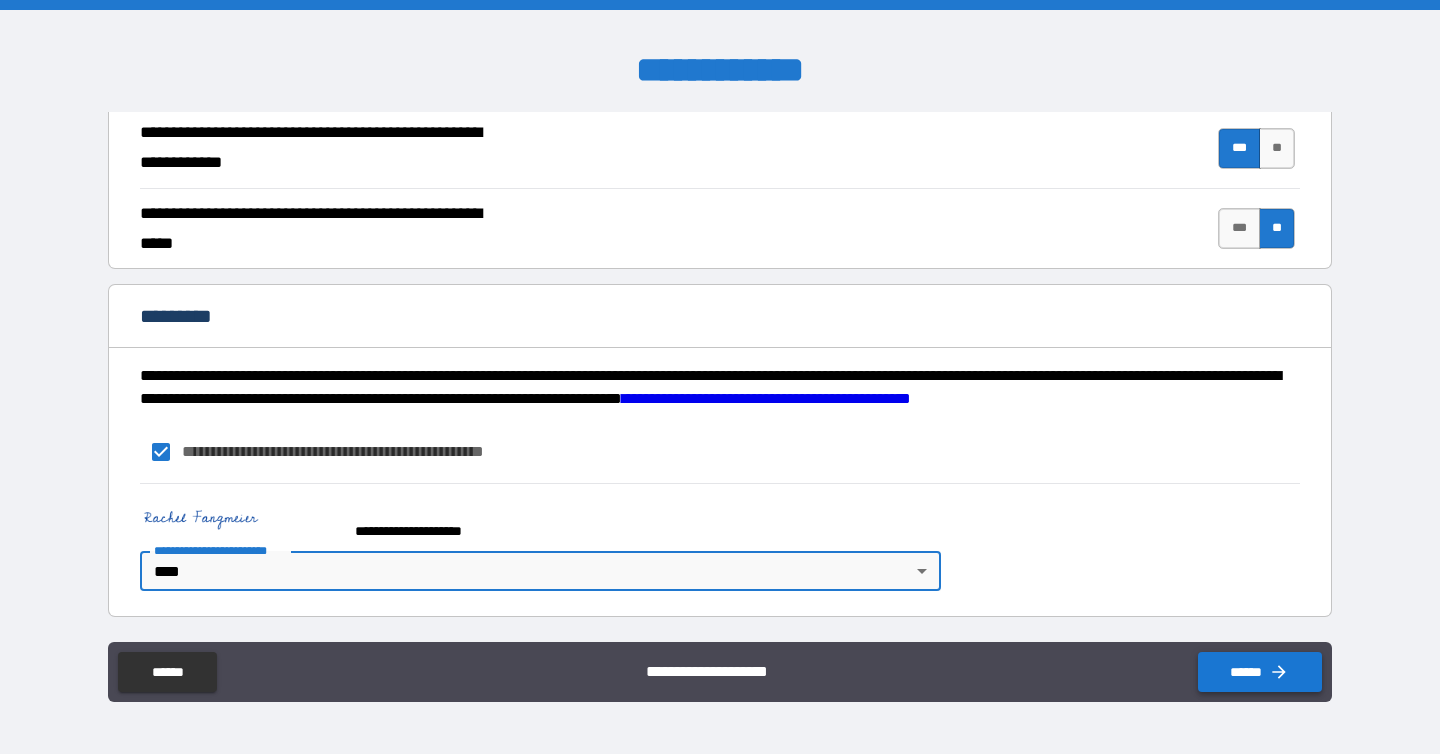 click 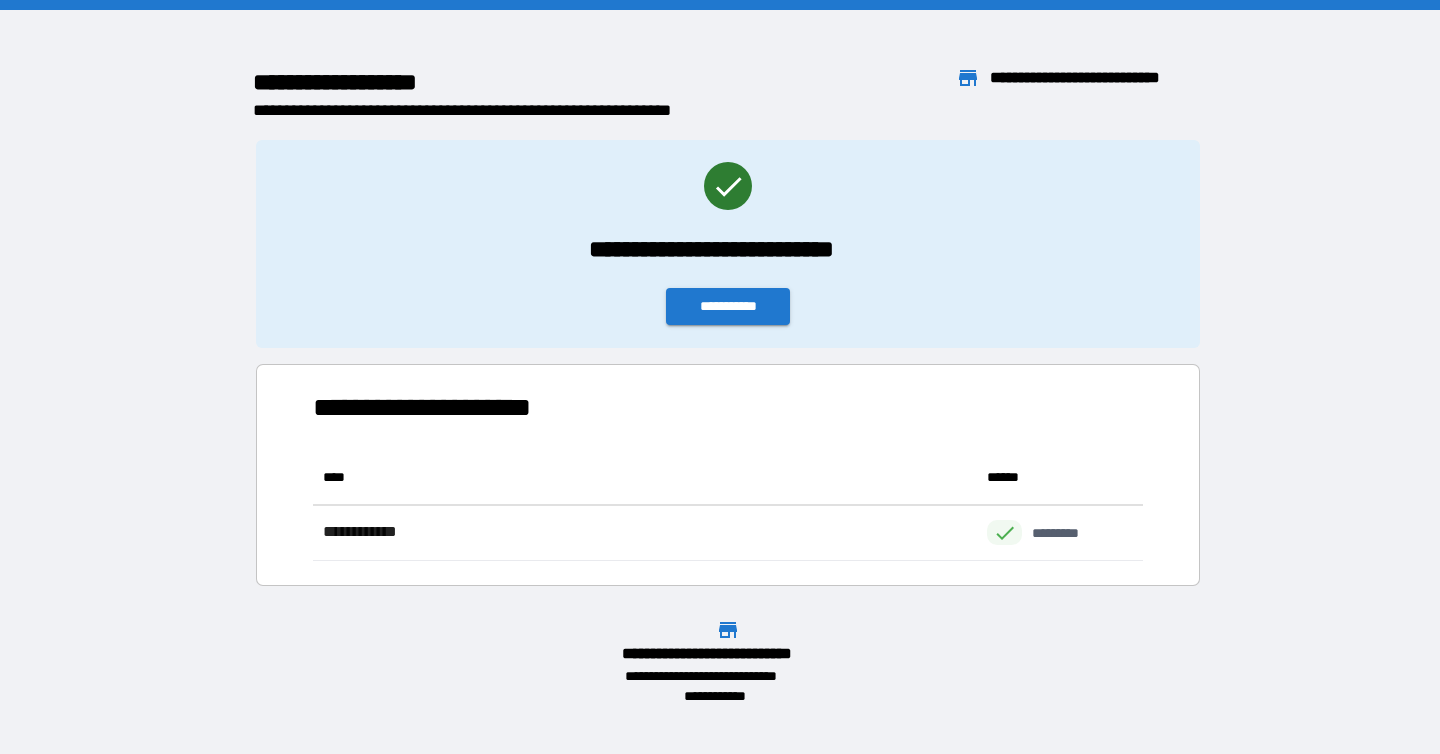 scroll, scrollTop: 1, scrollLeft: 1, axis: both 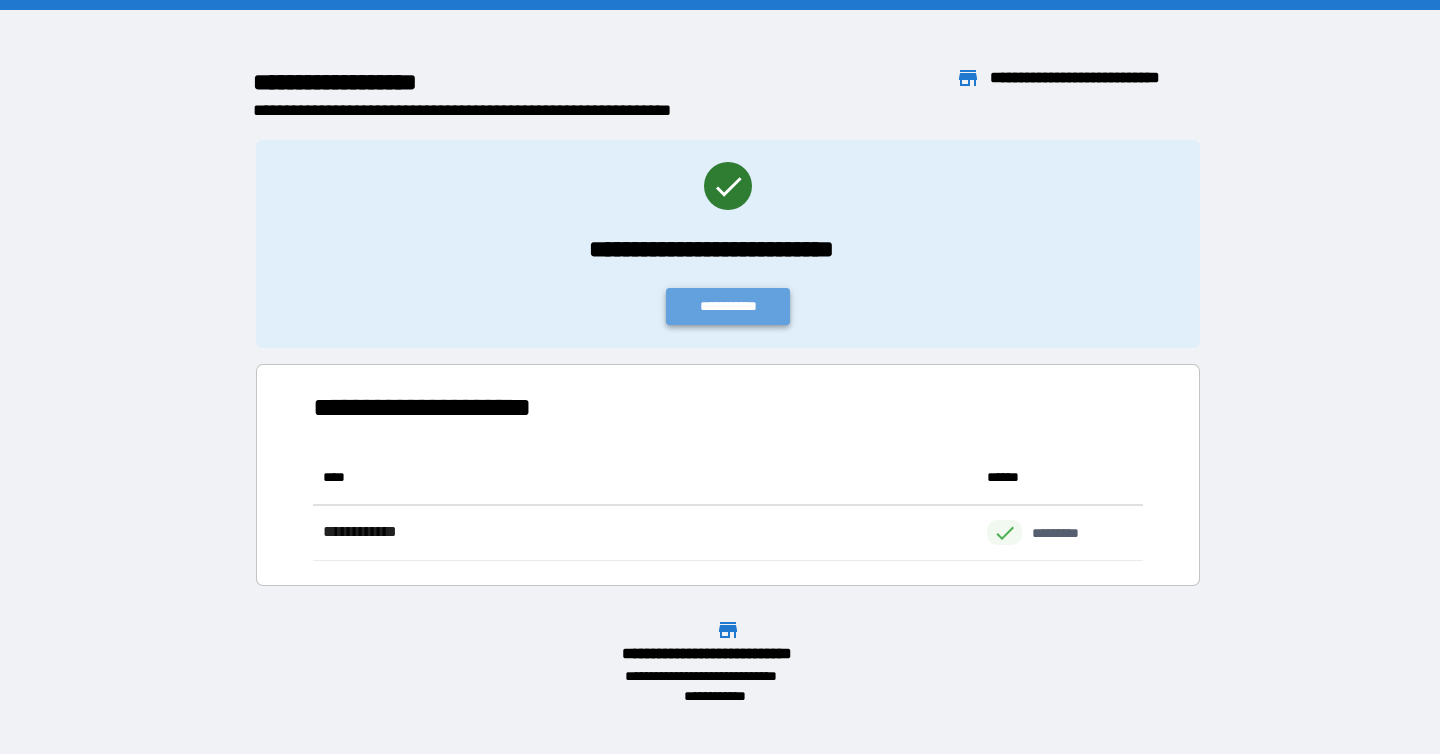click on "**********" at bounding box center (728, 306) 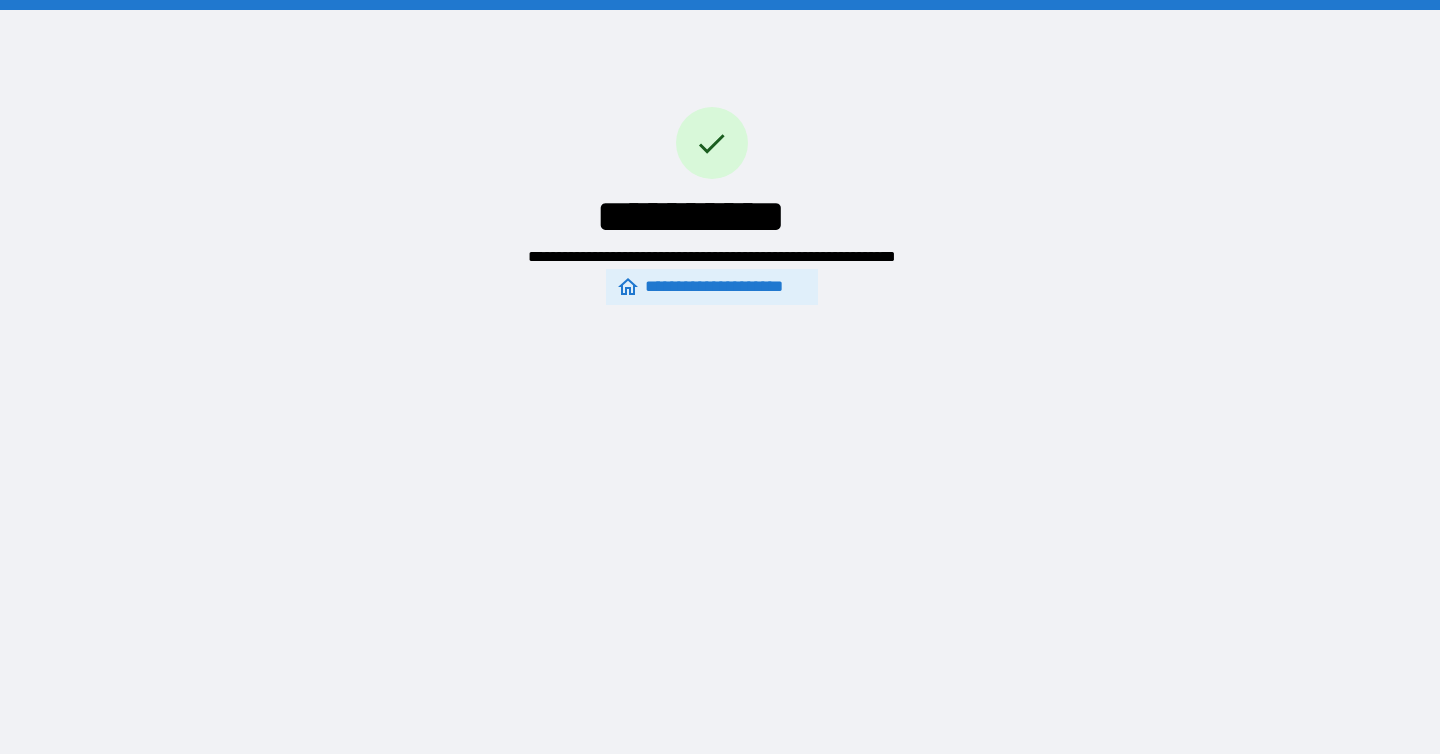 click on "**********" at bounding box center (711, 287) 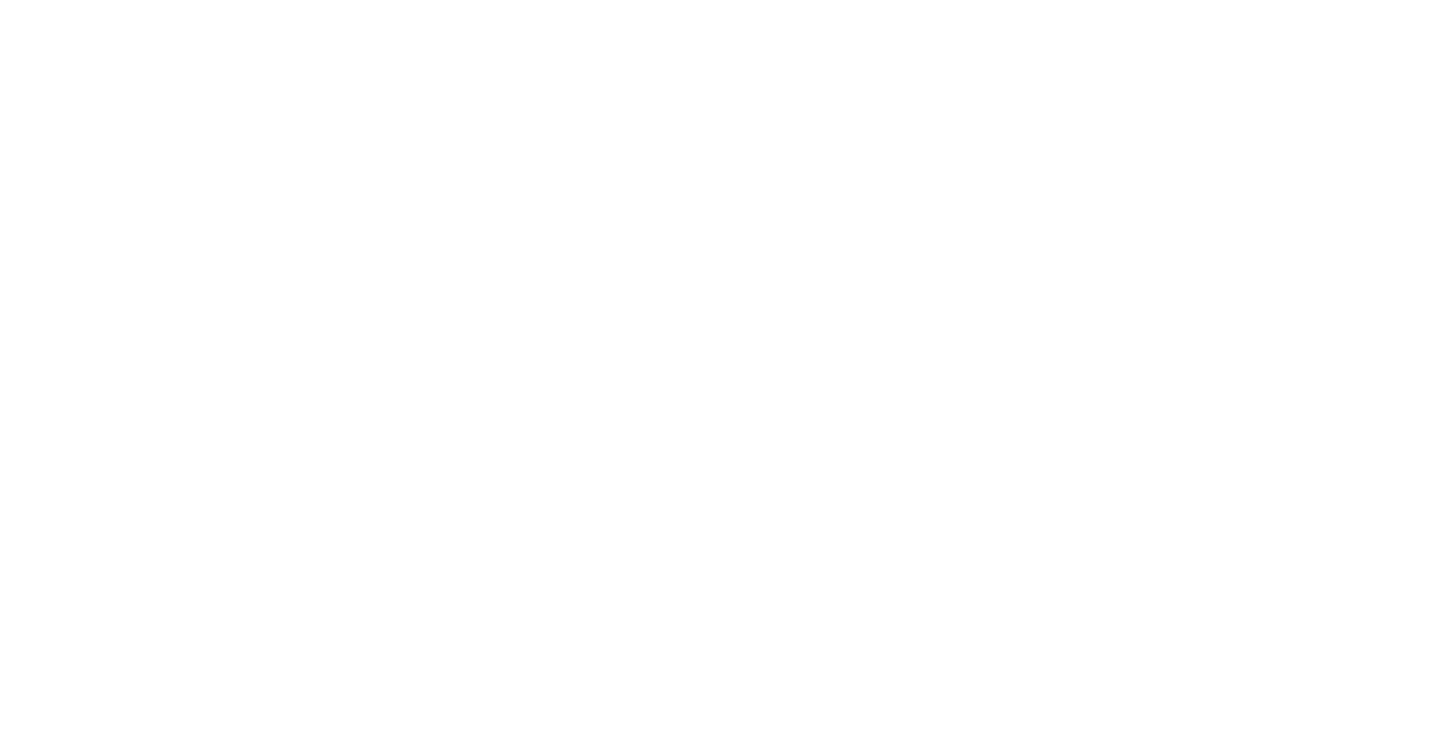 scroll, scrollTop: 0, scrollLeft: 0, axis: both 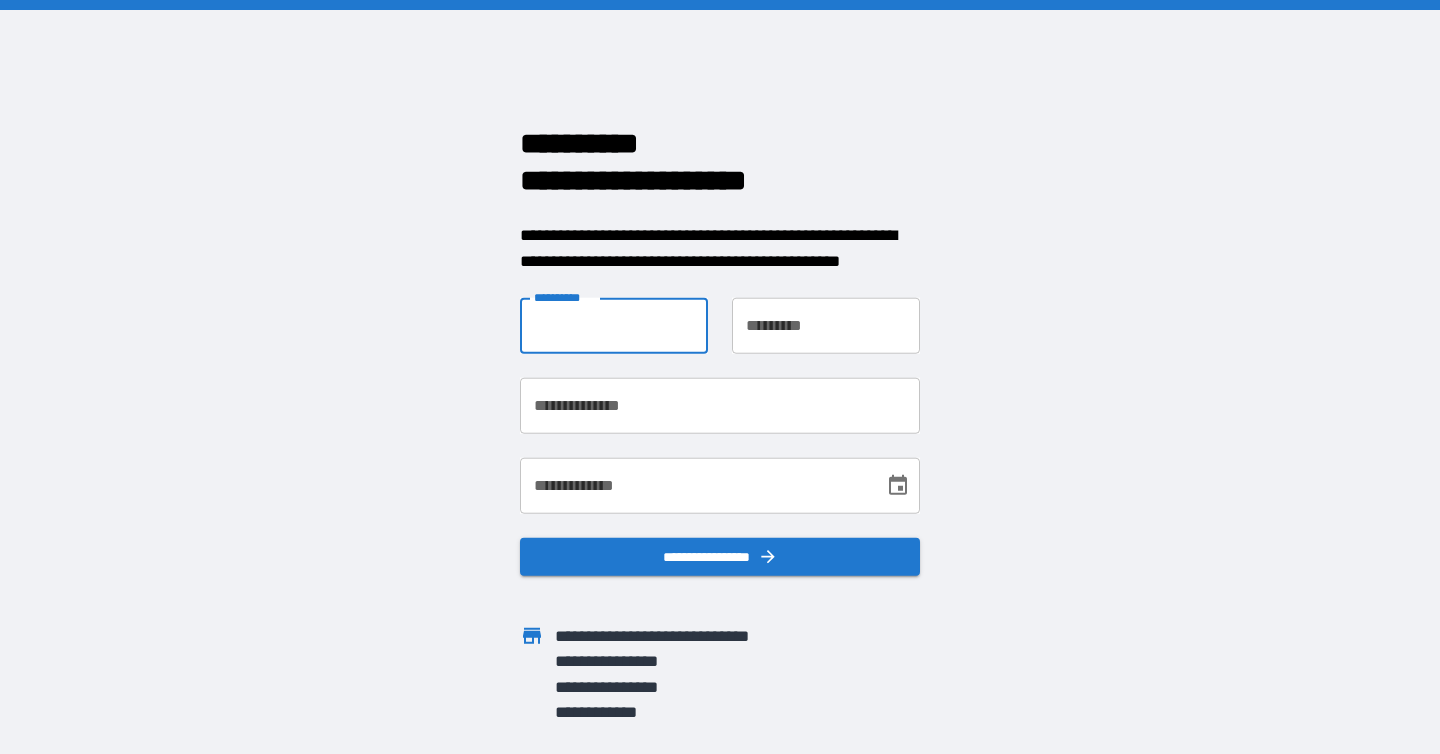 click on "**********" at bounding box center (614, 326) 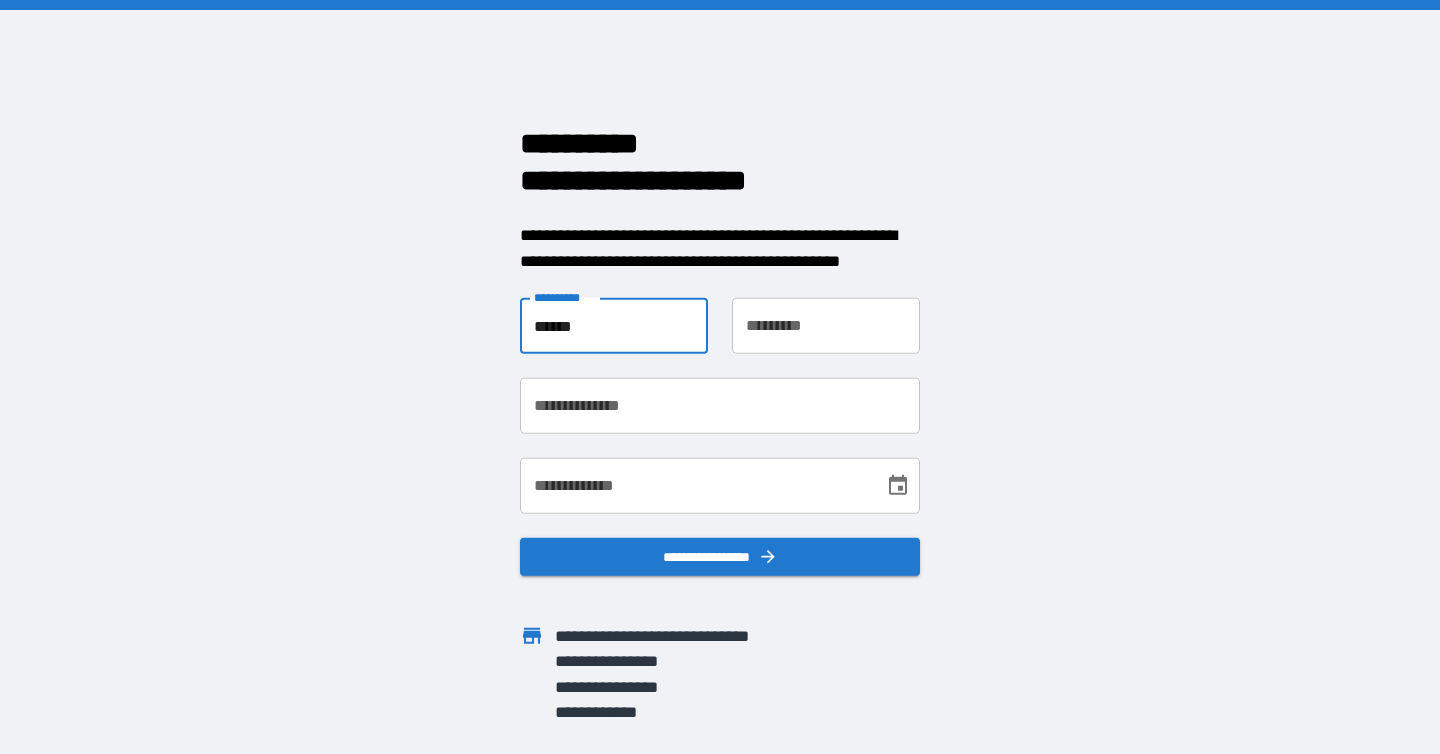 type on "*********" 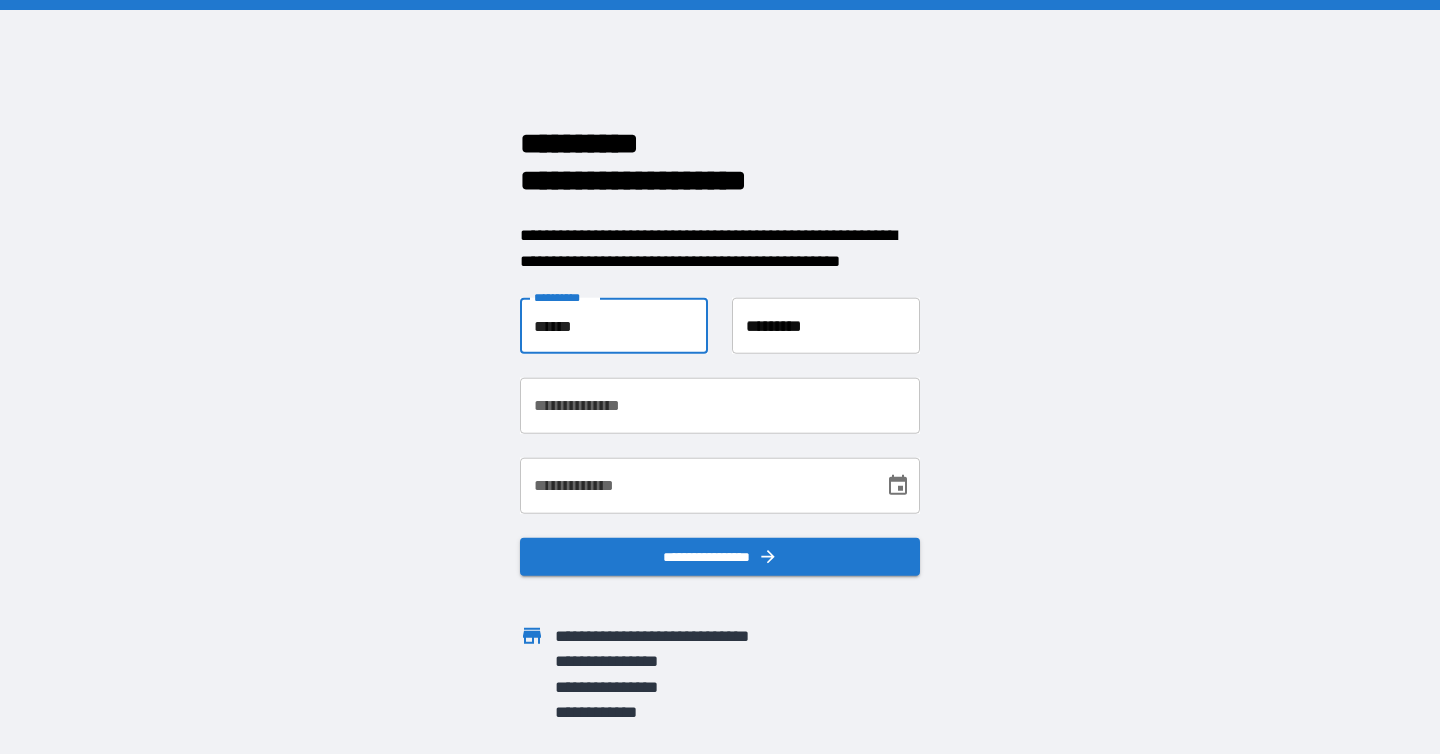 type on "**********" 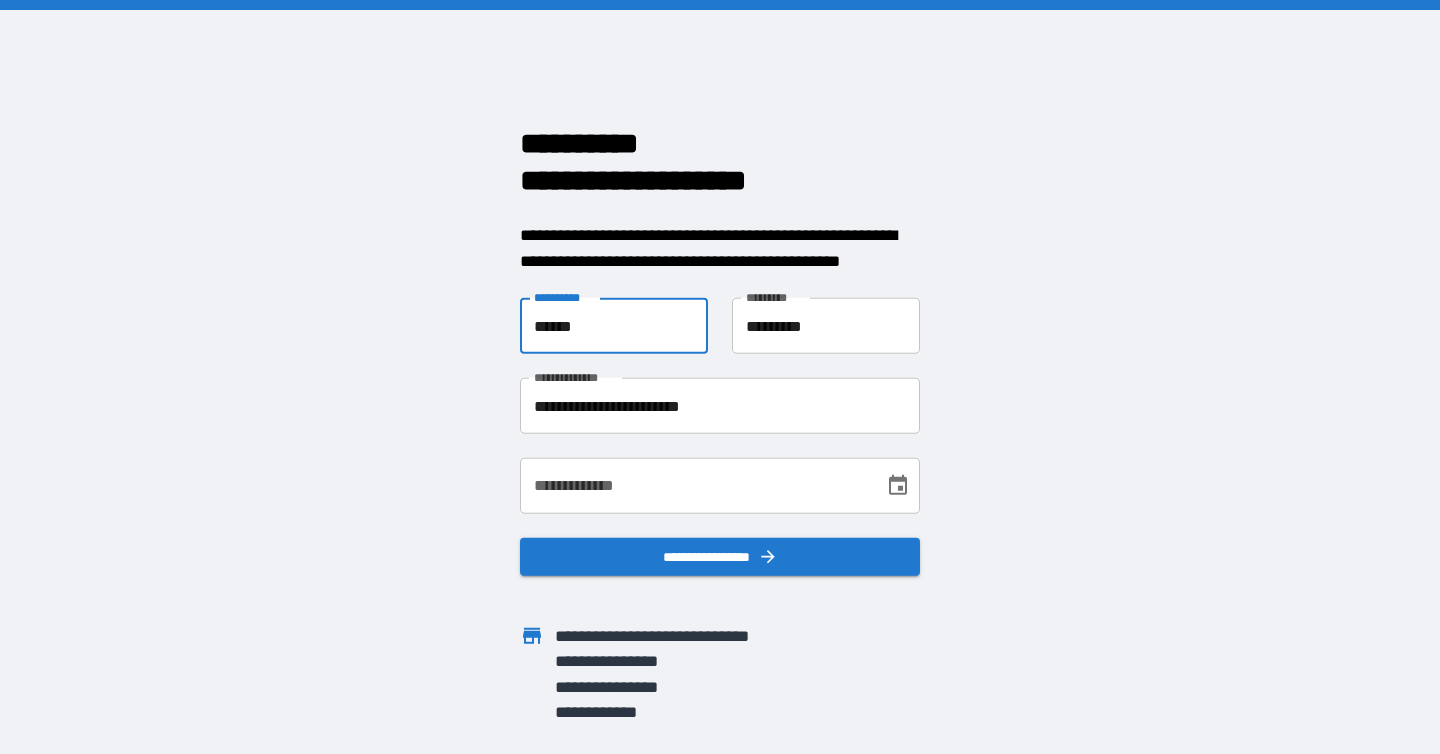 click on "**********" at bounding box center (695, 486) 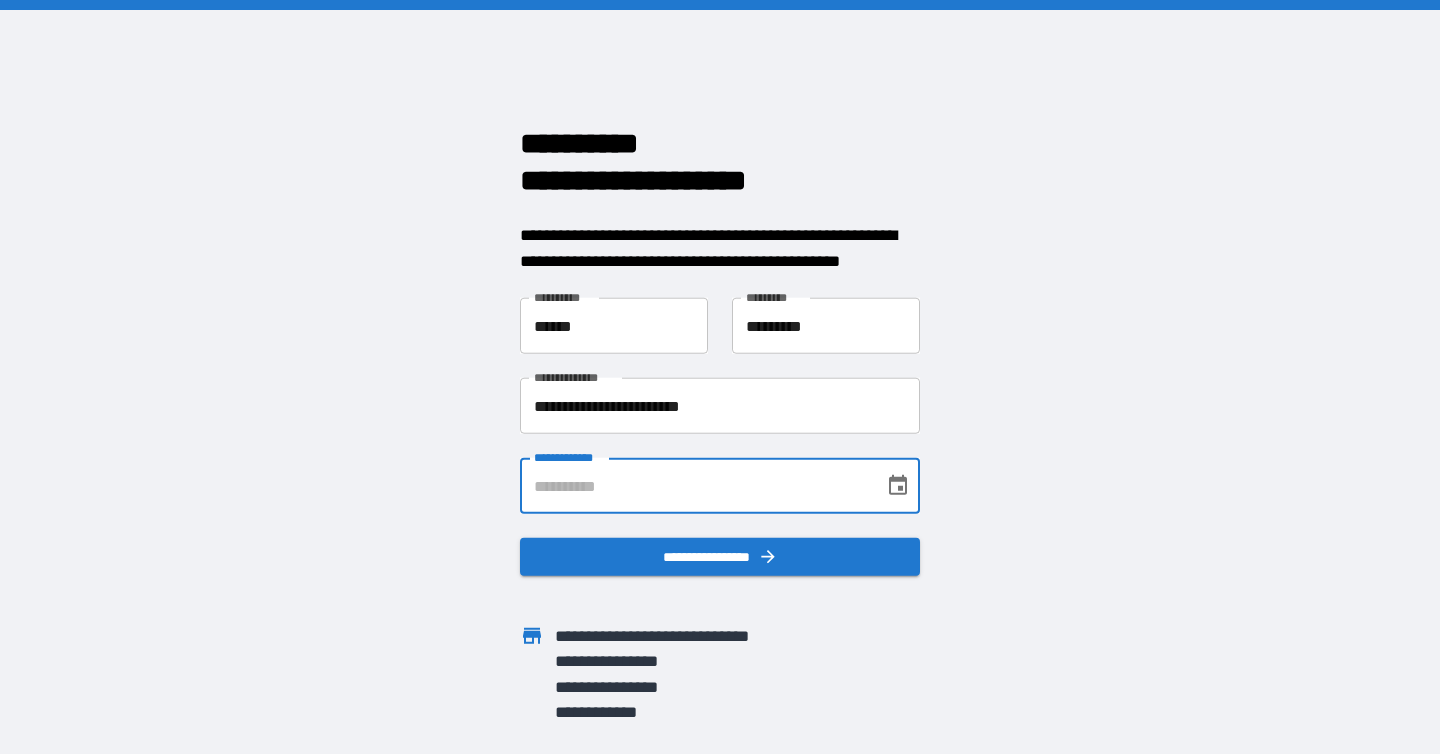 type on "**********" 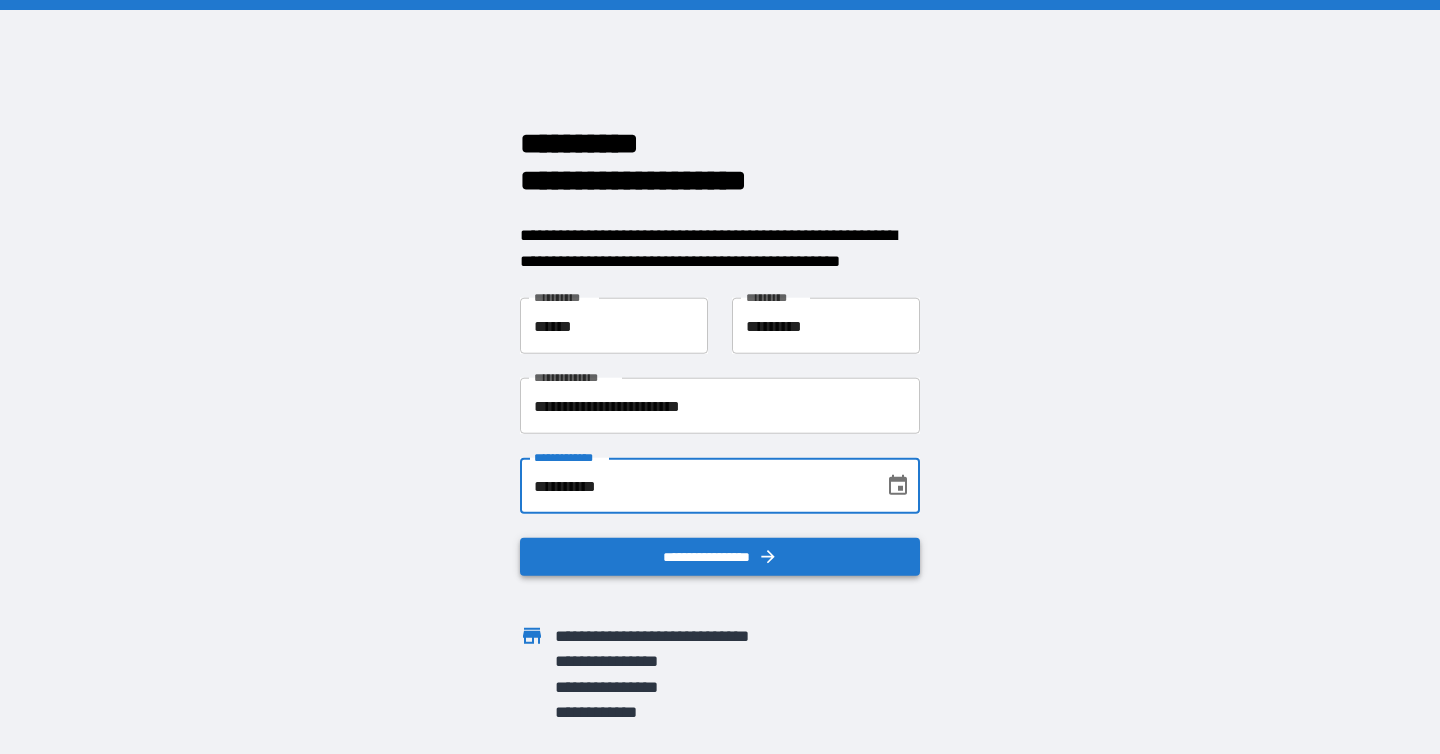 click on "**********" at bounding box center [720, 557] 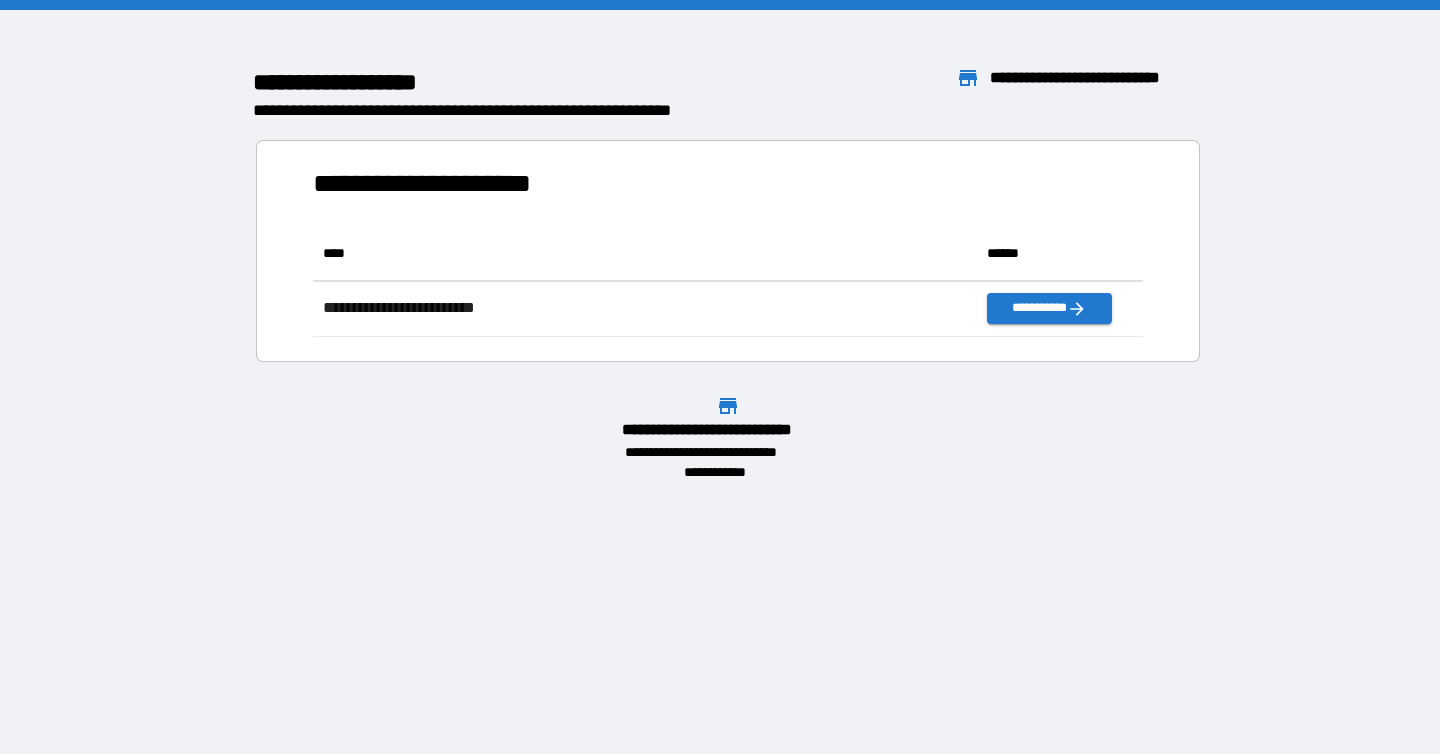 scroll, scrollTop: 1, scrollLeft: 1, axis: both 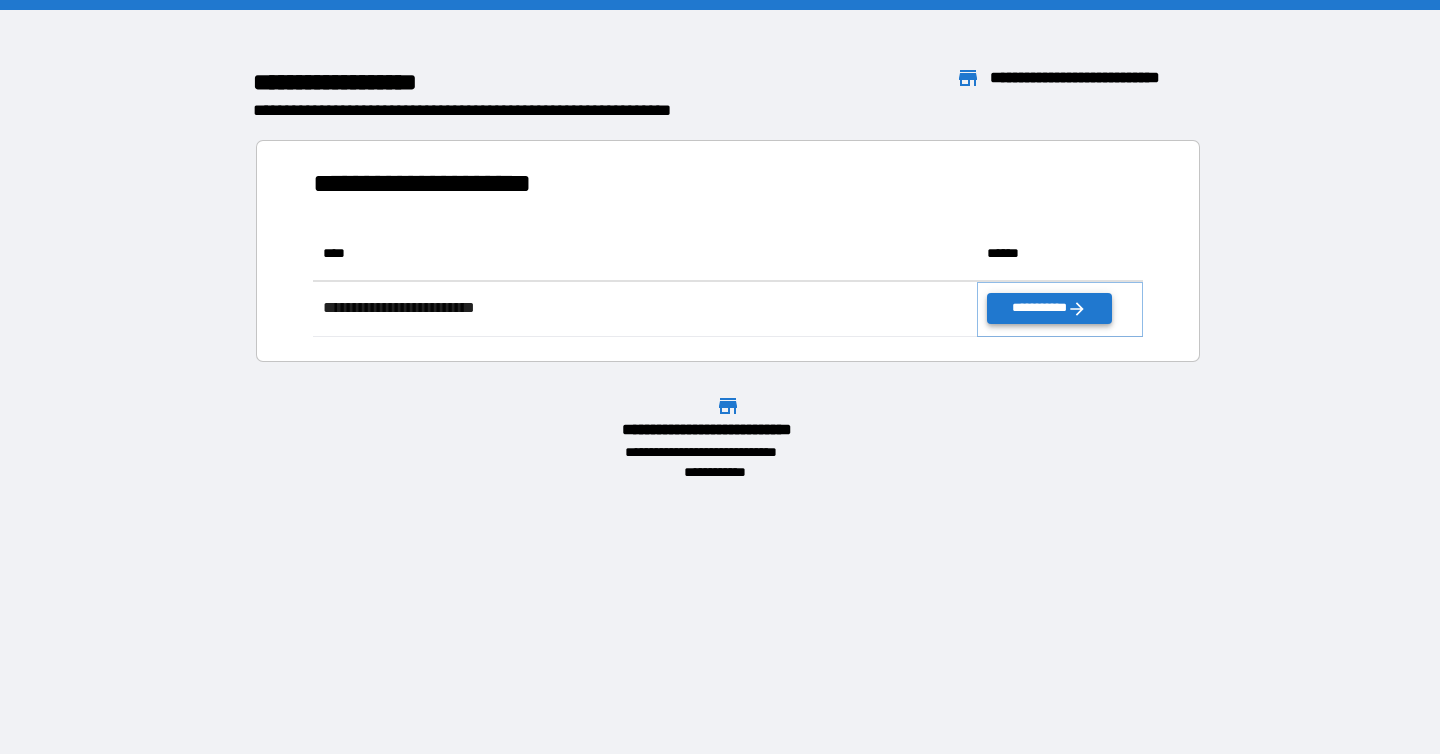 click on "**********" at bounding box center [1049, 308] 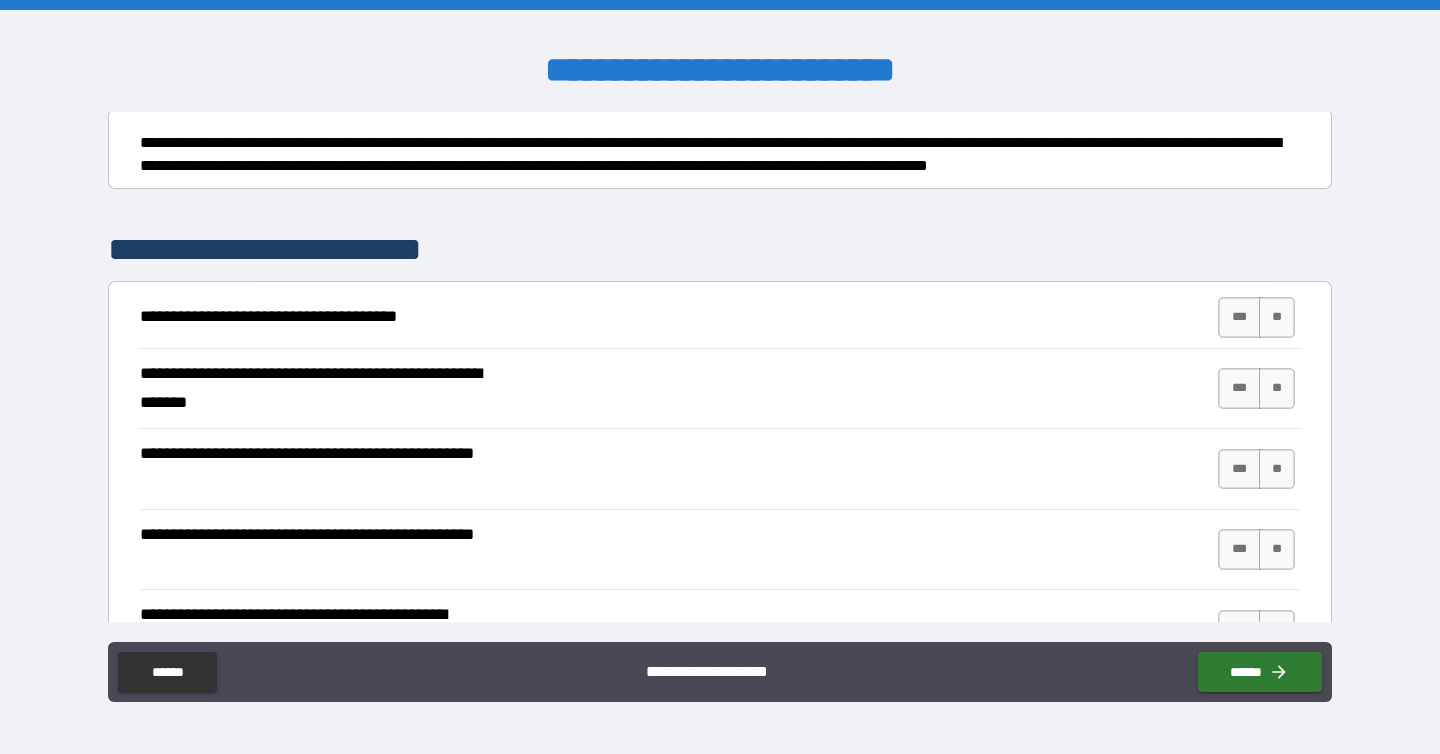 scroll, scrollTop: 208, scrollLeft: 0, axis: vertical 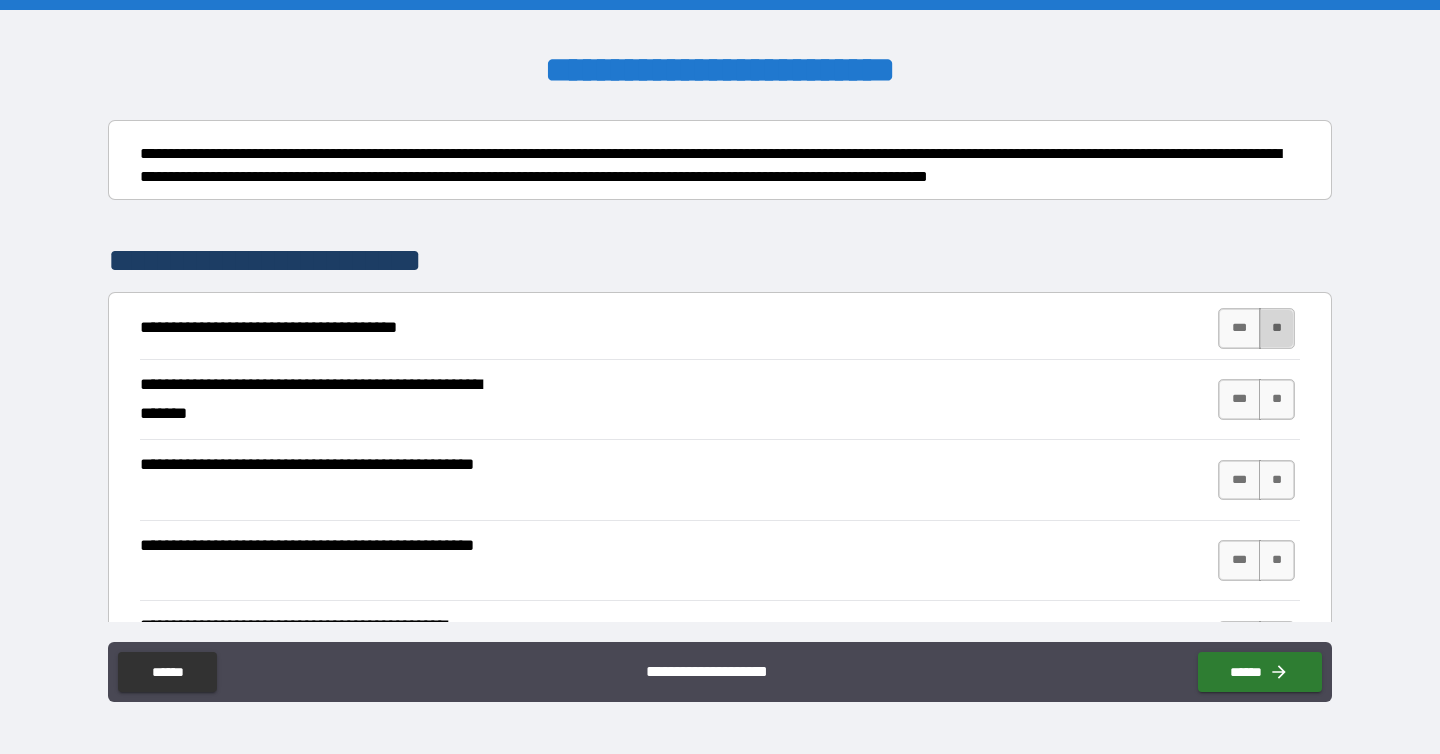 click on "**" at bounding box center (1277, 328) 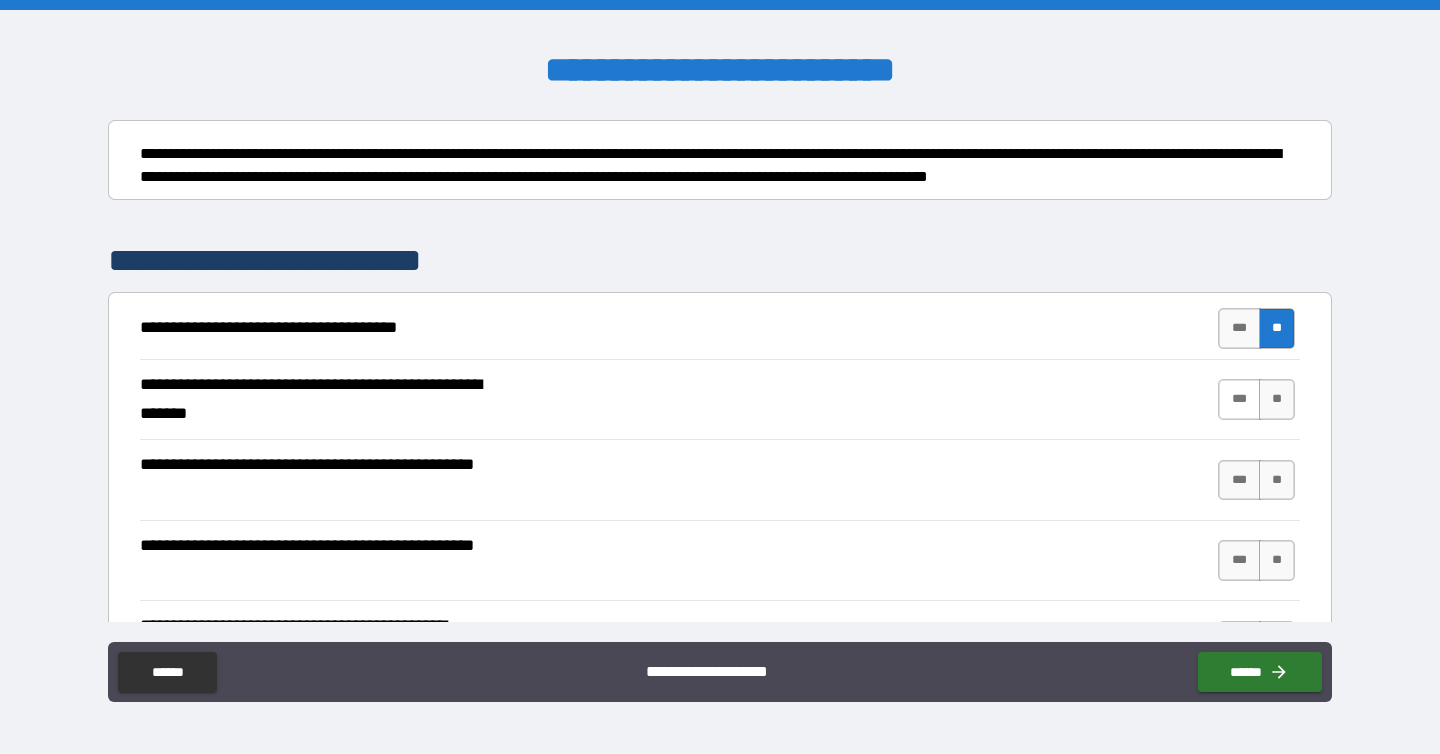 click on "***" at bounding box center [1239, 399] 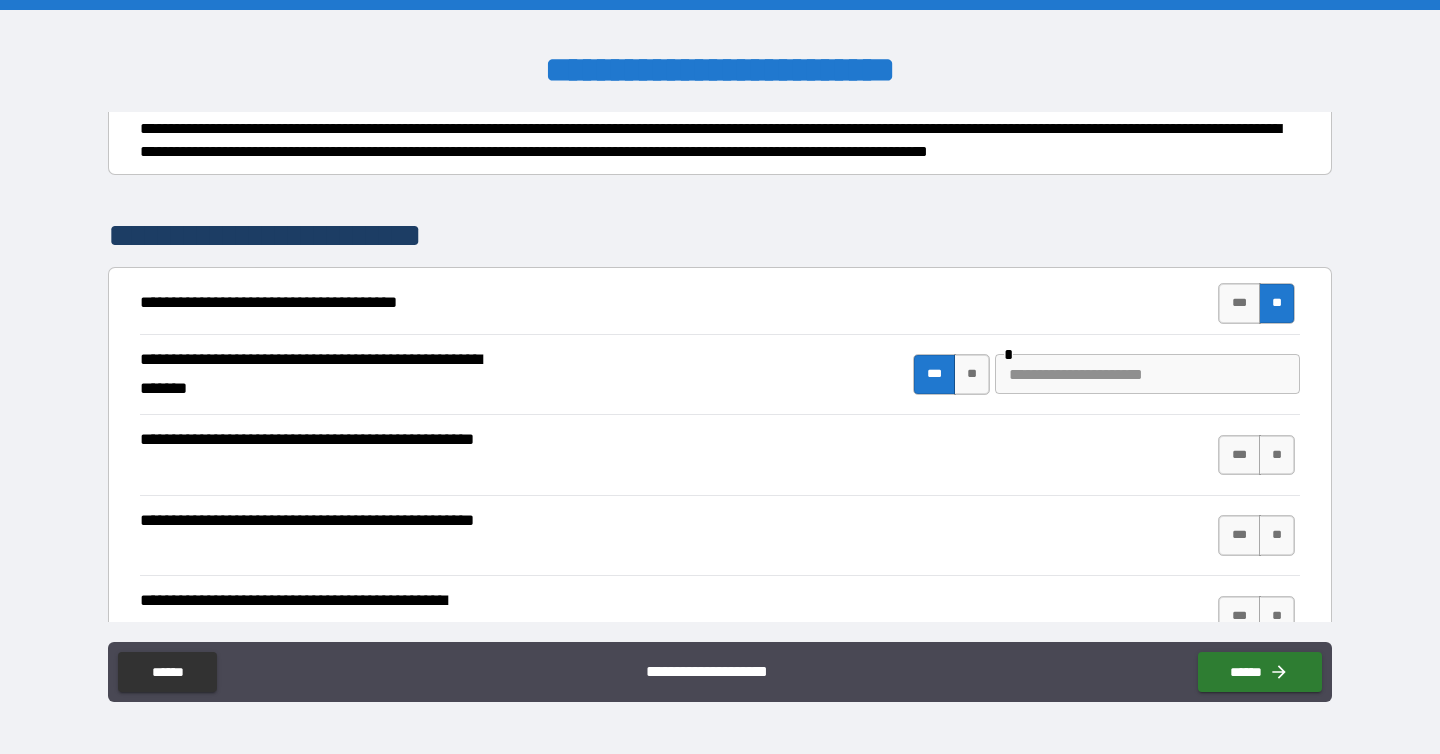 scroll, scrollTop: 232, scrollLeft: 0, axis: vertical 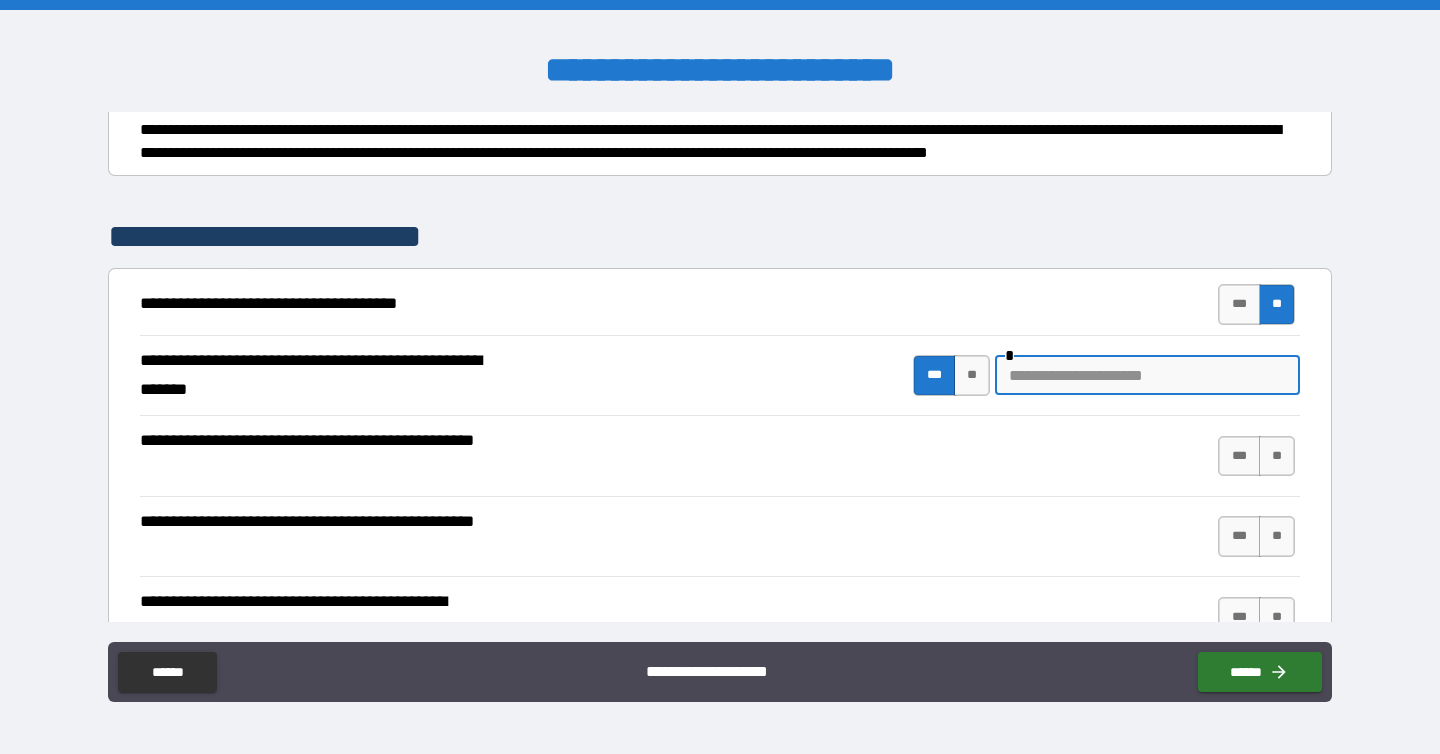 click at bounding box center (1147, 375) 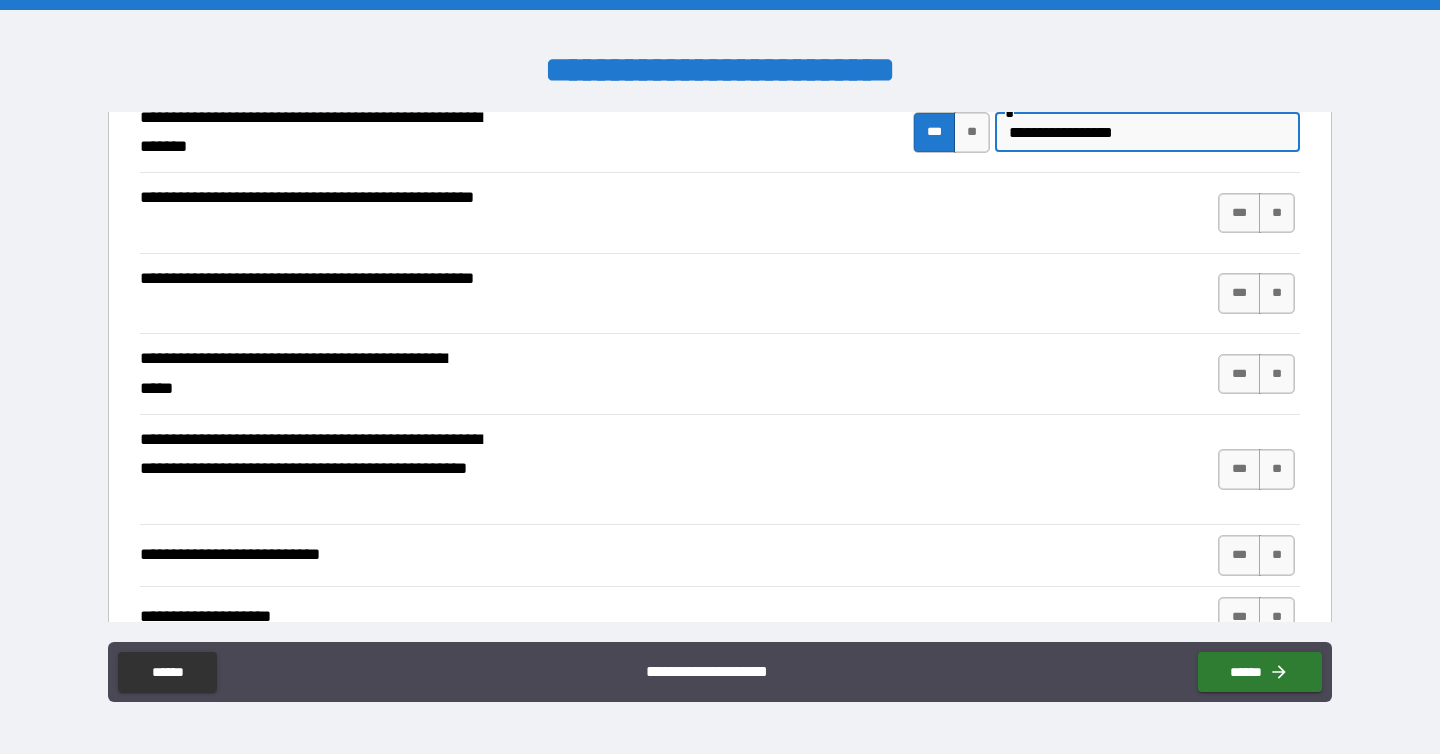 scroll, scrollTop: 478, scrollLeft: 0, axis: vertical 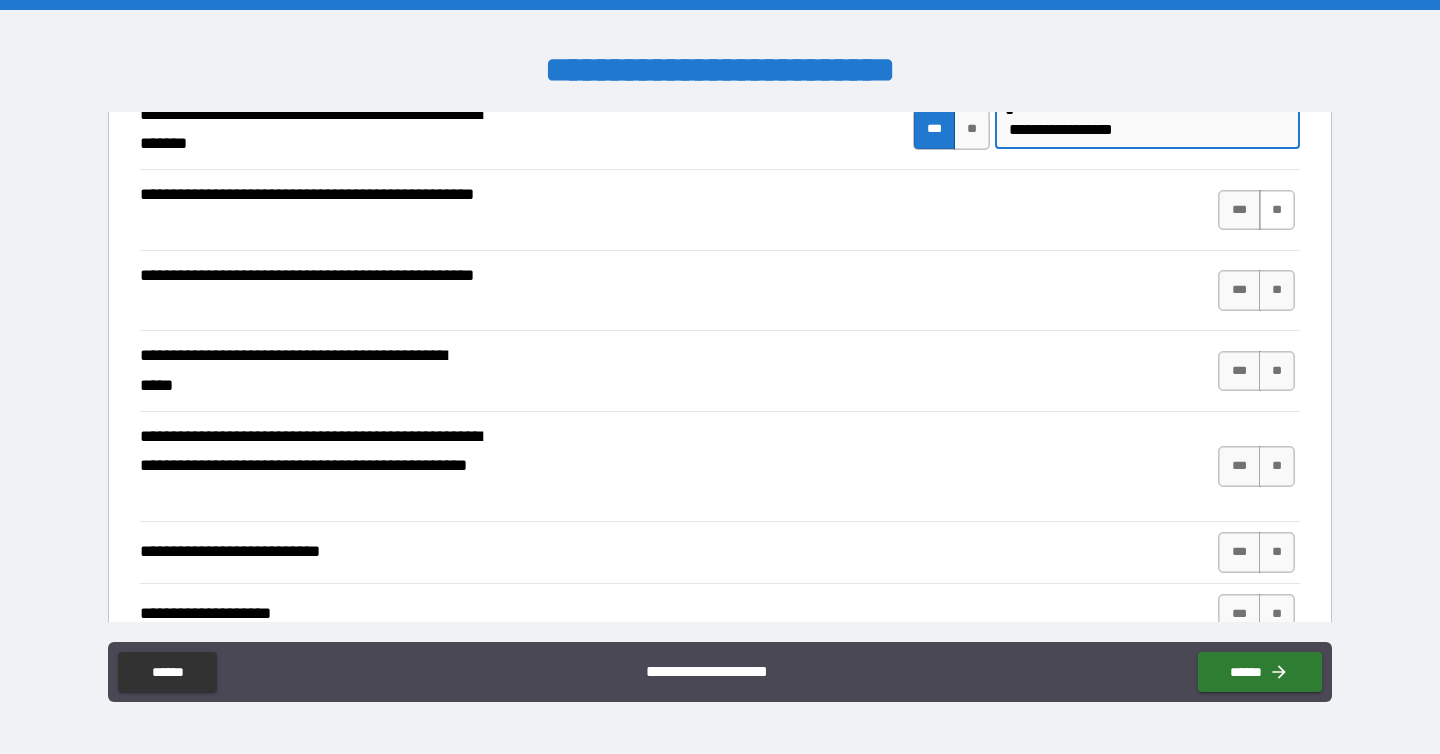 type on "**********" 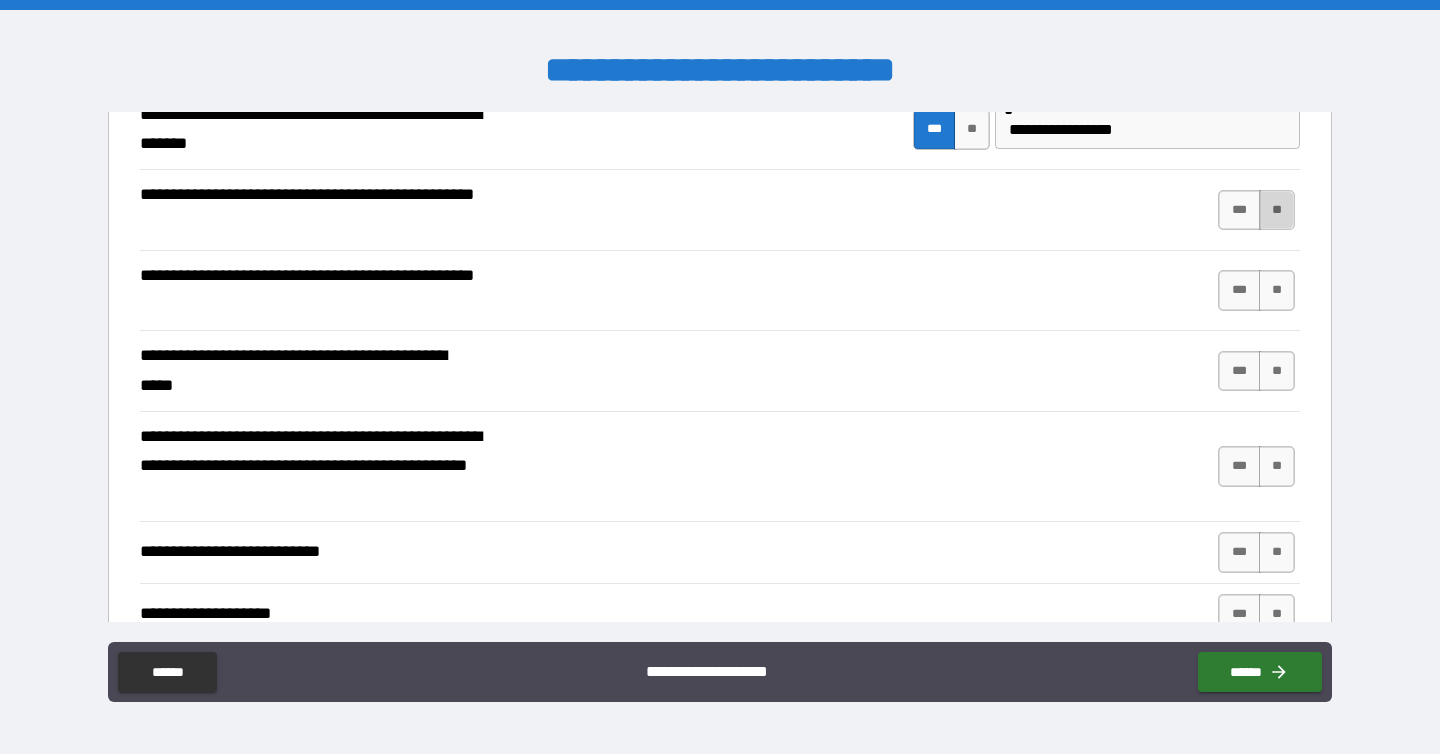 click on "**" at bounding box center (1277, 210) 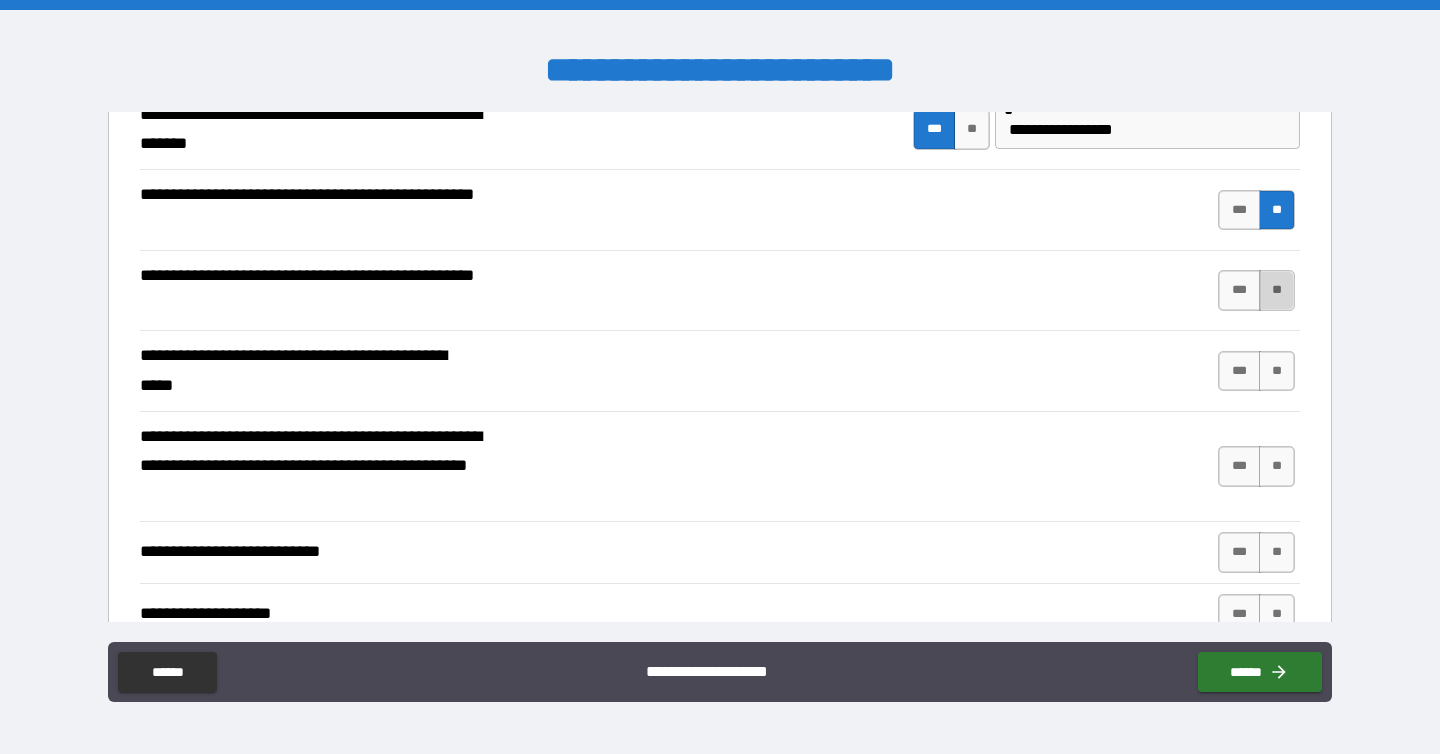 click on "**" at bounding box center [1277, 290] 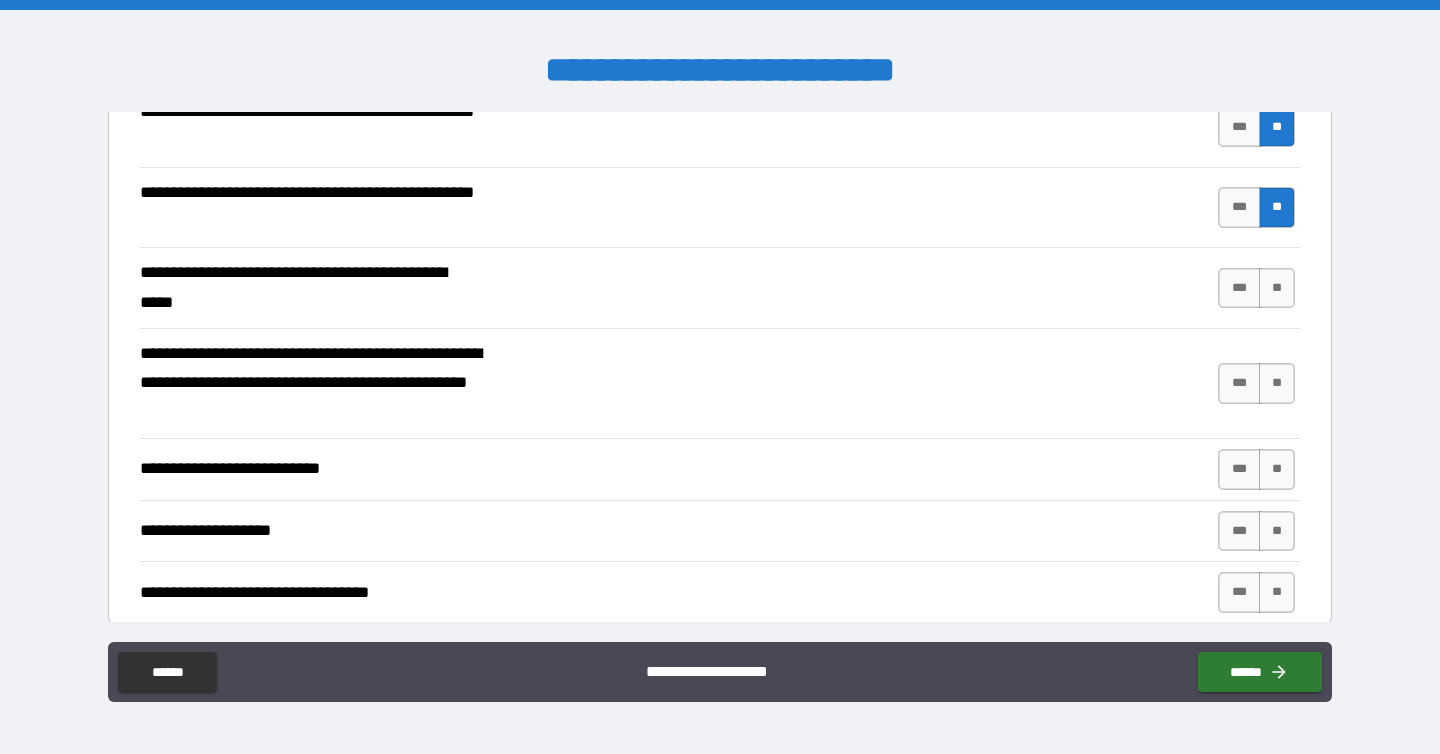scroll, scrollTop: 559, scrollLeft: 0, axis: vertical 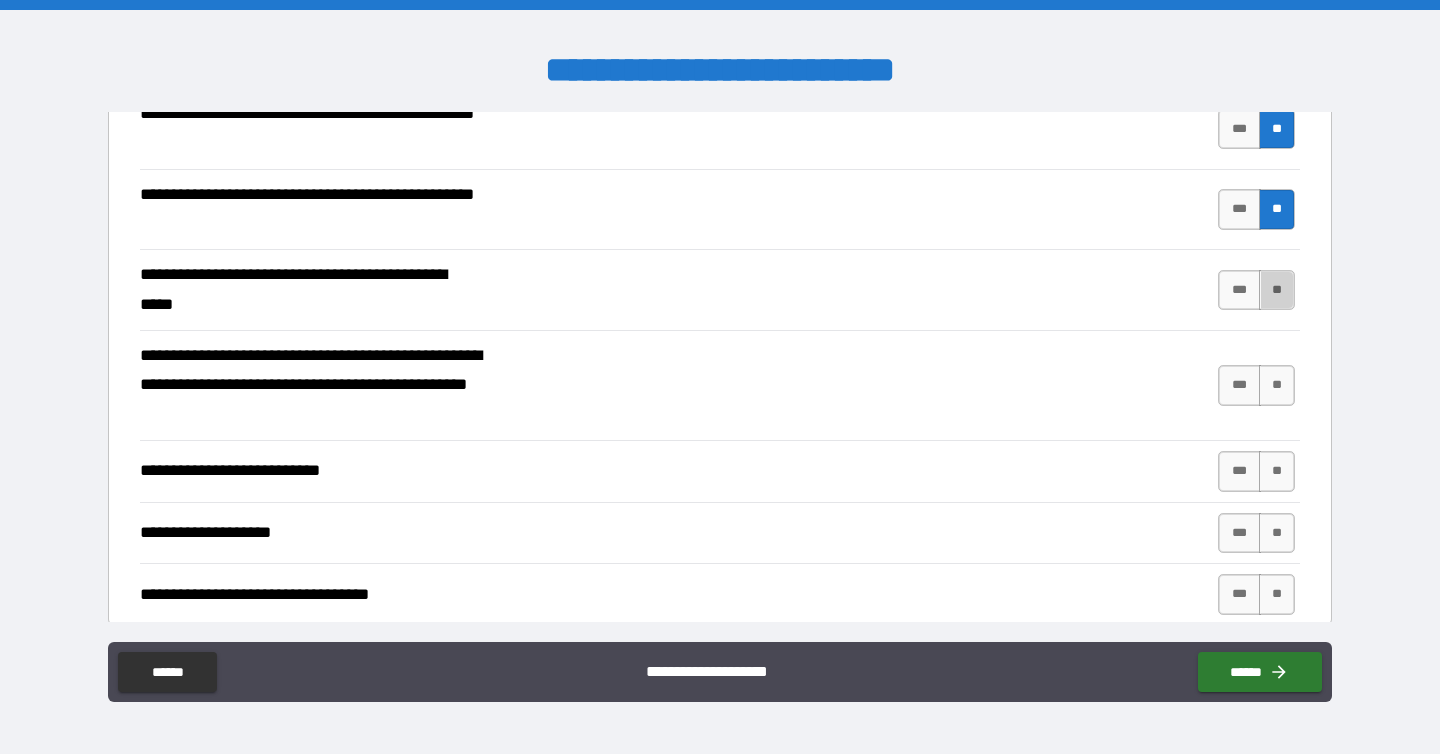 click on "**" at bounding box center (1277, 290) 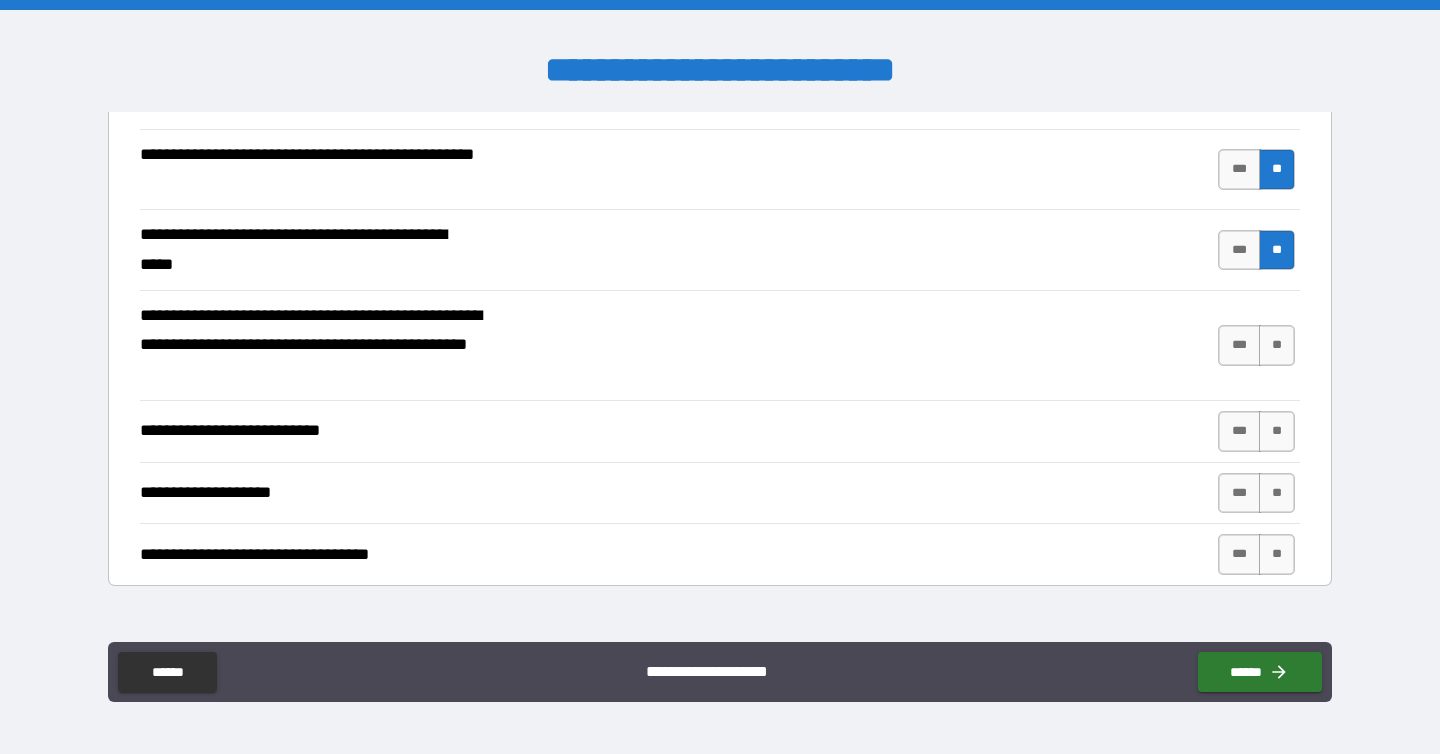 scroll, scrollTop: 600, scrollLeft: 0, axis: vertical 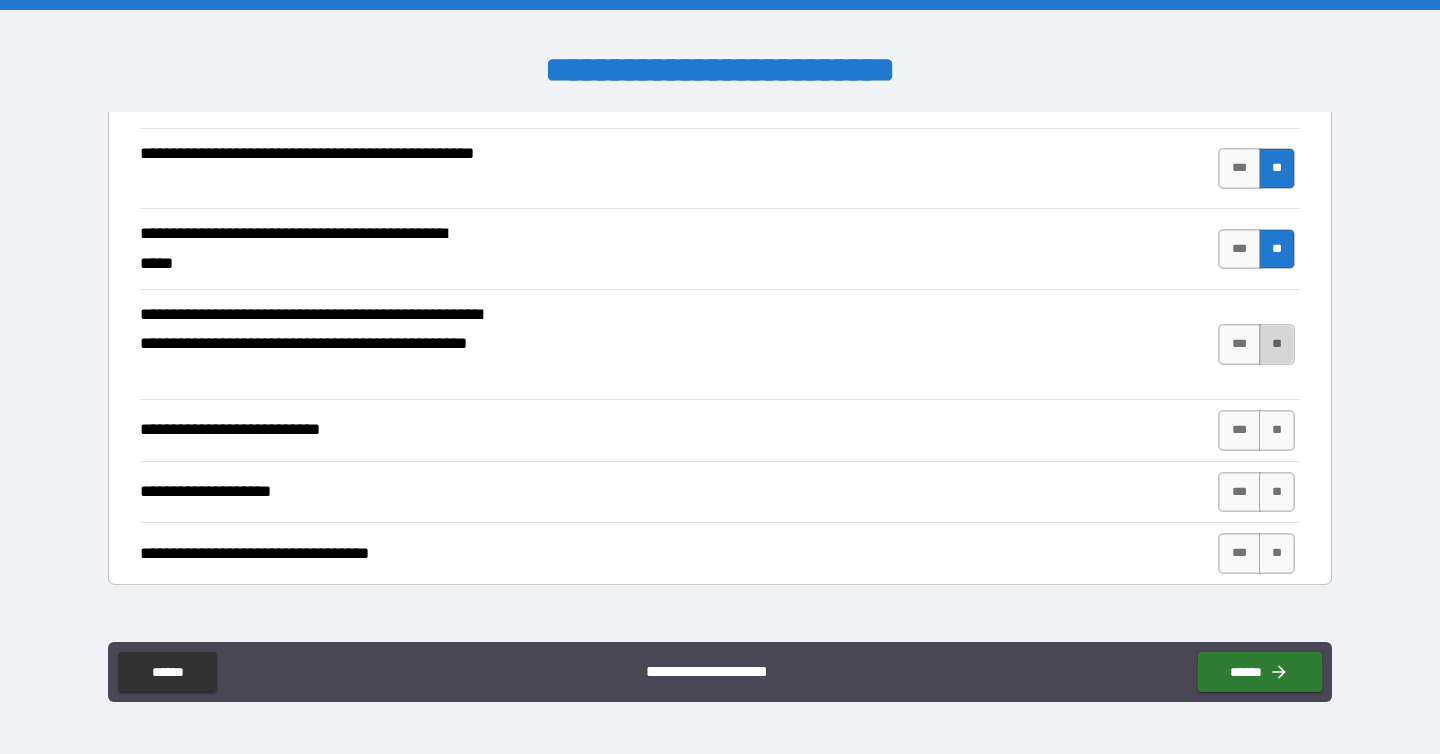 click on "**" at bounding box center [1277, 344] 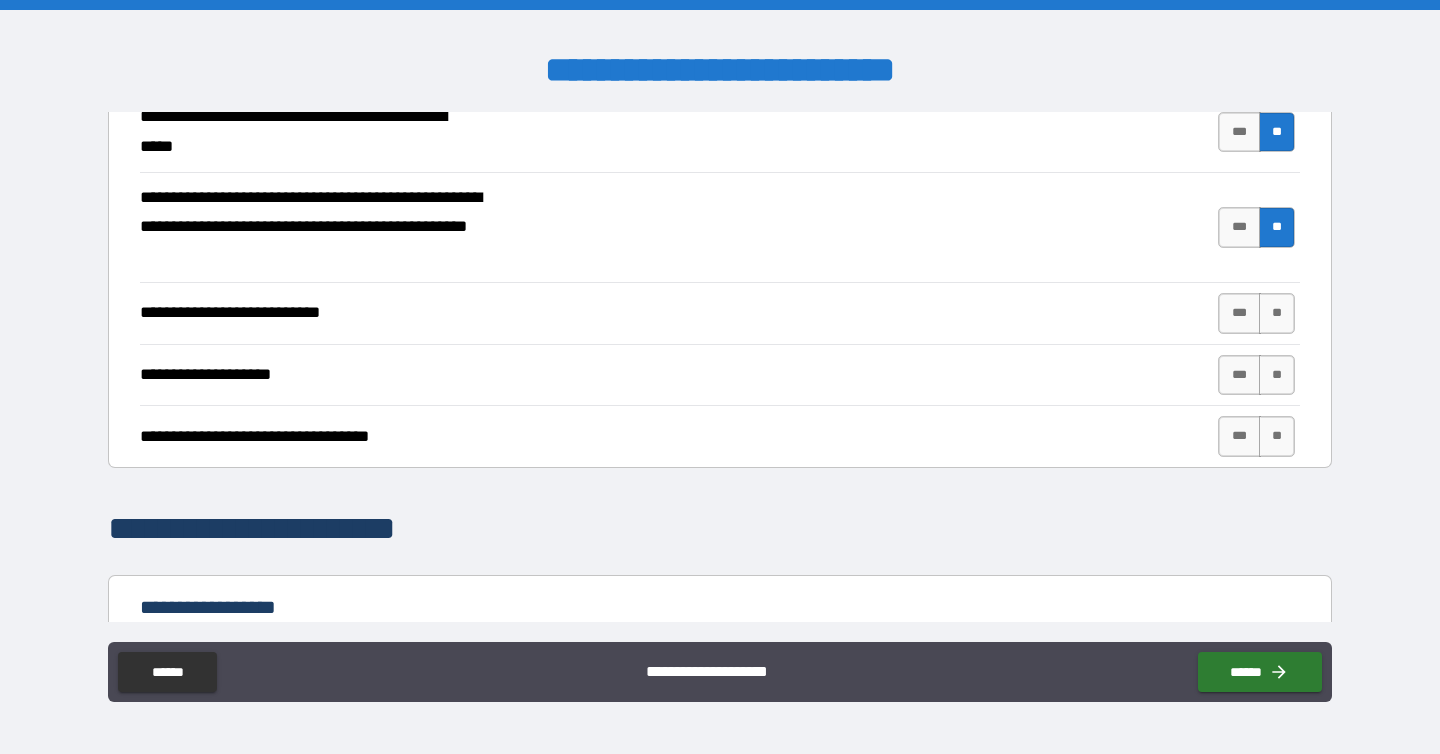 scroll, scrollTop: 713, scrollLeft: 0, axis: vertical 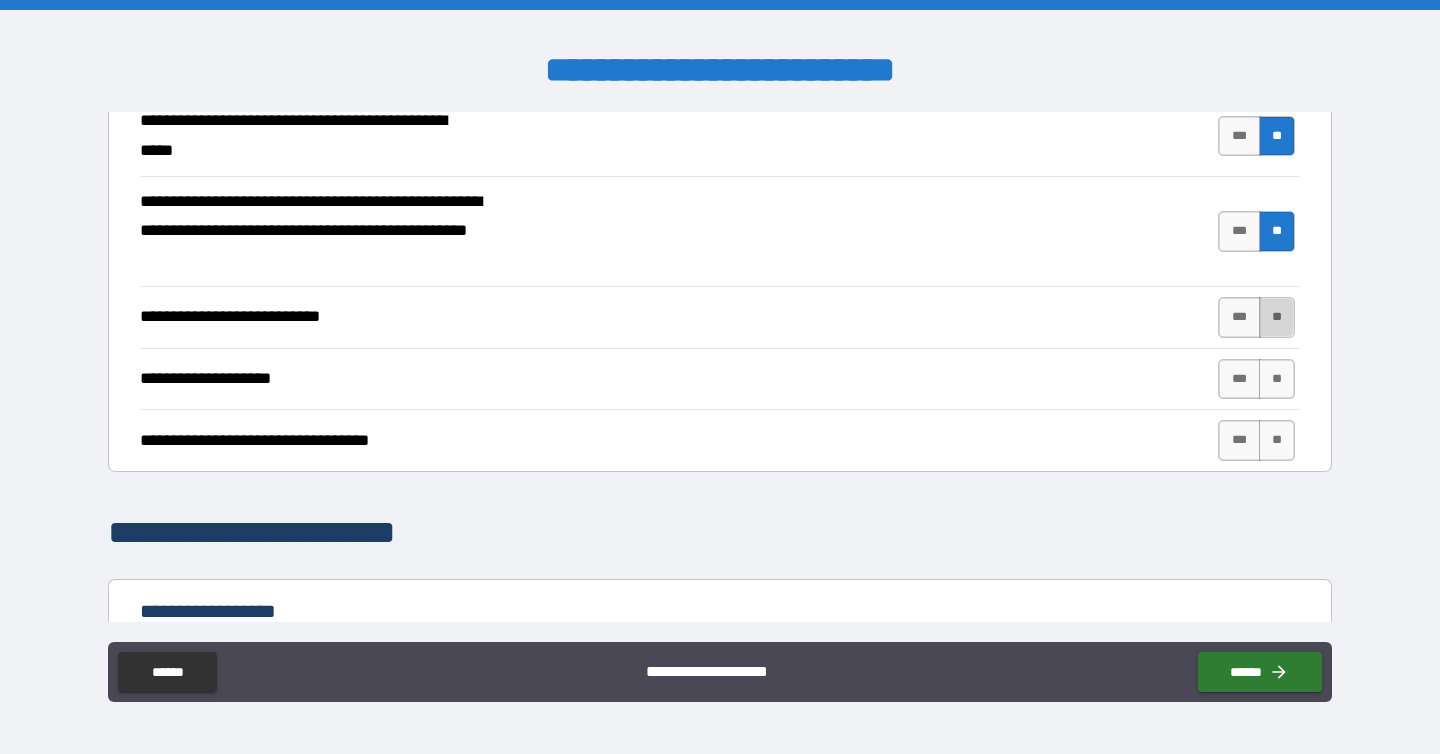 click on "**" at bounding box center (1277, 317) 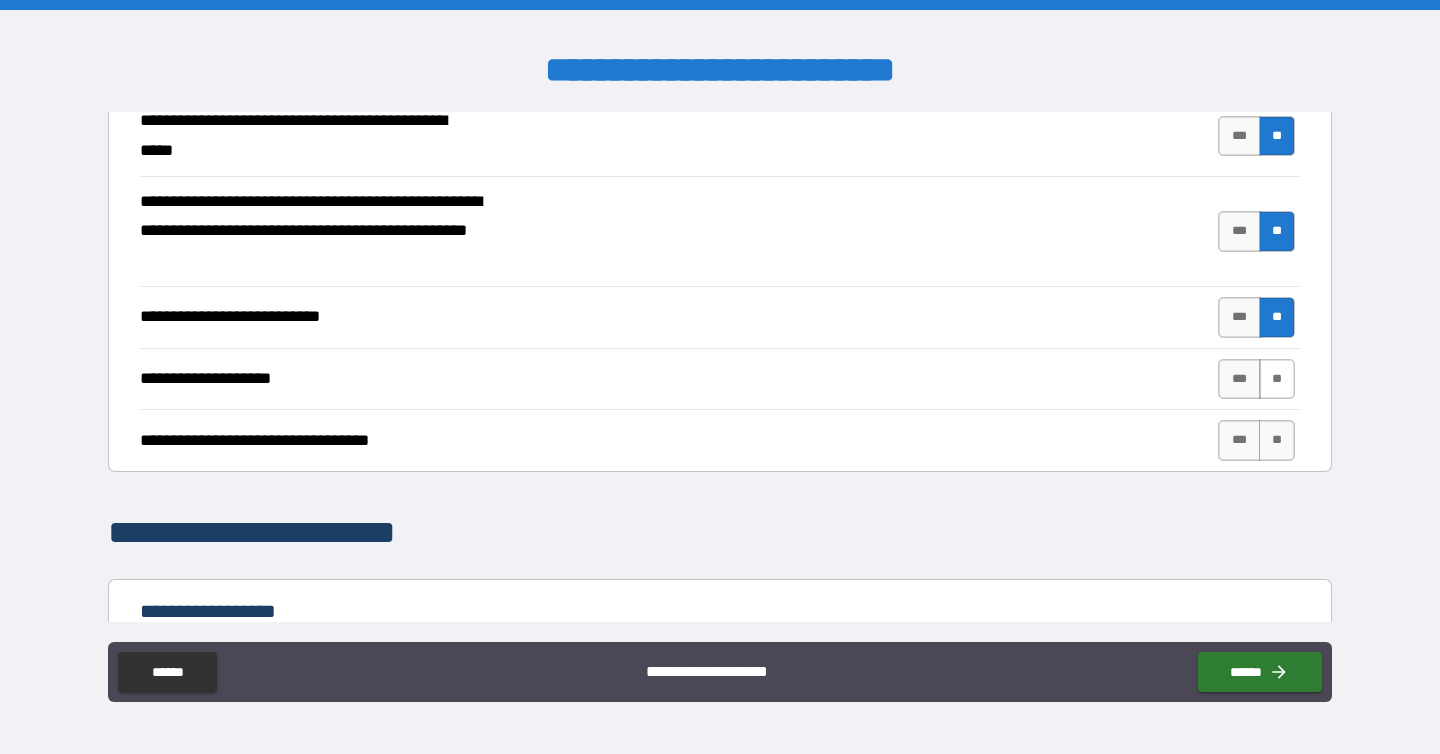 click on "**" at bounding box center (1277, 379) 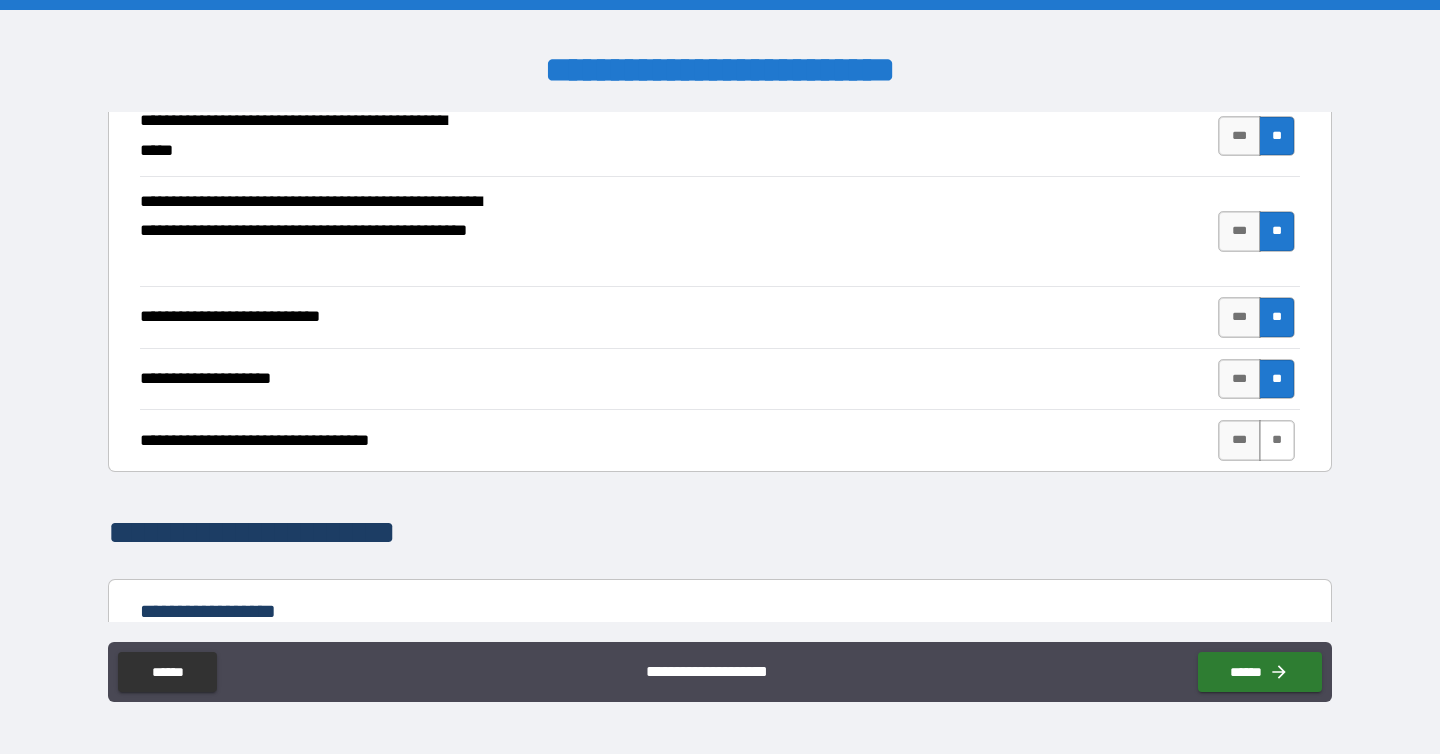 click on "**" at bounding box center [1277, 440] 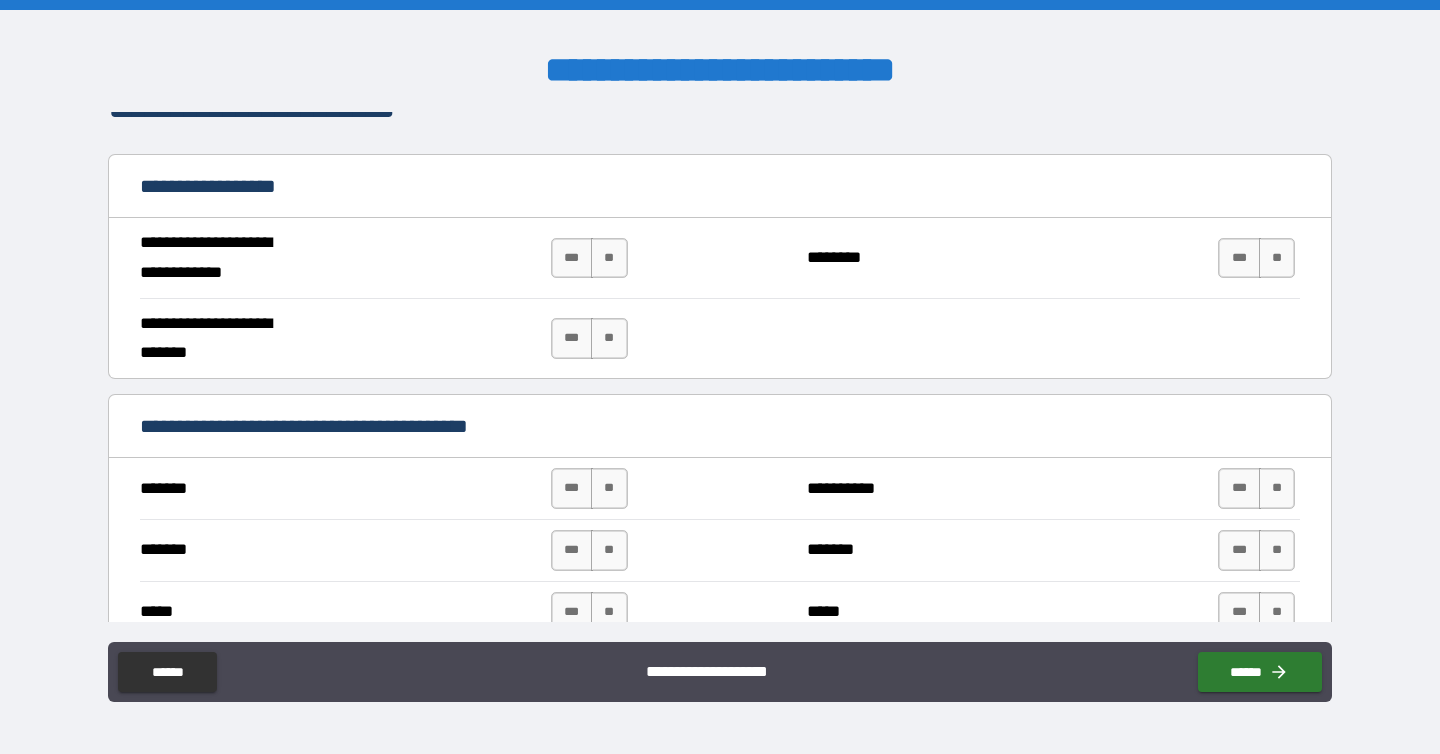 scroll, scrollTop: 1158, scrollLeft: 0, axis: vertical 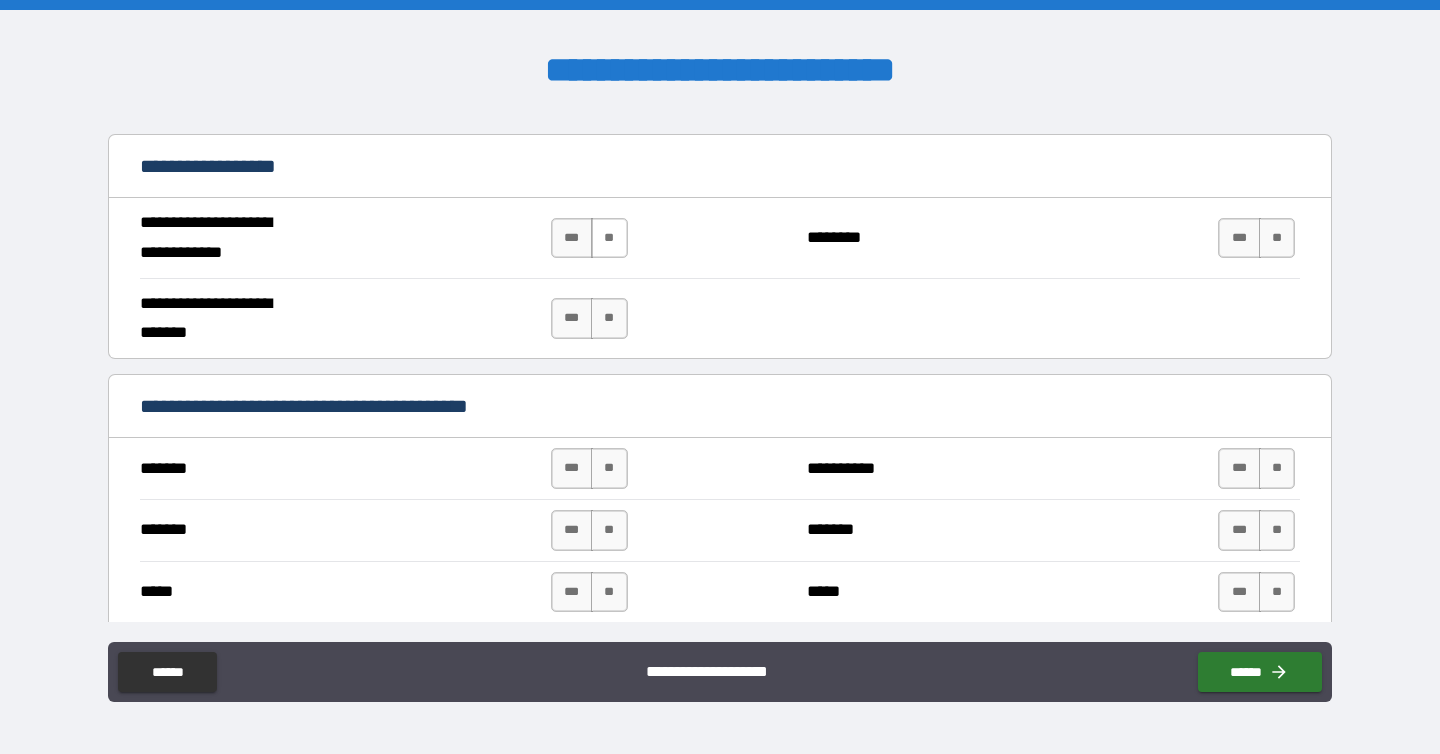 click on "**" at bounding box center [609, 238] 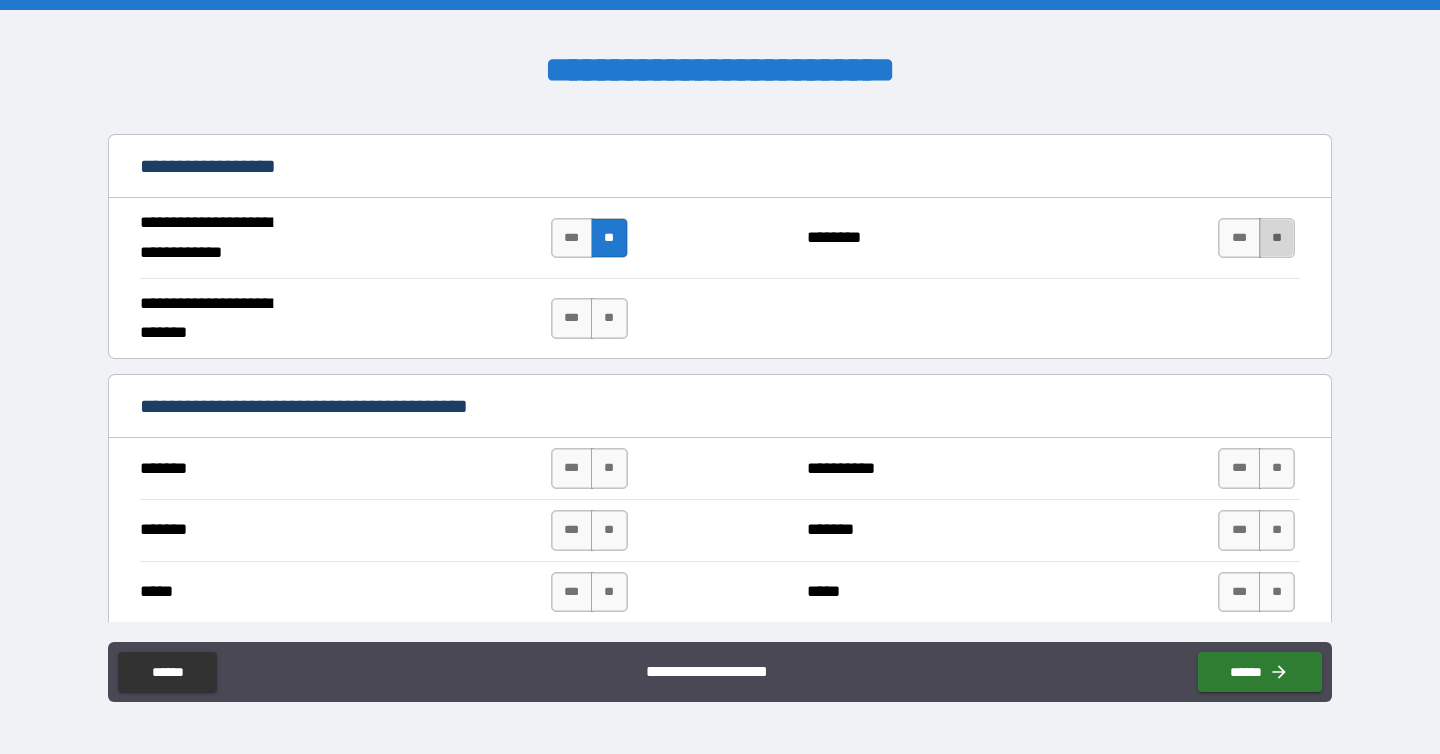 click on "**" at bounding box center [1277, 238] 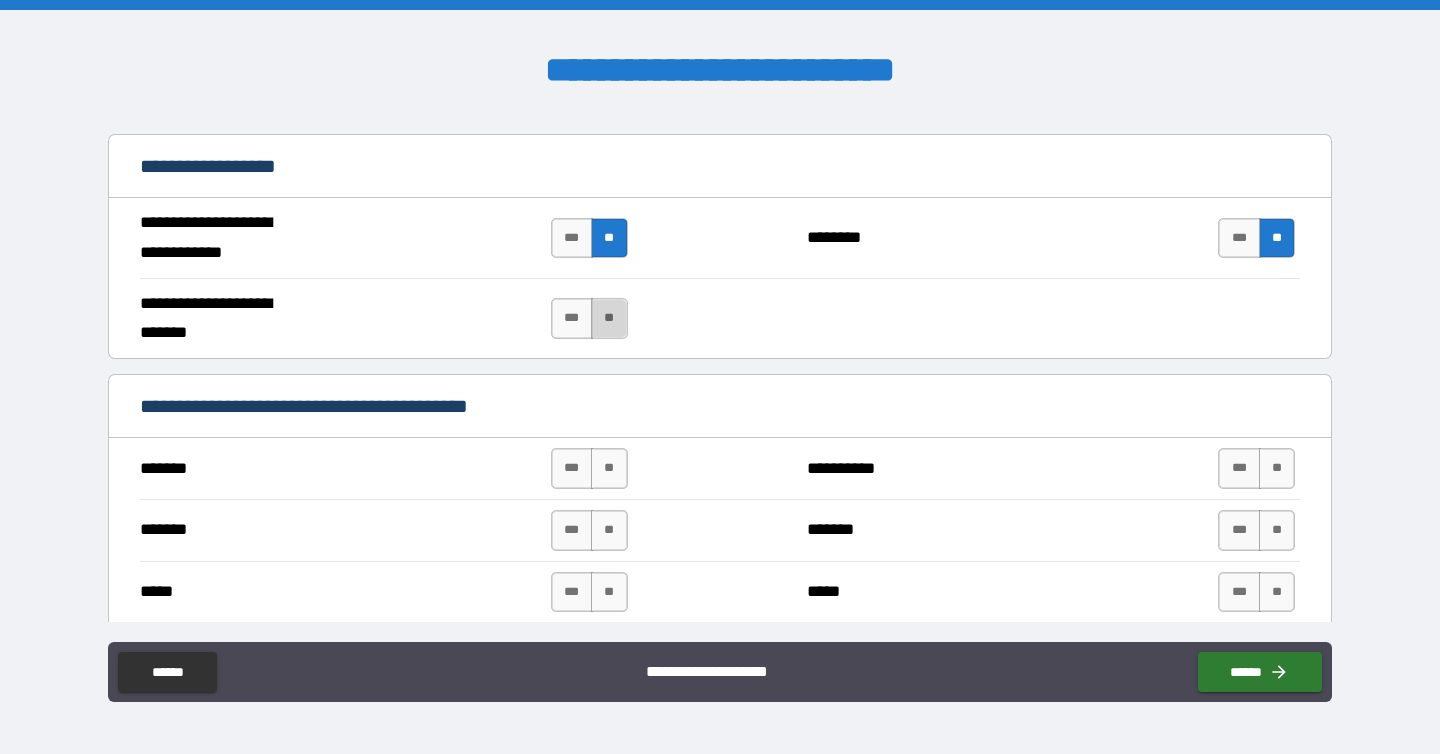 click on "**" at bounding box center (609, 318) 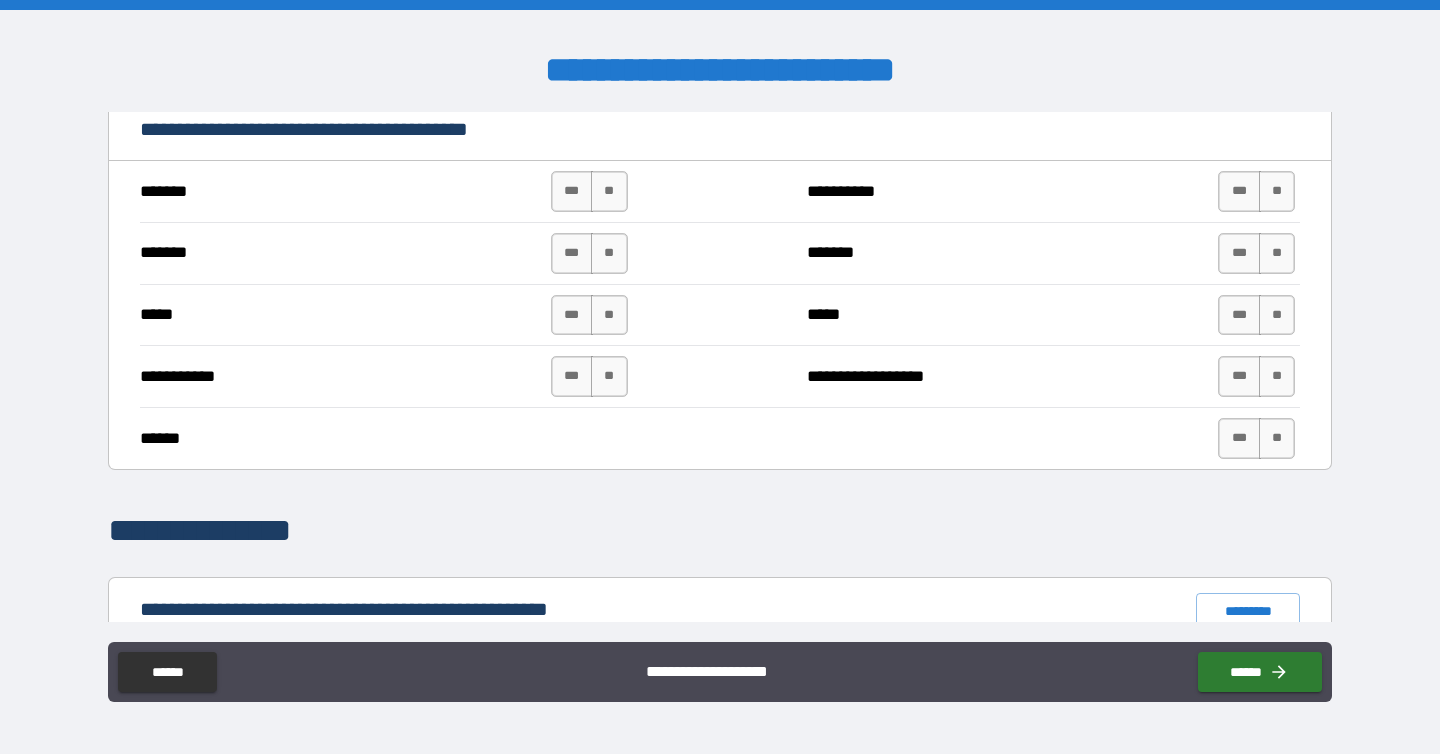 scroll, scrollTop: 1433, scrollLeft: 0, axis: vertical 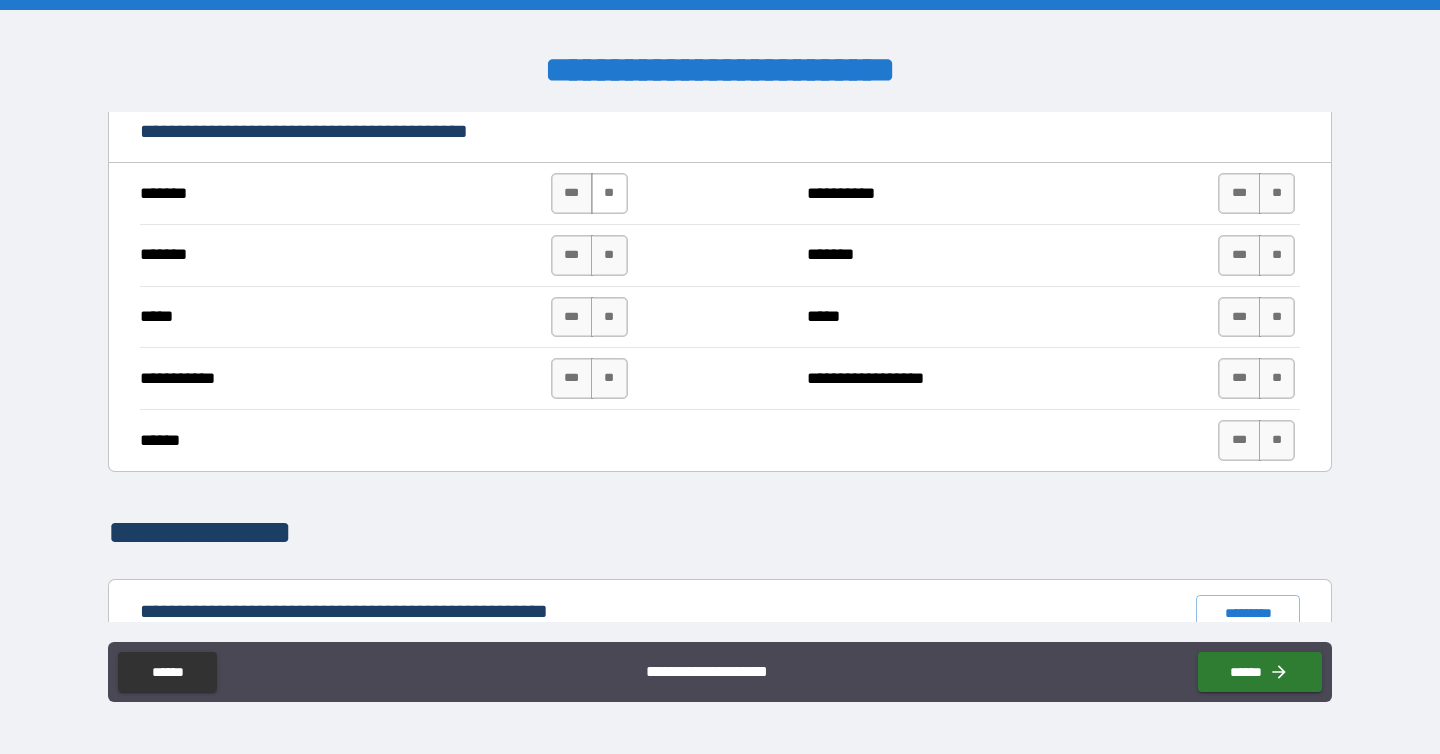 click on "**" at bounding box center [609, 193] 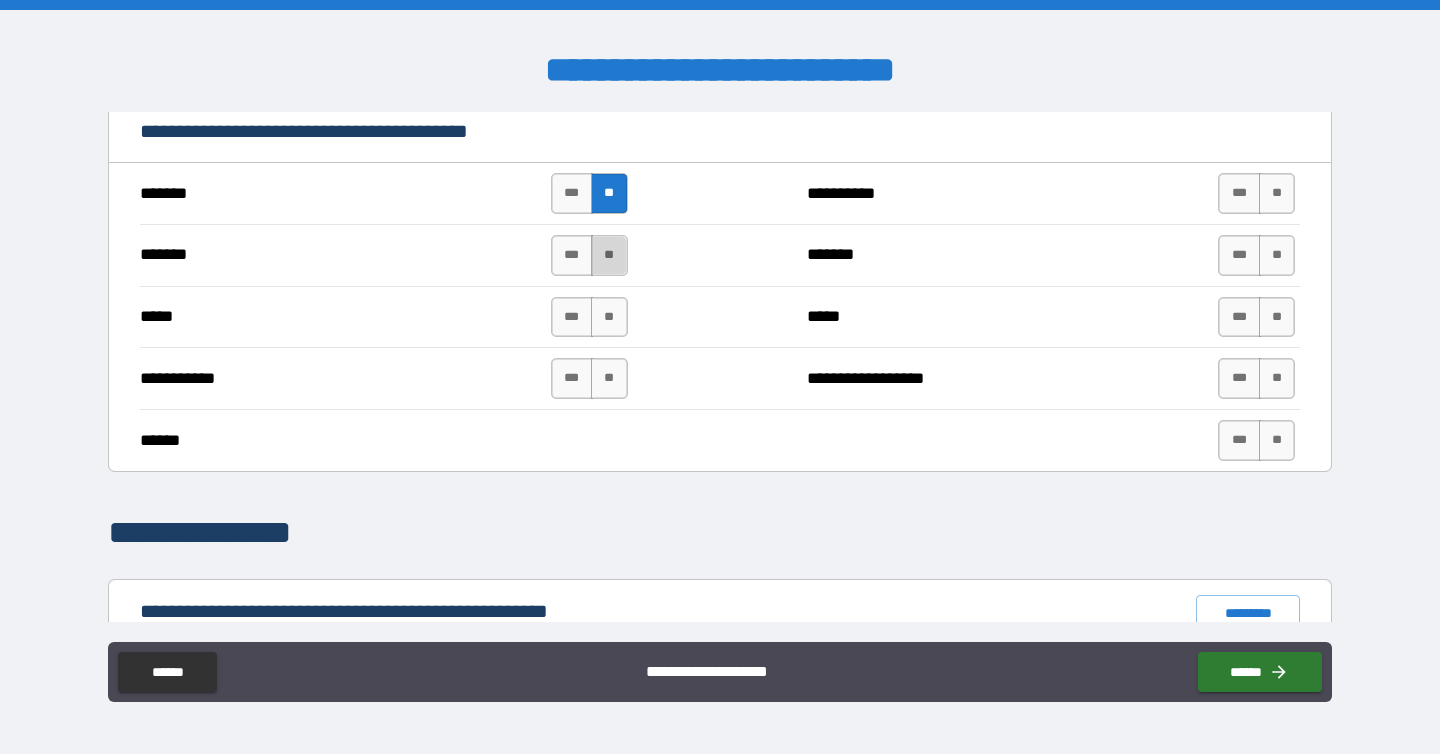 click on "**" at bounding box center [609, 255] 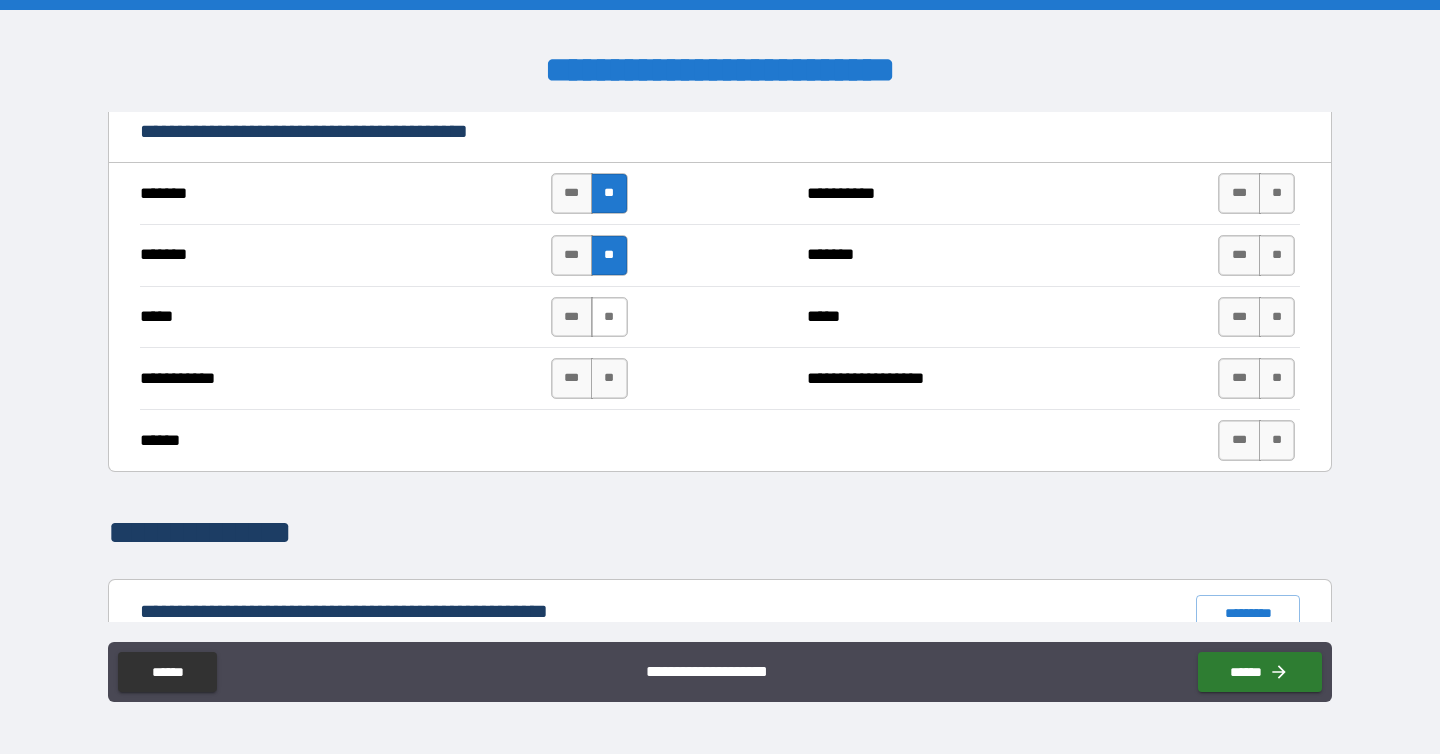 click on "**" at bounding box center [609, 317] 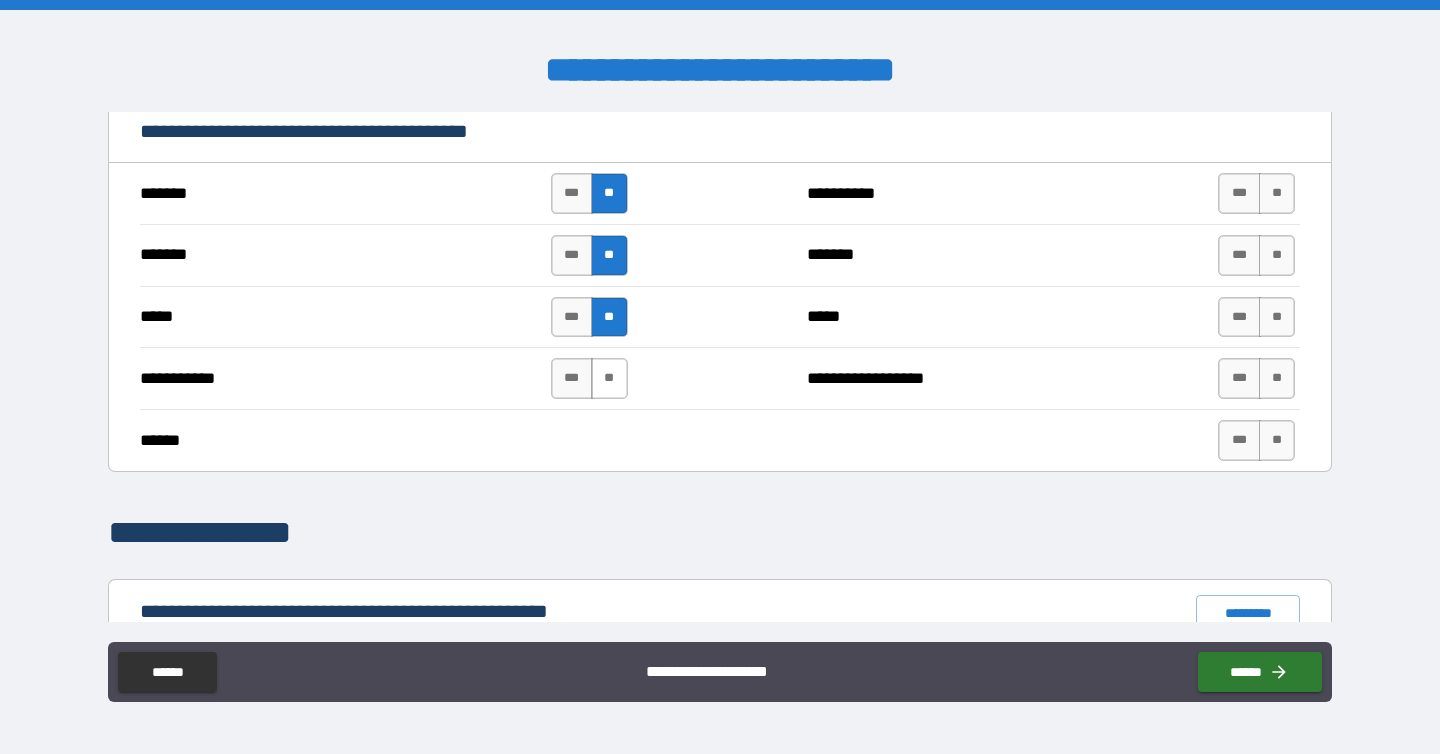 click on "**" at bounding box center (609, 378) 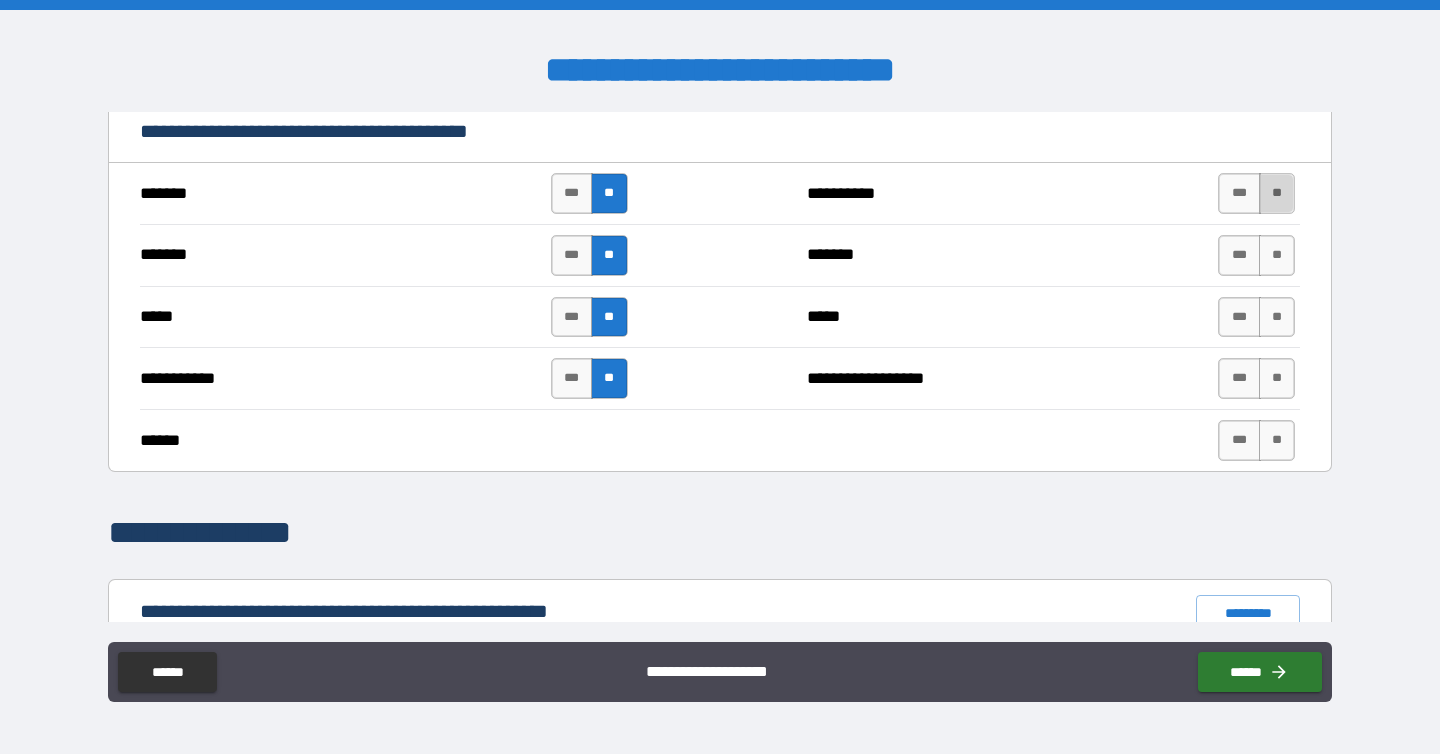 click on "**" at bounding box center (1277, 193) 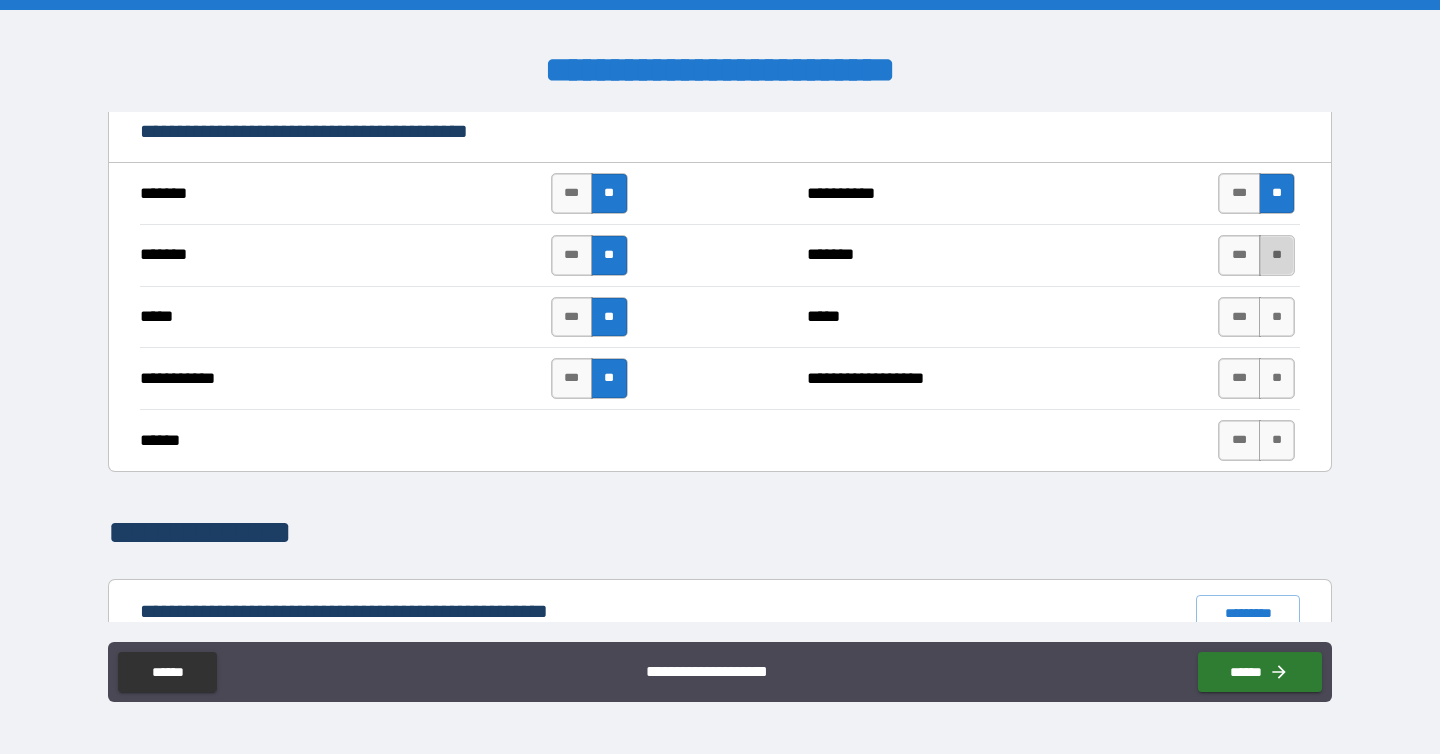 click on "**" at bounding box center [1277, 255] 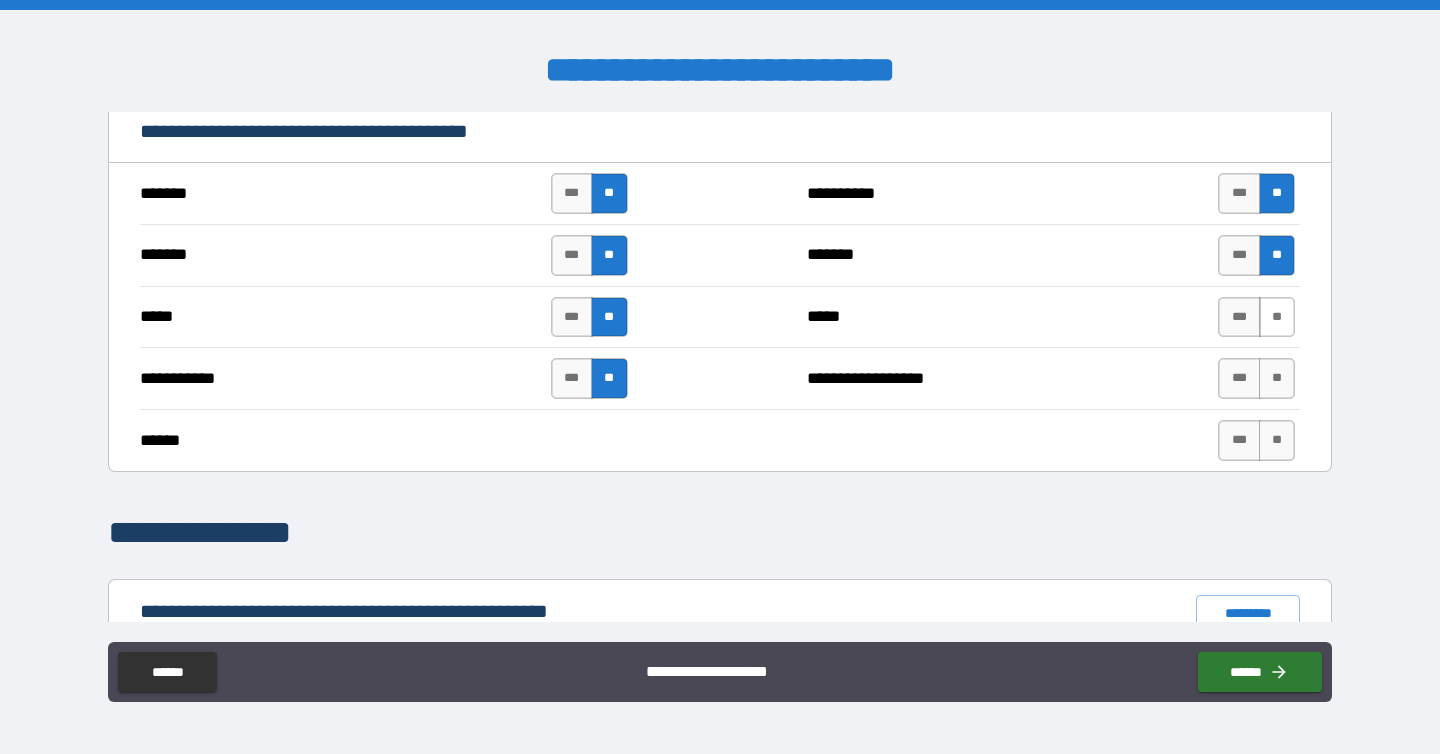click on "**" at bounding box center [1277, 317] 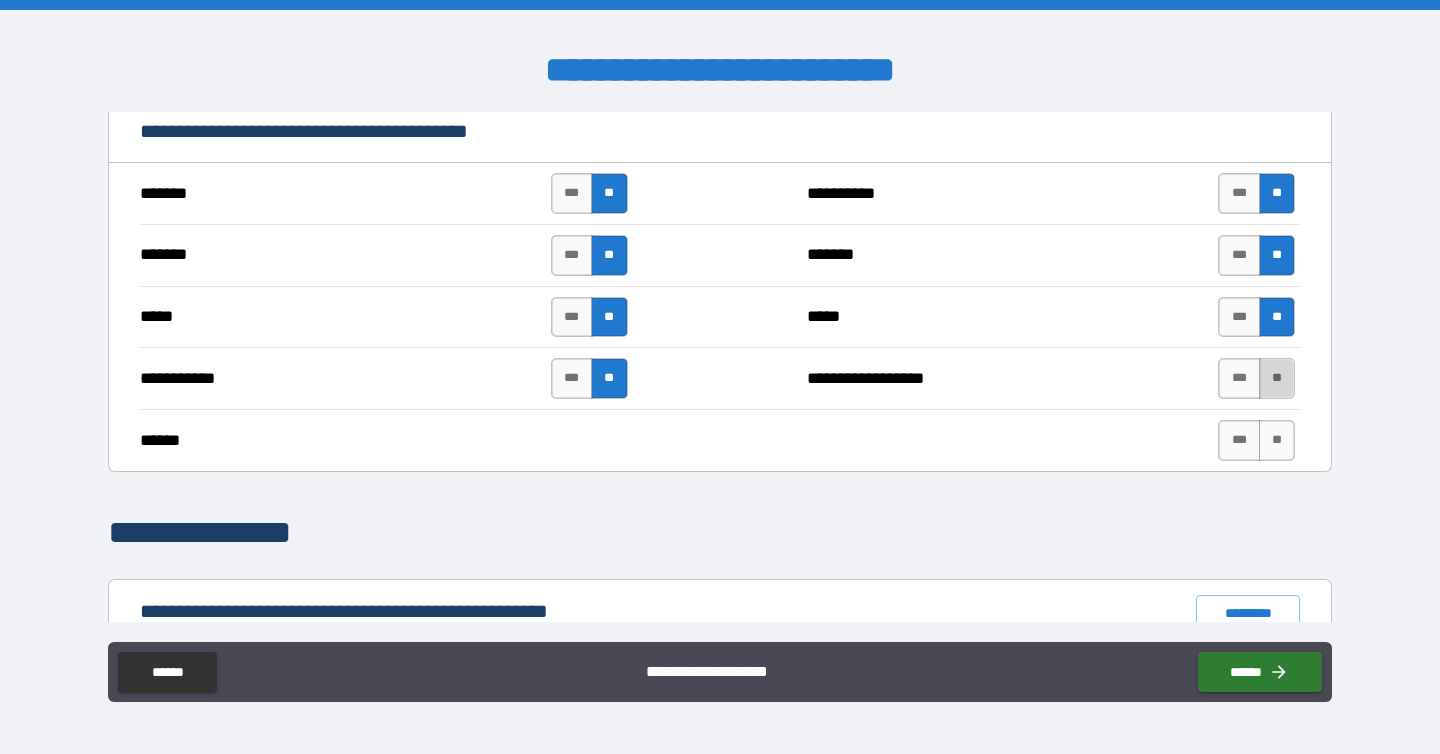 click on "**" at bounding box center (1277, 378) 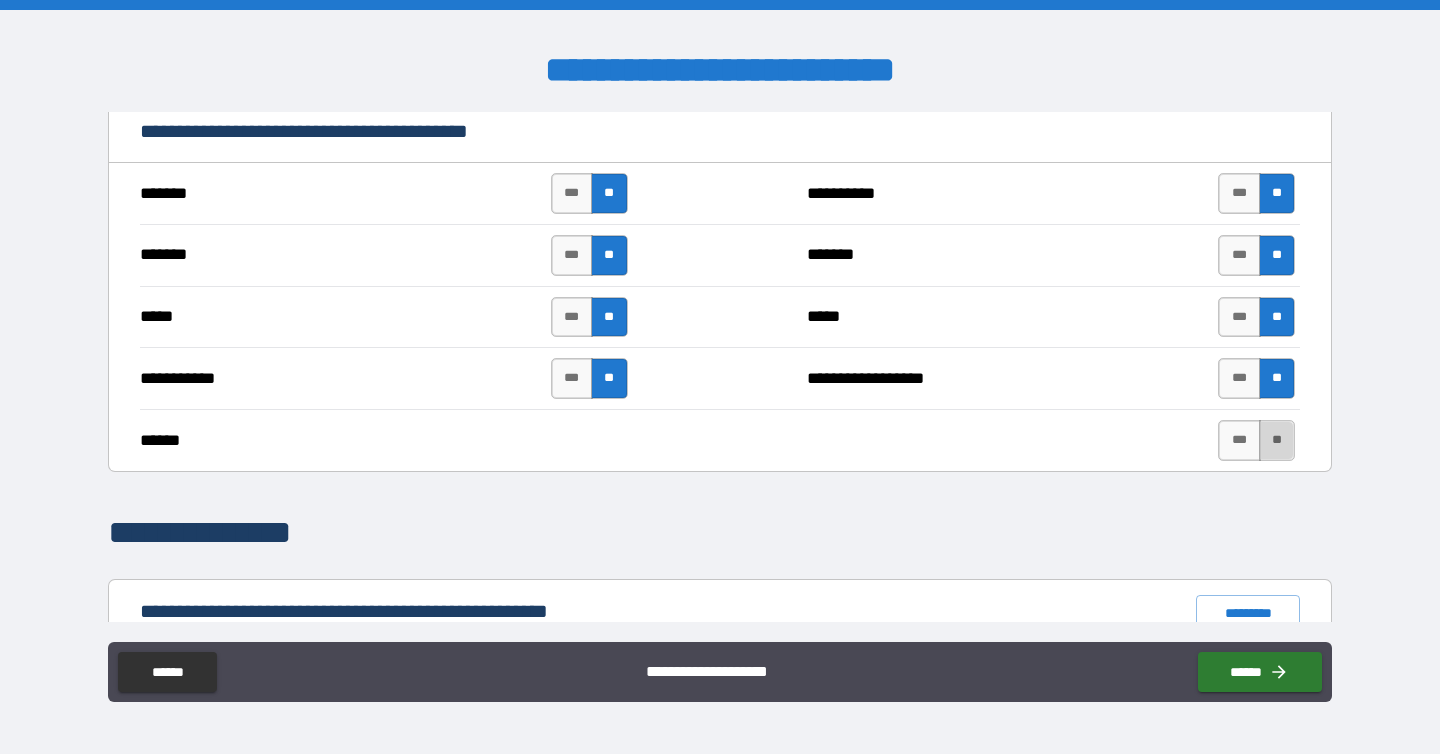 click on "**" at bounding box center [1277, 440] 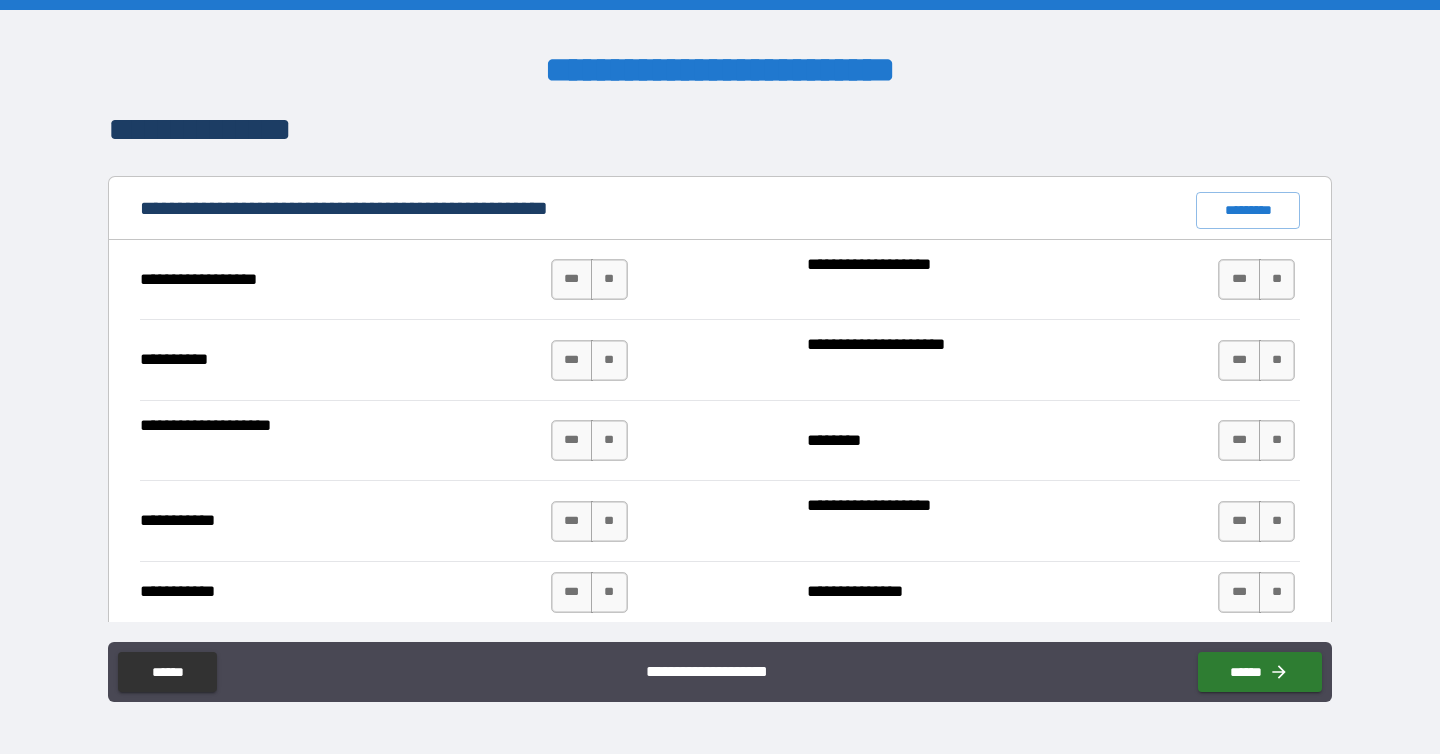 scroll, scrollTop: 1837, scrollLeft: 0, axis: vertical 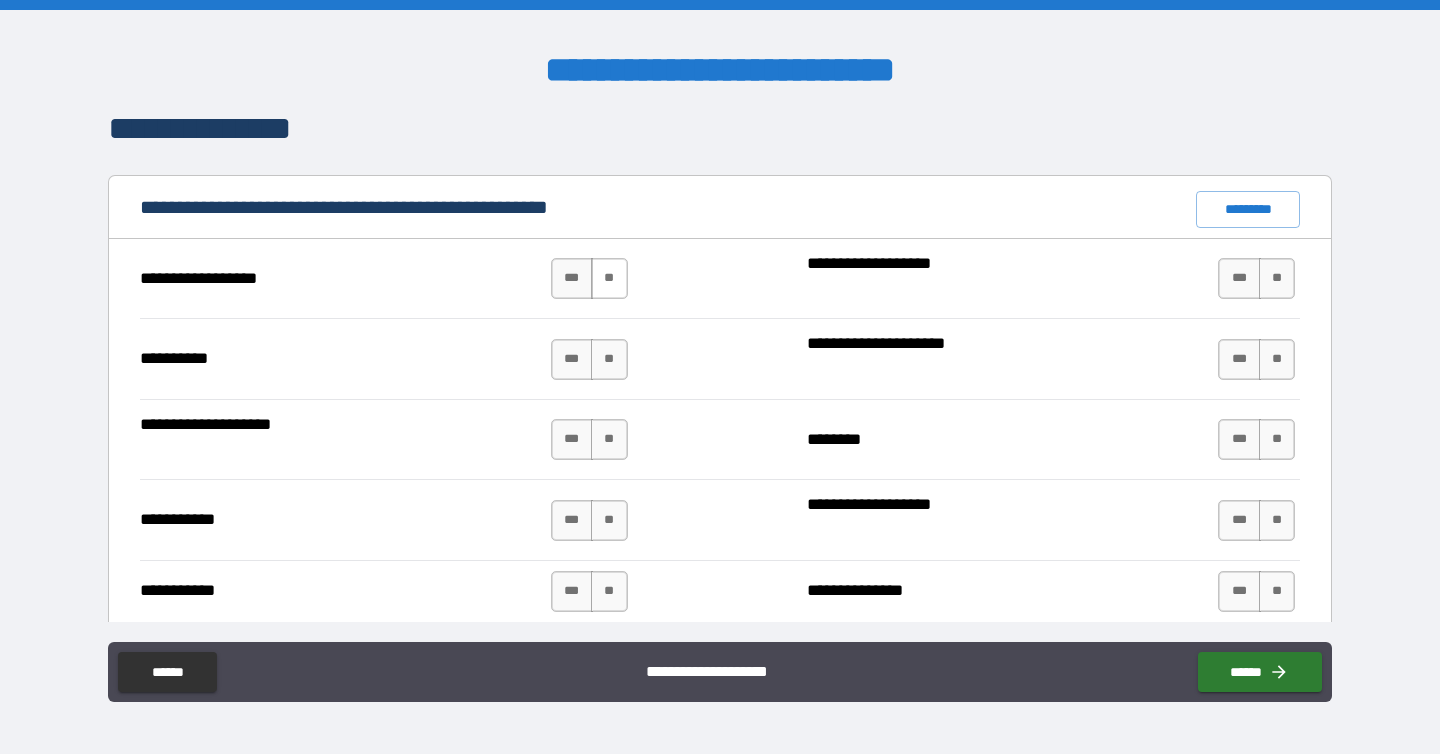 click on "**" at bounding box center [609, 278] 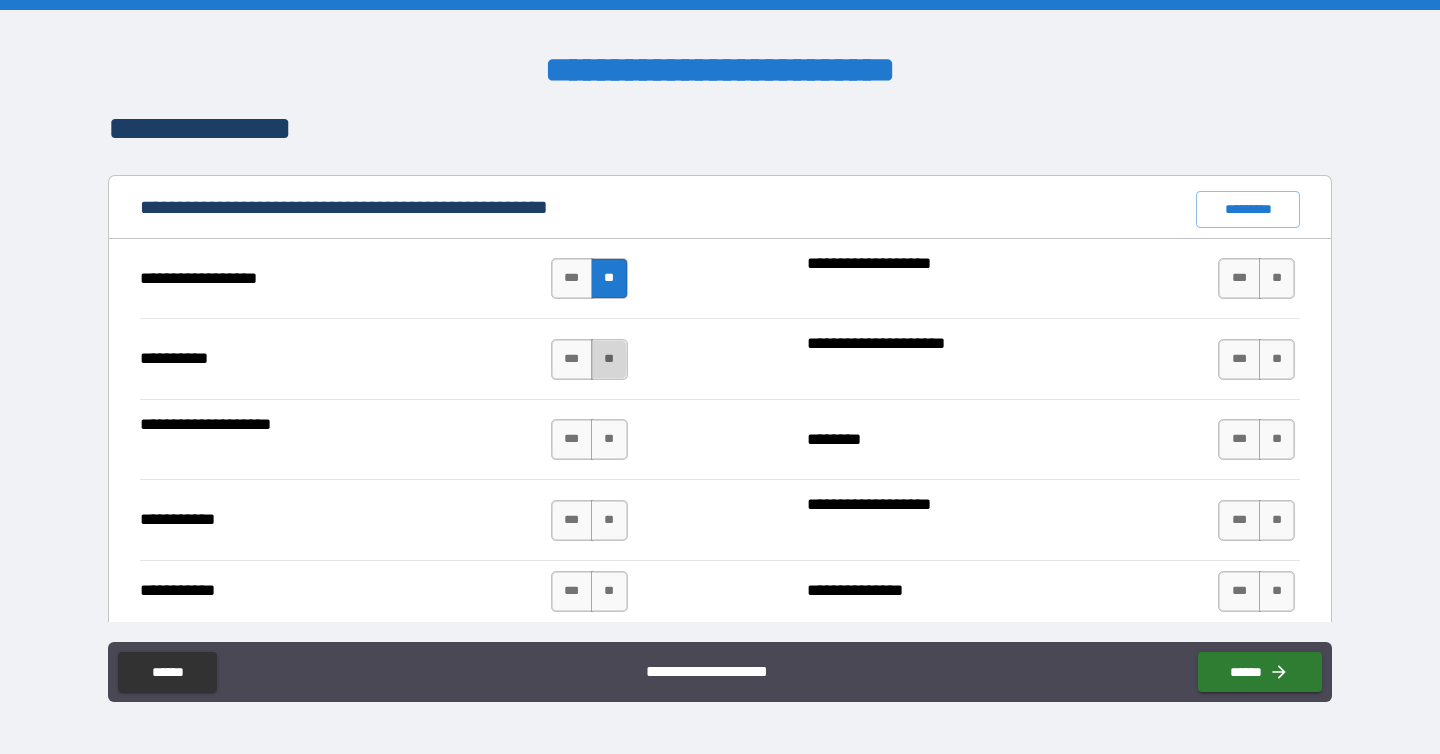 click on "**" at bounding box center [609, 359] 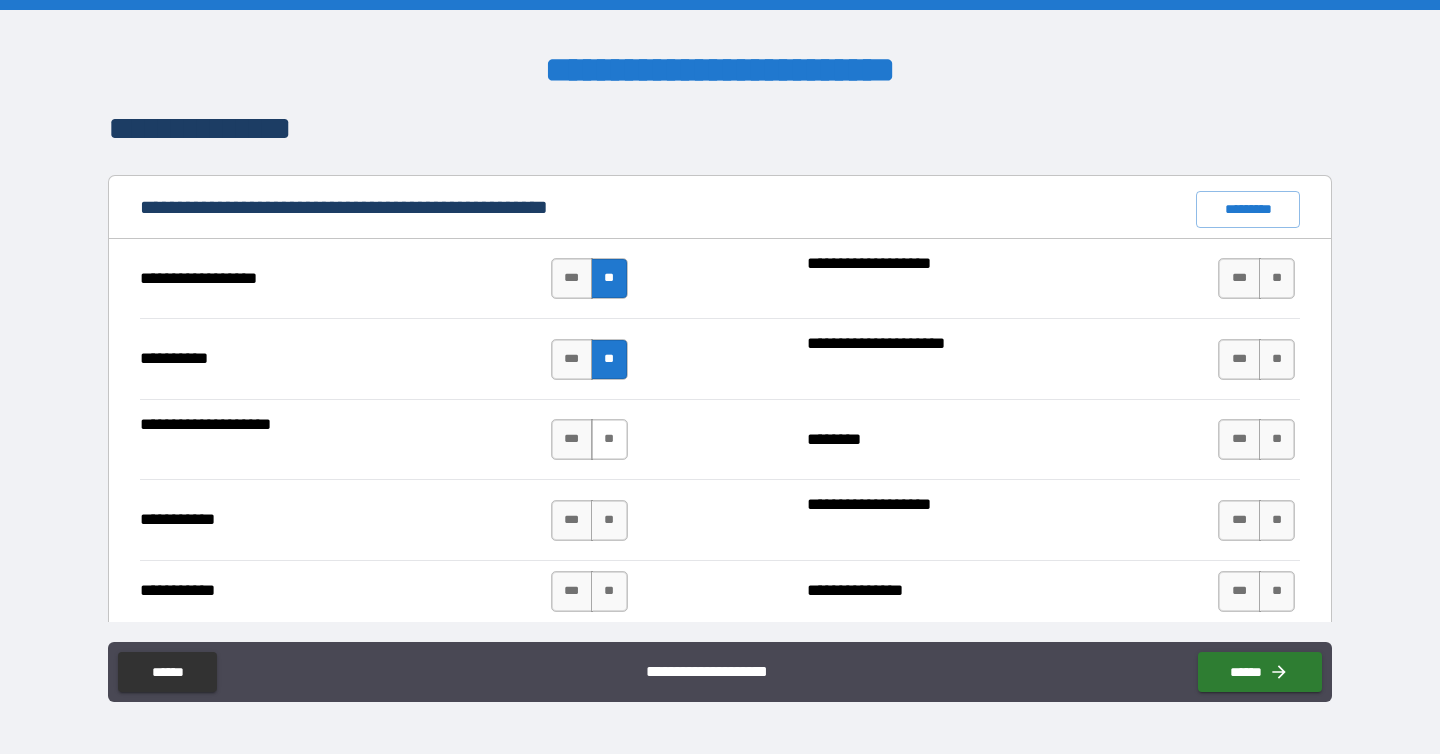 click on "**" at bounding box center (609, 439) 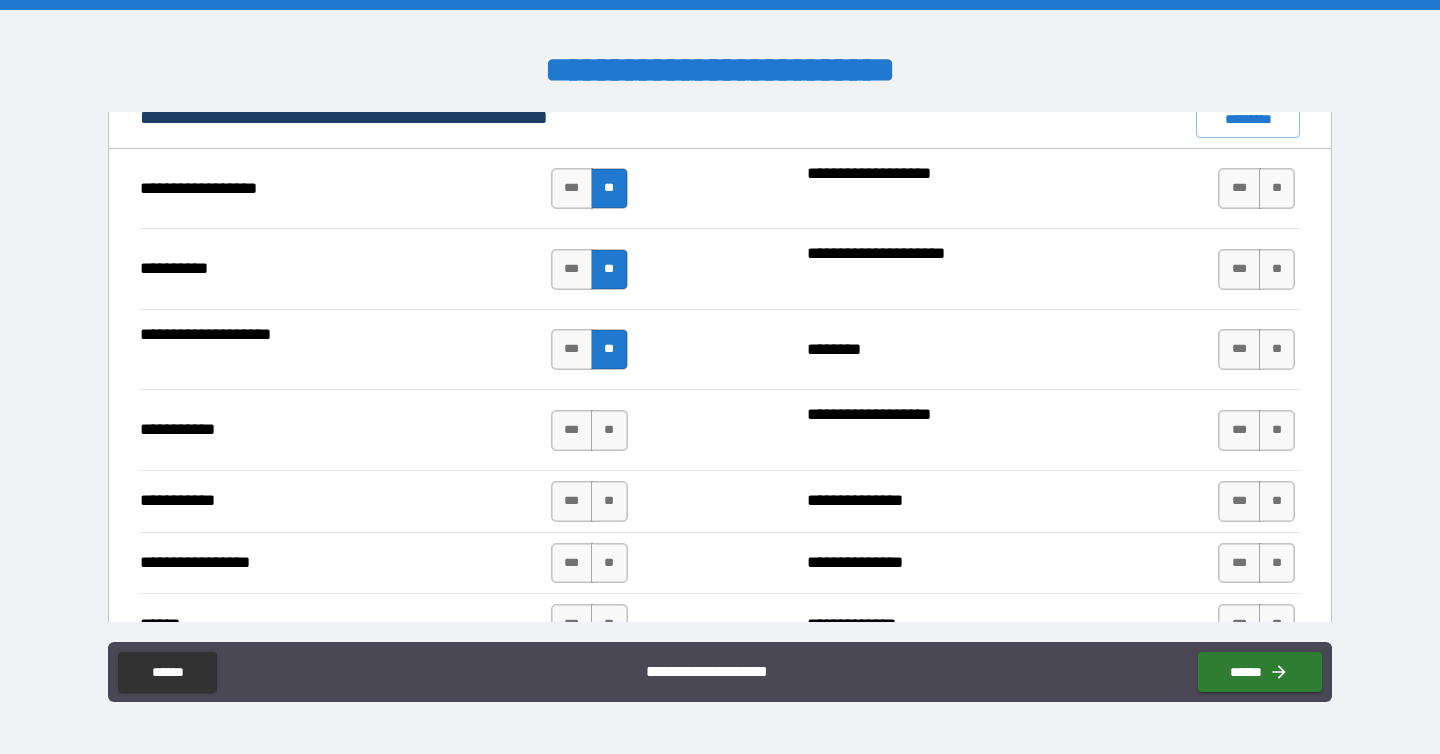 scroll, scrollTop: 1932, scrollLeft: 0, axis: vertical 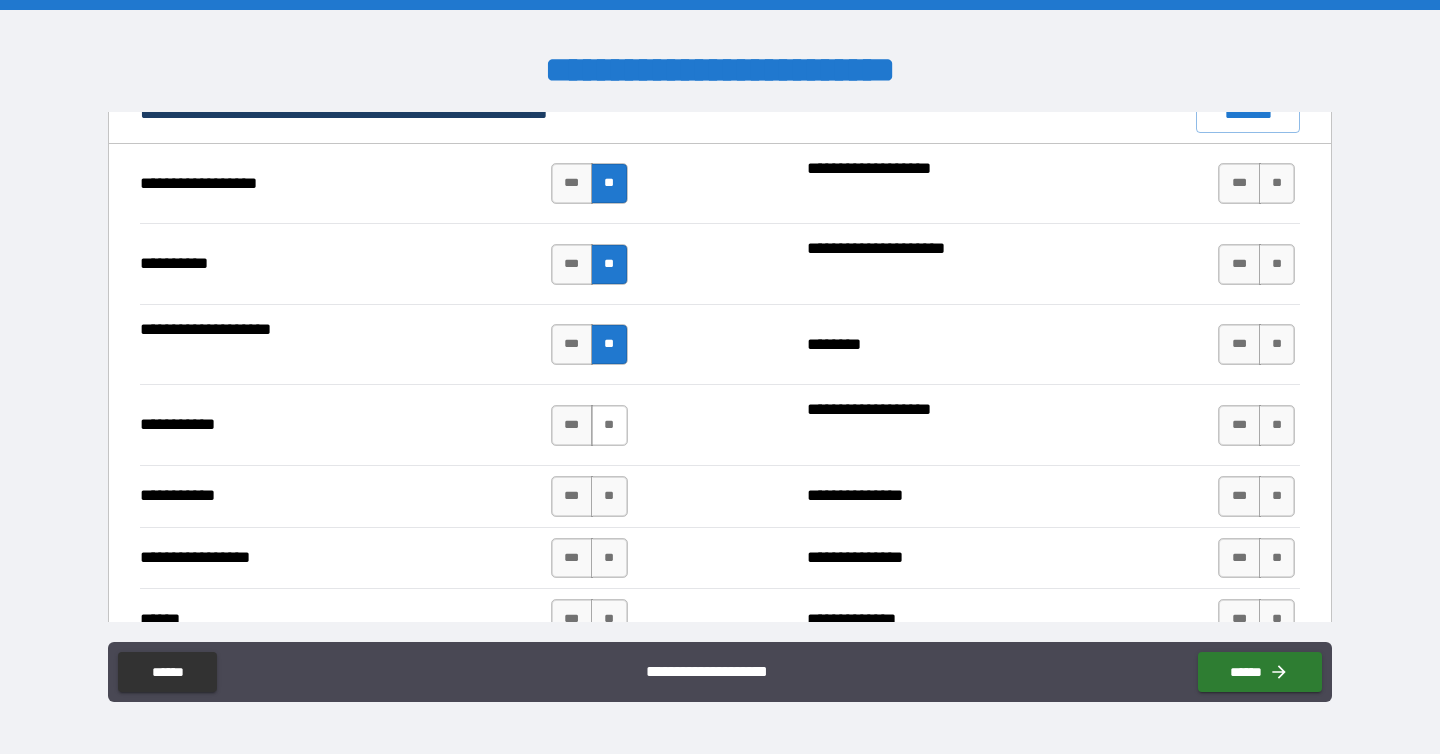 click on "**" at bounding box center (609, 425) 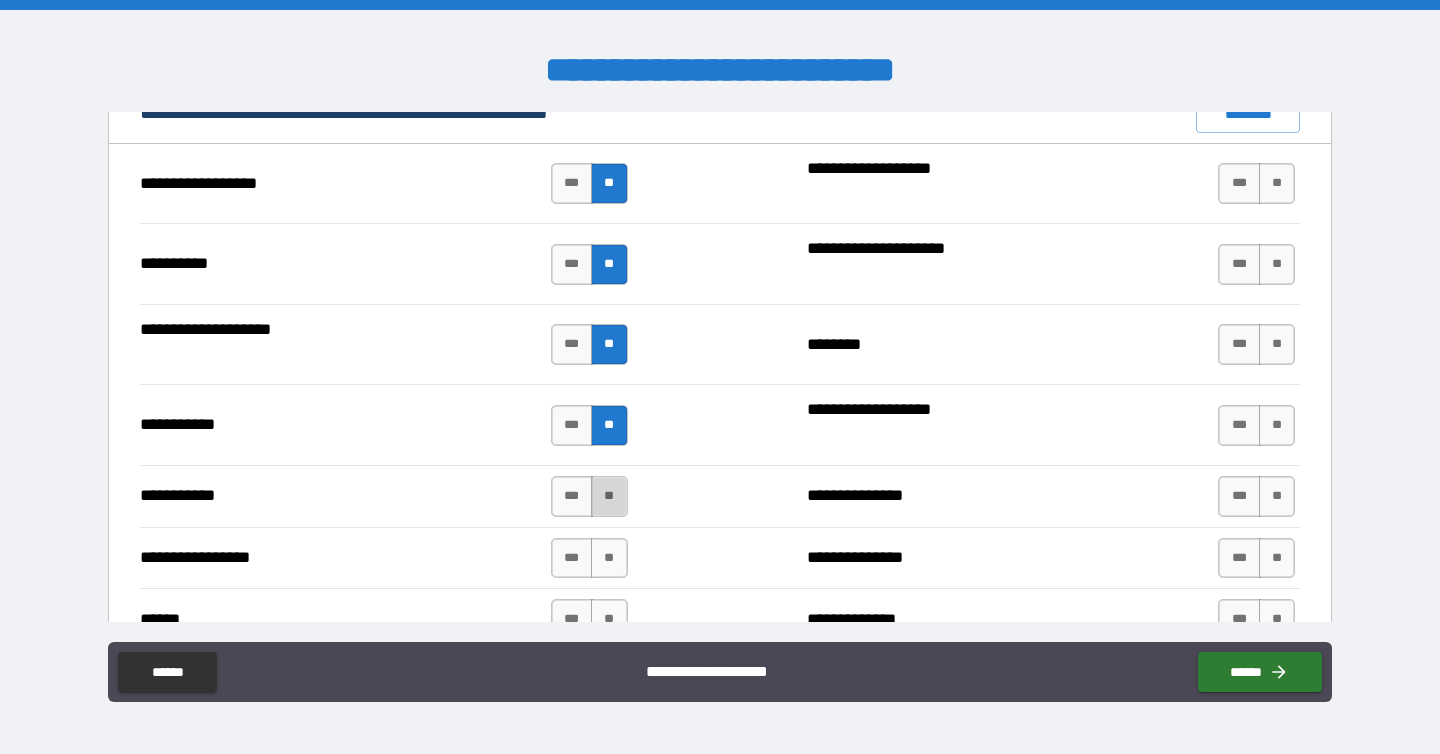 click on "**" at bounding box center (609, 496) 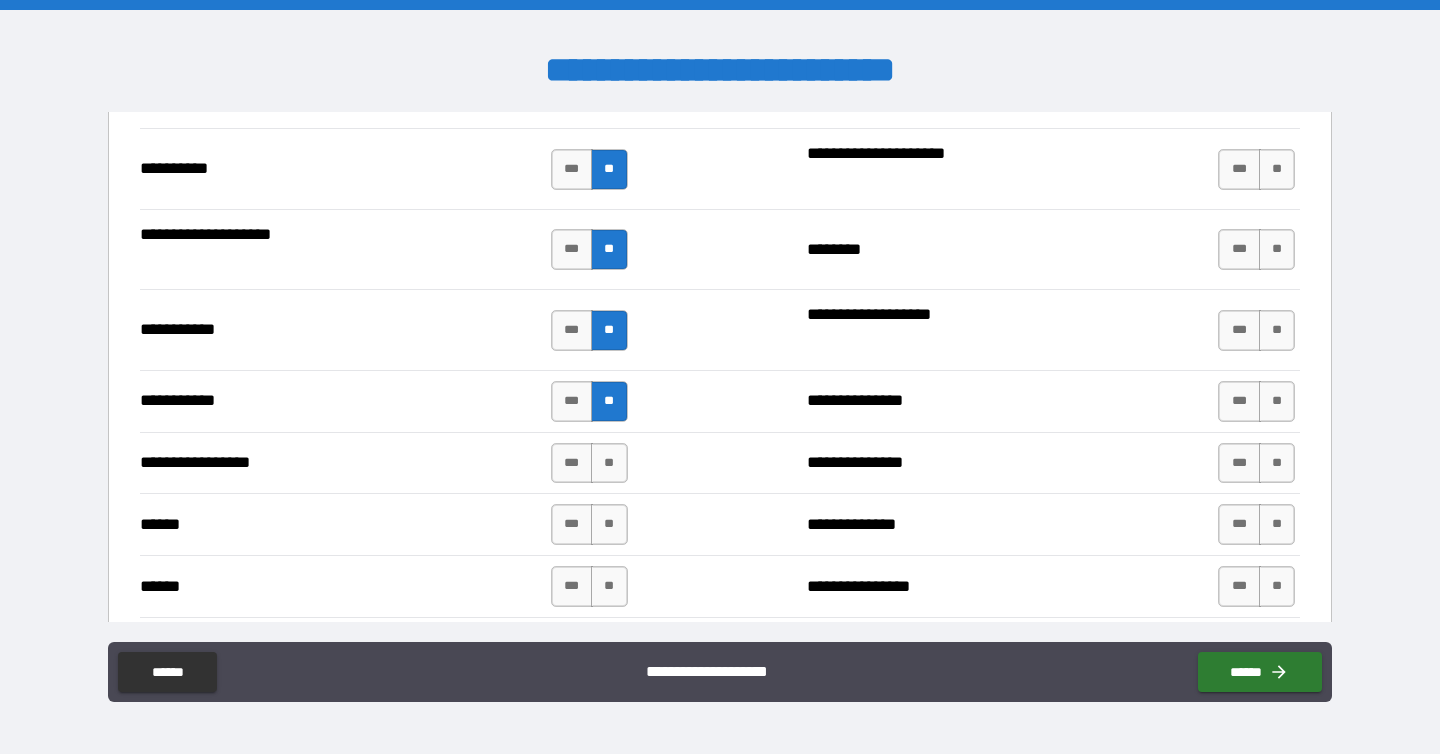 scroll, scrollTop: 2028, scrollLeft: 0, axis: vertical 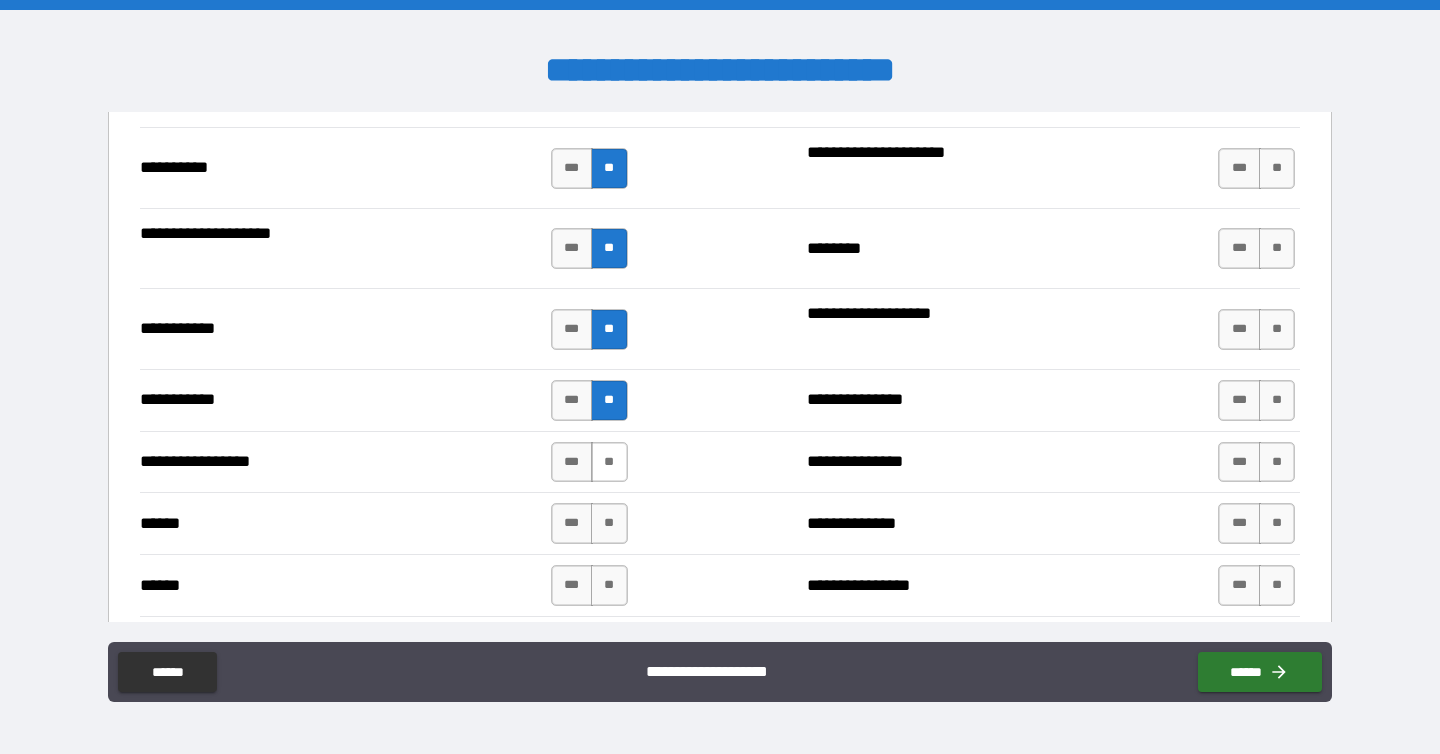 click on "**" at bounding box center [609, 462] 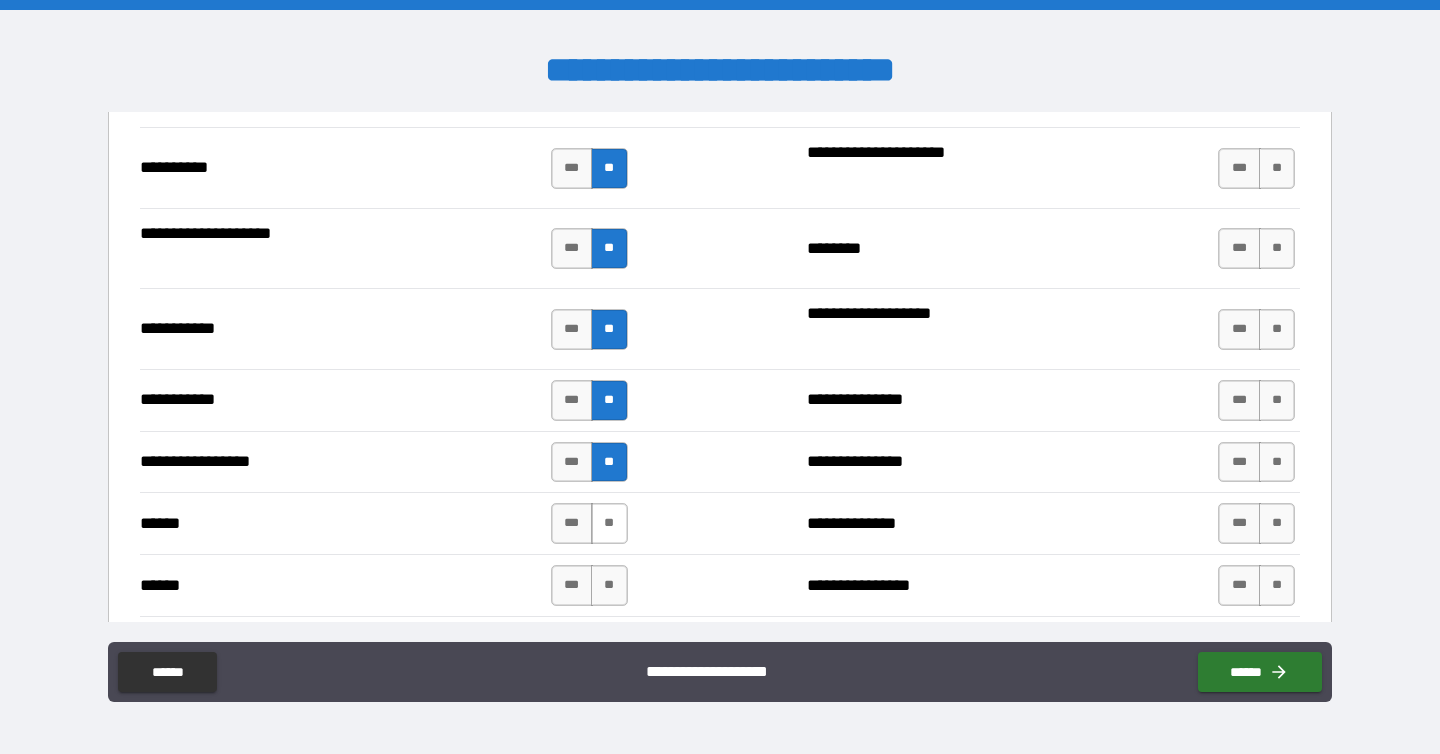 click on "**" at bounding box center (609, 523) 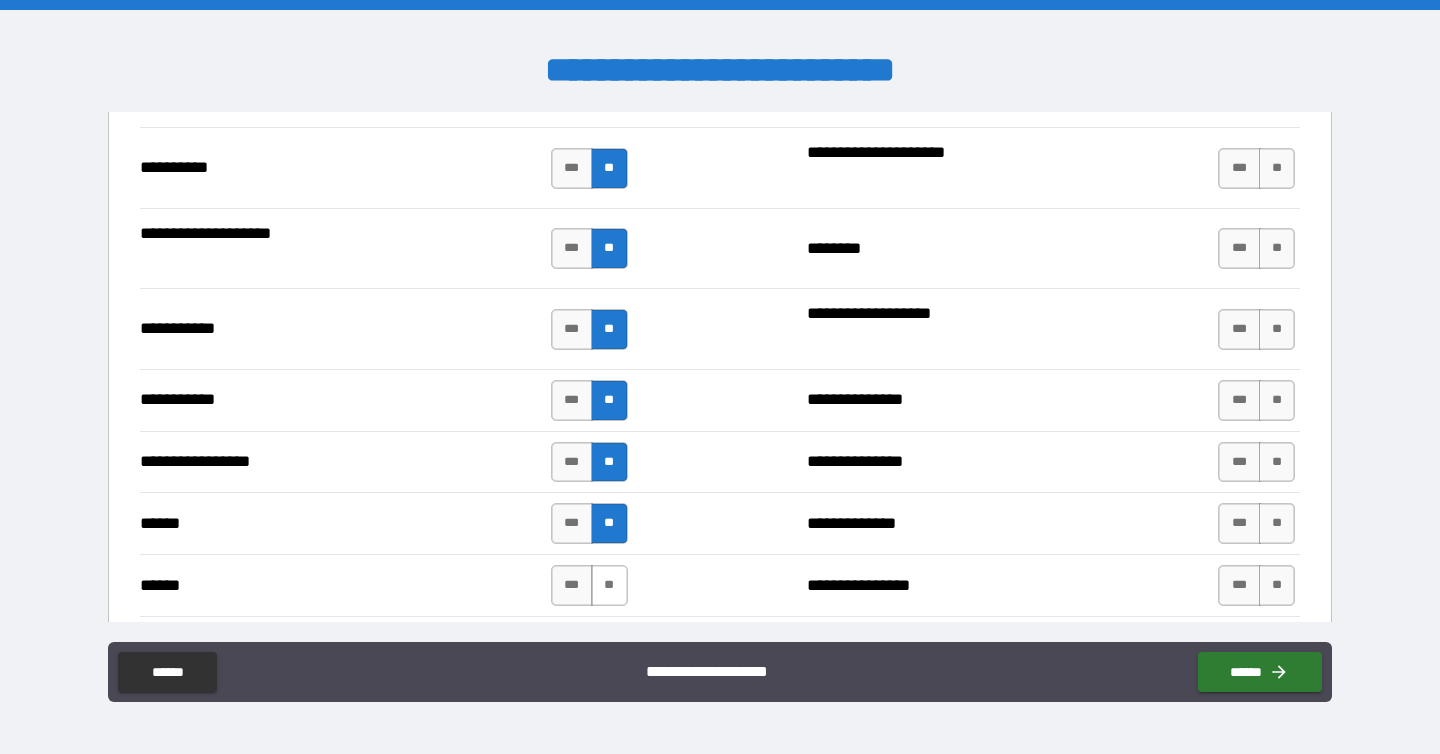 click on "**" at bounding box center [609, 585] 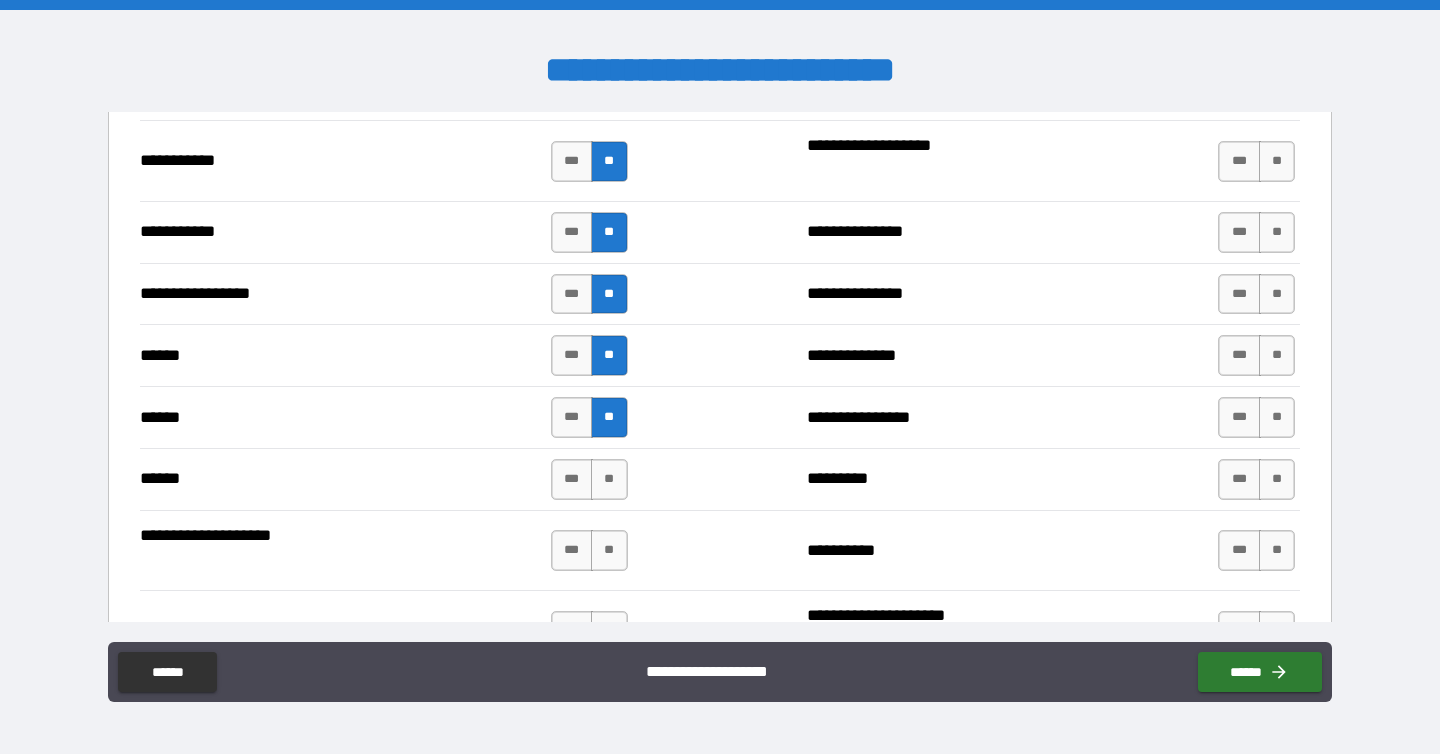 scroll, scrollTop: 2207, scrollLeft: 0, axis: vertical 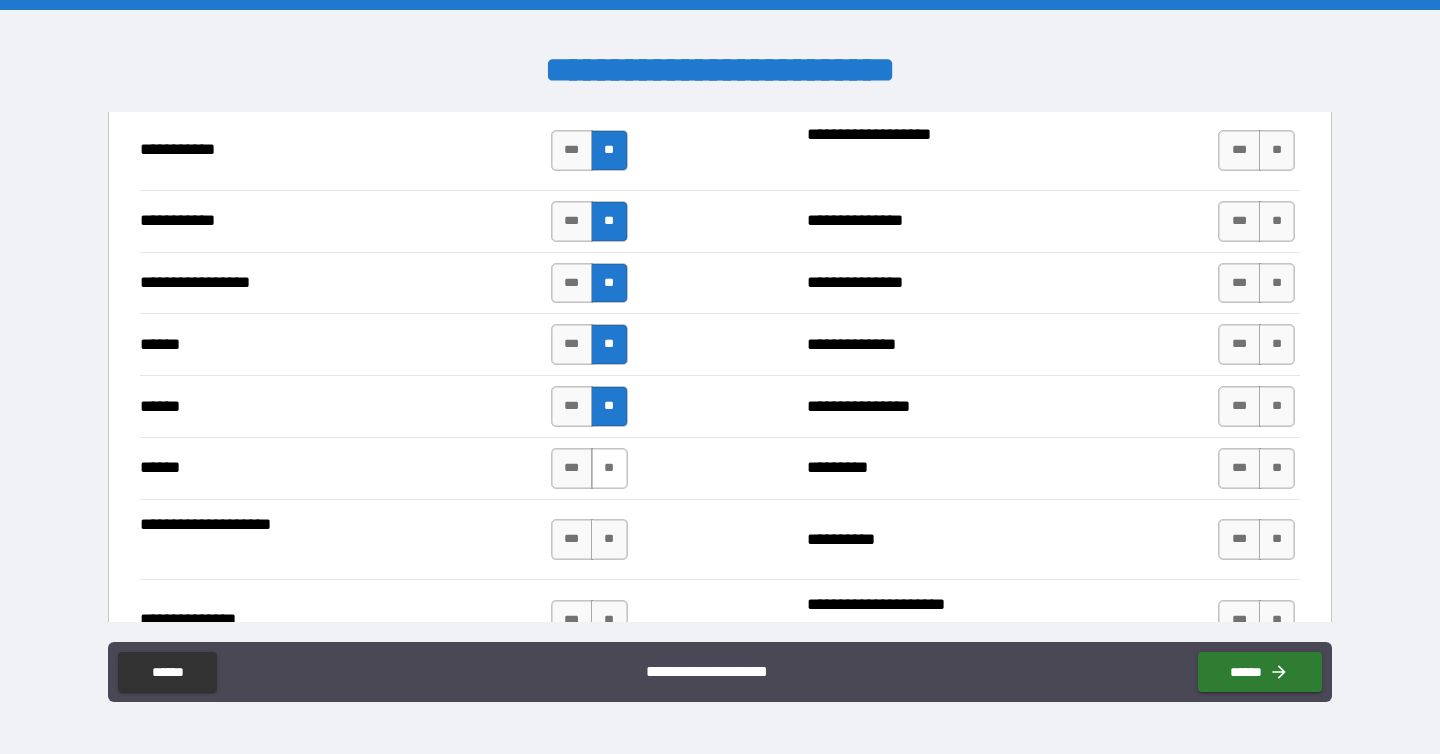 click on "**" at bounding box center [609, 468] 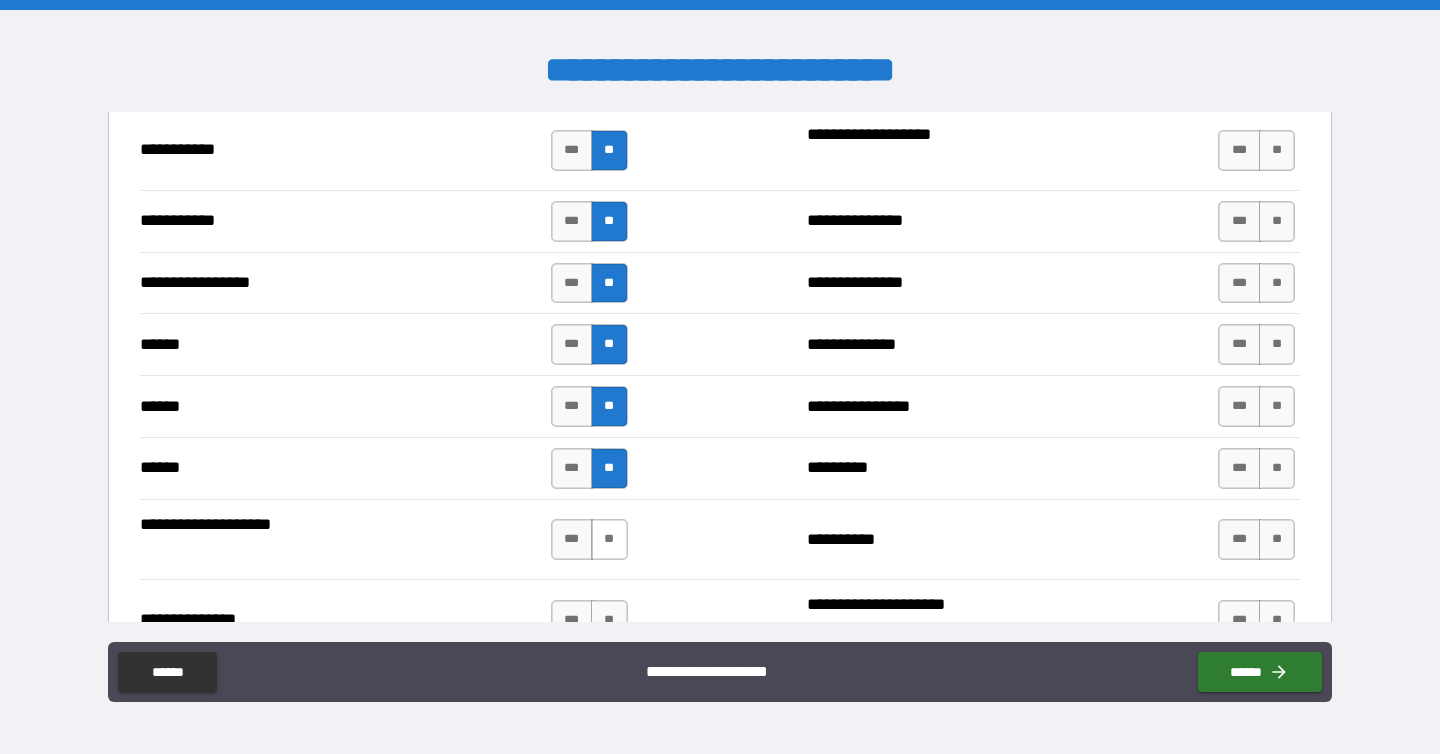click on "**" at bounding box center (609, 539) 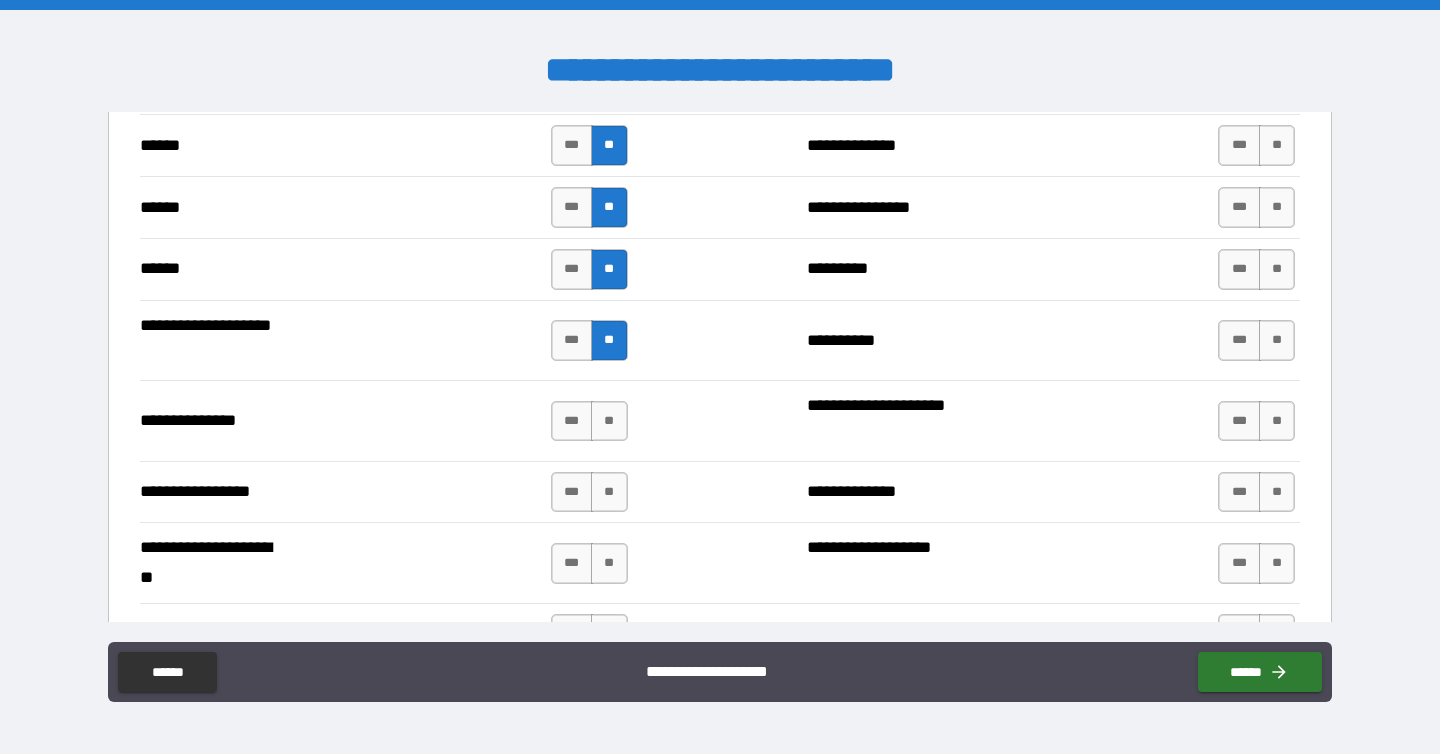 scroll, scrollTop: 2408, scrollLeft: 0, axis: vertical 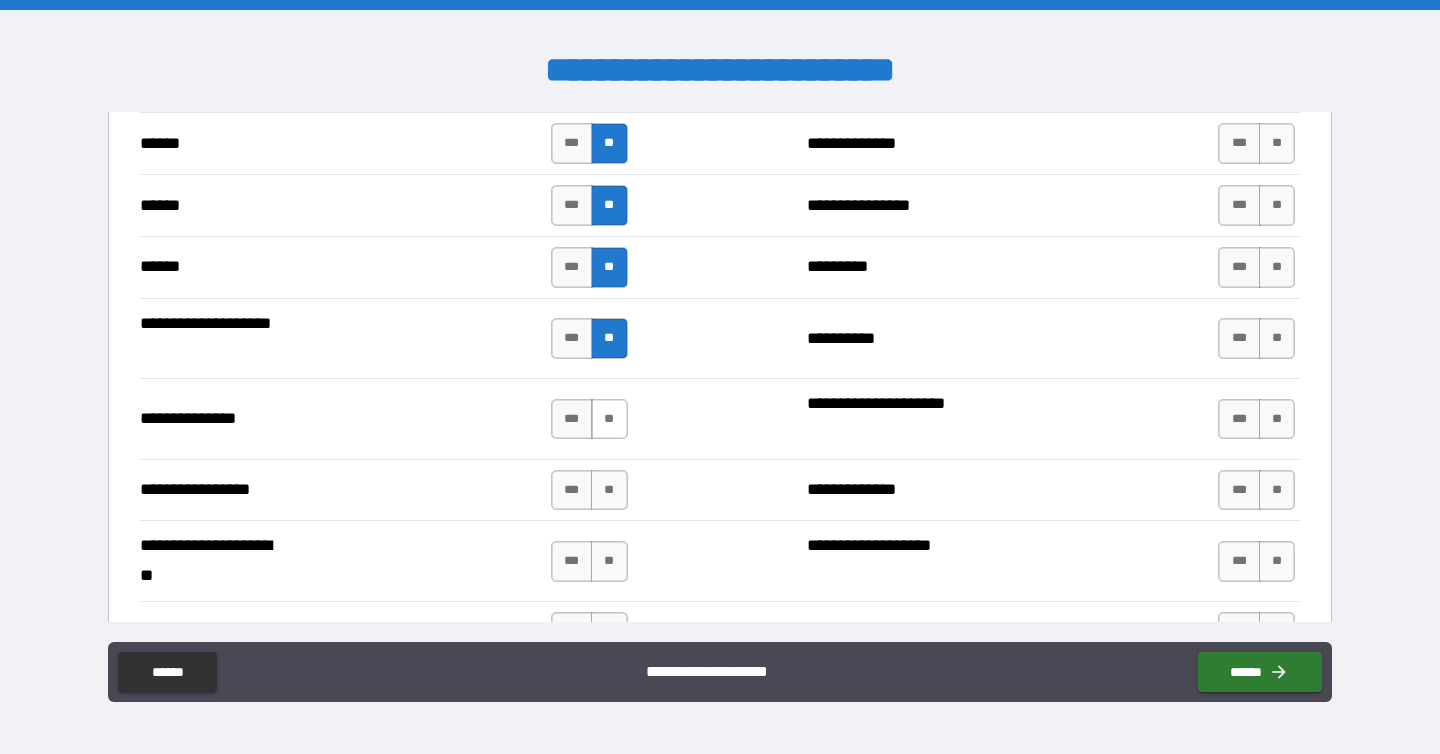 click on "**" at bounding box center (609, 419) 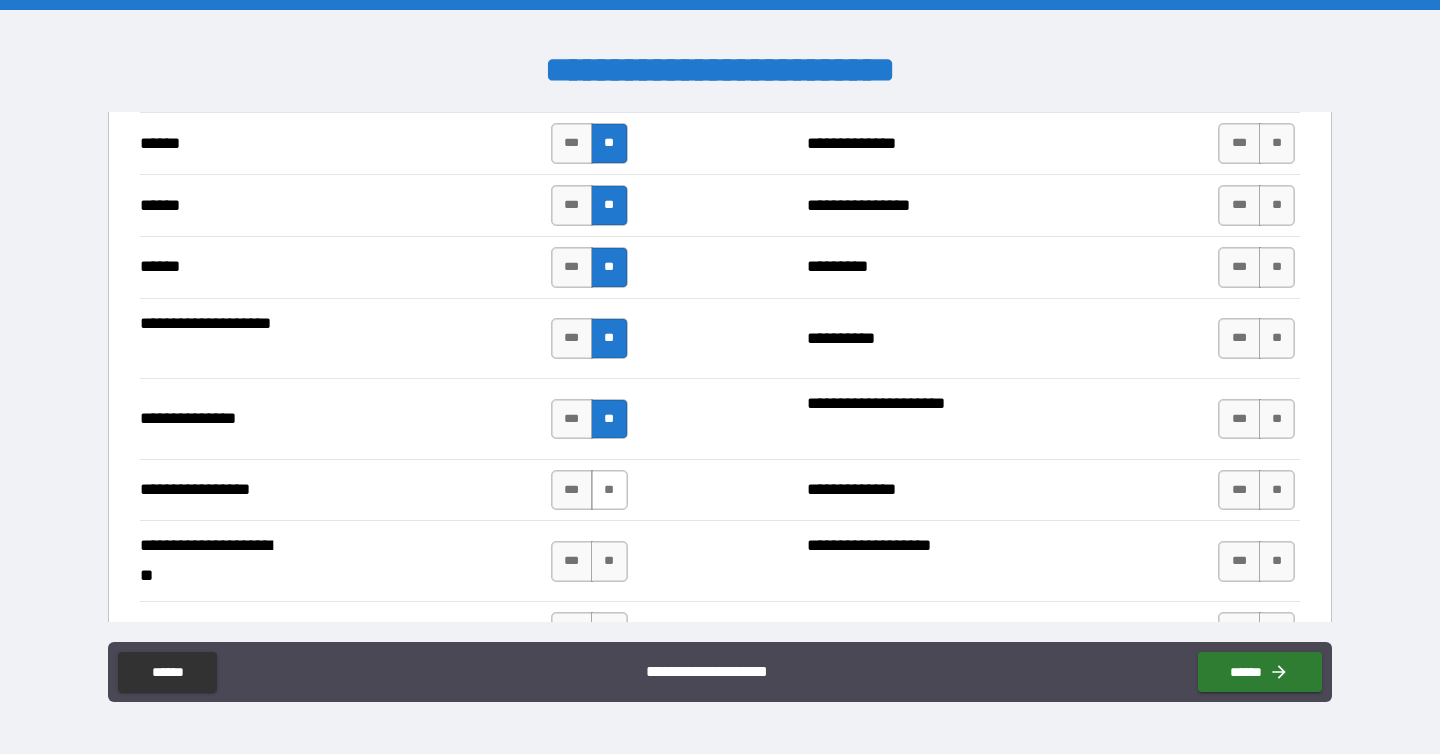 click on "**" at bounding box center (609, 490) 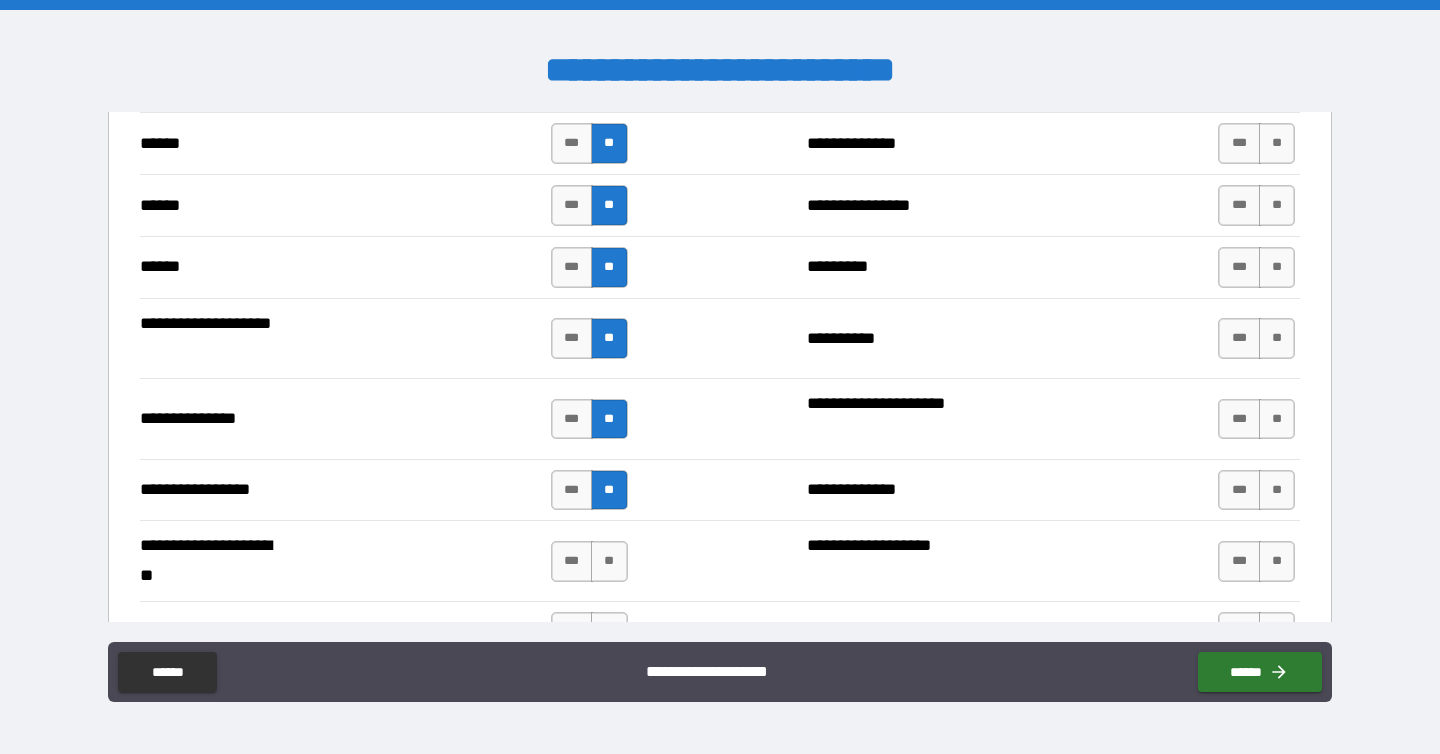 scroll, scrollTop: 2544, scrollLeft: 0, axis: vertical 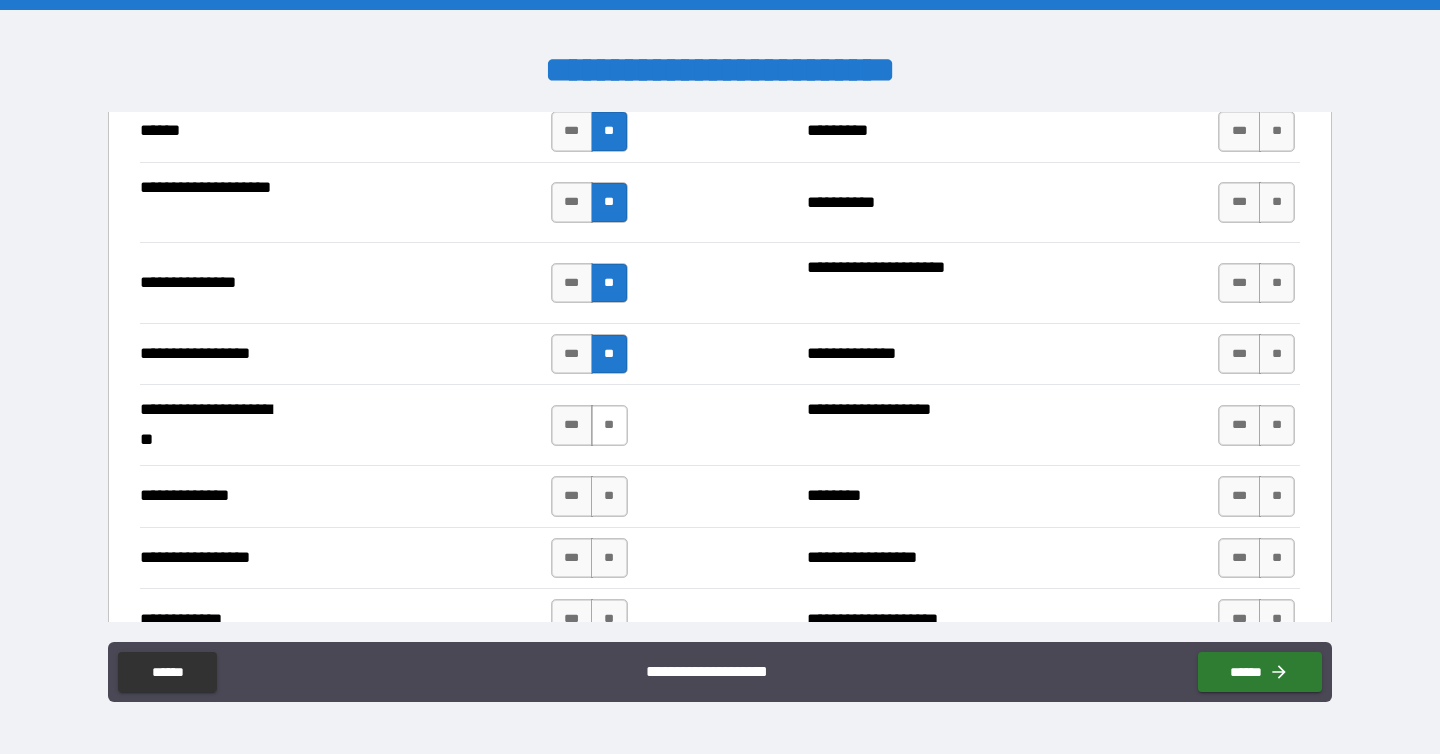 click on "**" at bounding box center (609, 425) 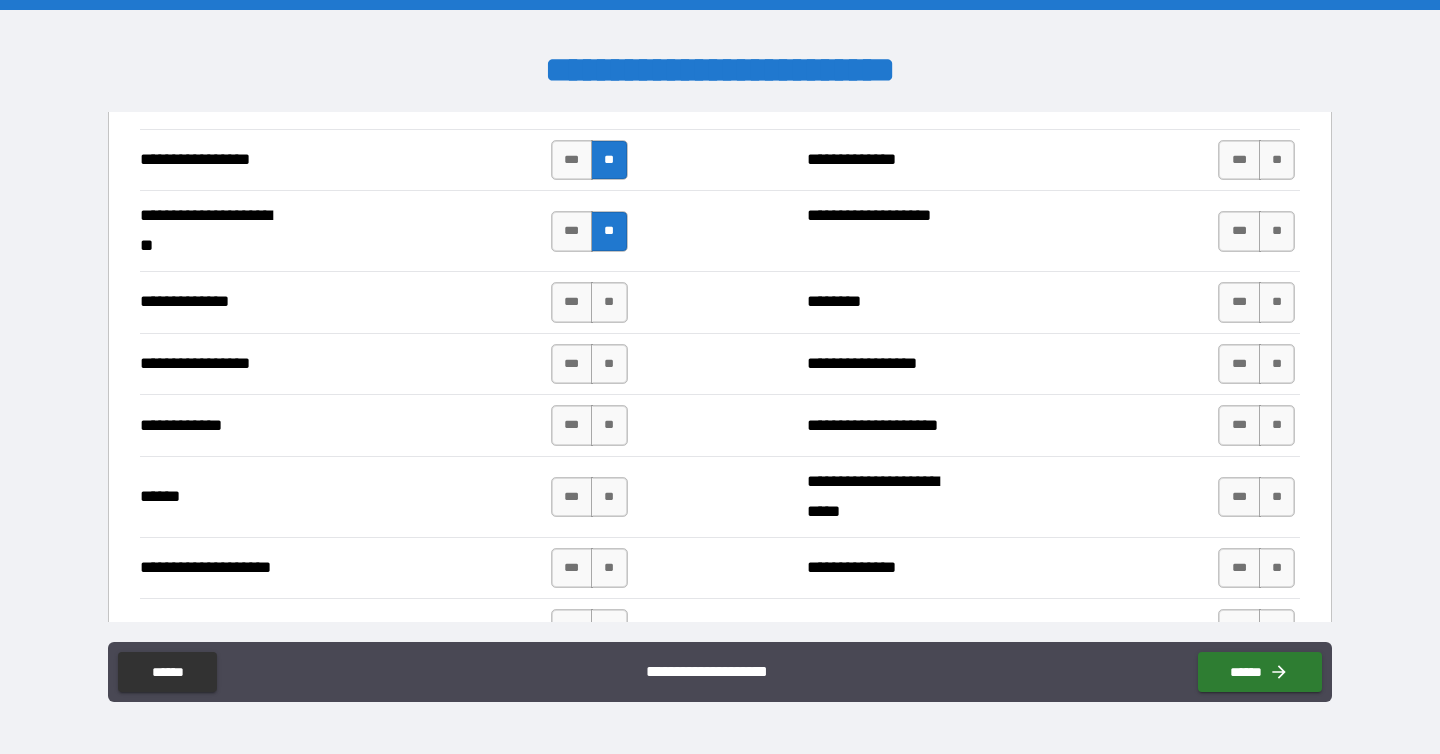 scroll, scrollTop: 2742, scrollLeft: 0, axis: vertical 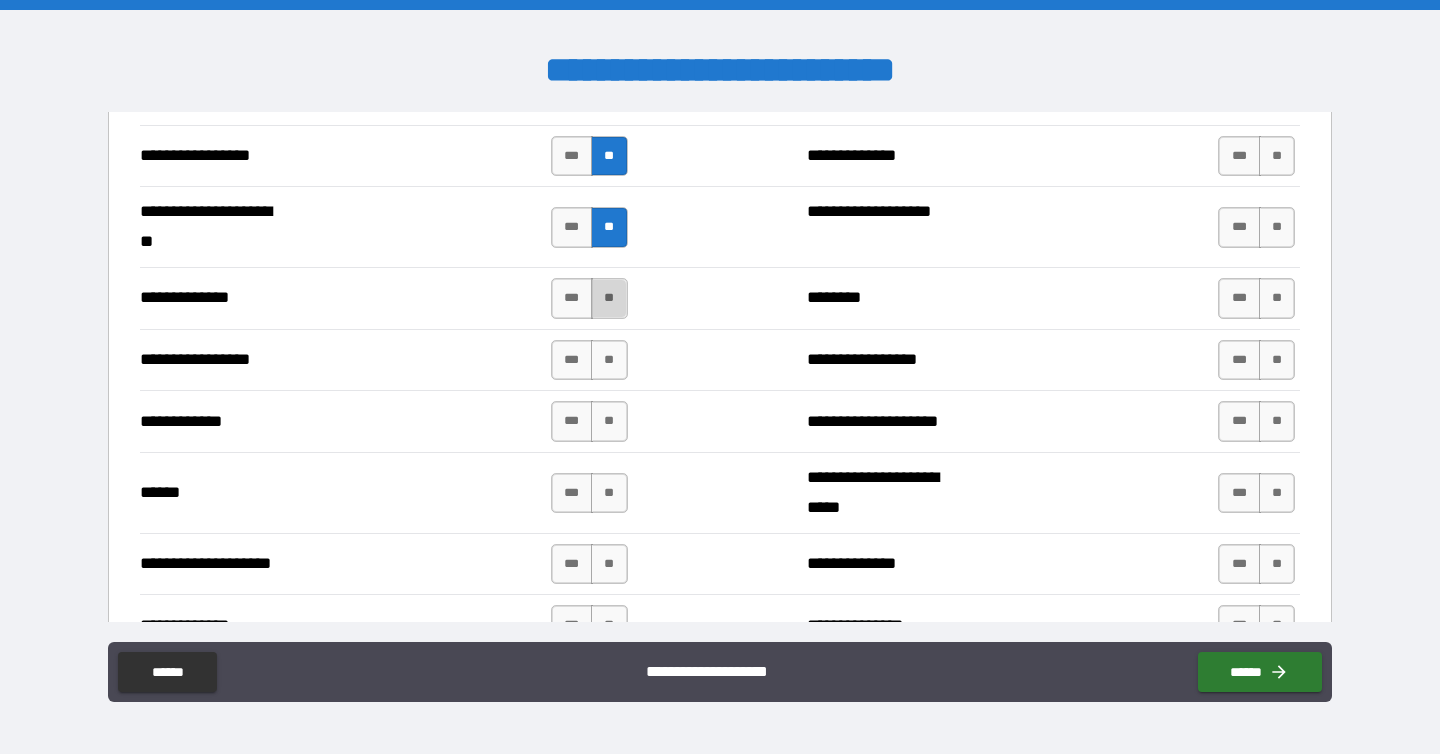 click on "**" at bounding box center [609, 298] 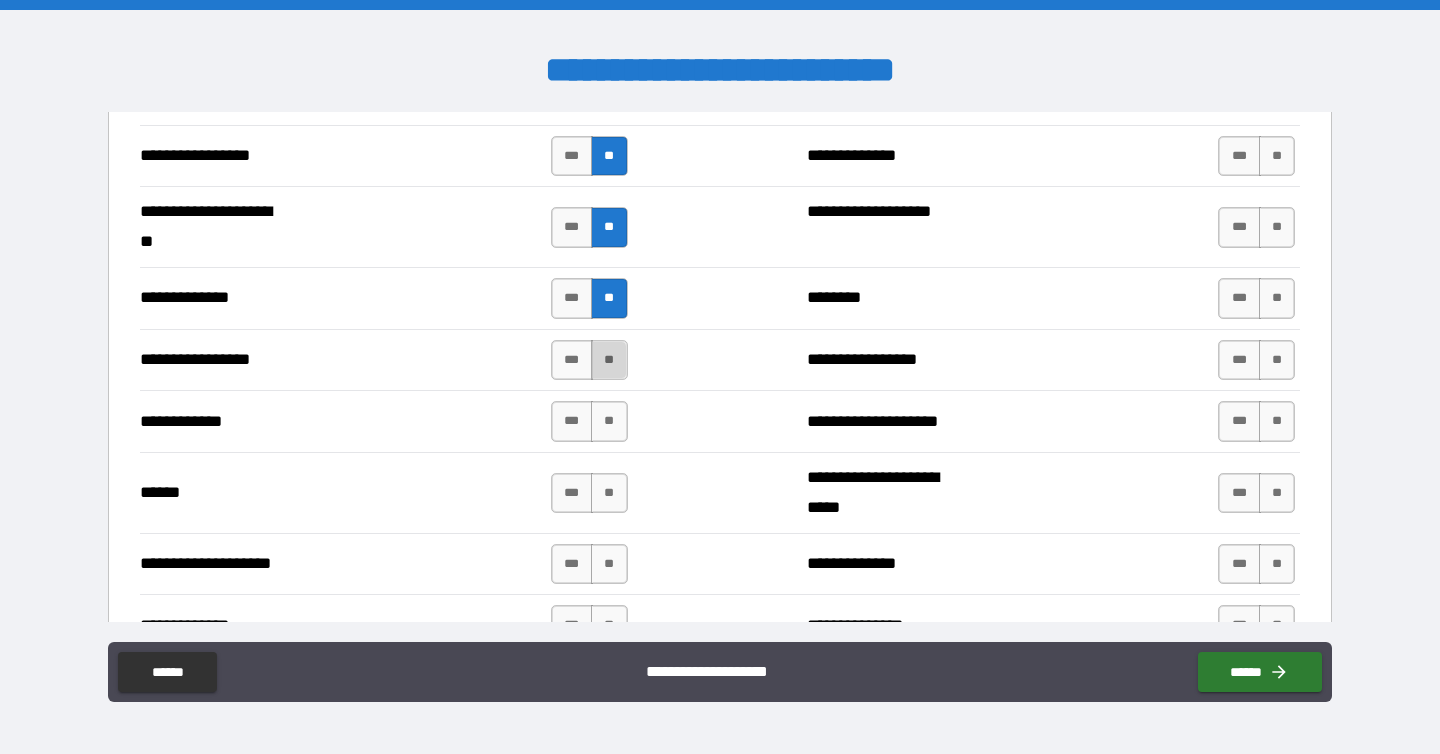 click on "**" at bounding box center [609, 360] 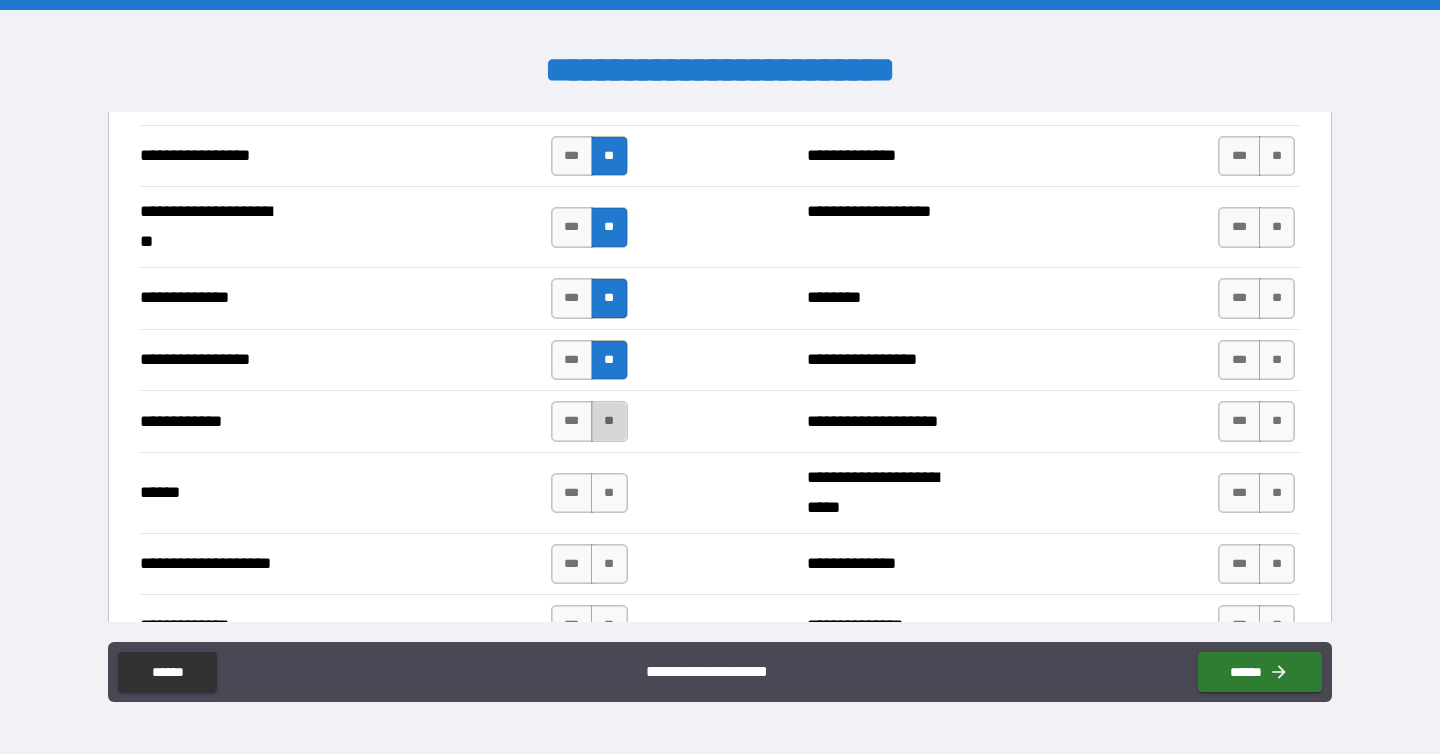 click on "**" at bounding box center (609, 421) 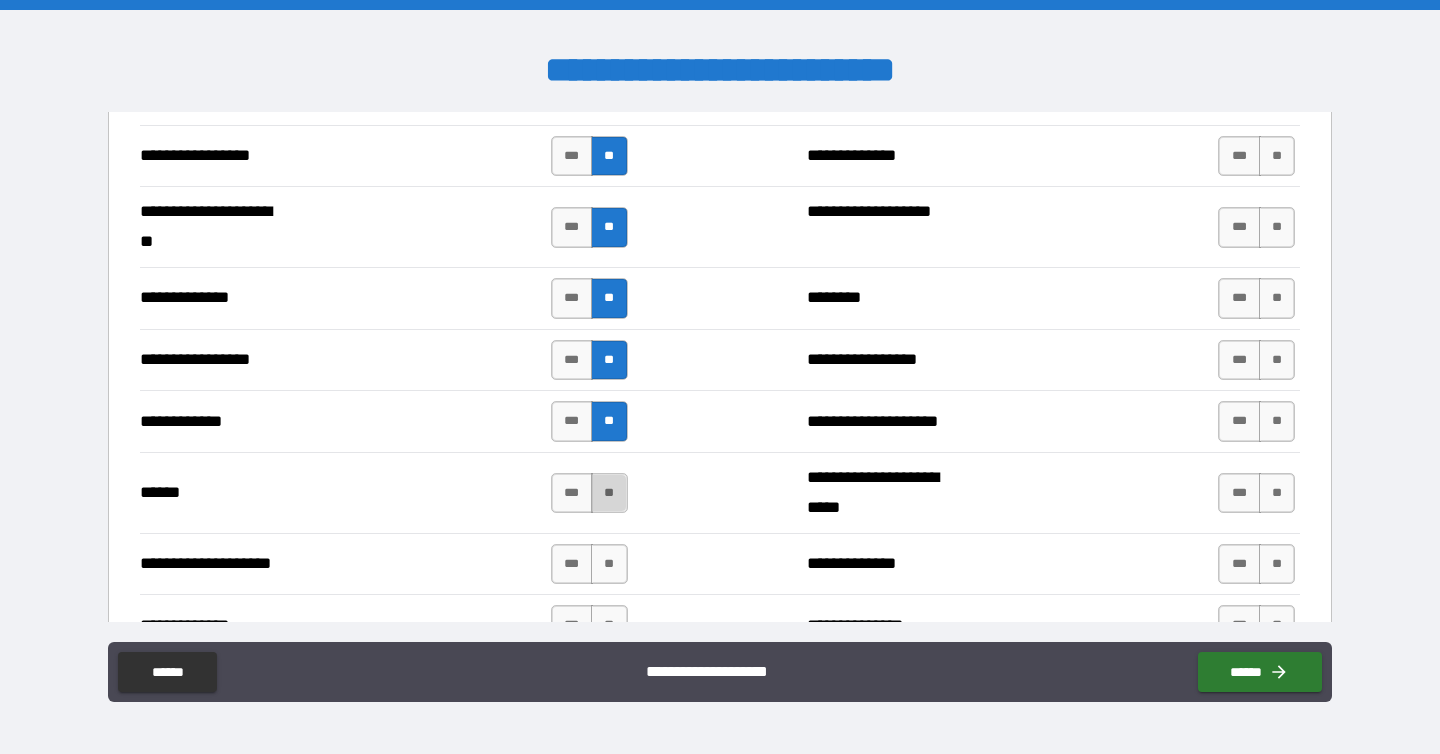 click on "**" at bounding box center [609, 493] 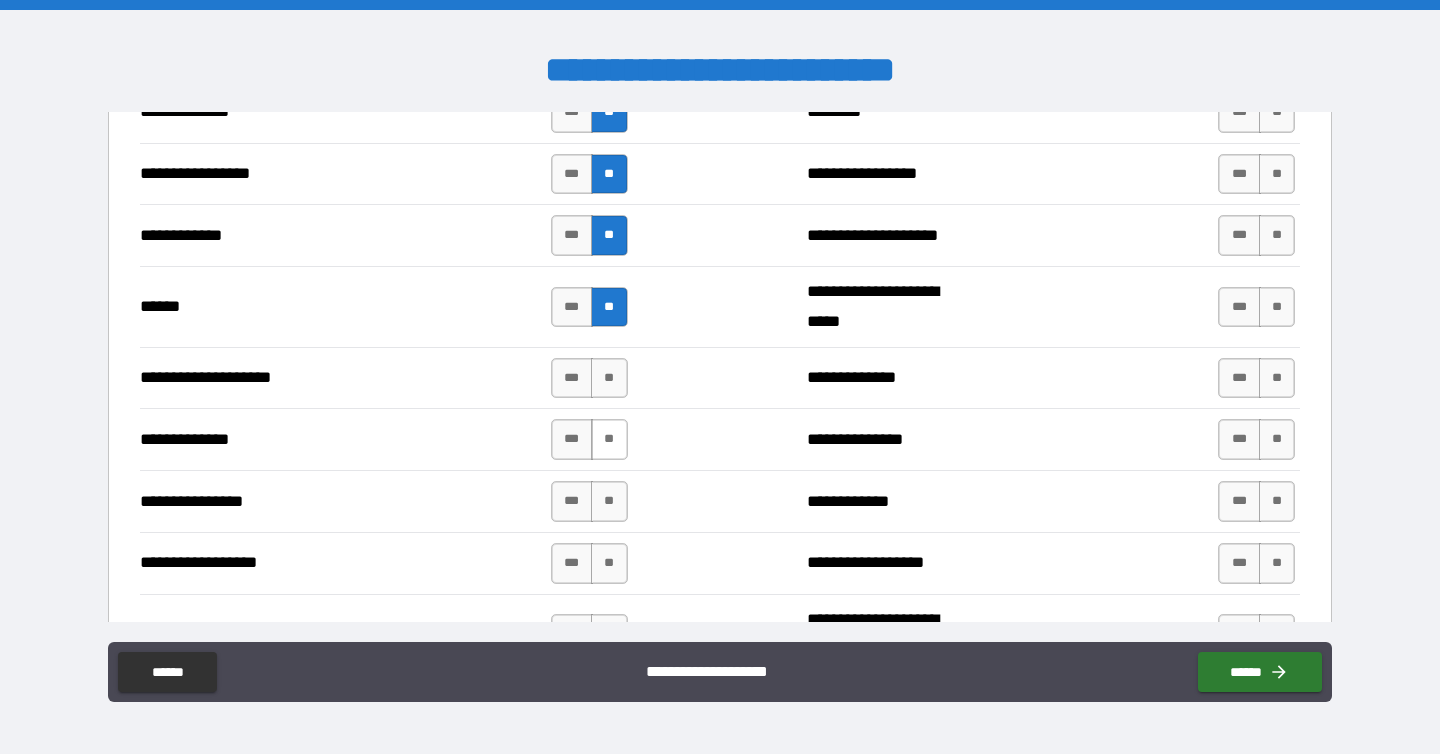 scroll, scrollTop: 2927, scrollLeft: 0, axis: vertical 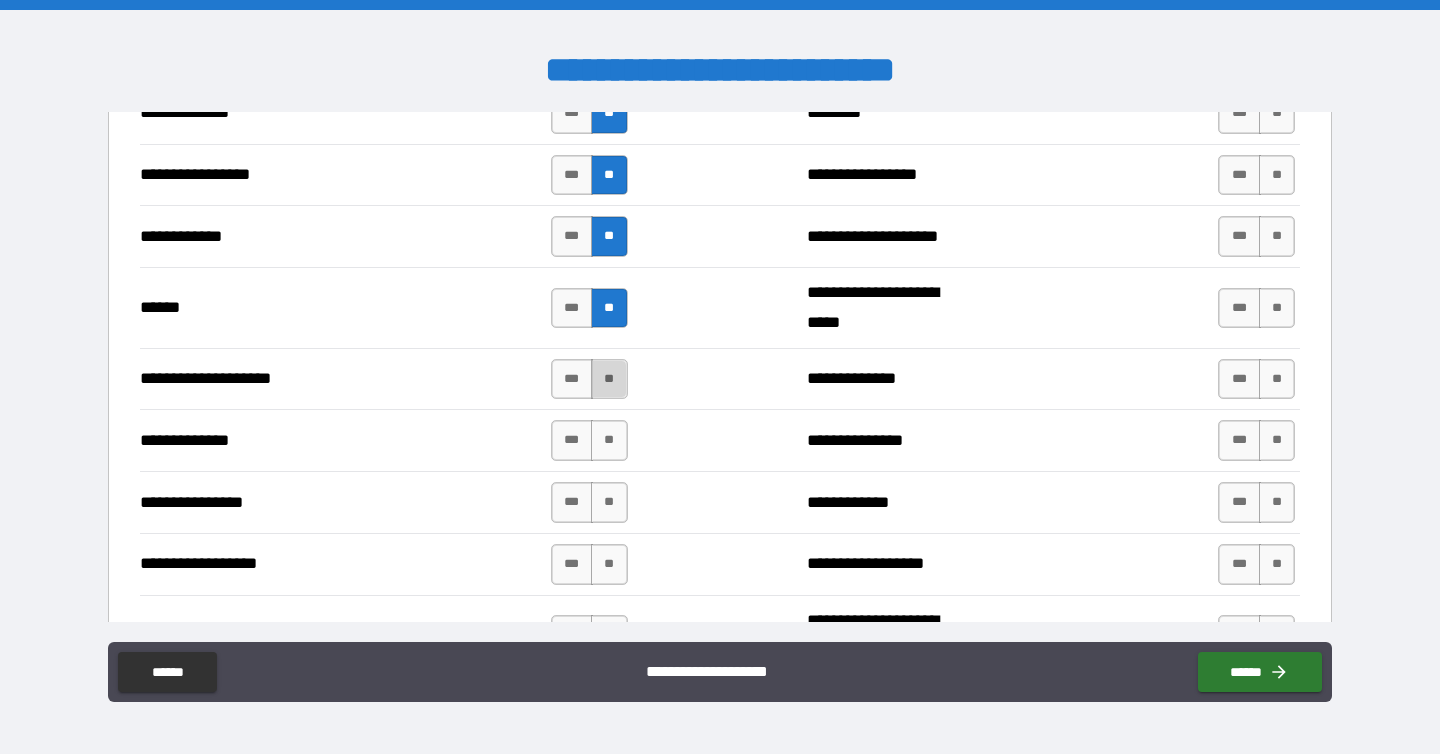 click on "**" at bounding box center [609, 379] 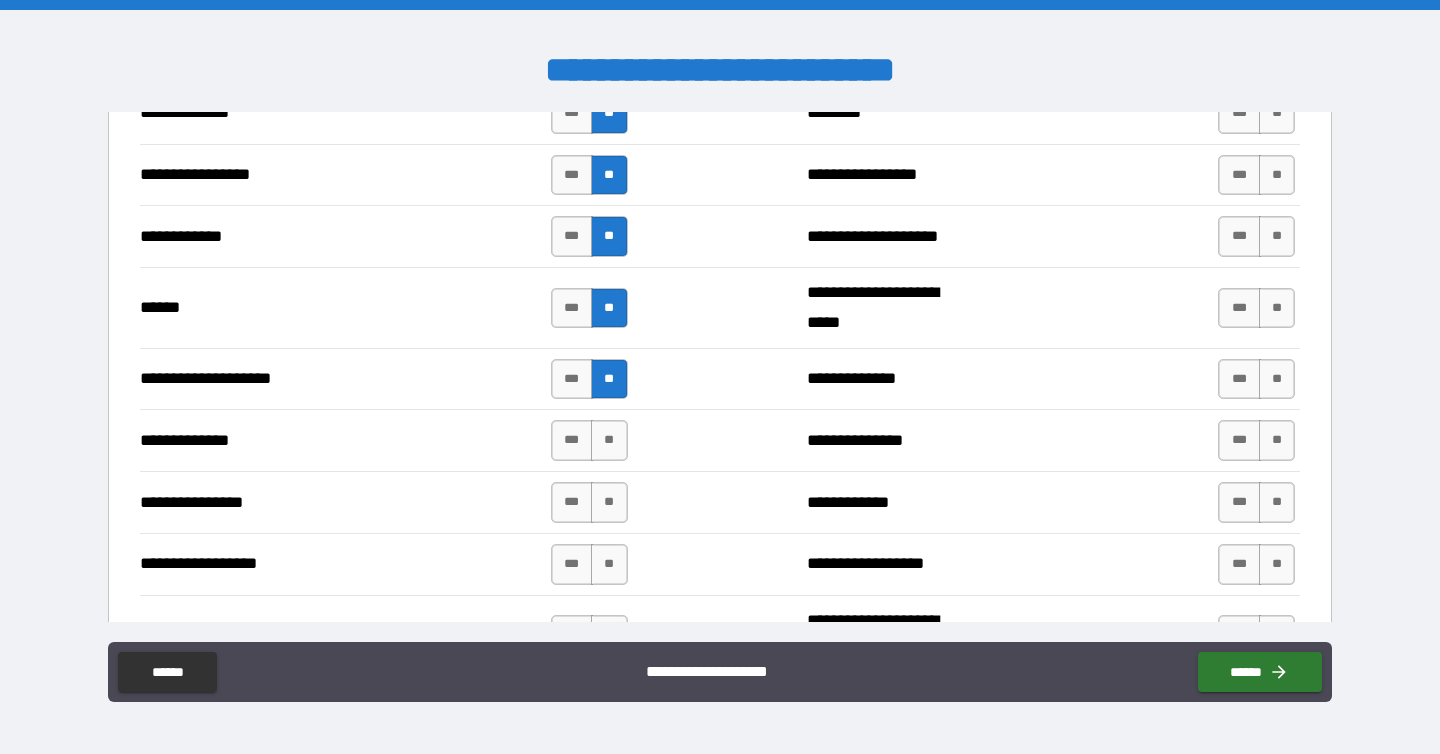 click on "**********" at bounding box center (720, 502) 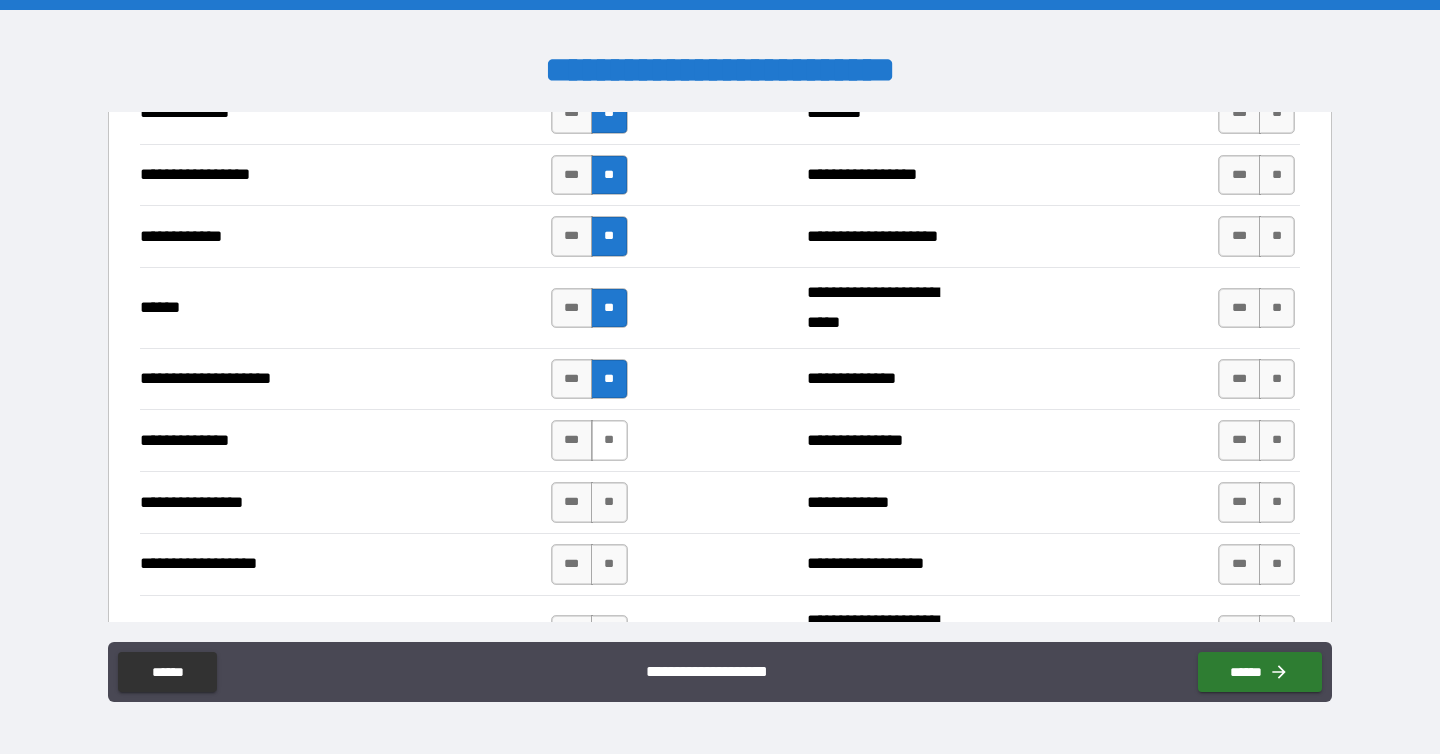 click on "**" at bounding box center [609, 440] 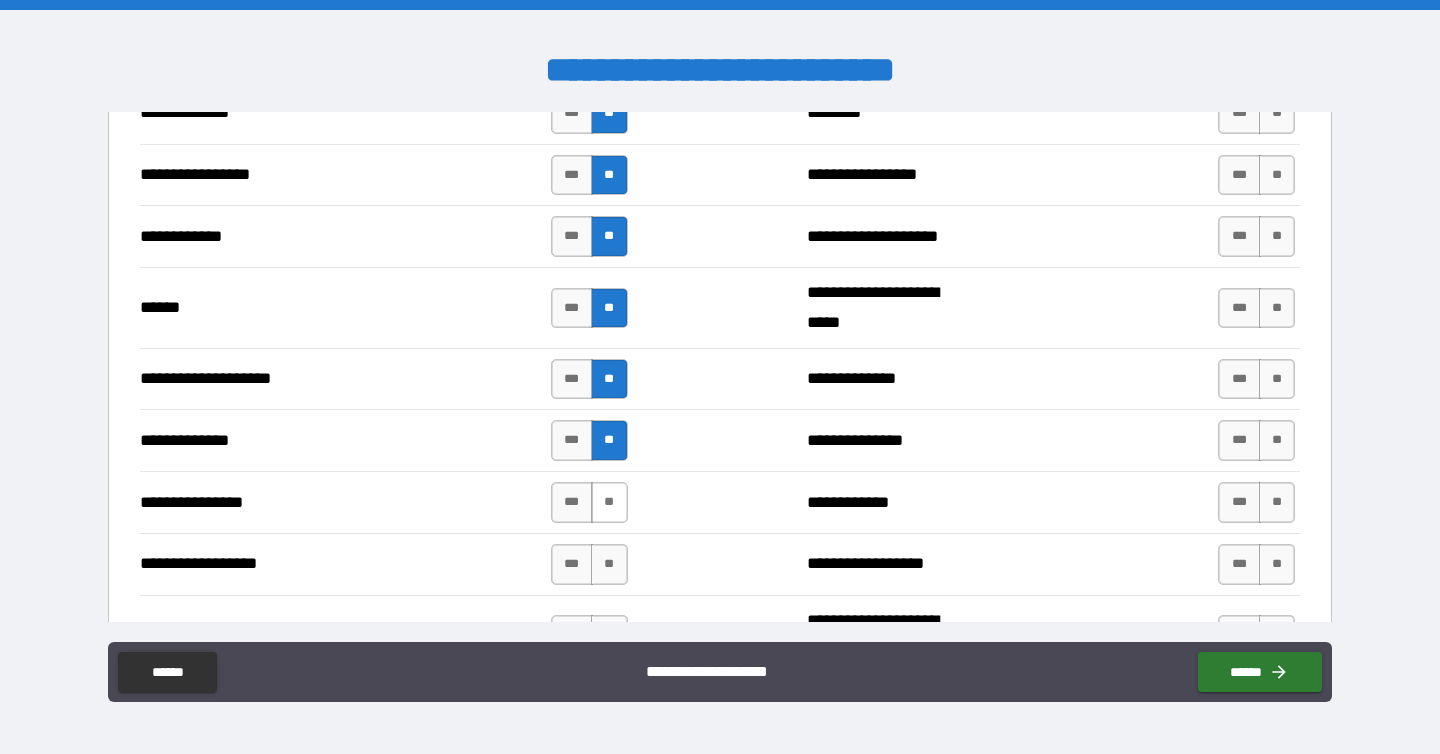 click on "**" at bounding box center [609, 502] 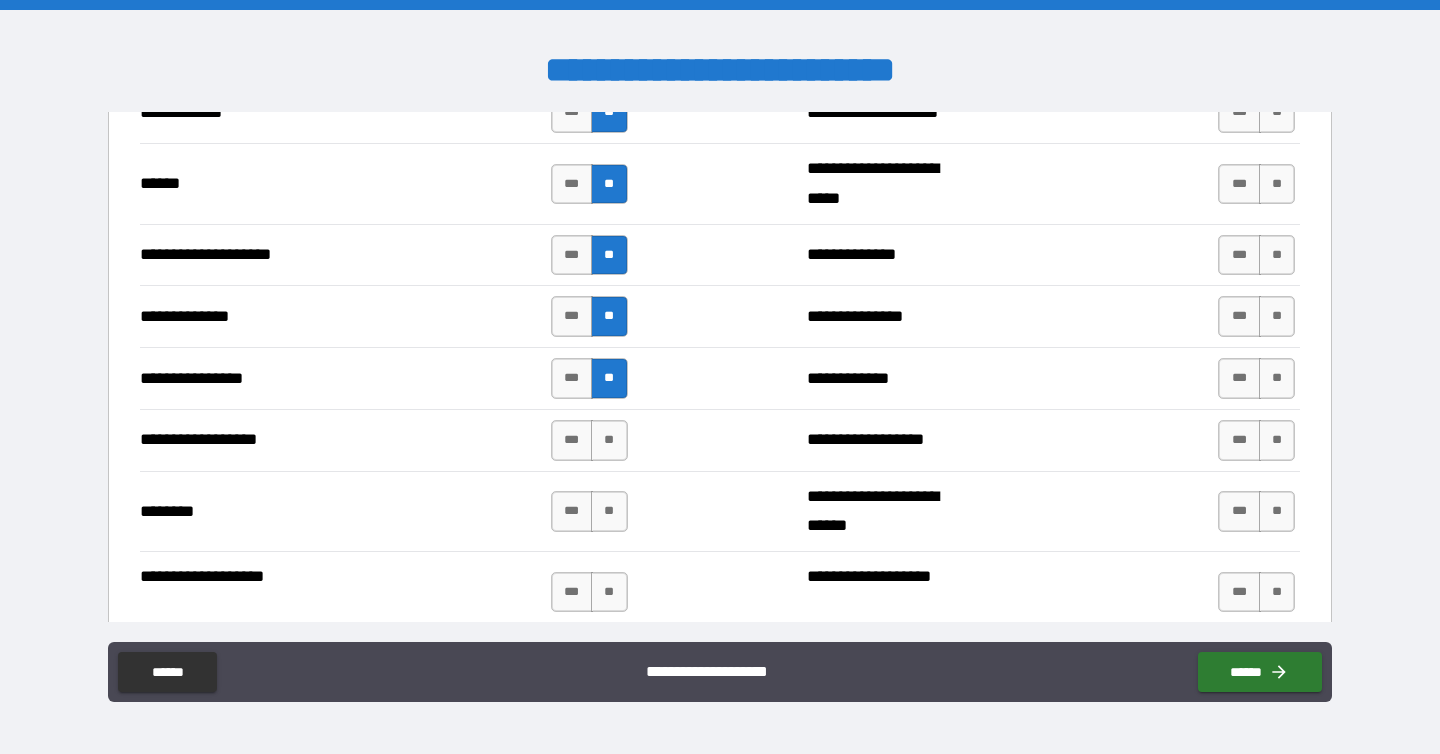 scroll, scrollTop: 3083, scrollLeft: 0, axis: vertical 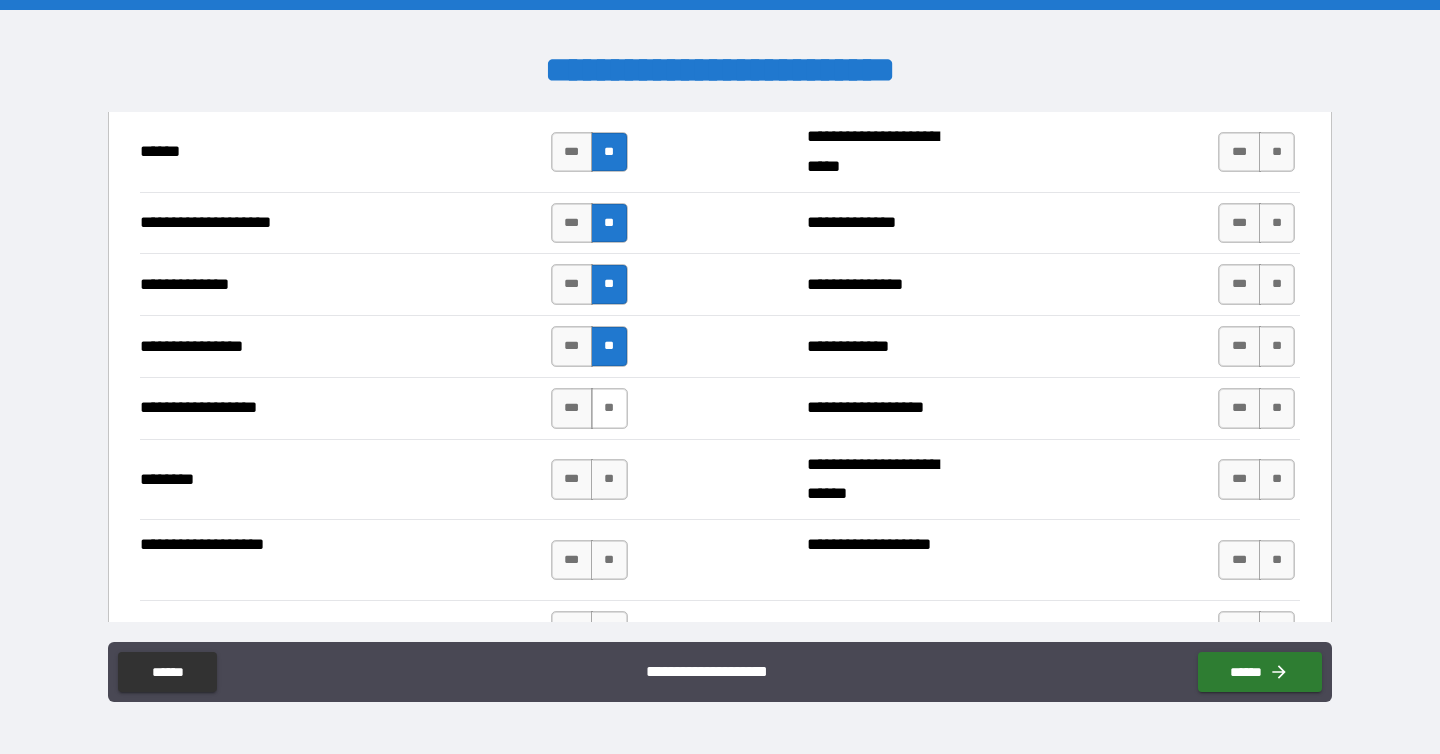 click on "**" at bounding box center [609, 408] 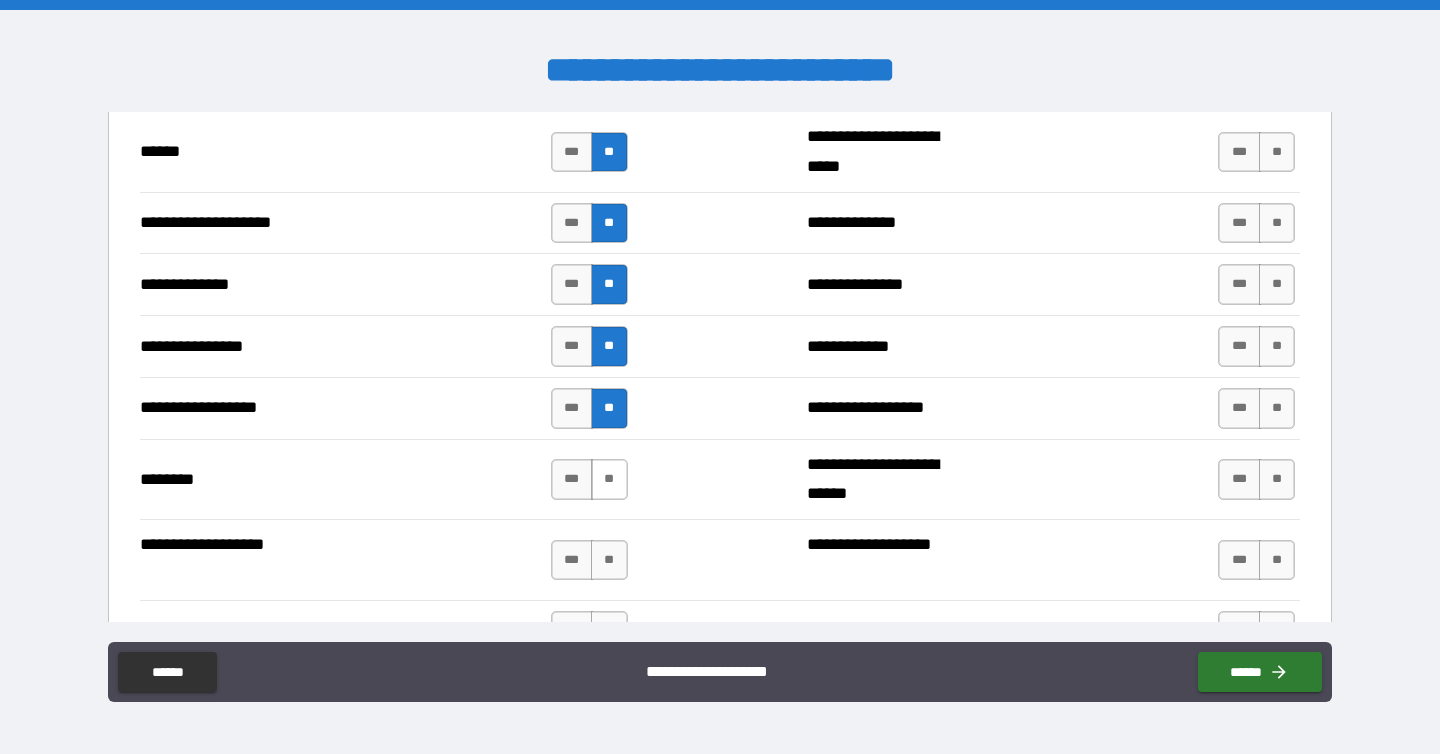 click on "**" at bounding box center [609, 479] 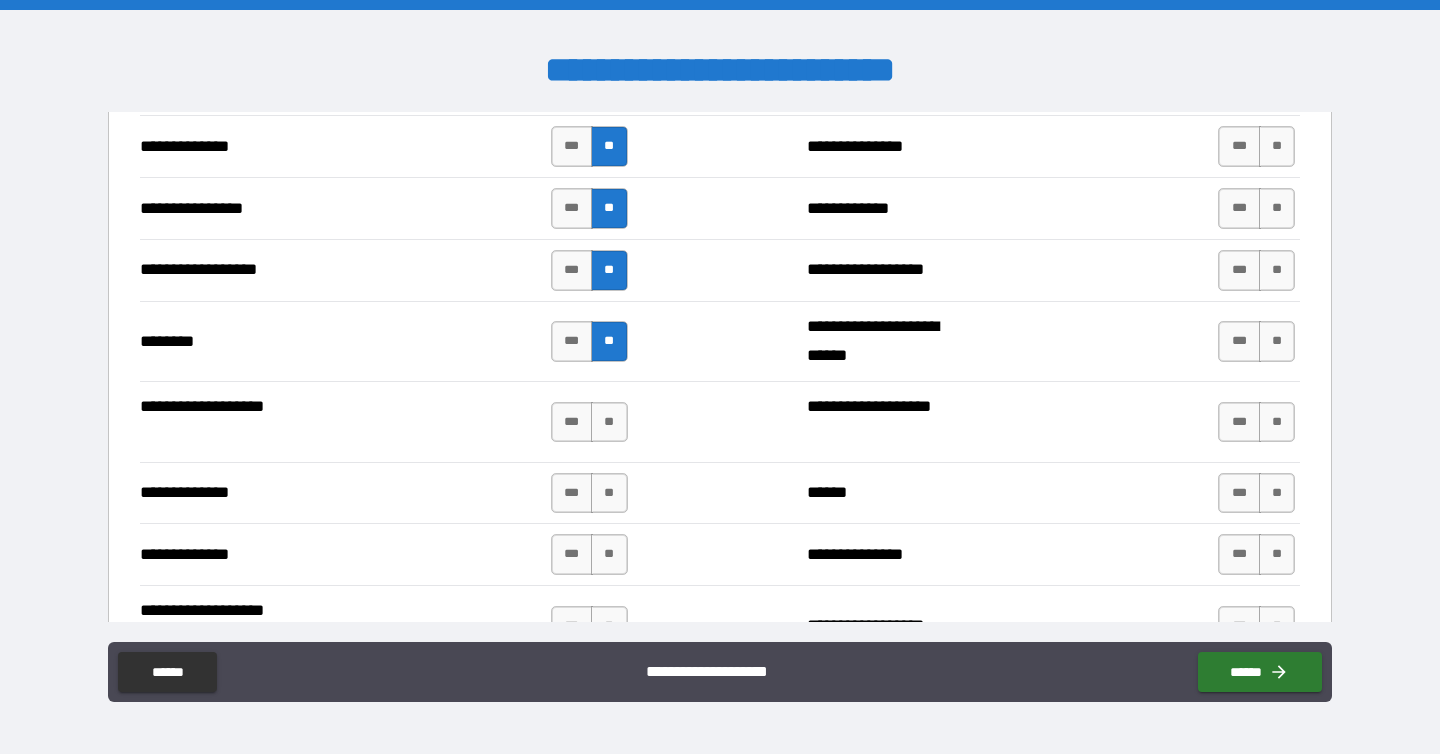 scroll, scrollTop: 3230, scrollLeft: 0, axis: vertical 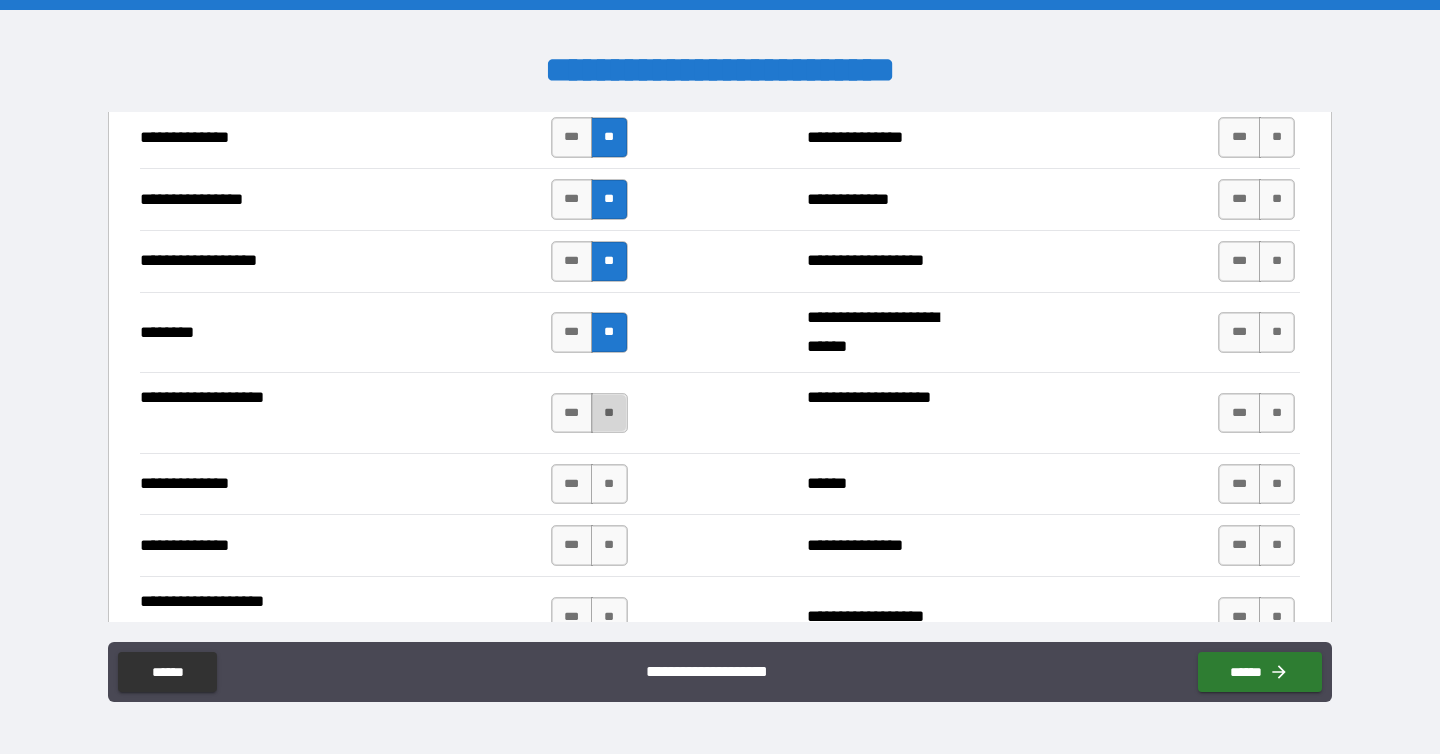 click on "**" at bounding box center (609, 413) 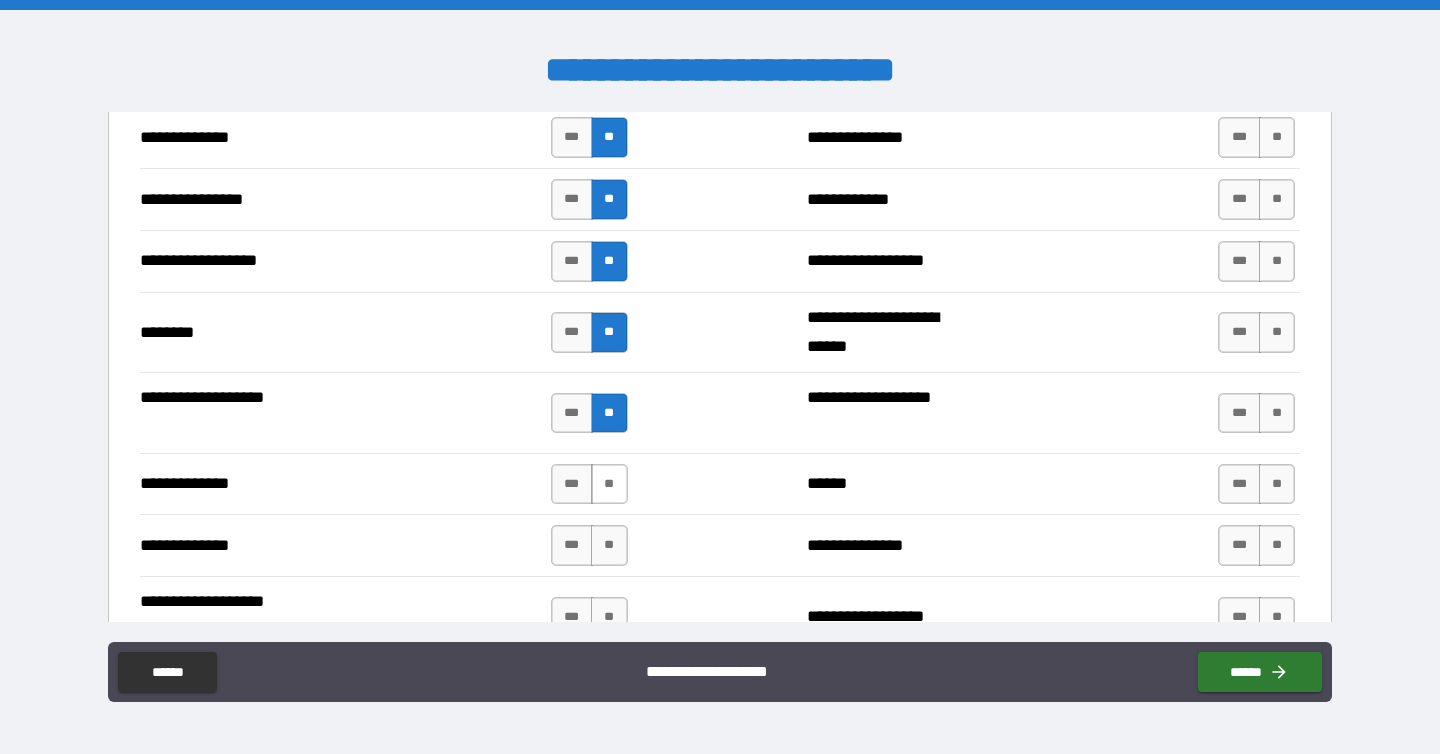 click on "**" at bounding box center (609, 484) 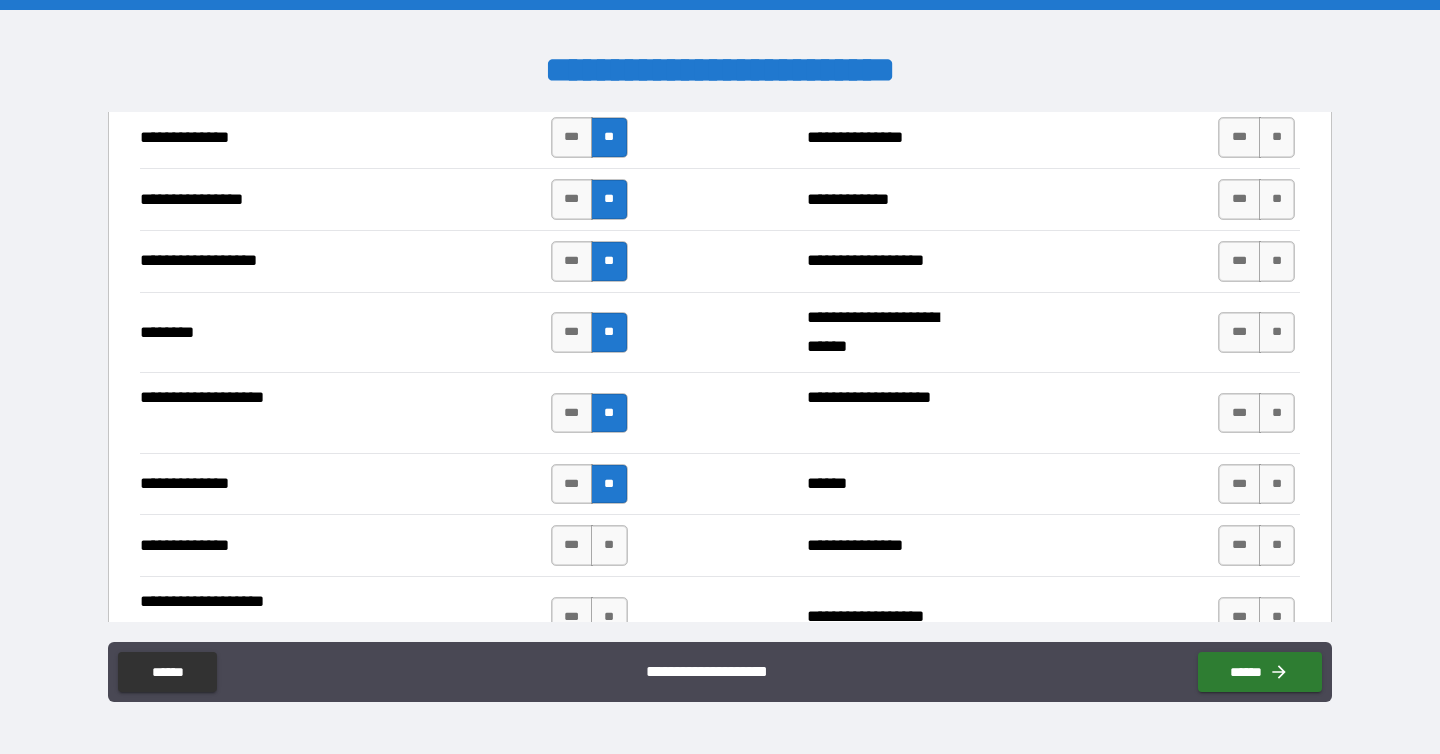 click on "**********" at bounding box center [720, 545] 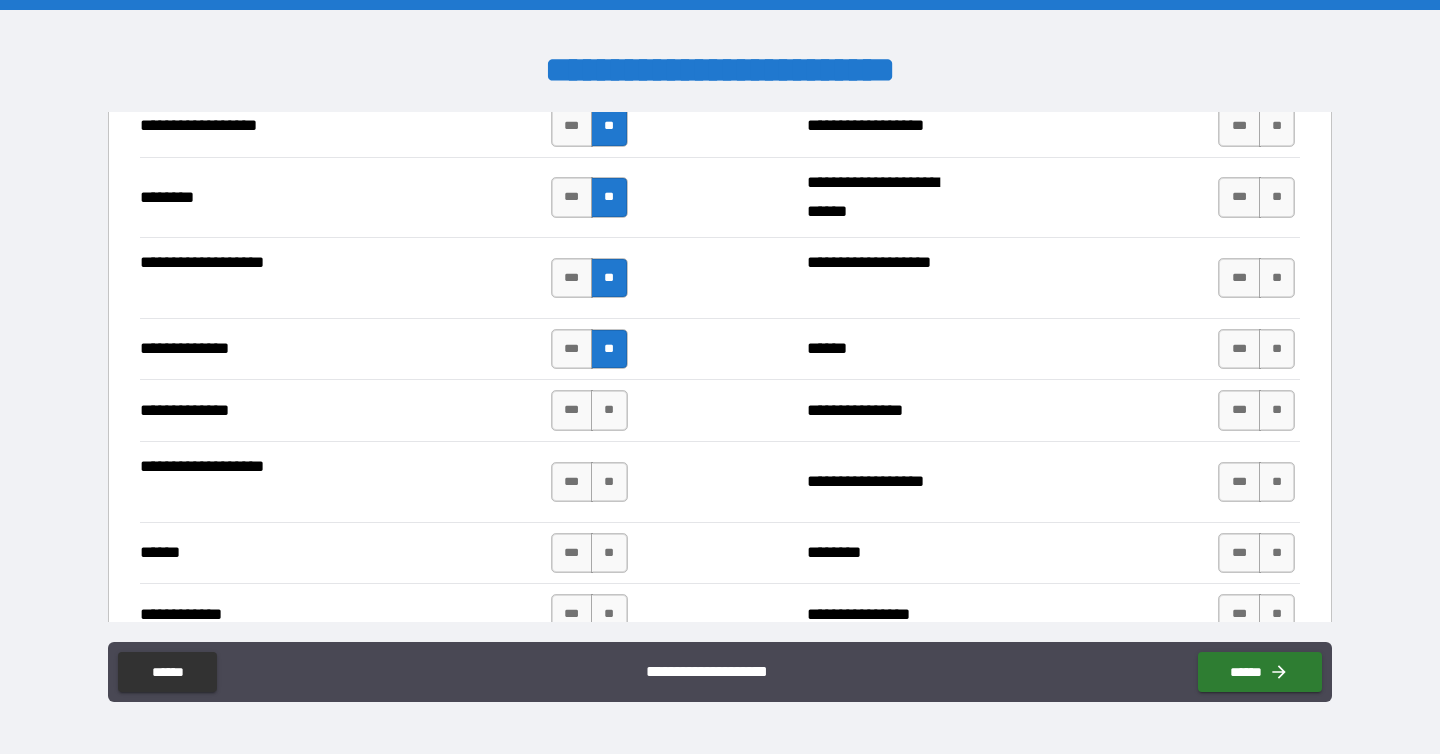 scroll, scrollTop: 3371, scrollLeft: 0, axis: vertical 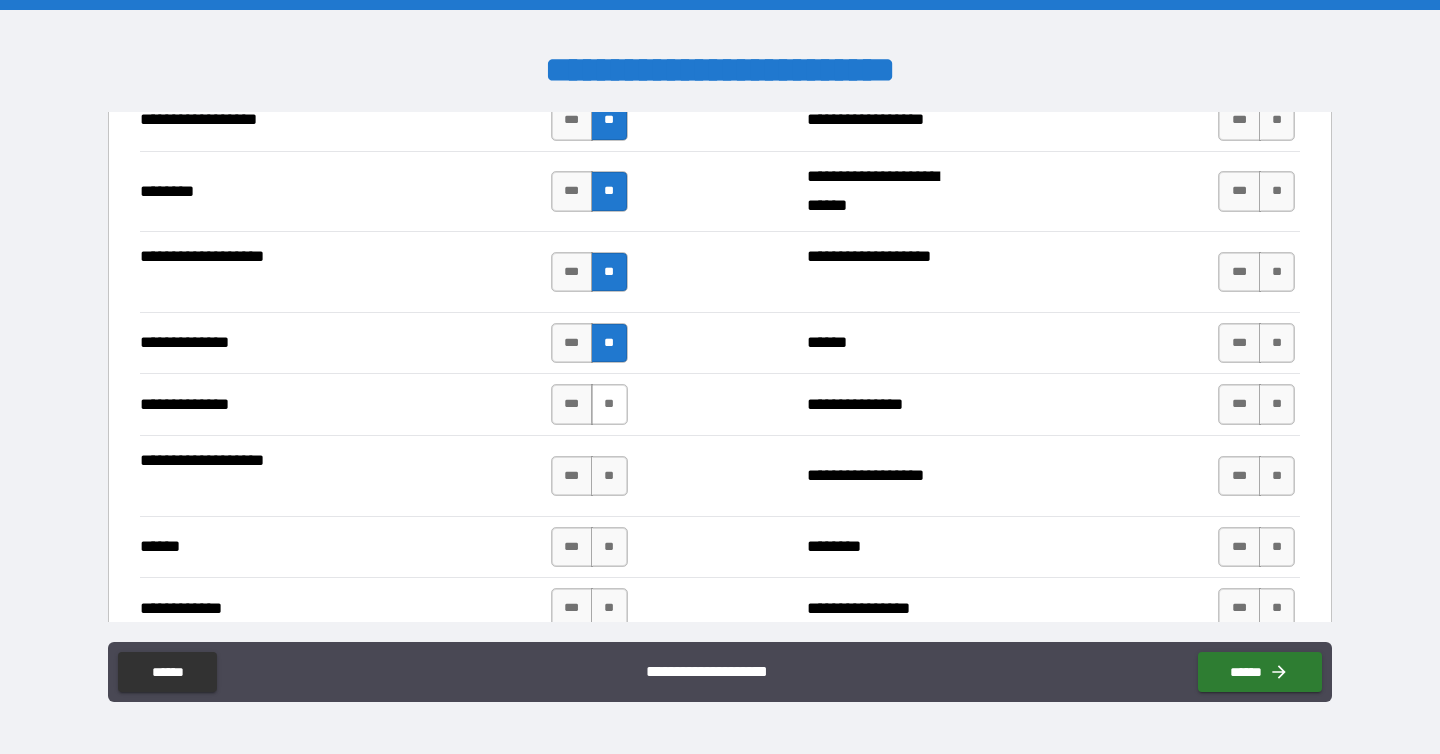 click on "**" at bounding box center [609, 404] 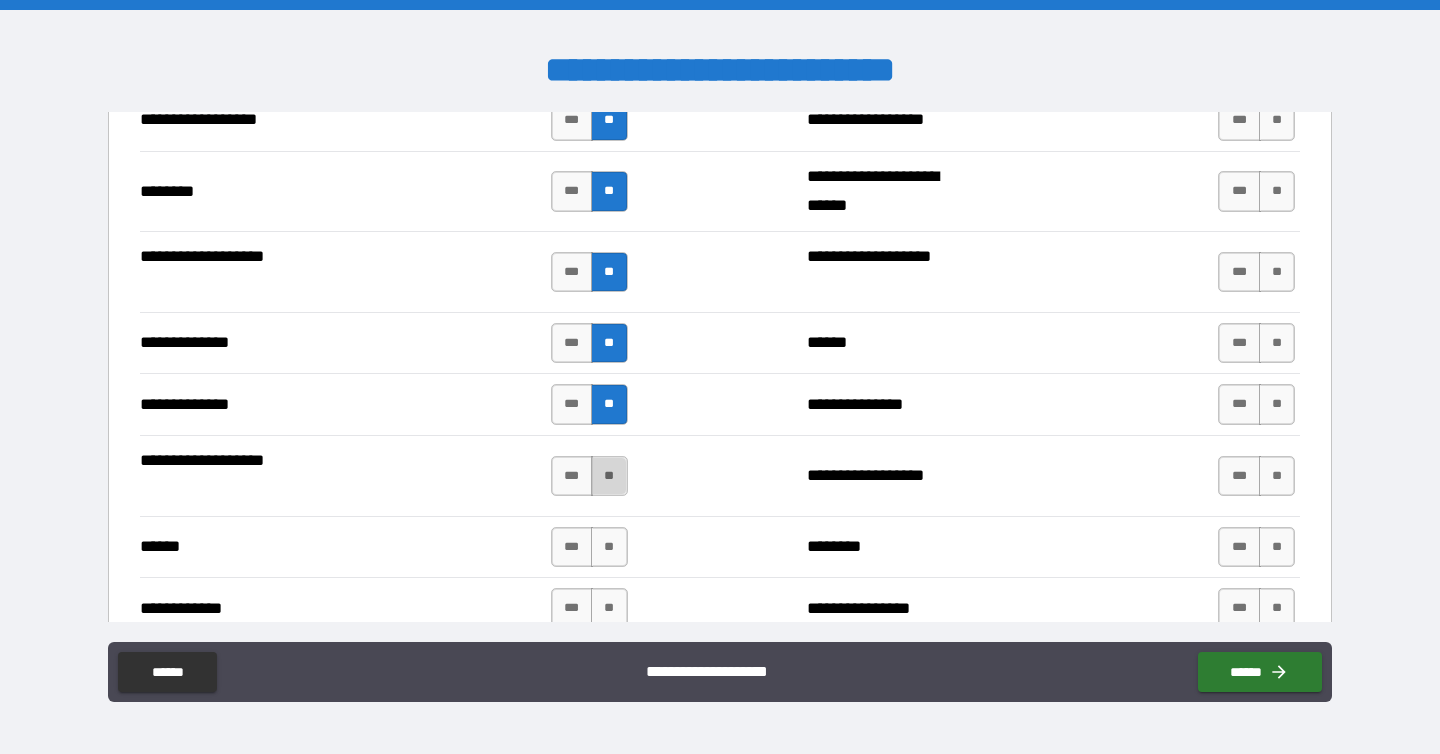 click on "**" at bounding box center [609, 476] 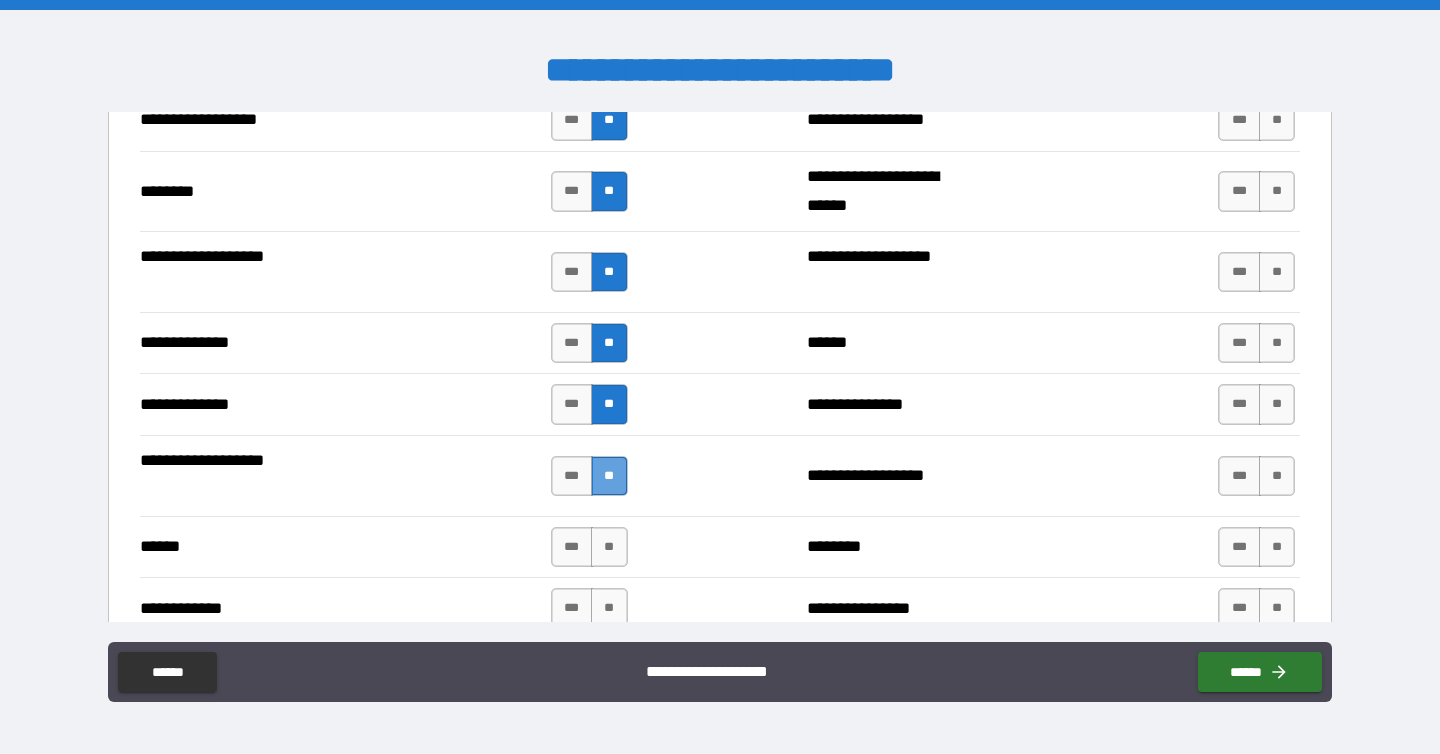 click on "**" at bounding box center (609, 476) 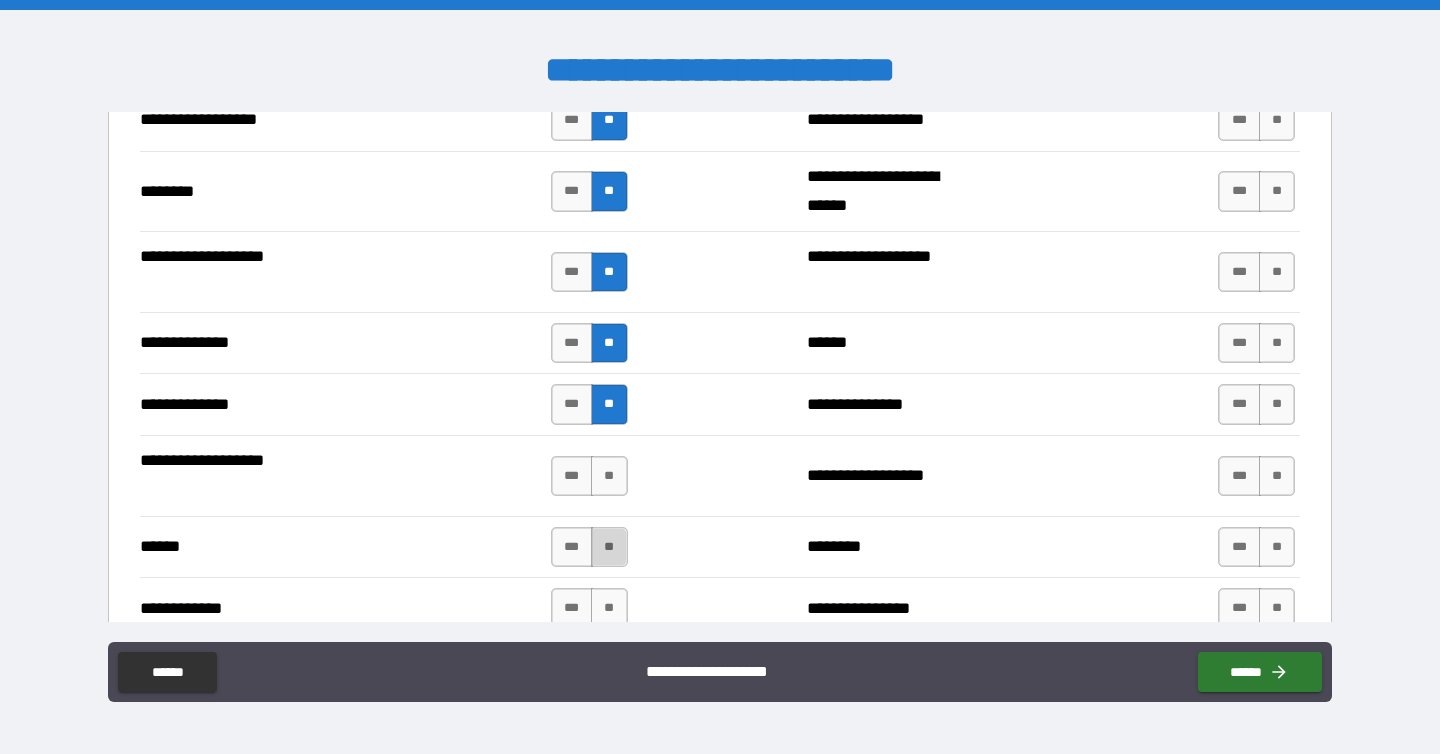 click on "**" at bounding box center (609, 547) 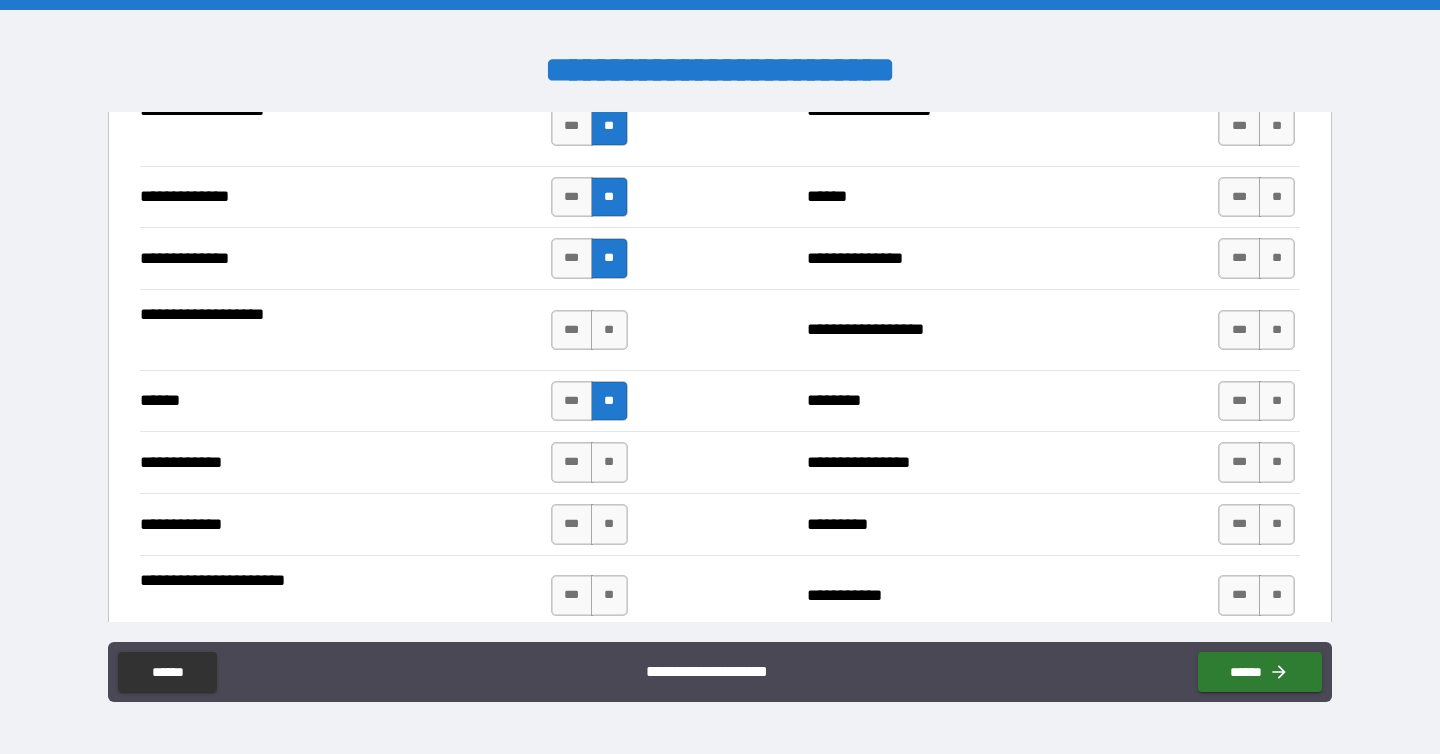 scroll, scrollTop: 3536, scrollLeft: 0, axis: vertical 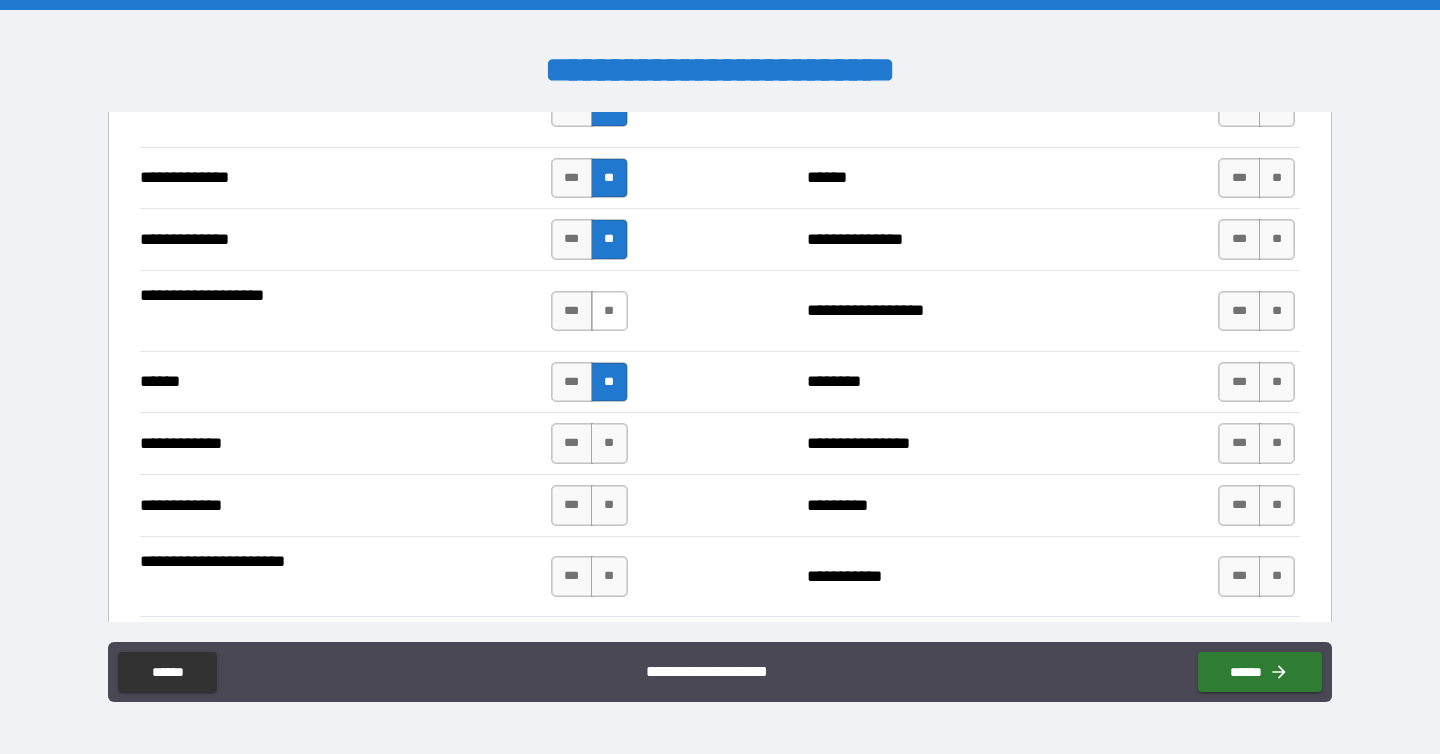 click on "**" at bounding box center (609, 311) 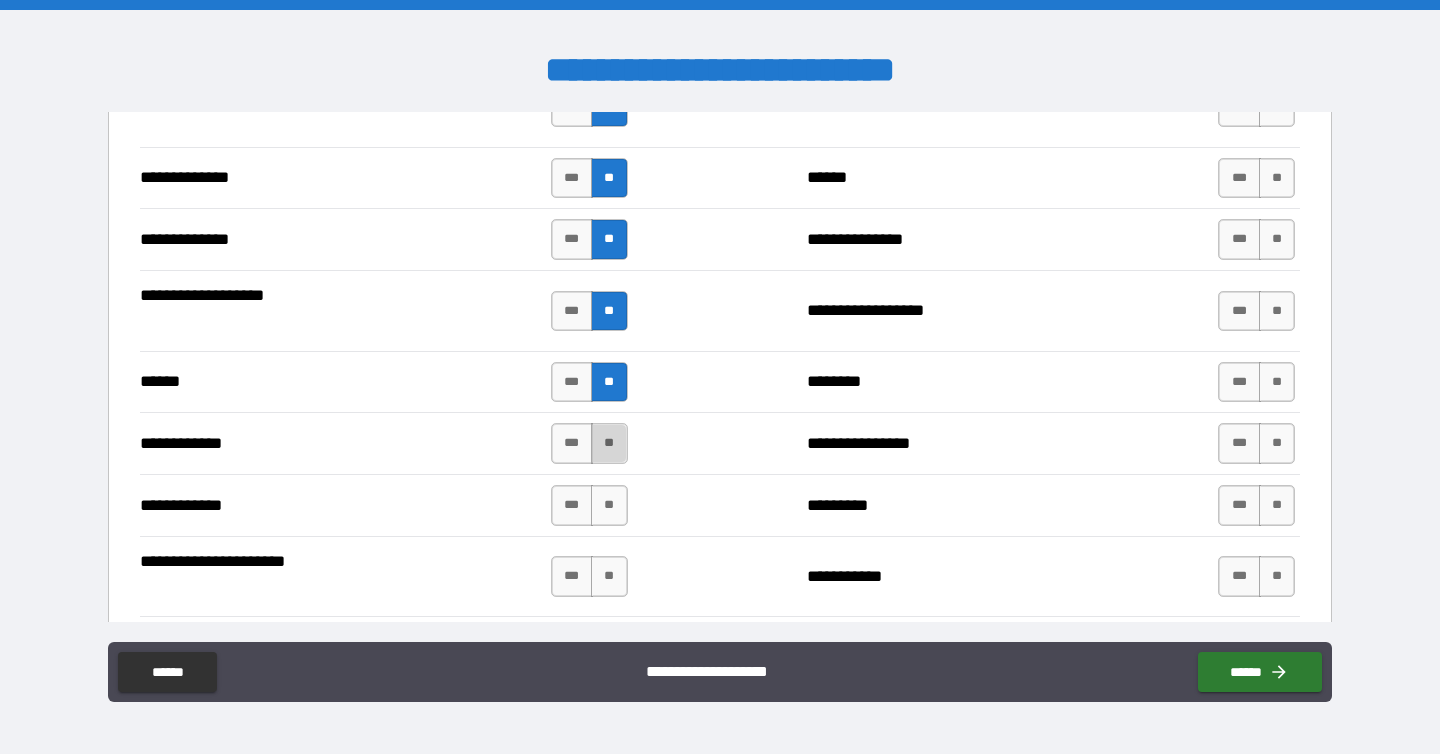 click on "**" at bounding box center [609, 443] 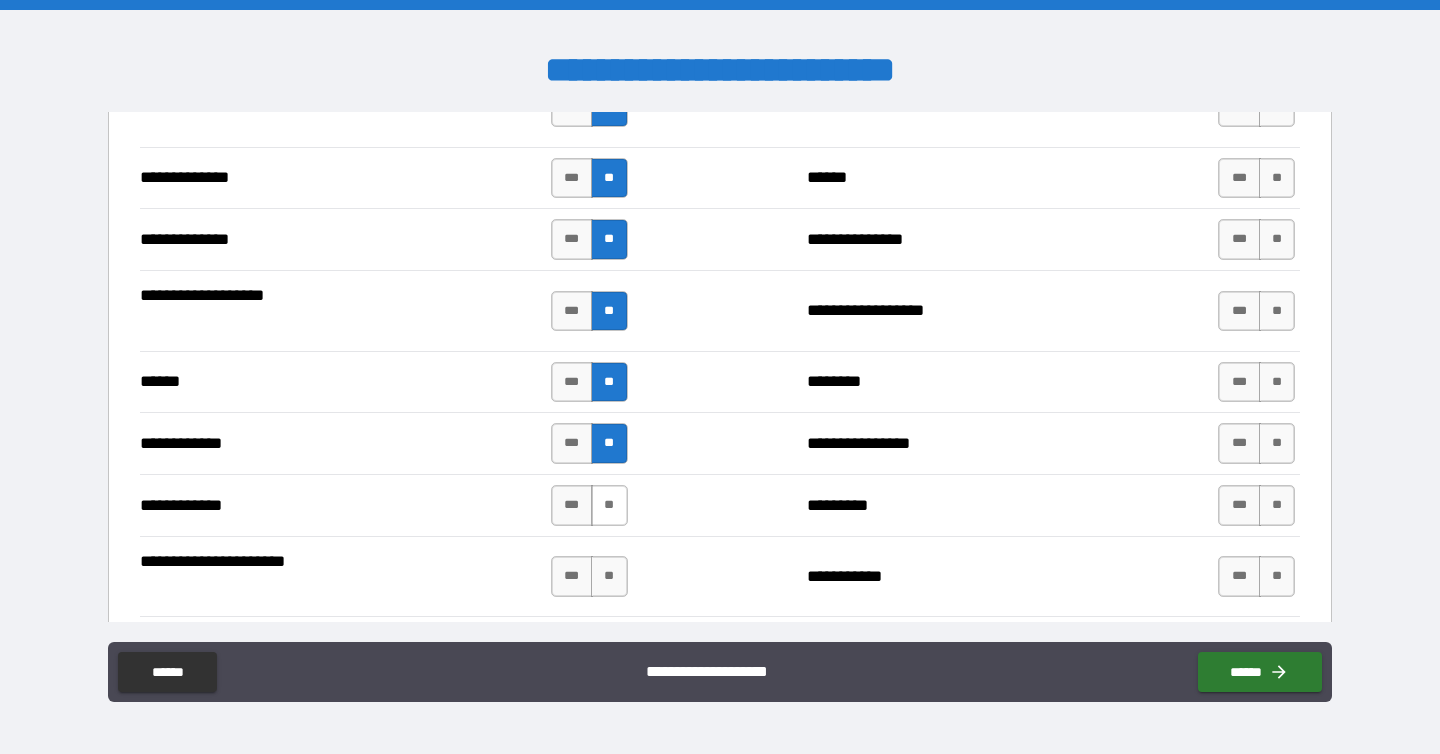 click on "**" at bounding box center (609, 505) 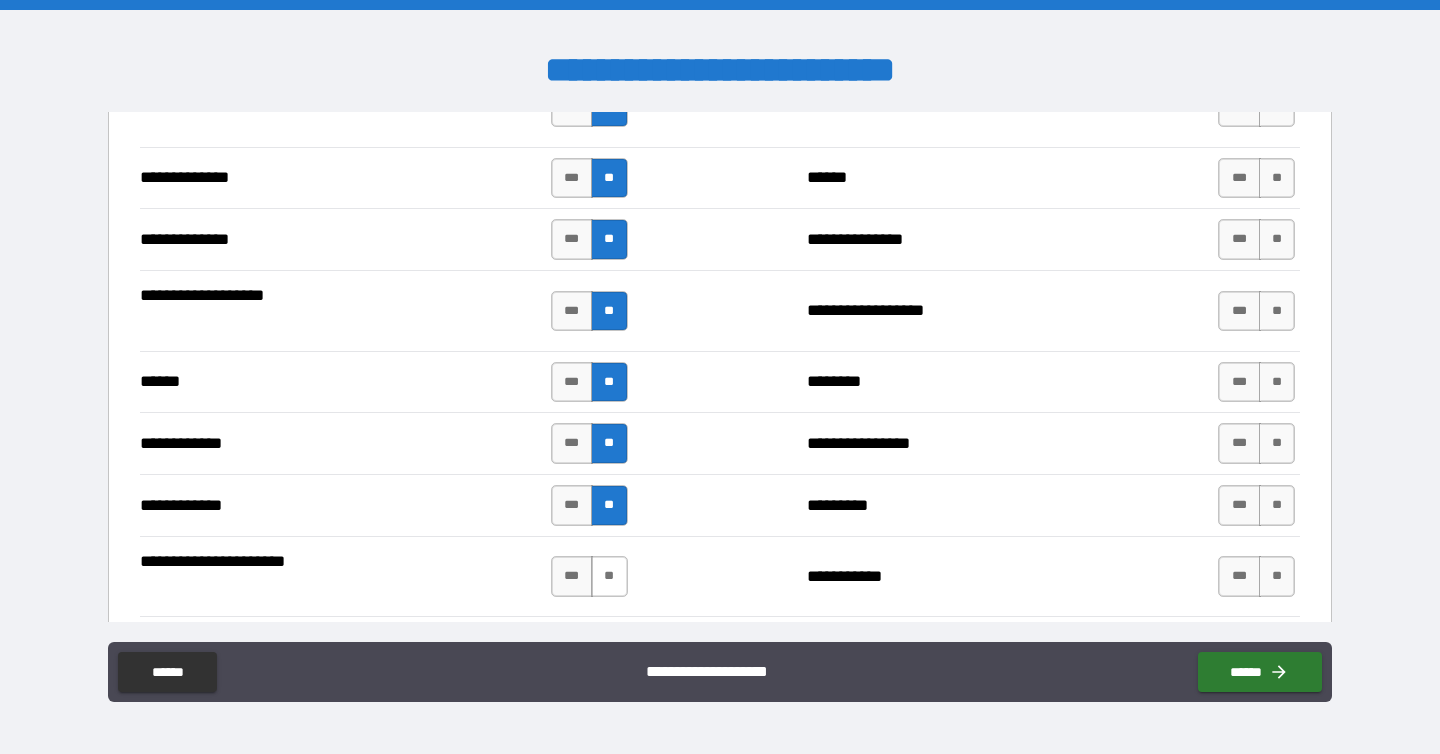 click on "**" at bounding box center (609, 576) 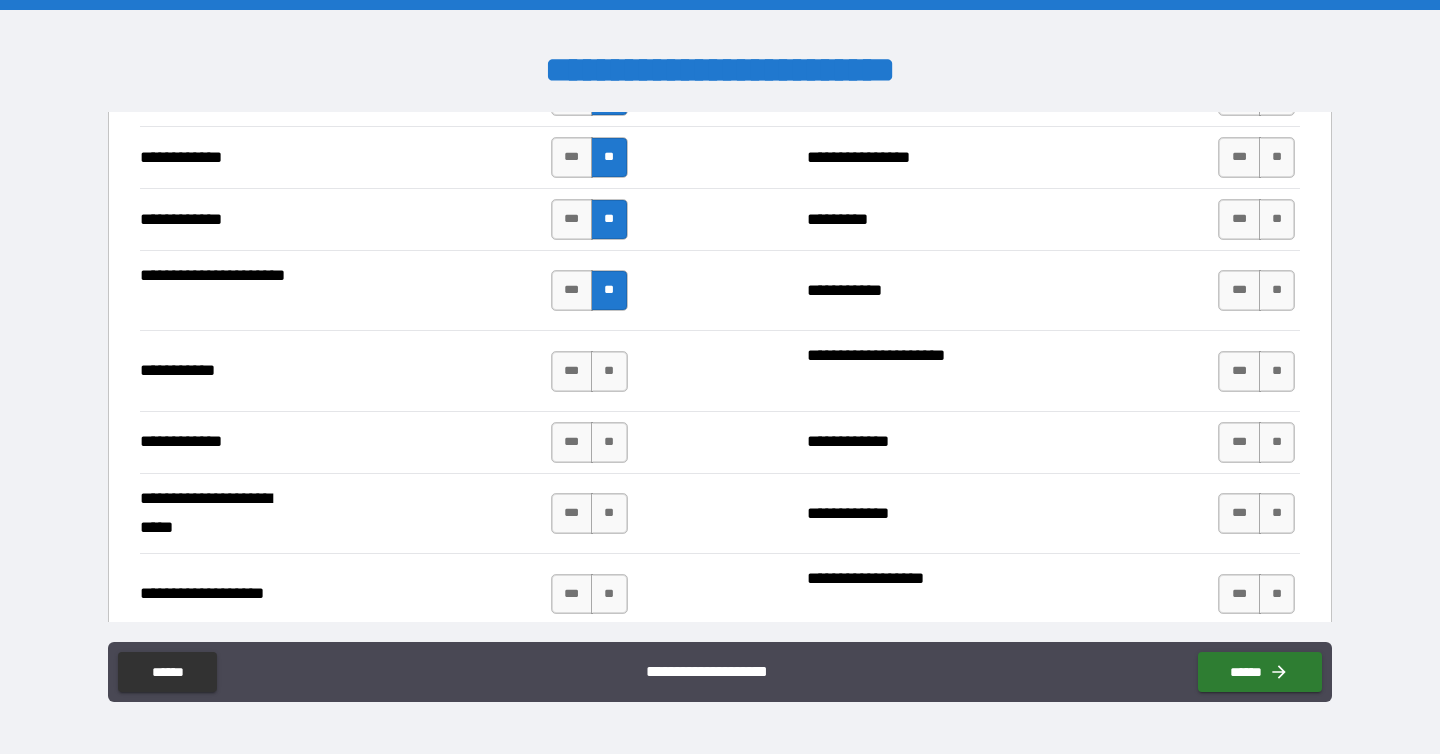 scroll, scrollTop: 3830, scrollLeft: 0, axis: vertical 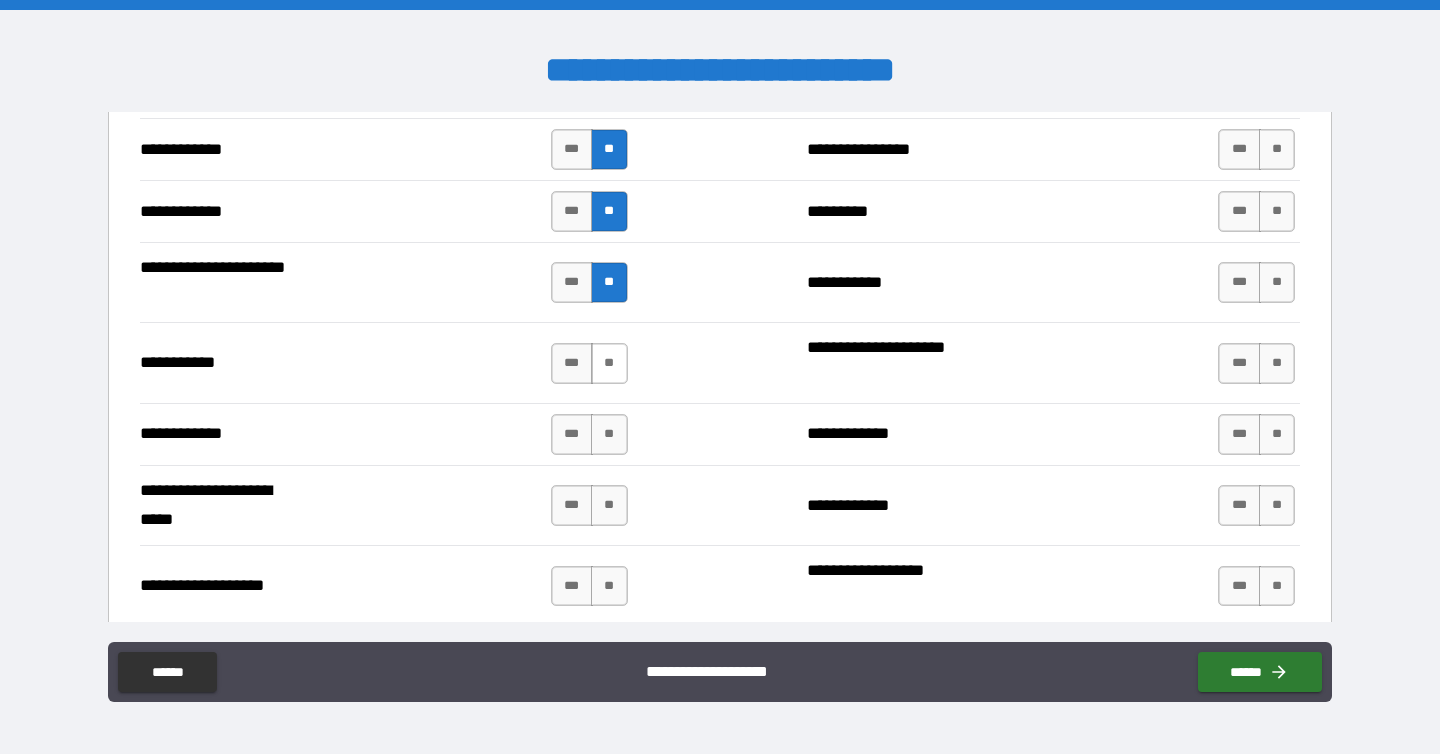 click on "**" at bounding box center [609, 363] 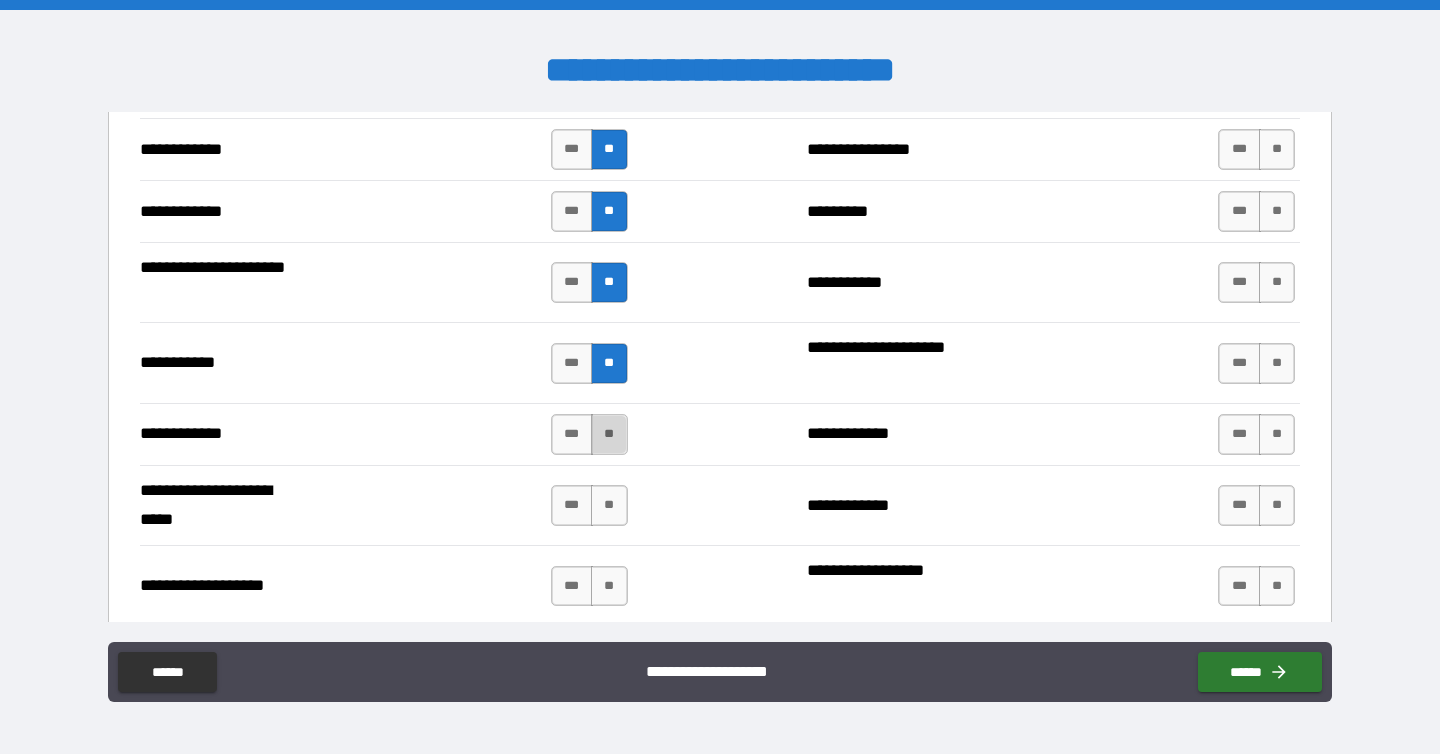 click on "**" at bounding box center (609, 434) 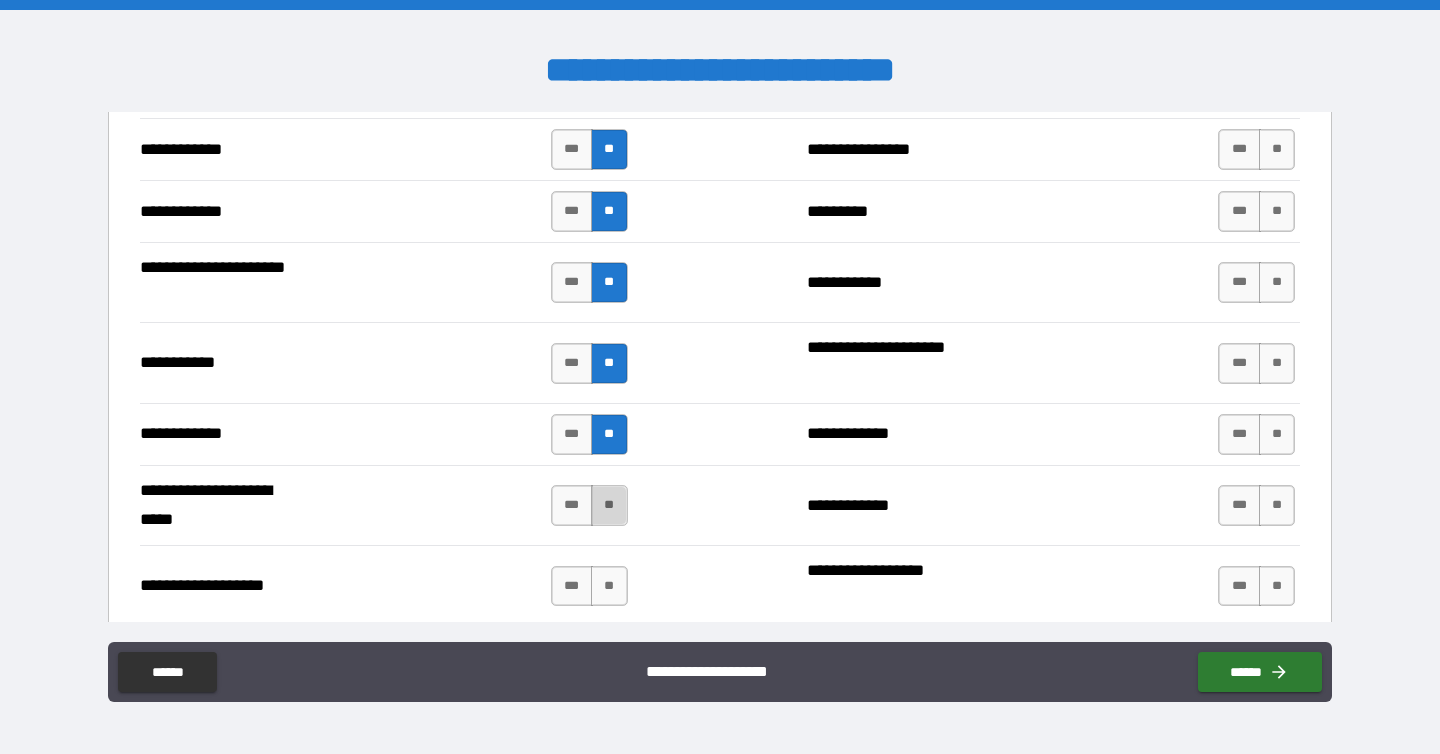 click on "**" at bounding box center (609, 505) 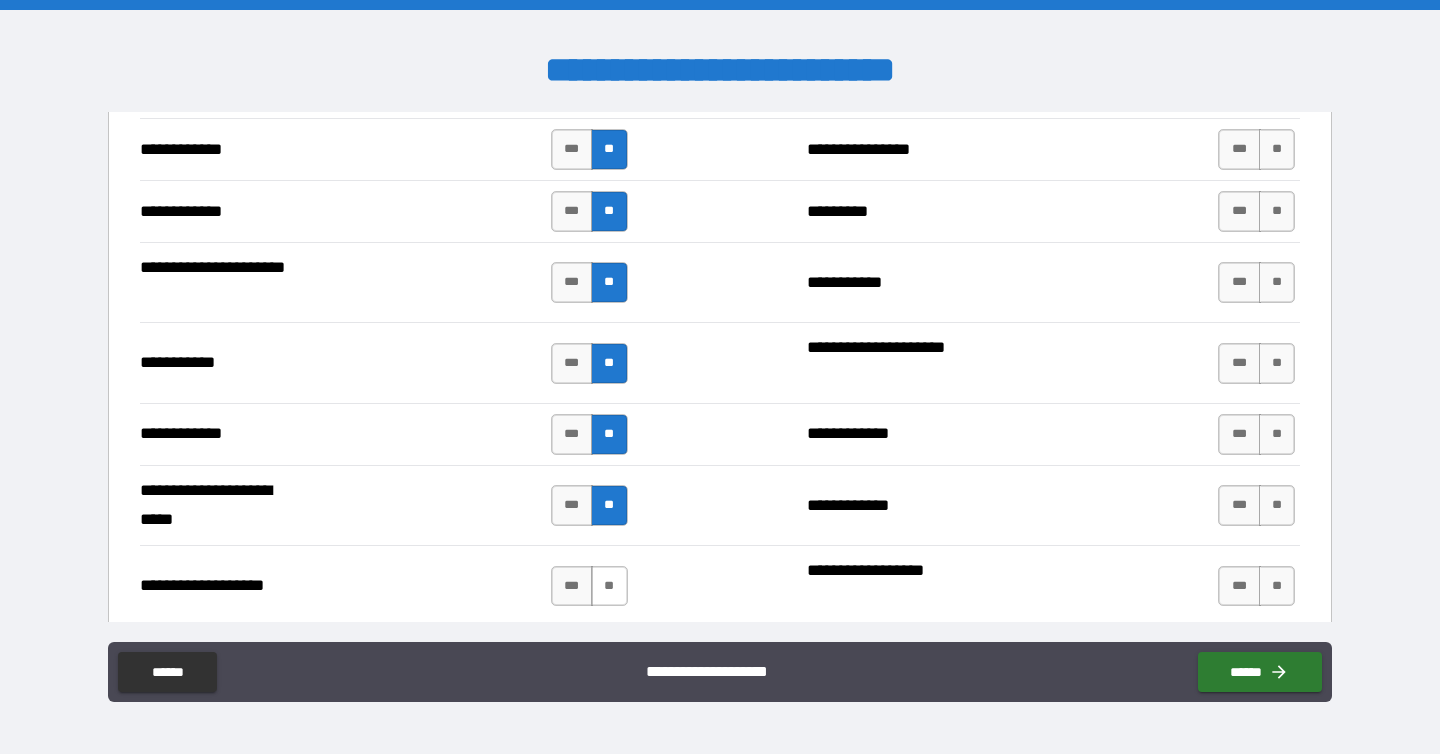 click on "**" at bounding box center [609, 586] 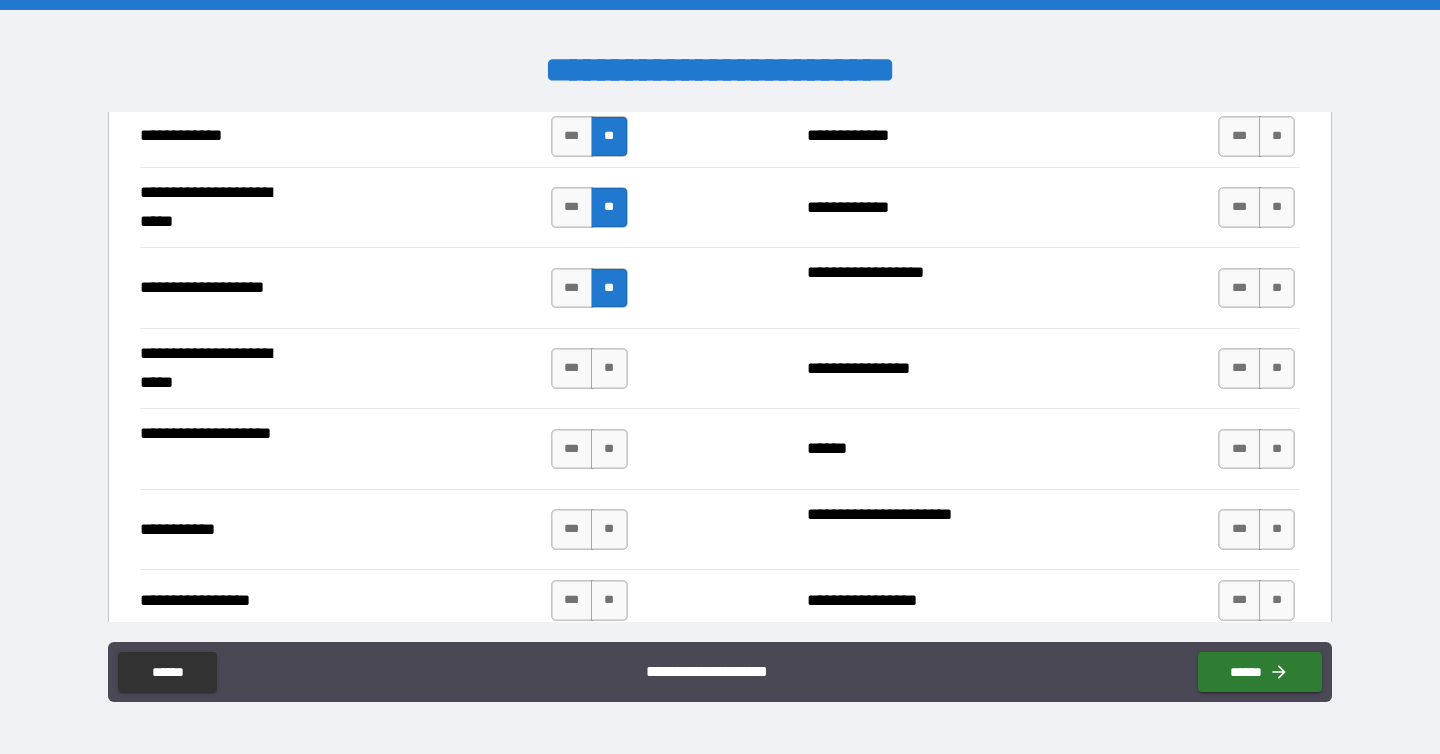 scroll, scrollTop: 4132, scrollLeft: 0, axis: vertical 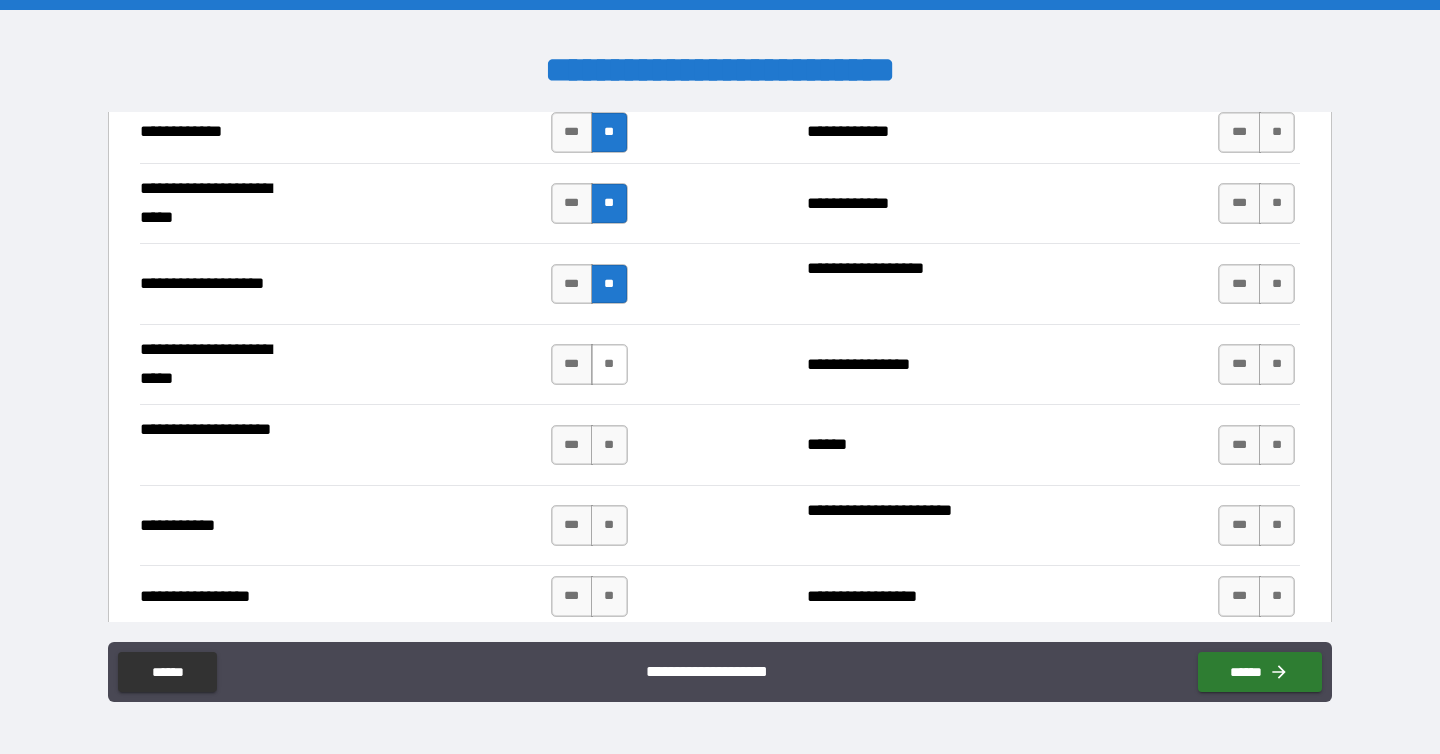 click on "**" at bounding box center (609, 364) 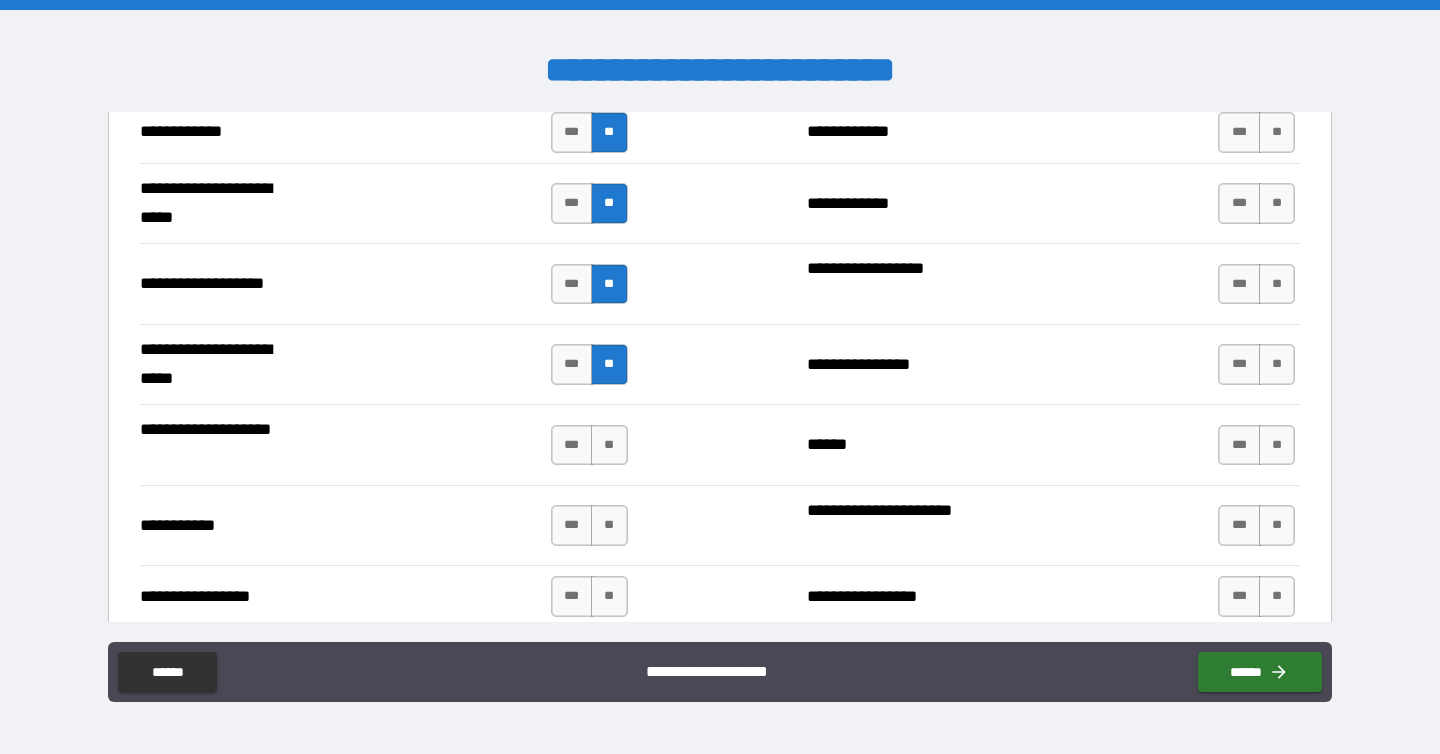 click on "*** **" at bounding box center (592, 445) 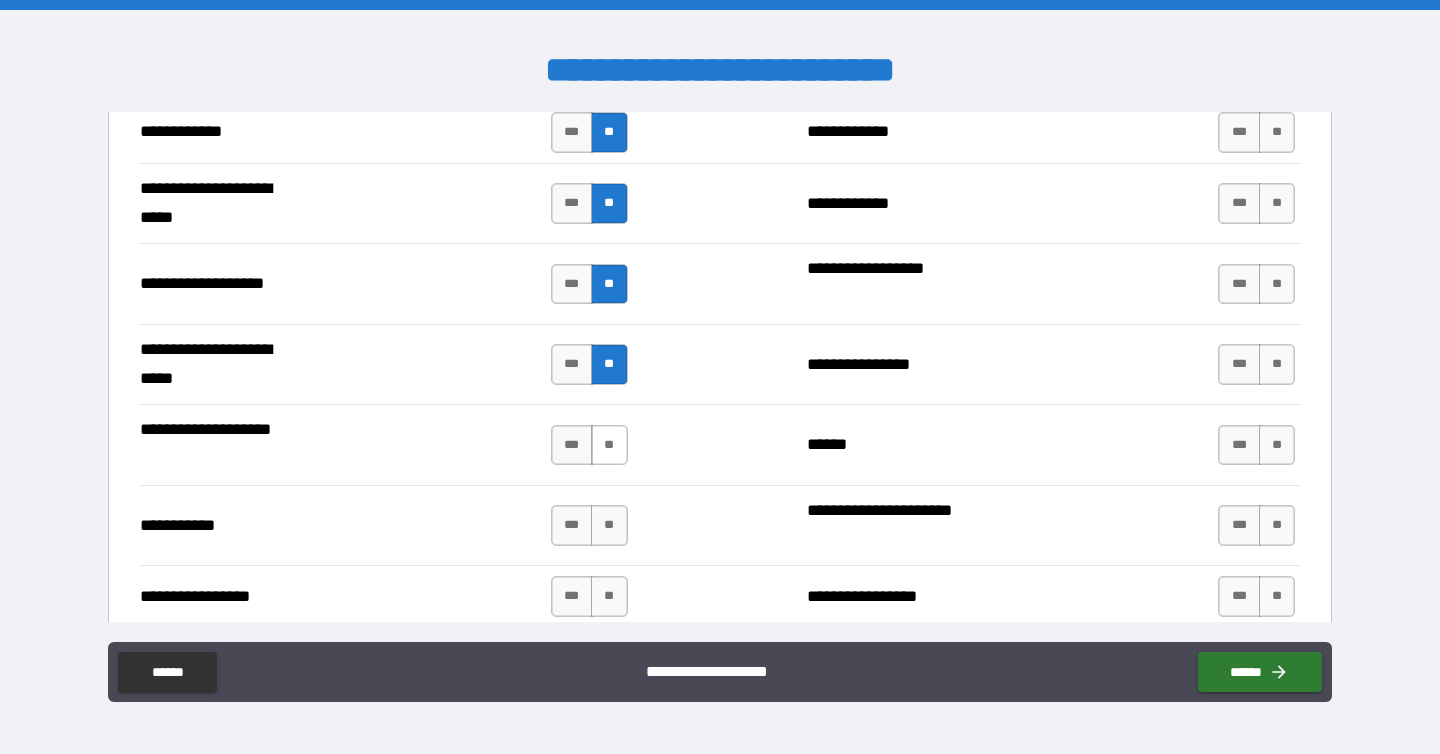 click on "**" at bounding box center (609, 445) 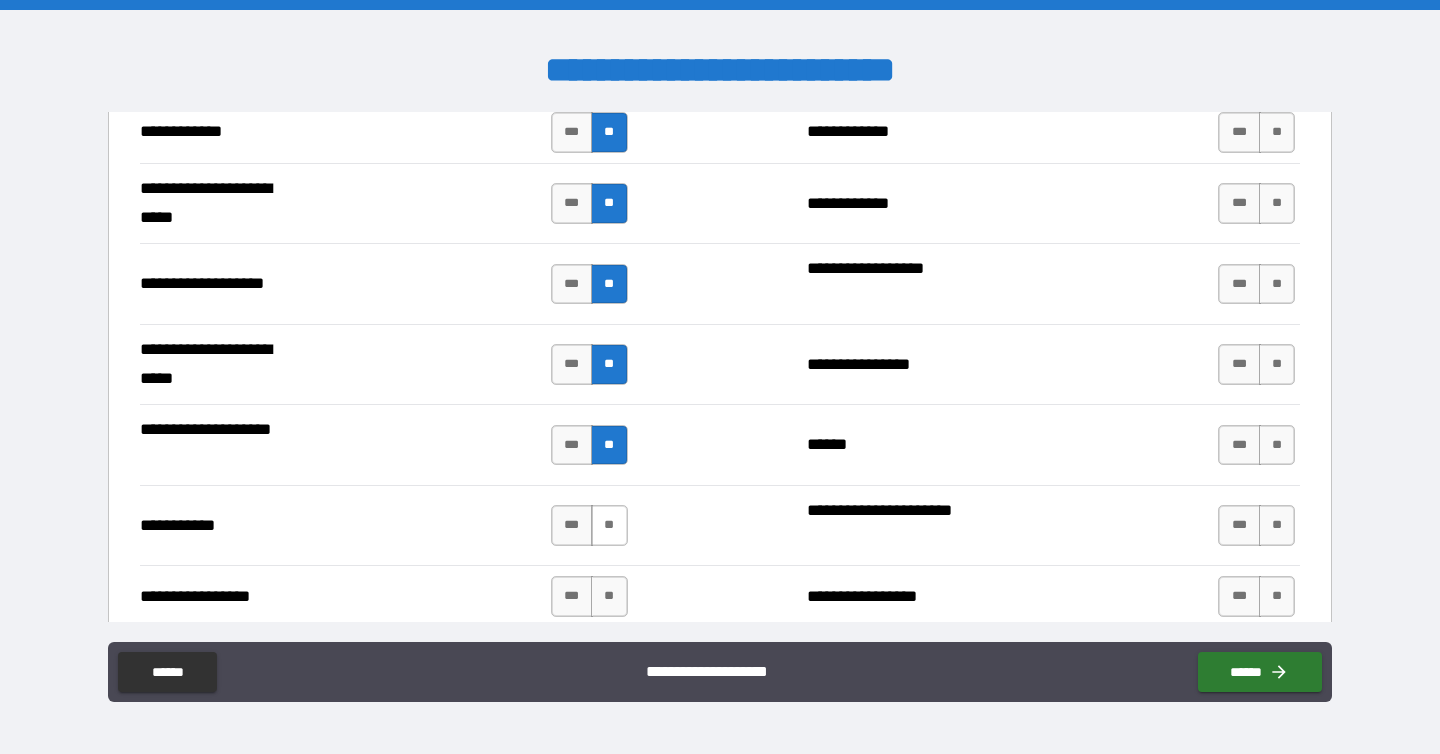 click on "**" at bounding box center (609, 525) 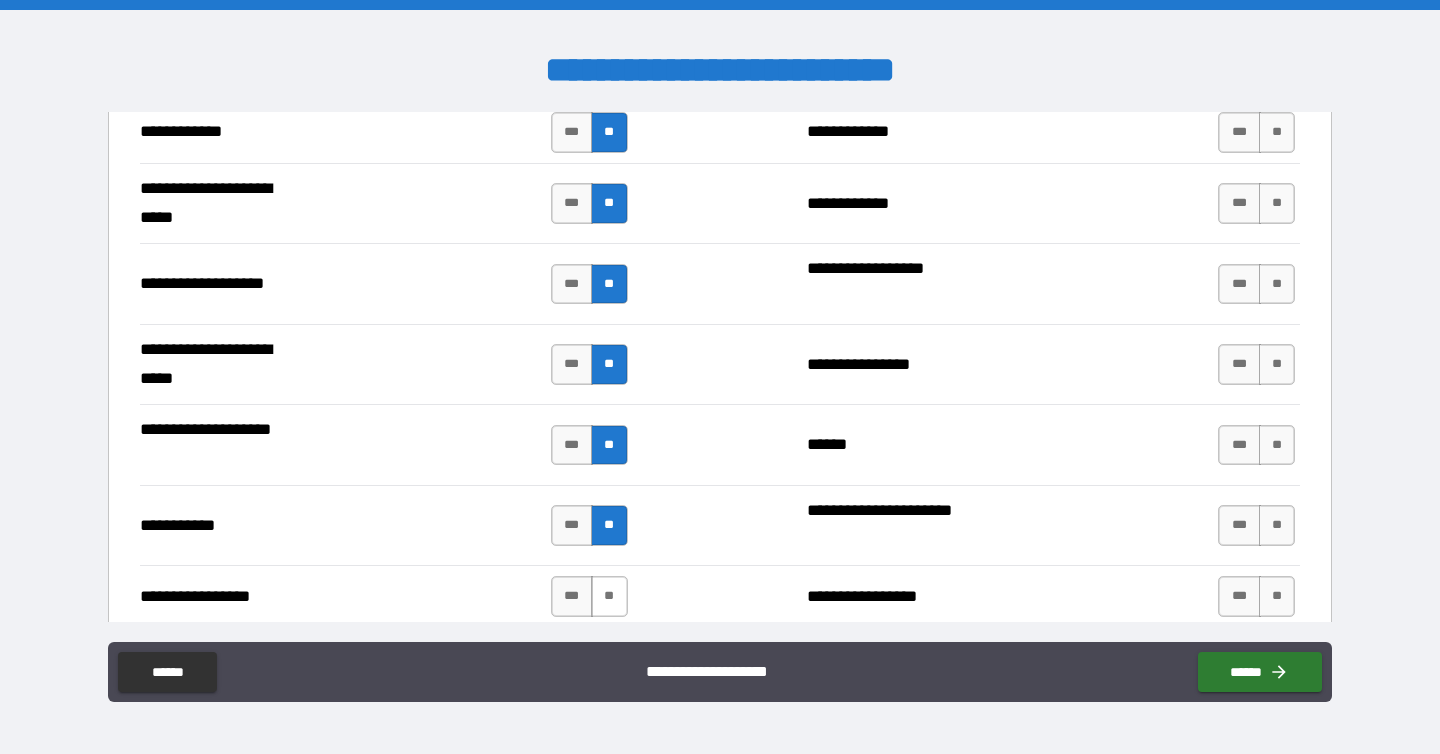 click on "**" at bounding box center [609, 596] 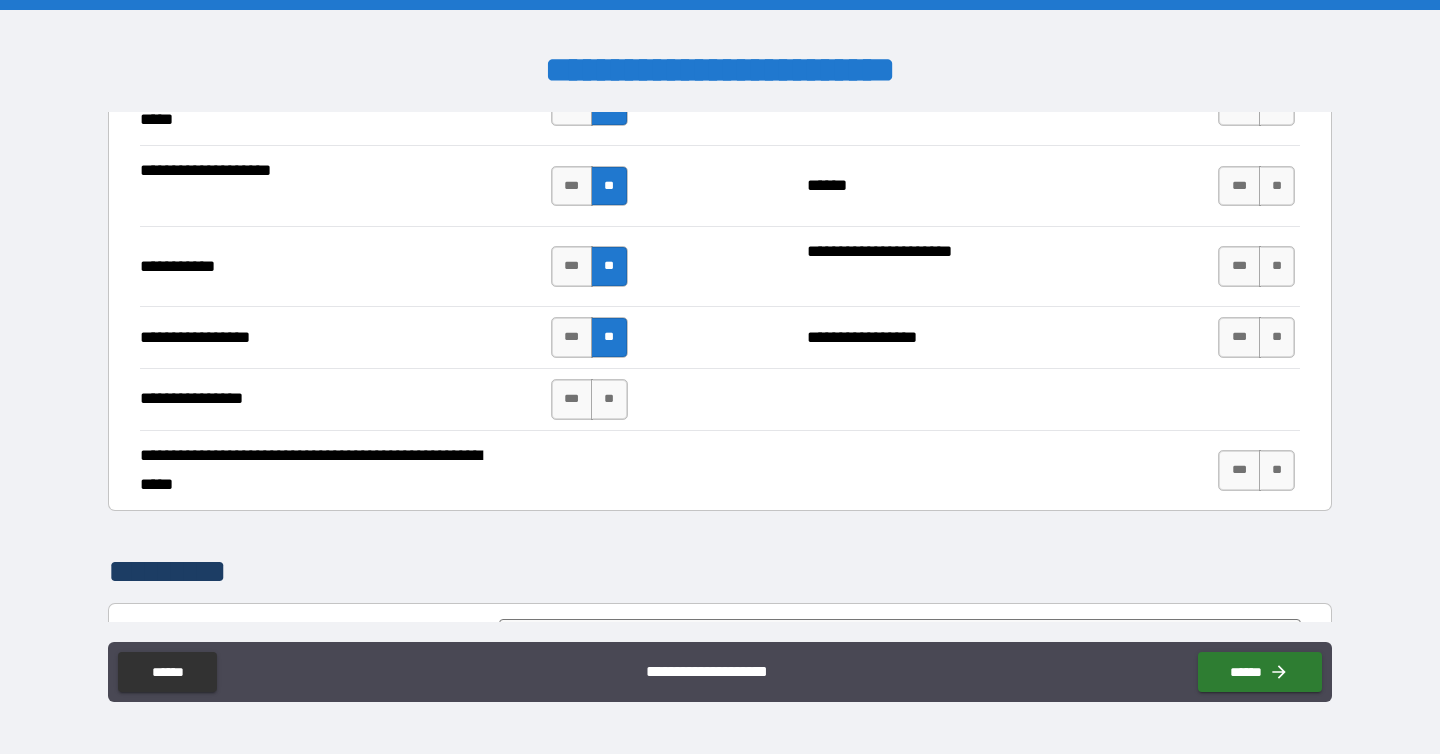 scroll, scrollTop: 4411, scrollLeft: 0, axis: vertical 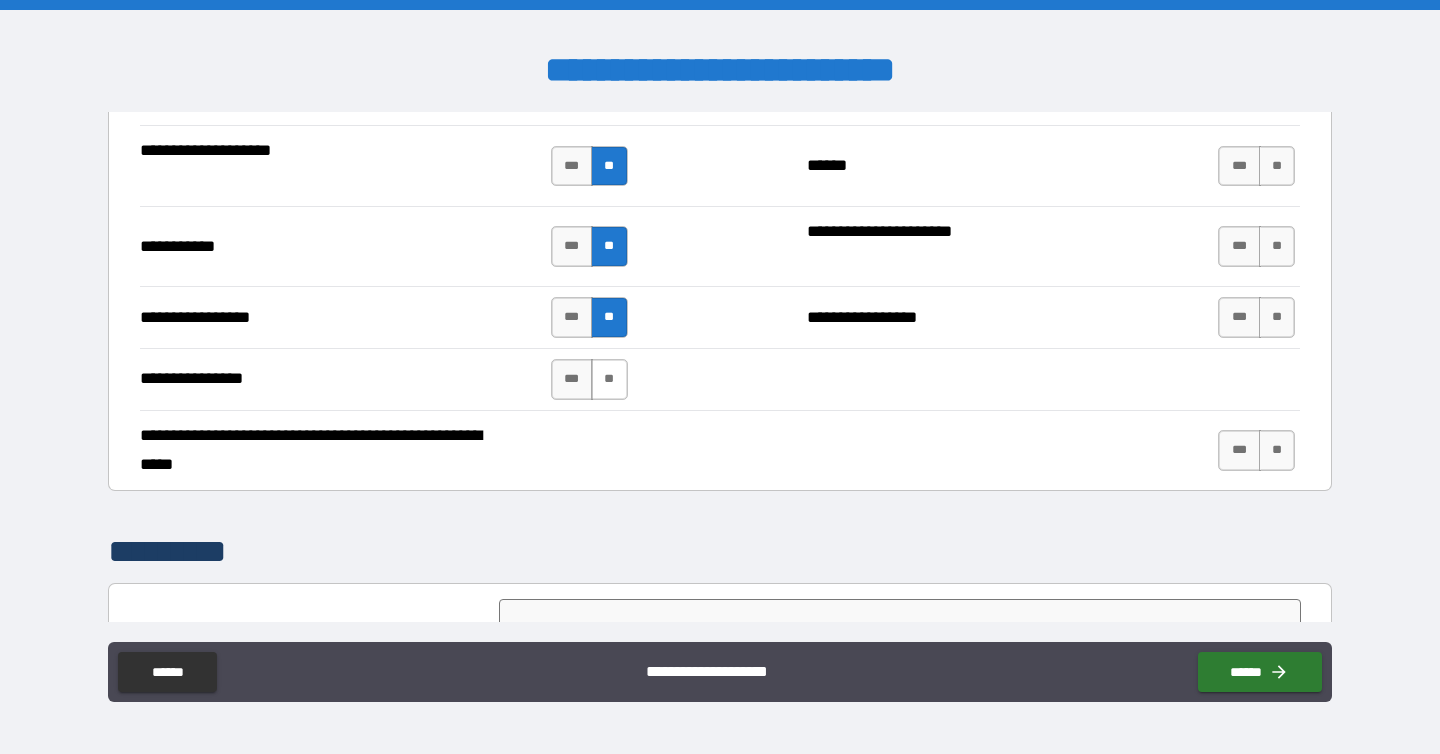 click on "**" at bounding box center (609, 379) 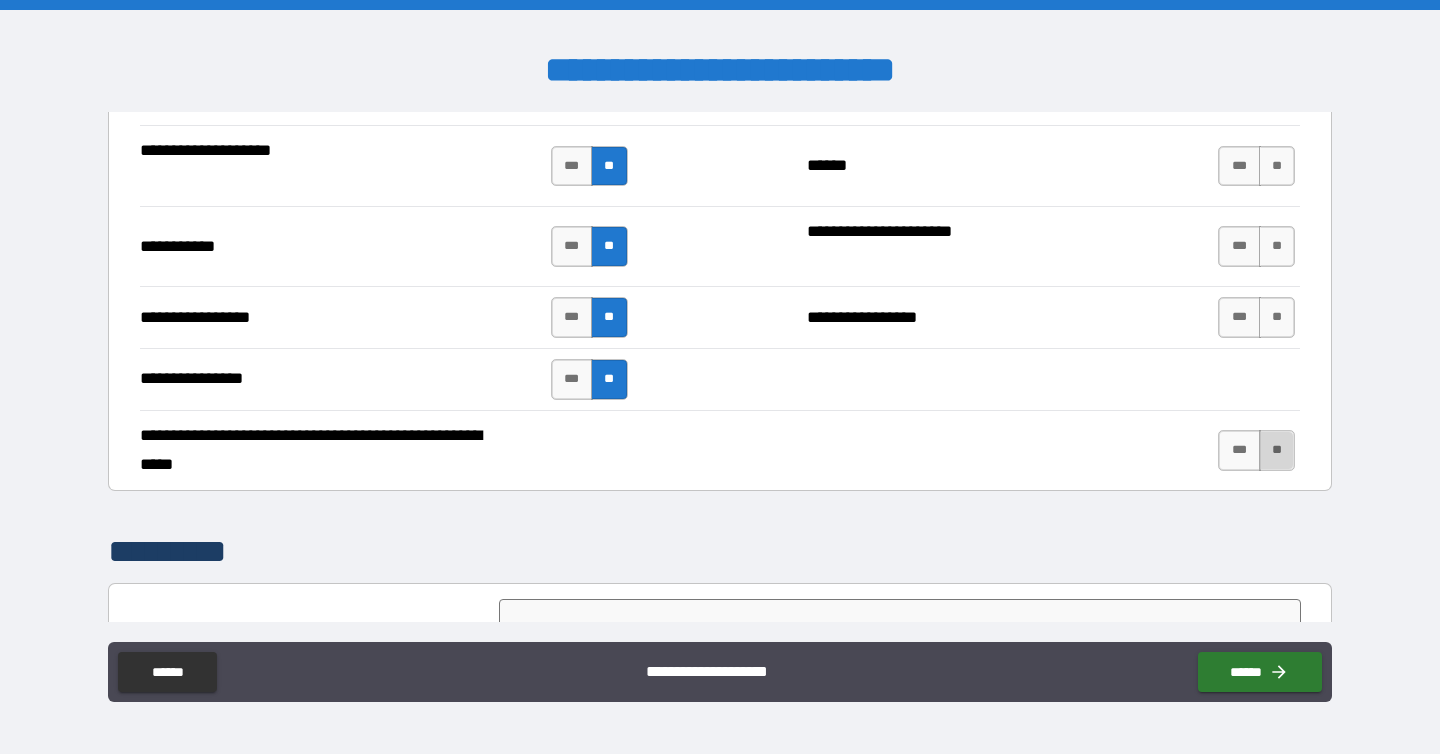 click on "**" at bounding box center (1277, 450) 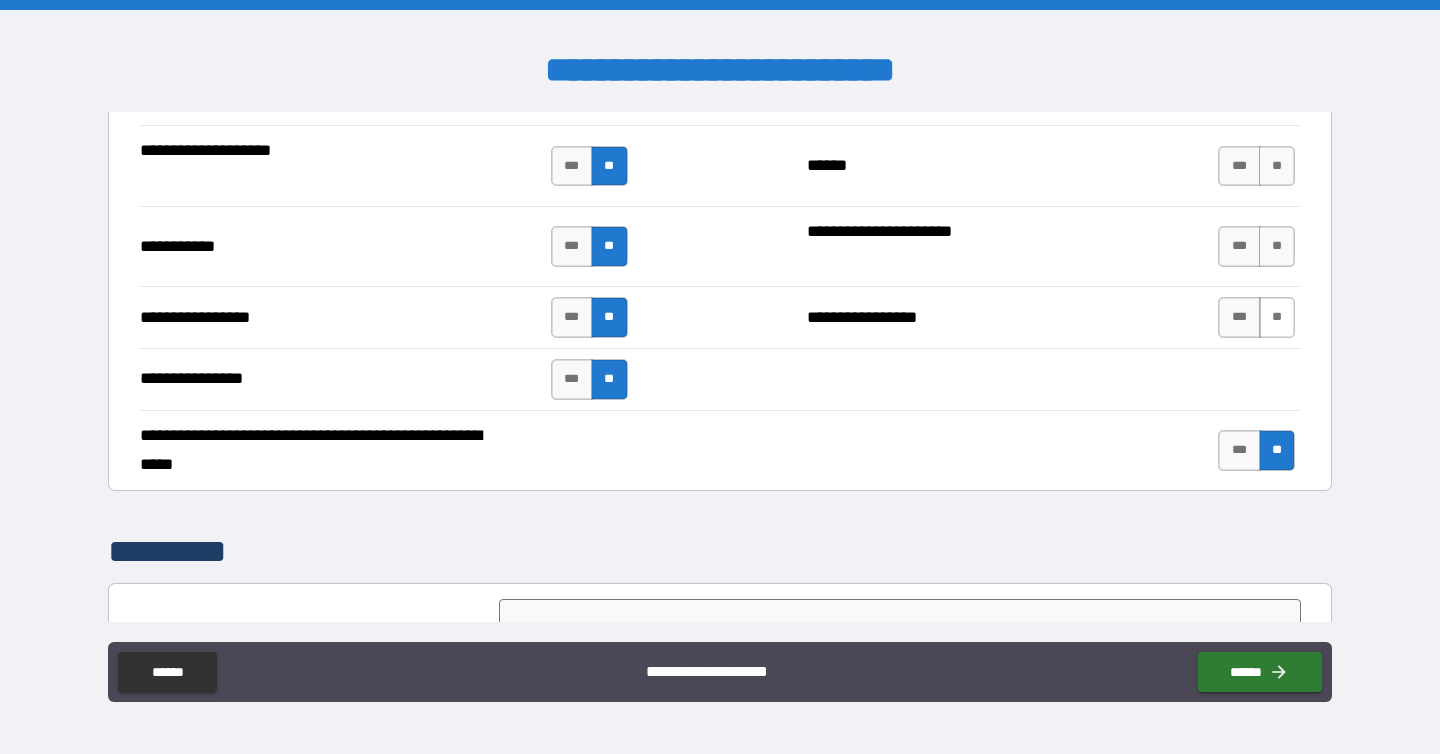 click on "**" at bounding box center [1277, 317] 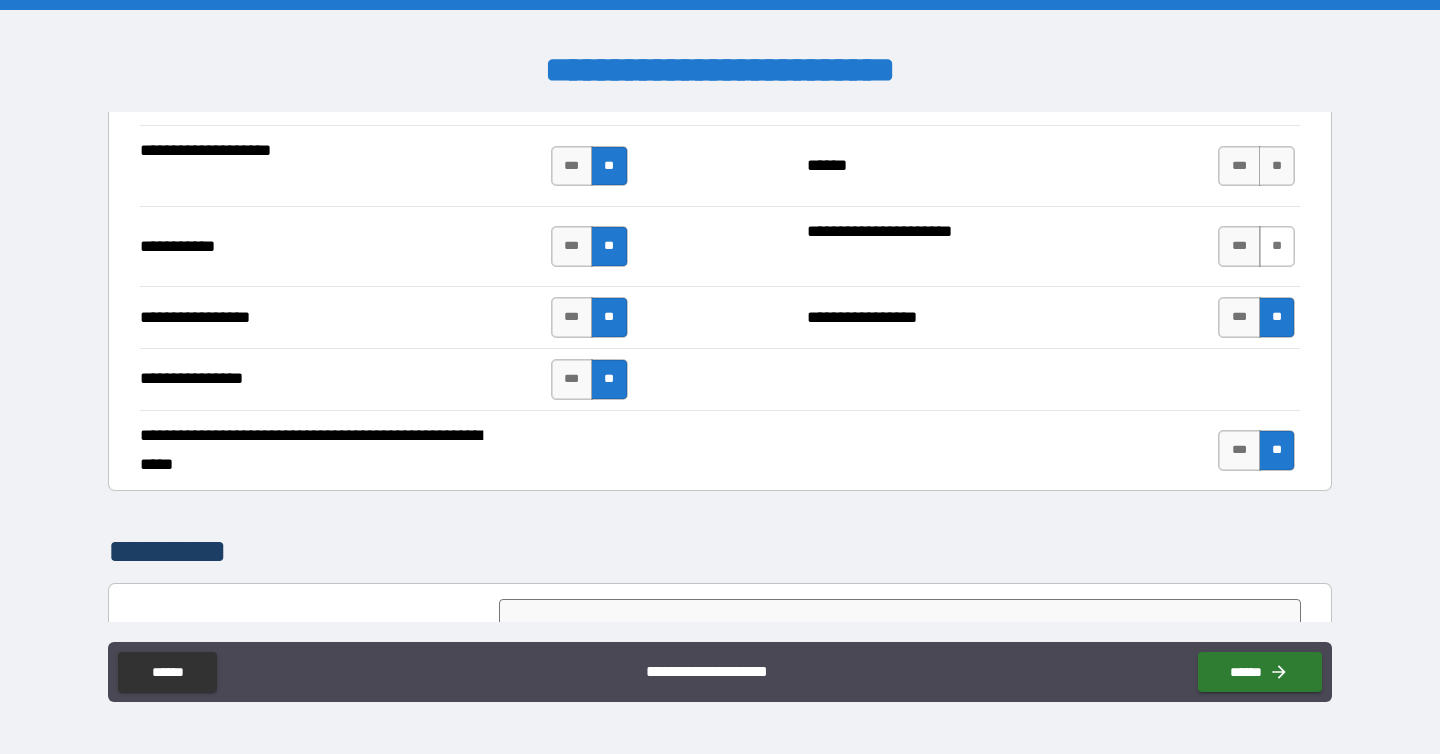click on "**" at bounding box center [1277, 246] 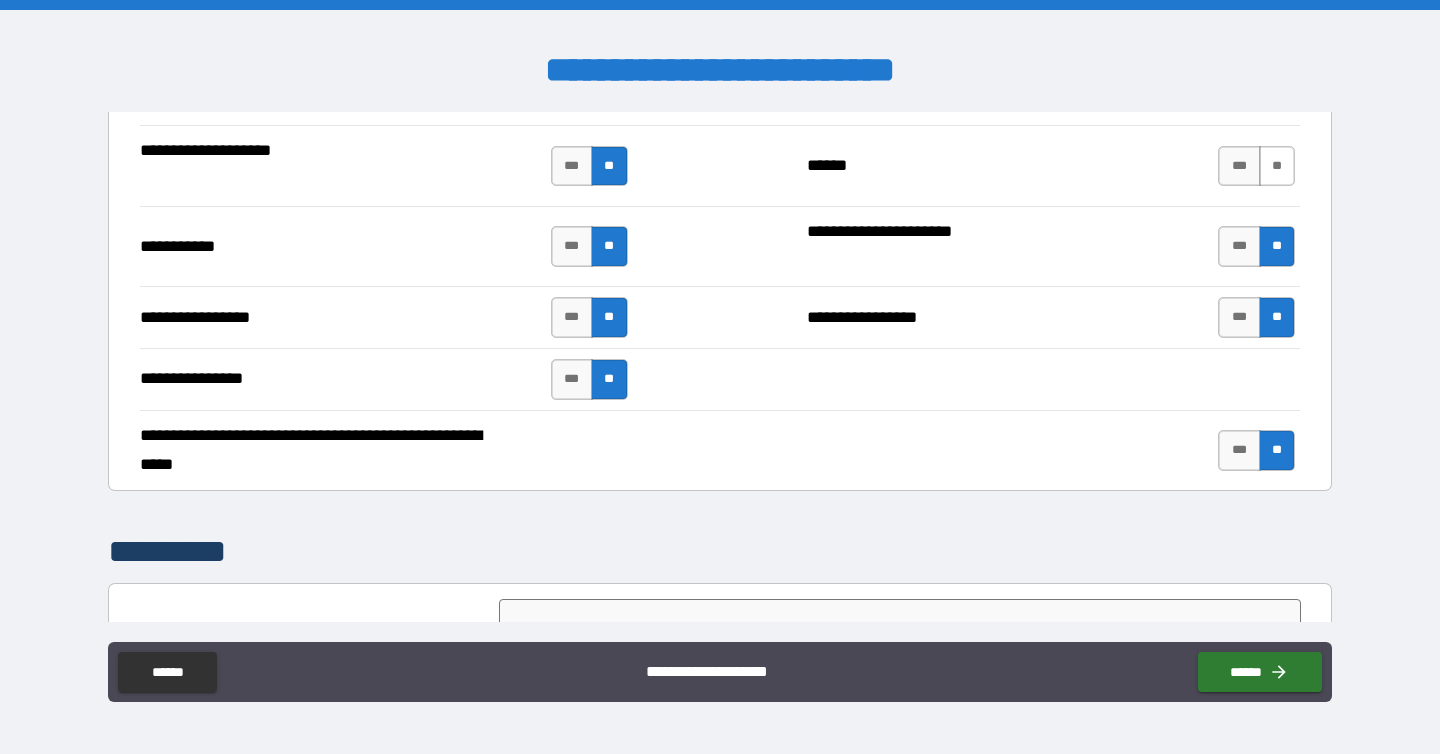 click on "**" at bounding box center (1277, 166) 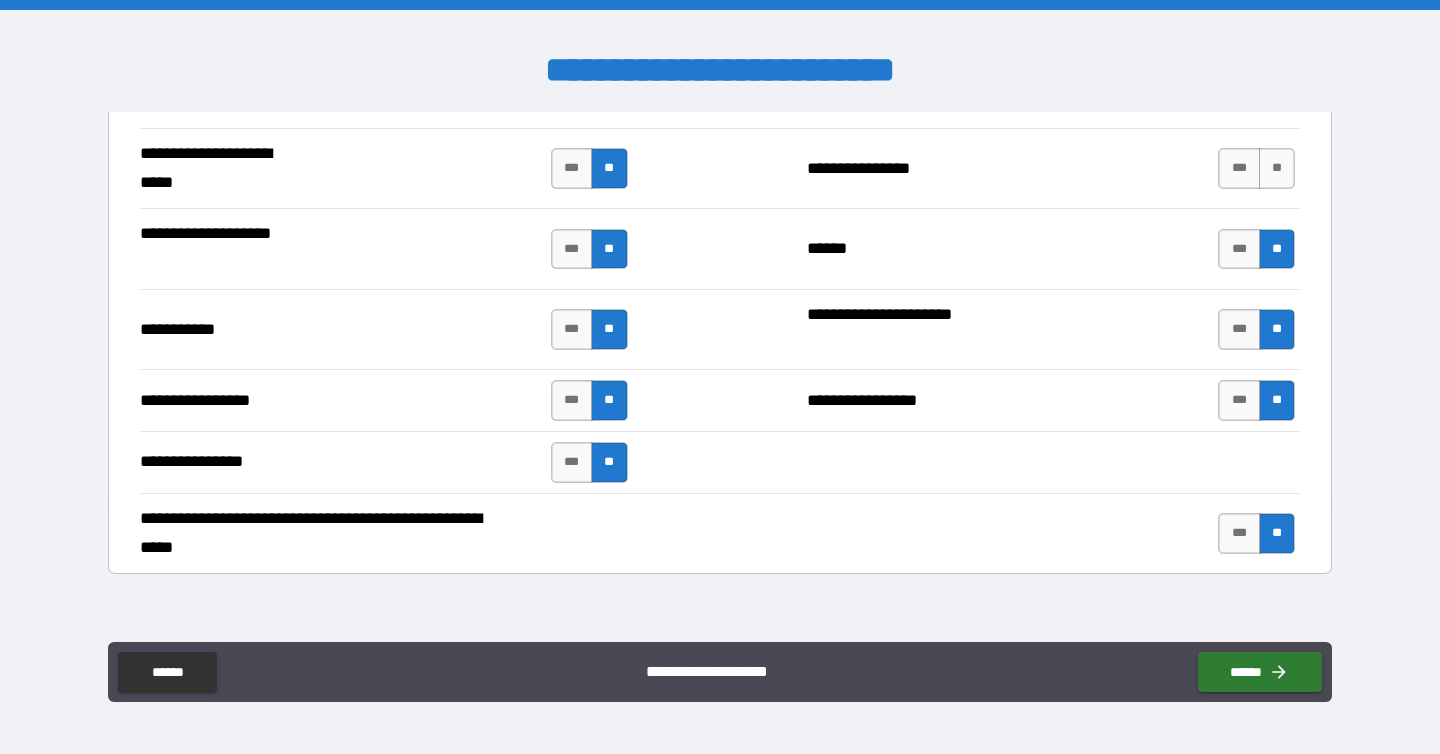 scroll, scrollTop: 4308, scrollLeft: 0, axis: vertical 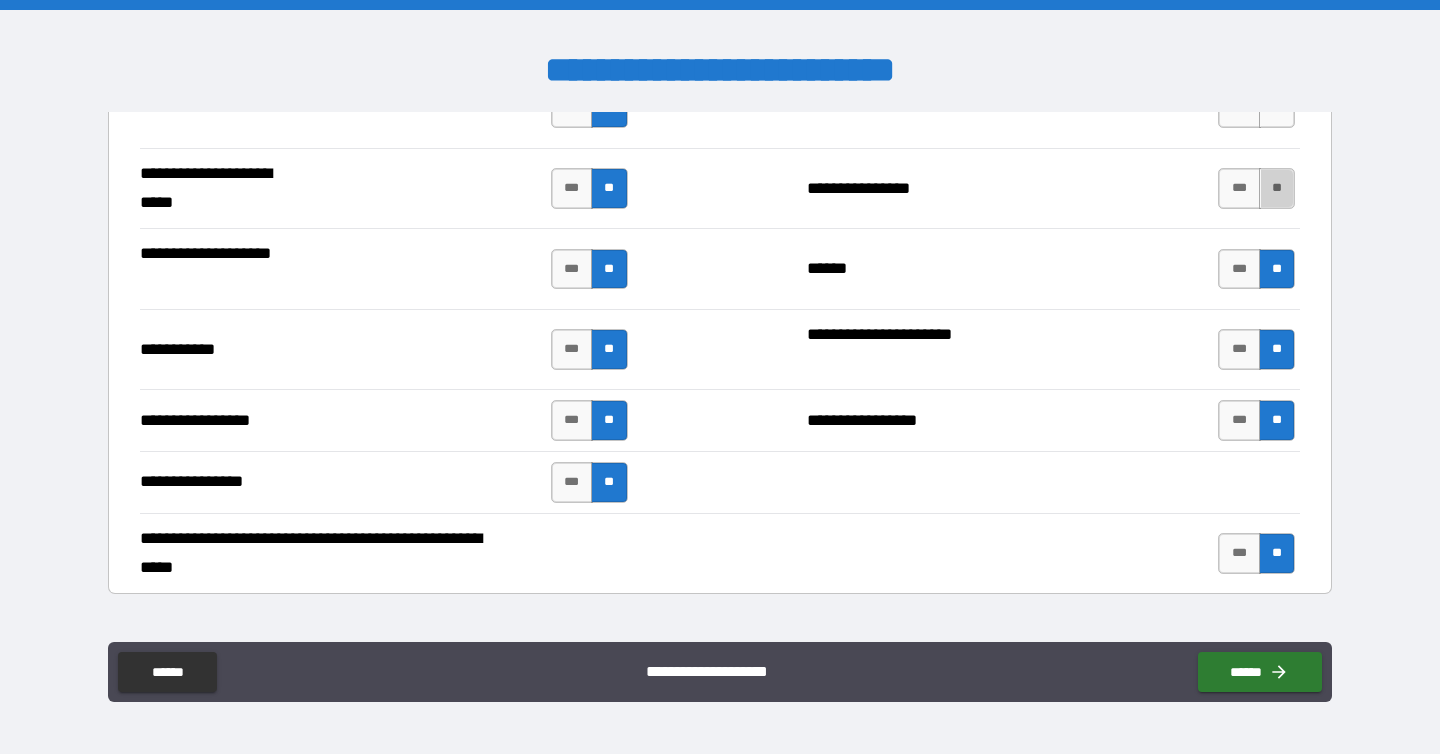 click on "**" at bounding box center (1277, 188) 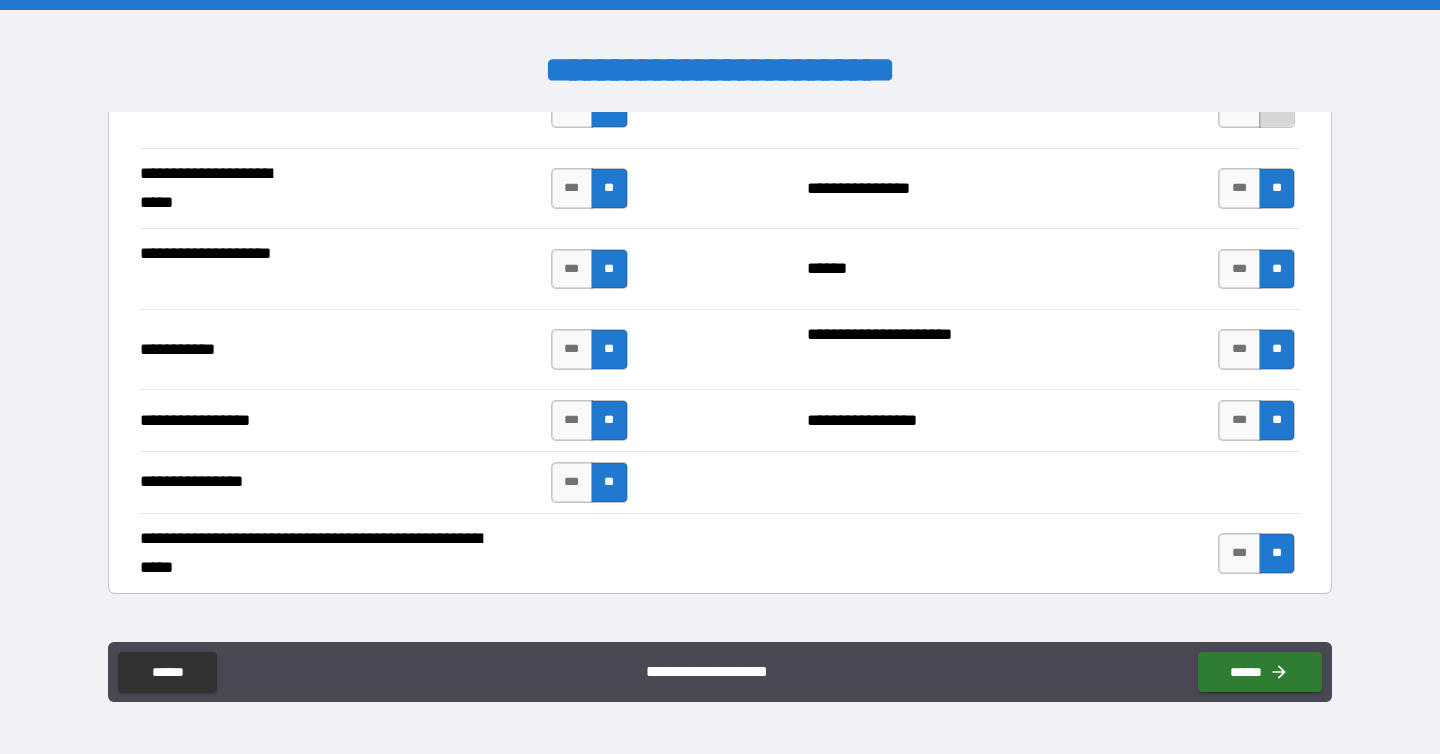 click on "**" at bounding box center [1277, 108] 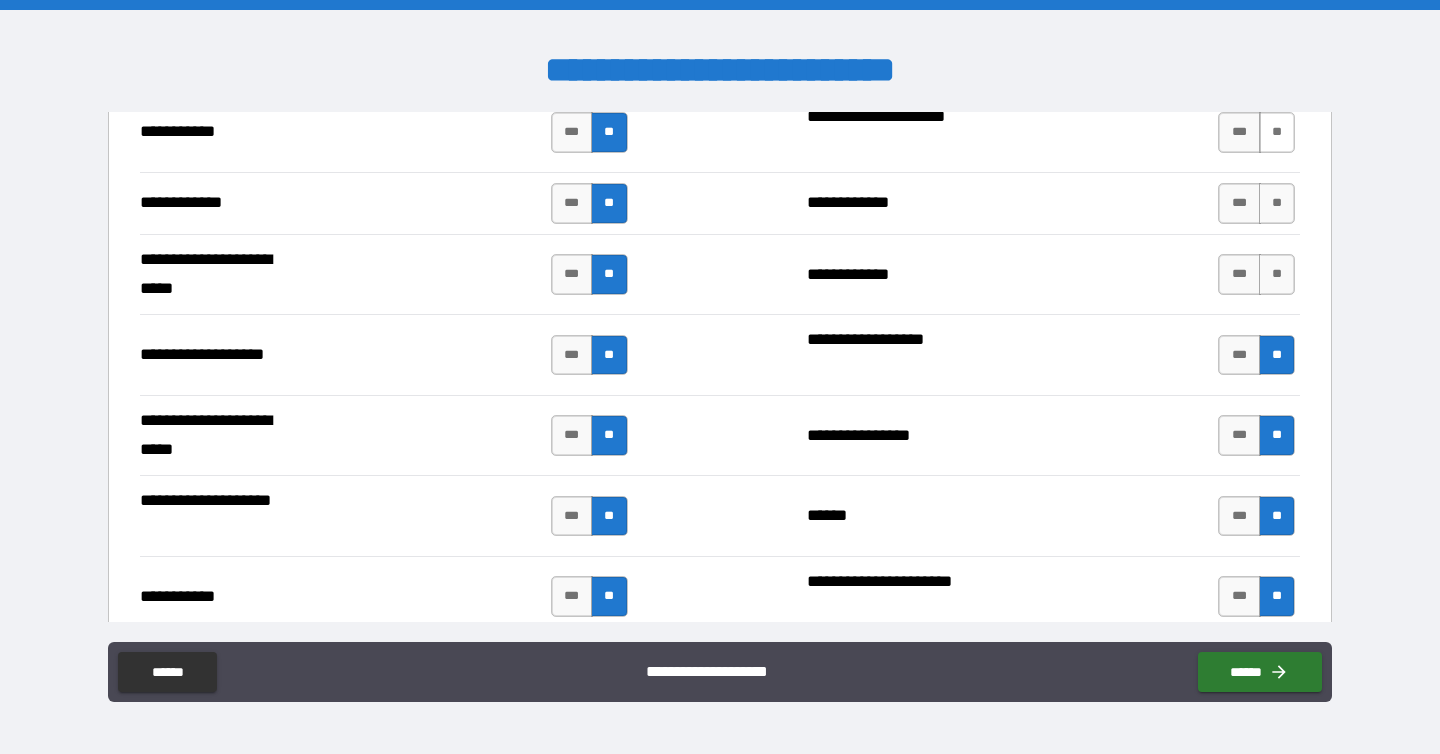 scroll, scrollTop: 4051, scrollLeft: 0, axis: vertical 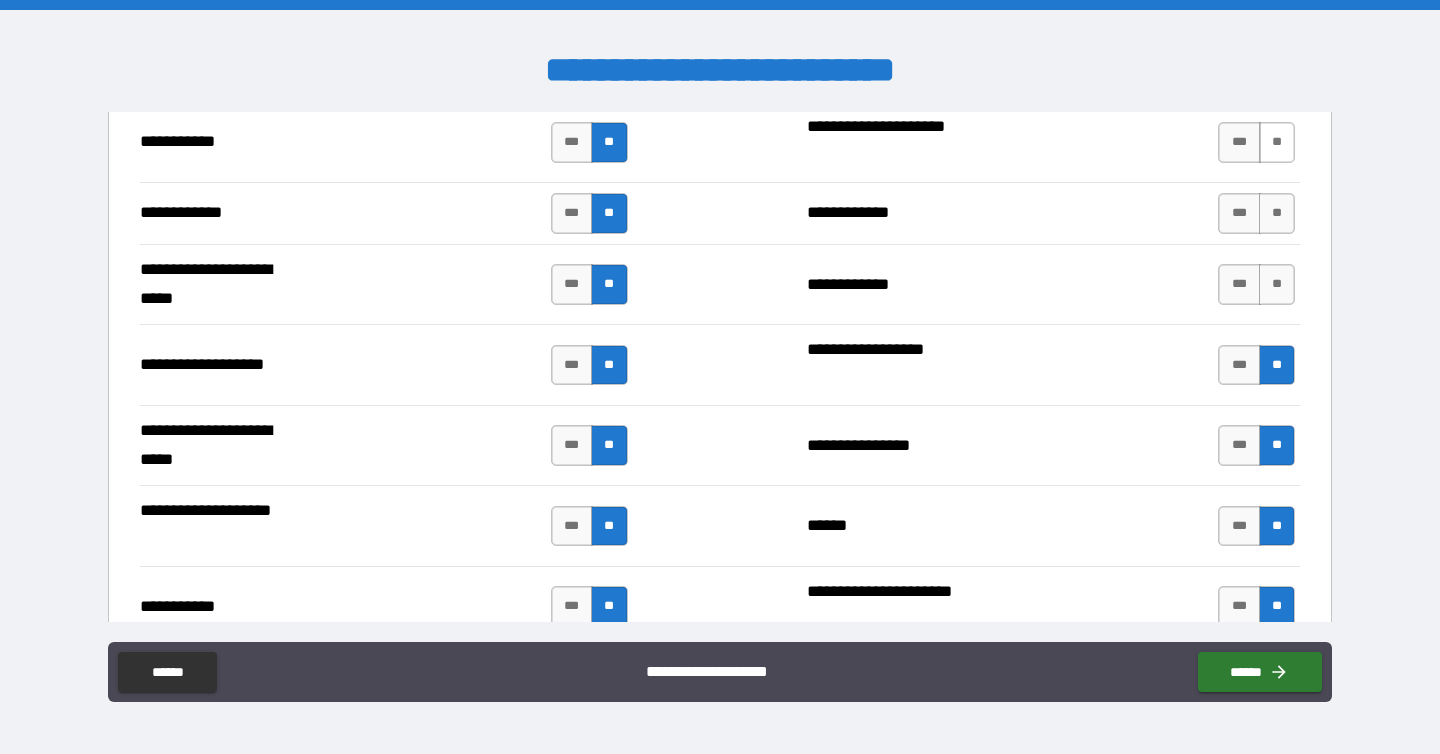 click on "**" at bounding box center (1277, 142) 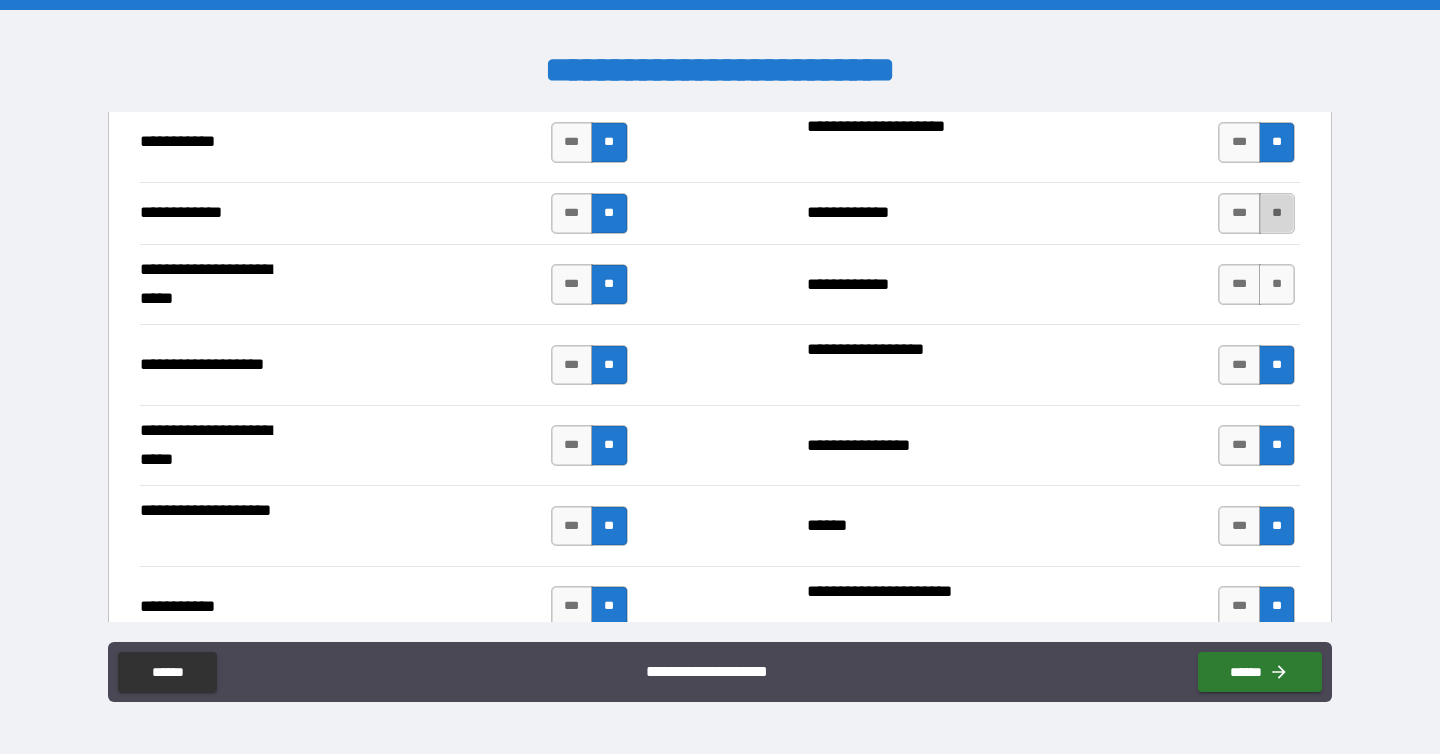 click on "**" at bounding box center (1277, 213) 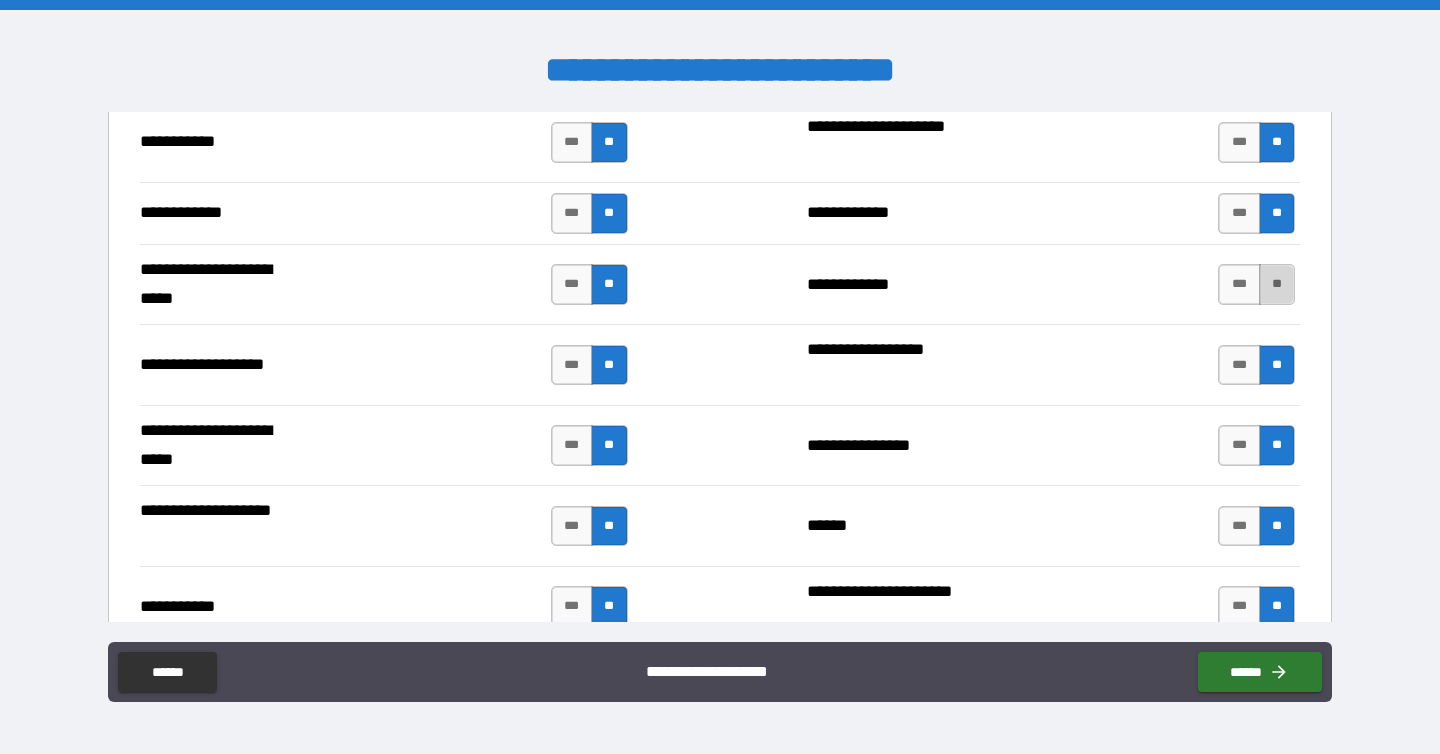 click on "**" at bounding box center (1277, 284) 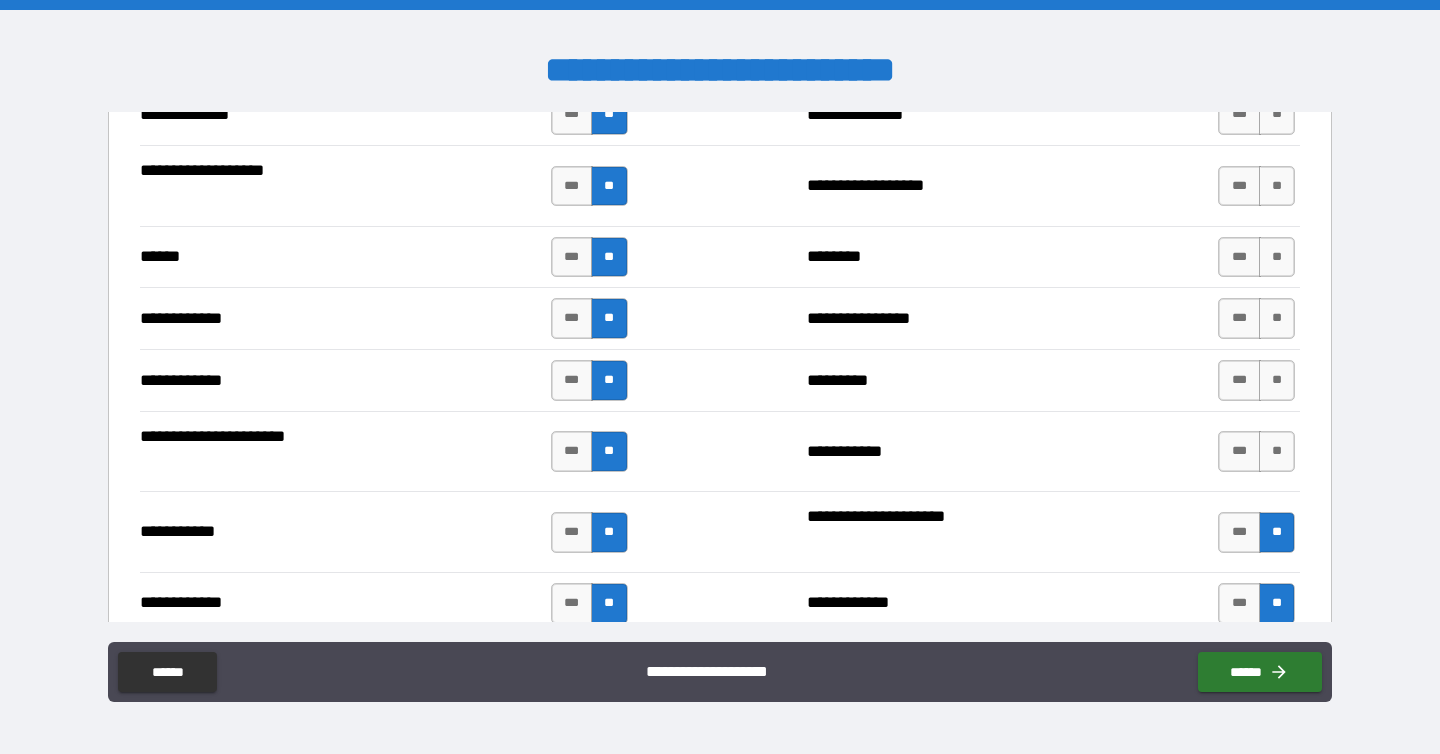 scroll, scrollTop: 3623, scrollLeft: 0, axis: vertical 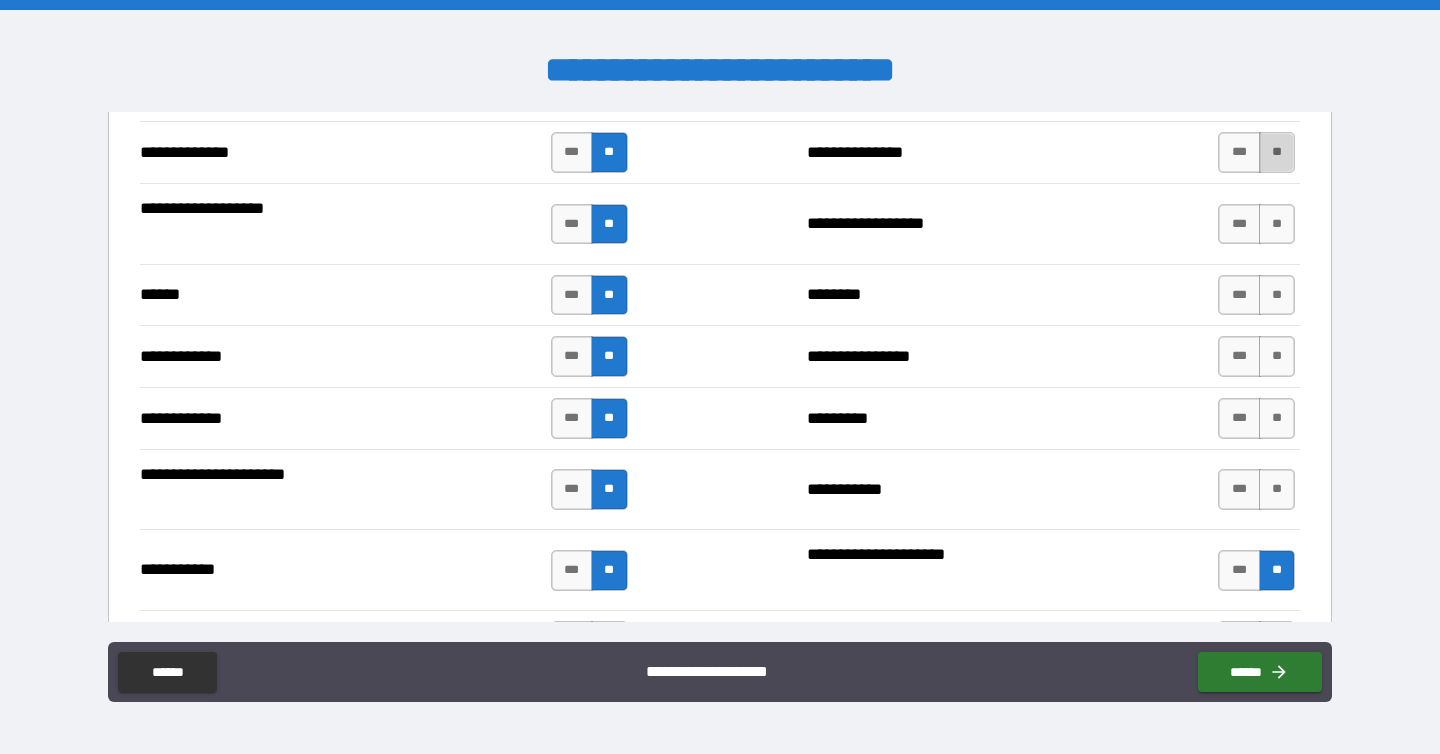 click on "**" at bounding box center (1277, 152) 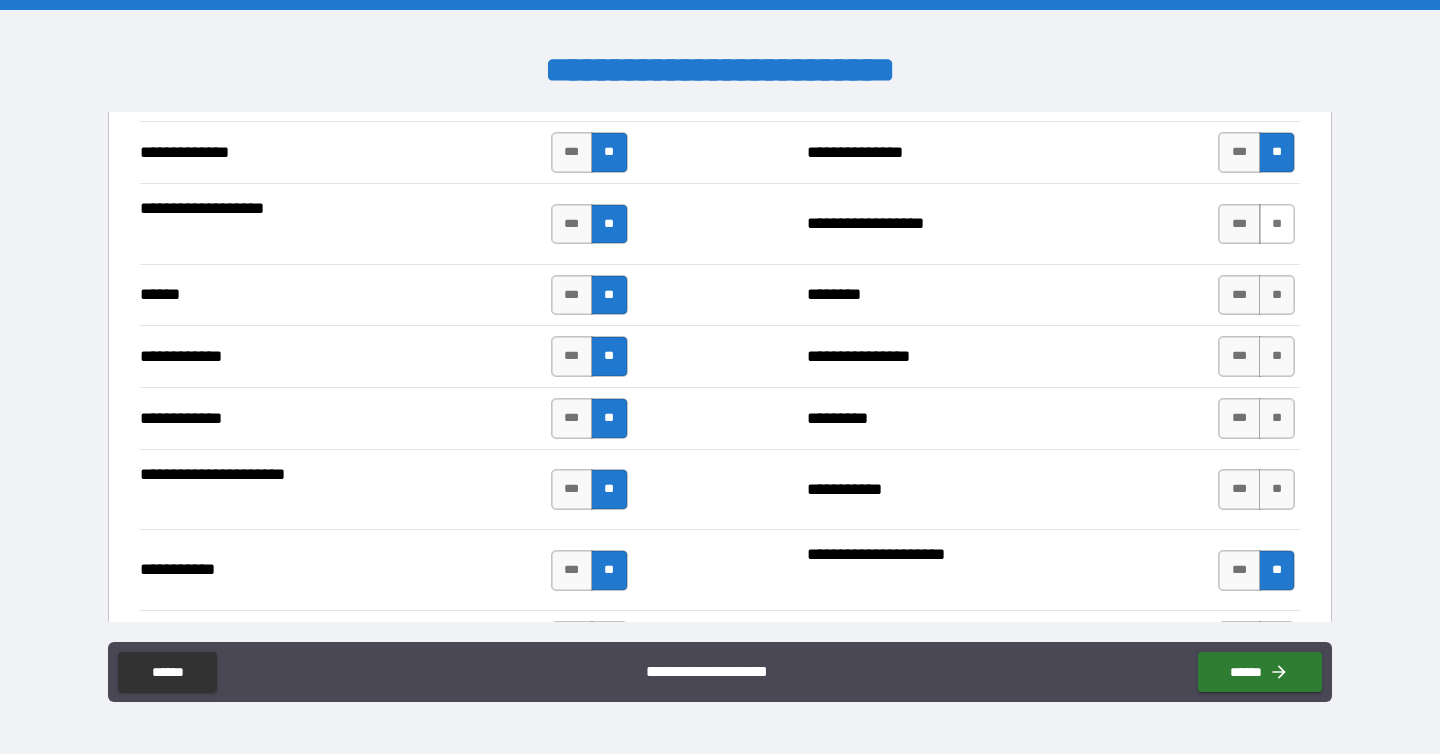 click on "**" at bounding box center [1277, 224] 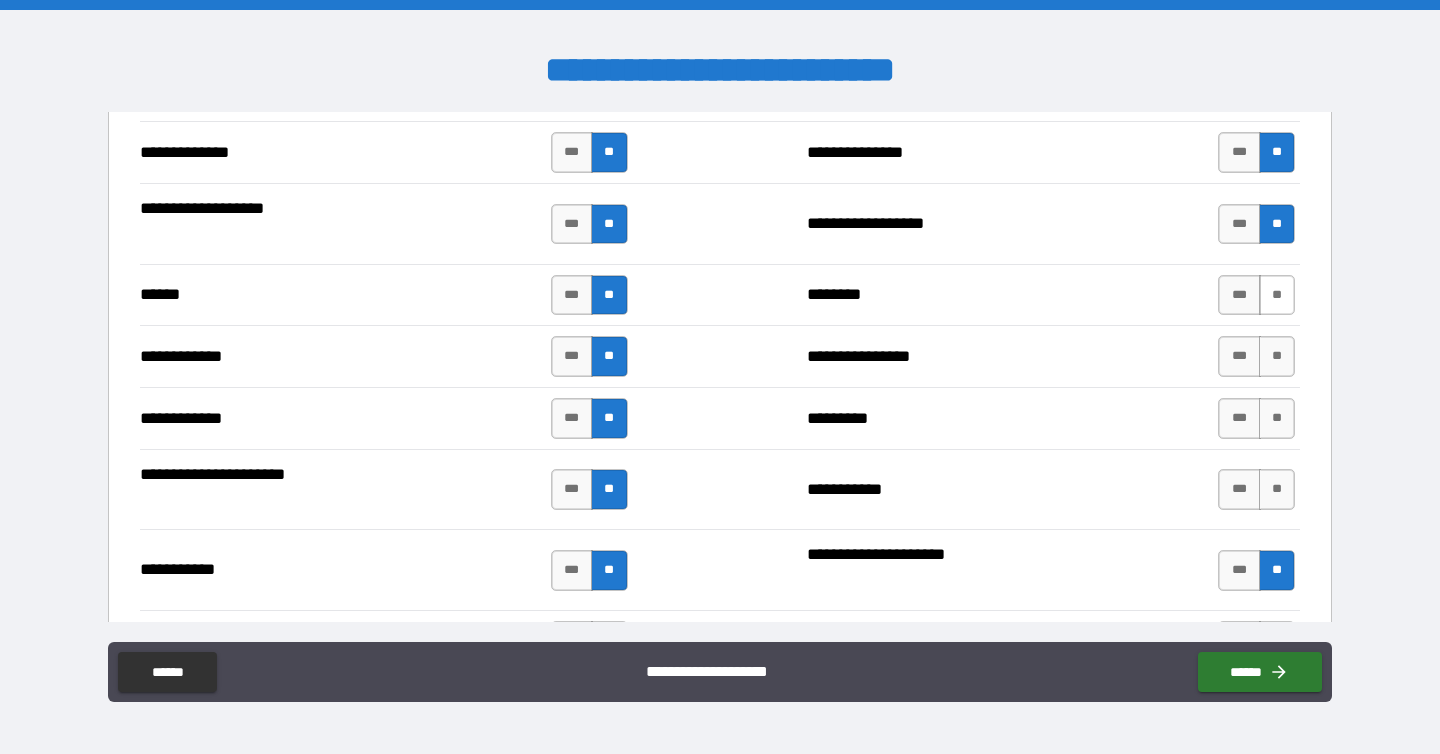 click on "**" at bounding box center [1277, 295] 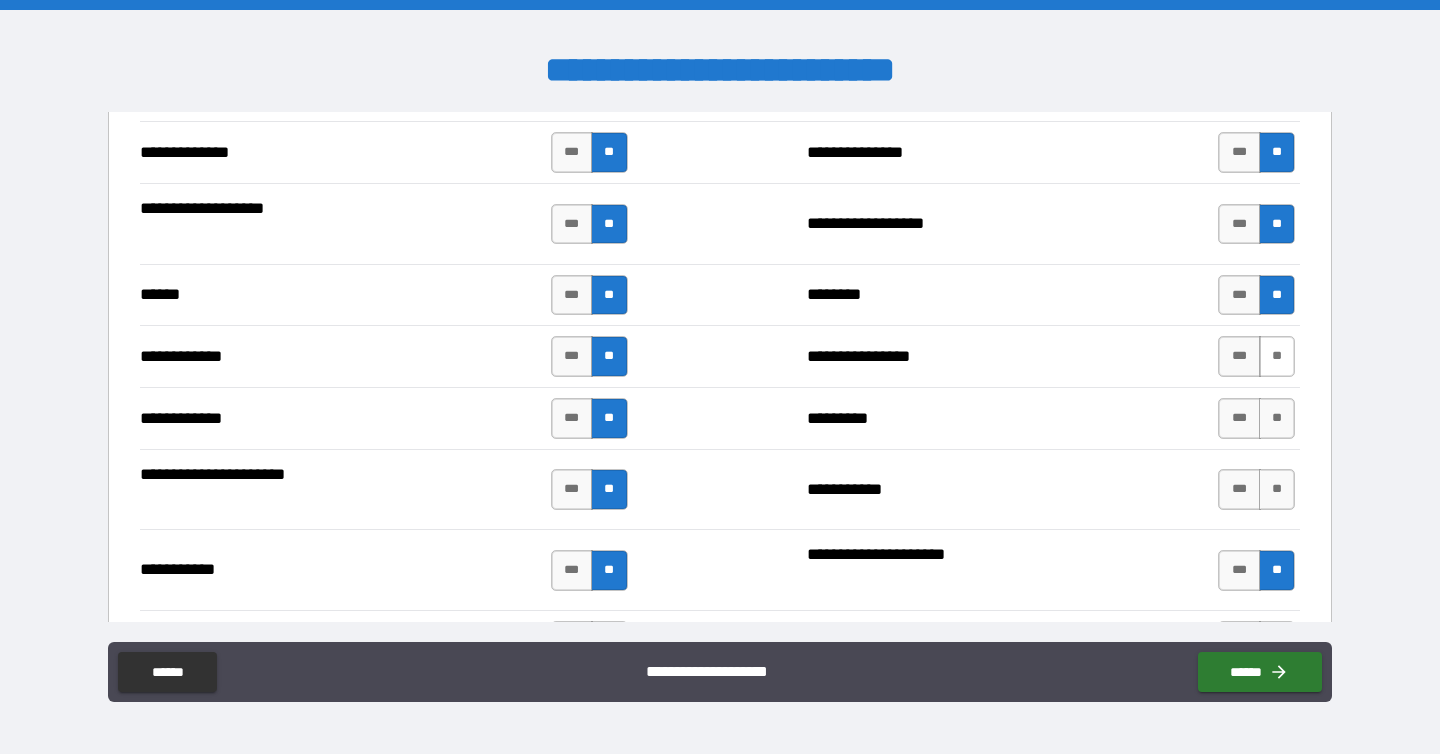click on "**" at bounding box center (1277, 356) 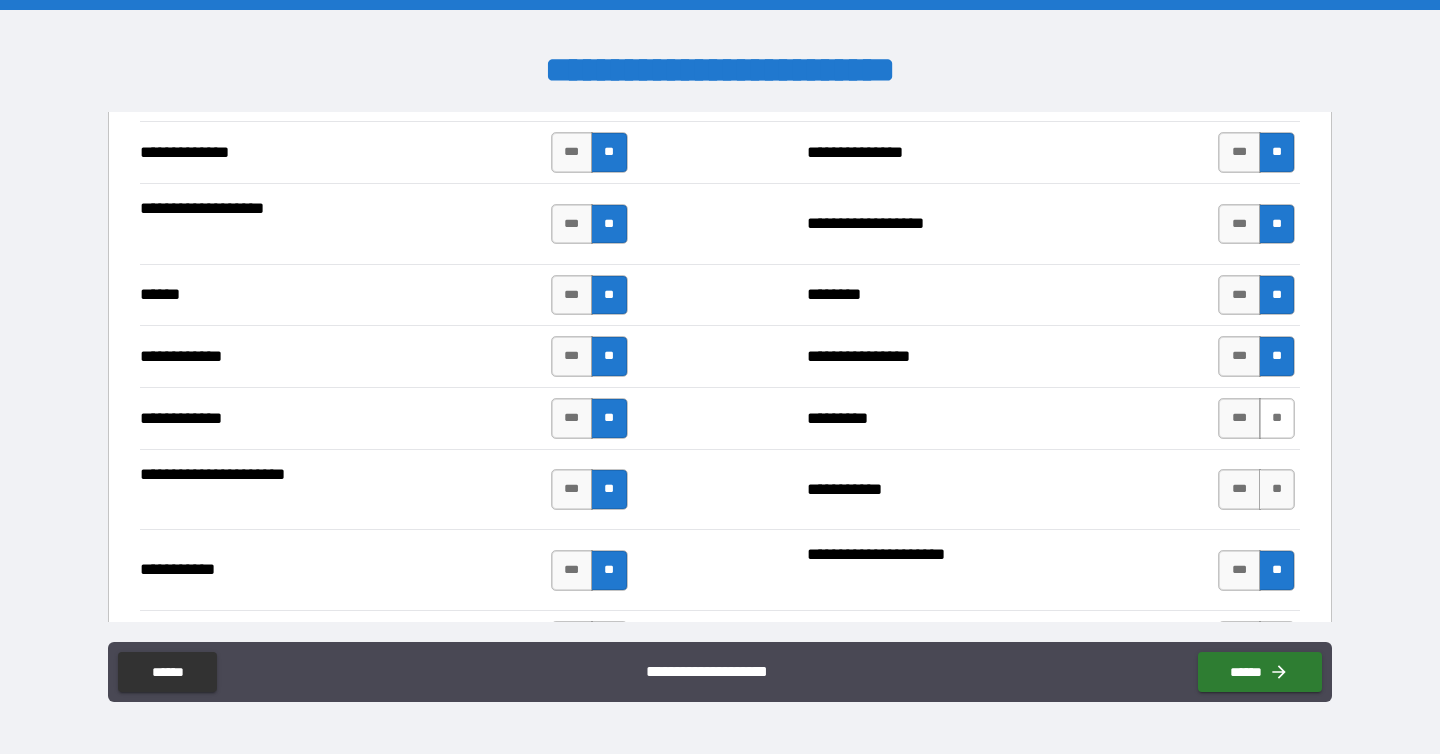 click on "**" at bounding box center [1277, 418] 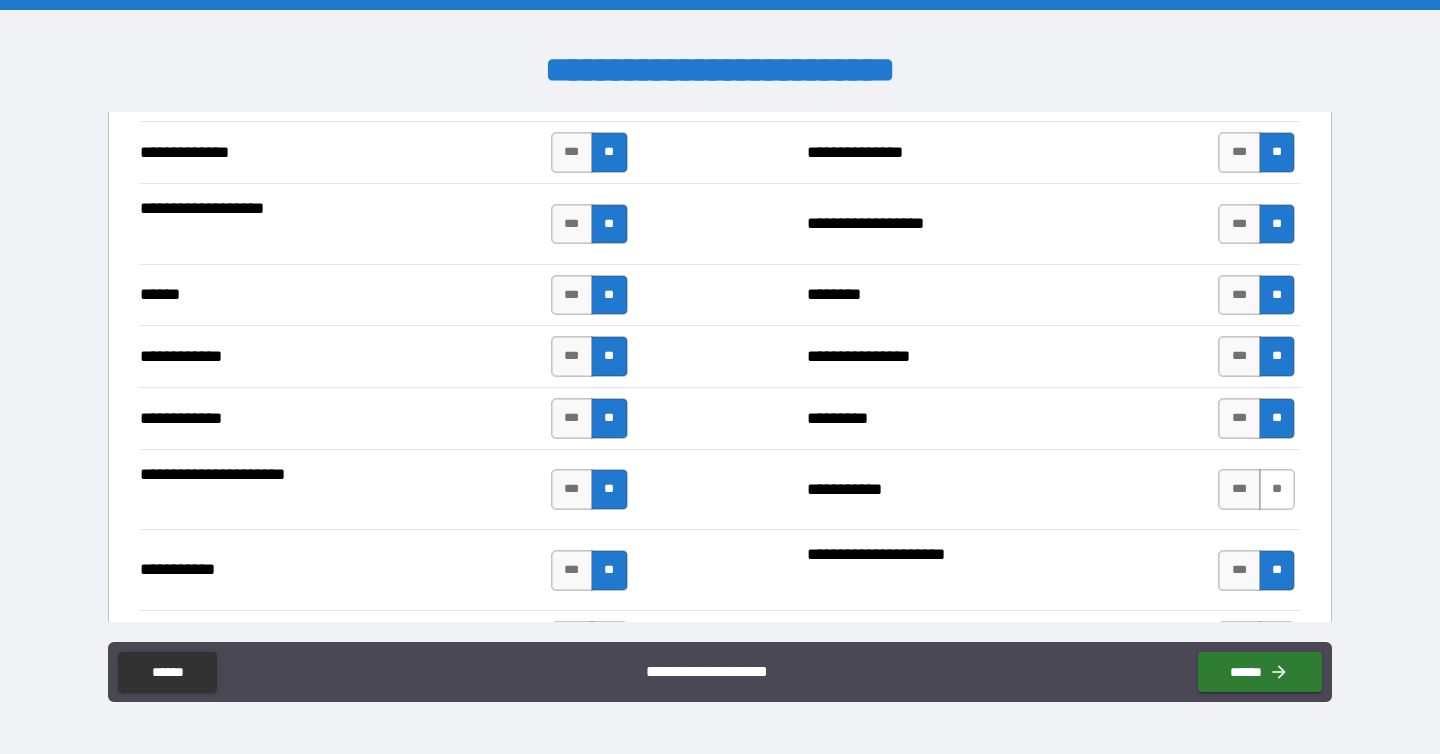 click on "**" at bounding box center (1277, 489) 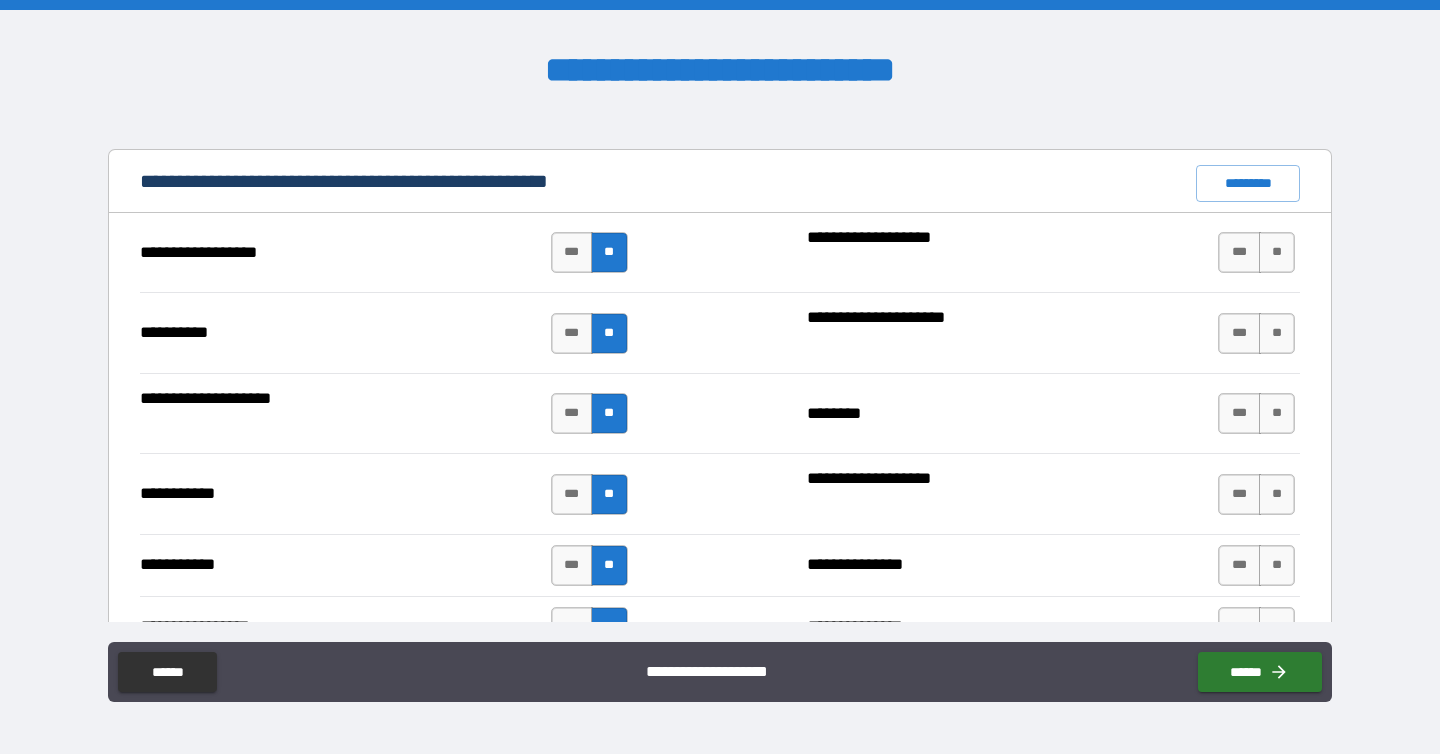 scroll, scrollTop: 1869, scrollLeft: 0, axis: vertical 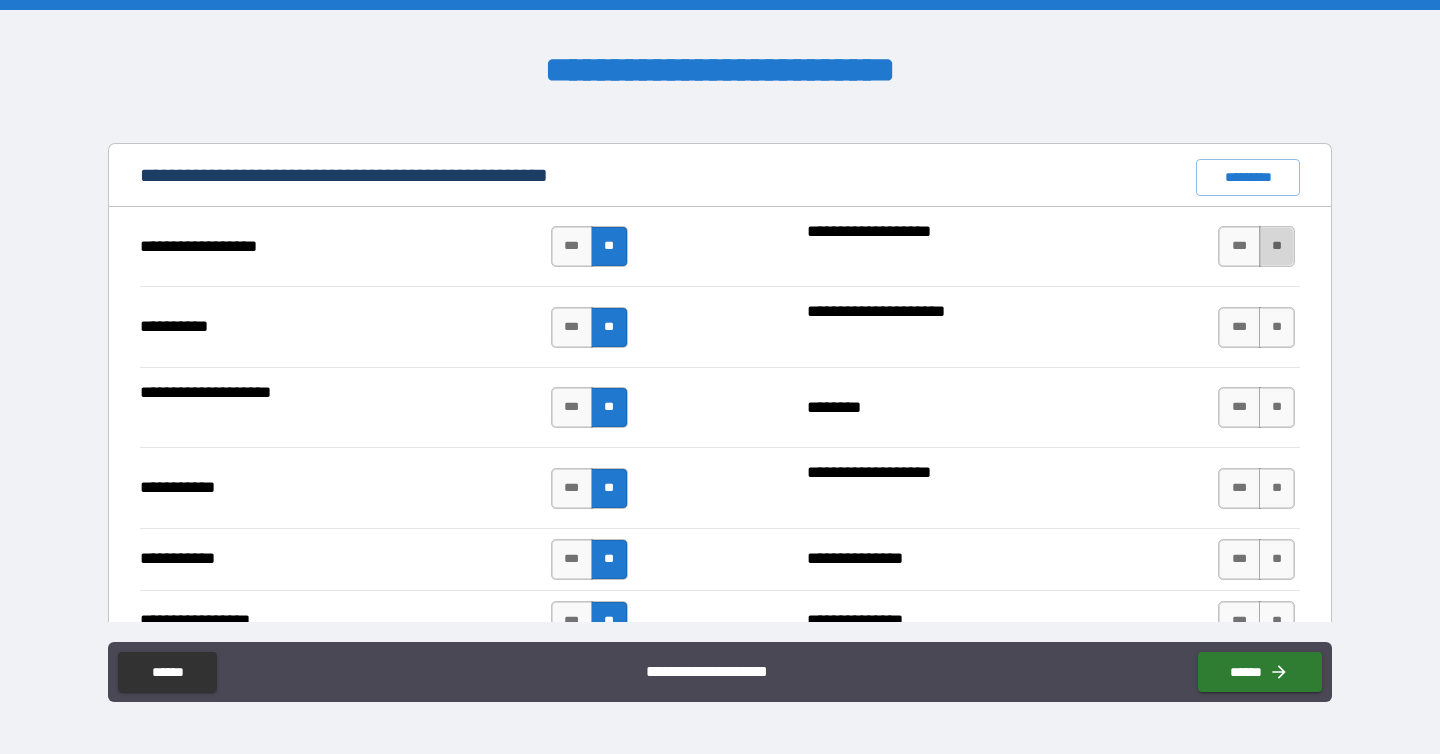 click on "**" at bounding box center [1277, 246] 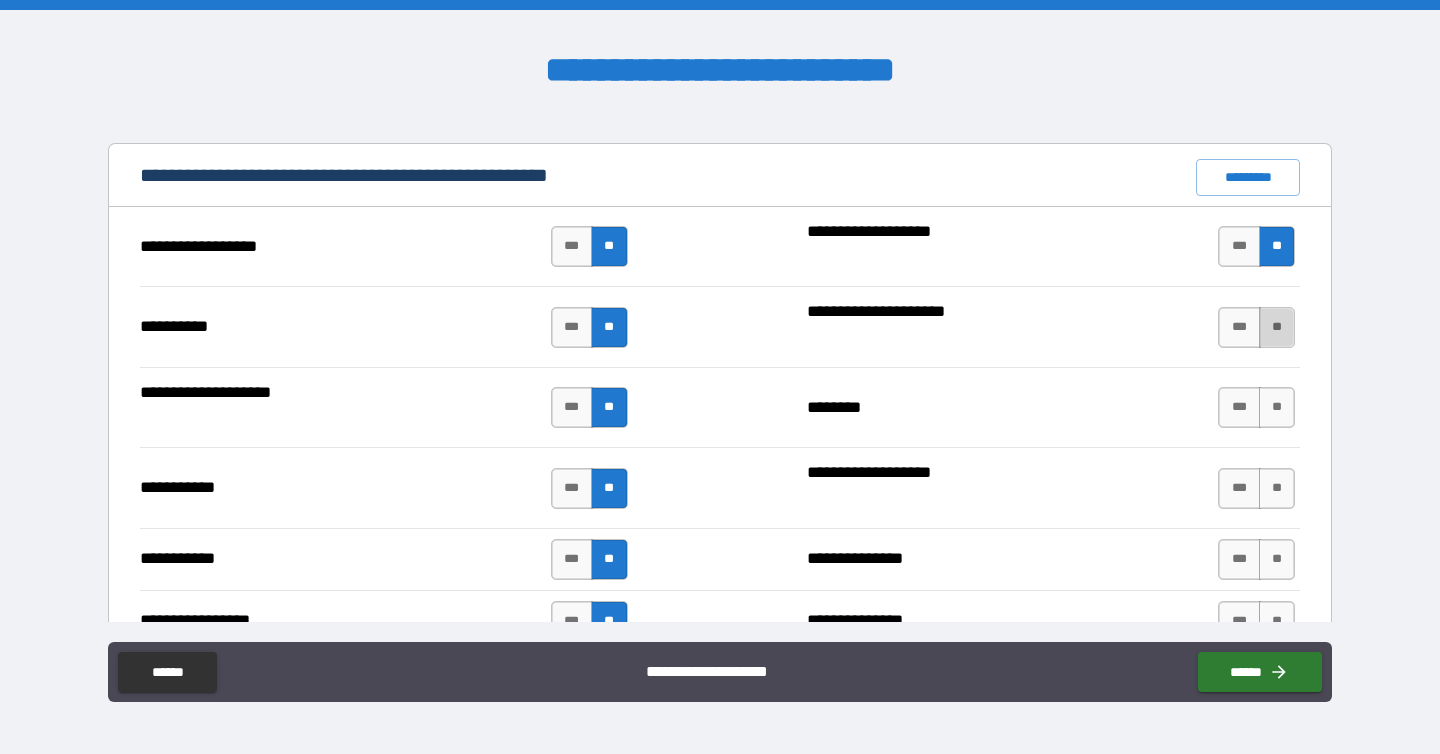 click on "**" at bounding box center (1277, 327) 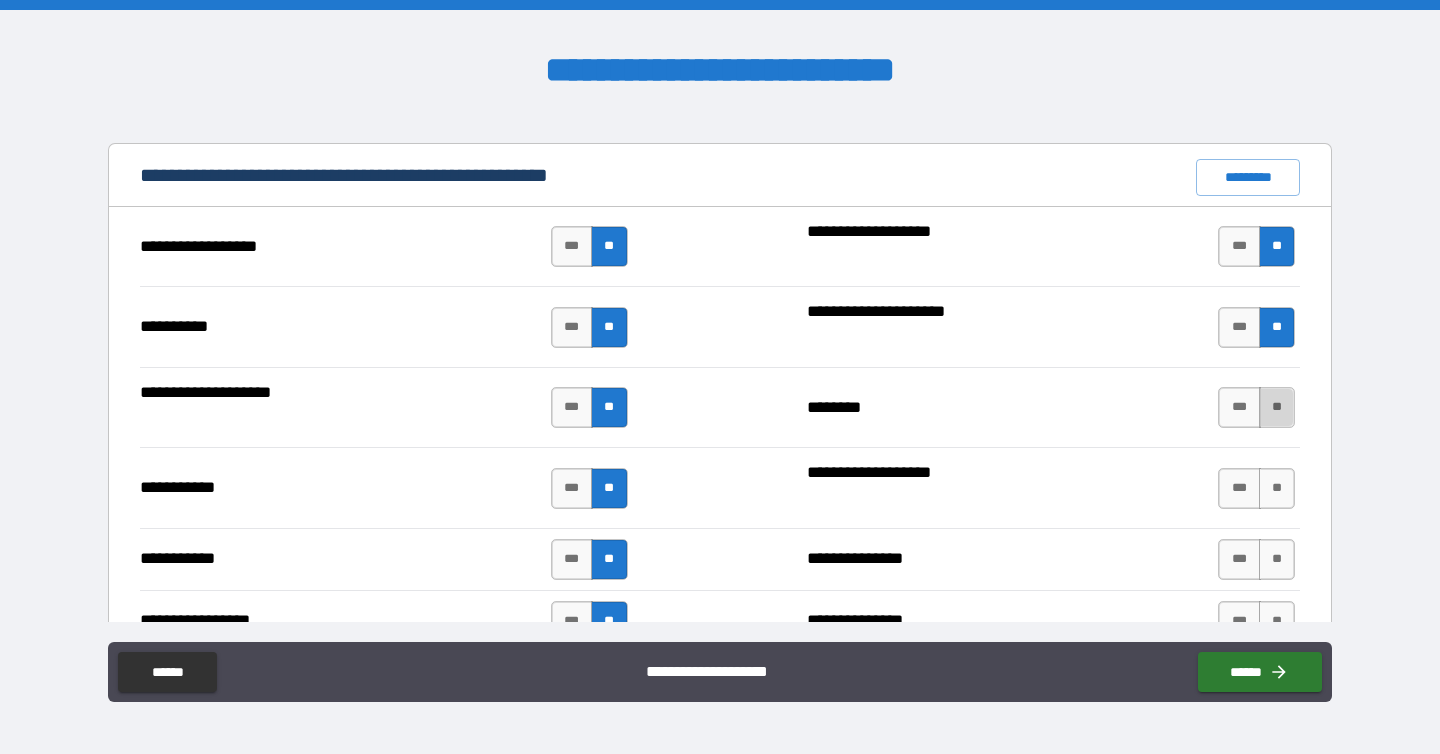 click on "**" at bounding box center (1277, 407) 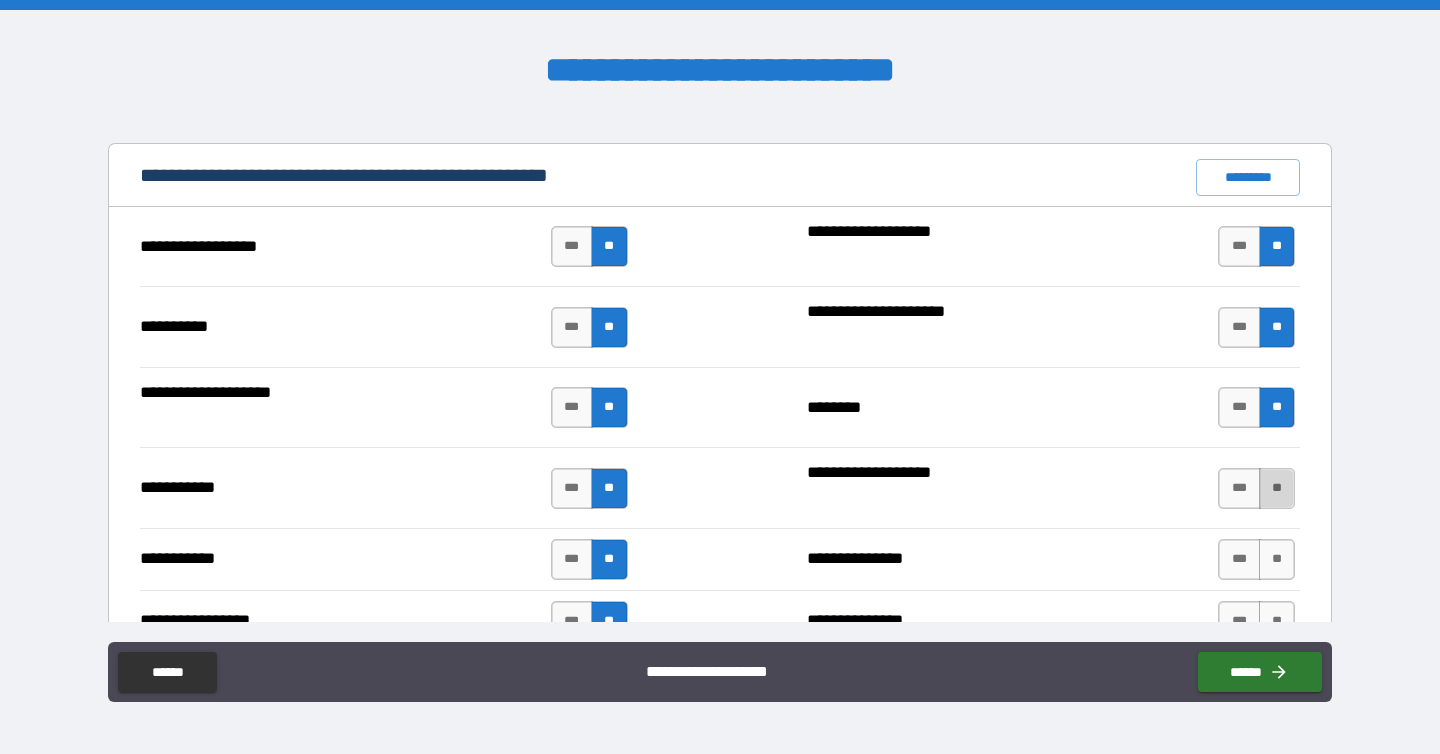 click on "**" at bounding box center [1277, 488] 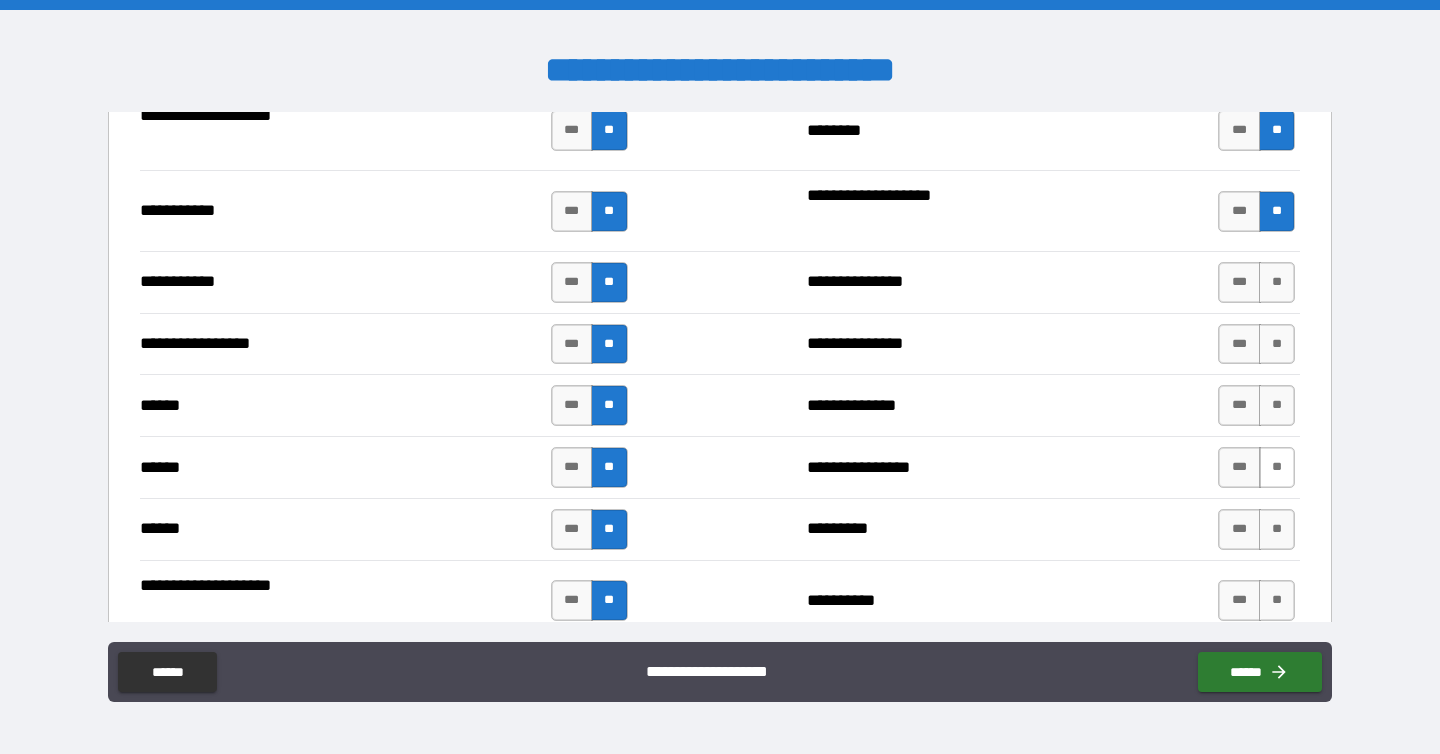 scroll, scrollTop: 2152, scrollLeft: 0, axis: vertical 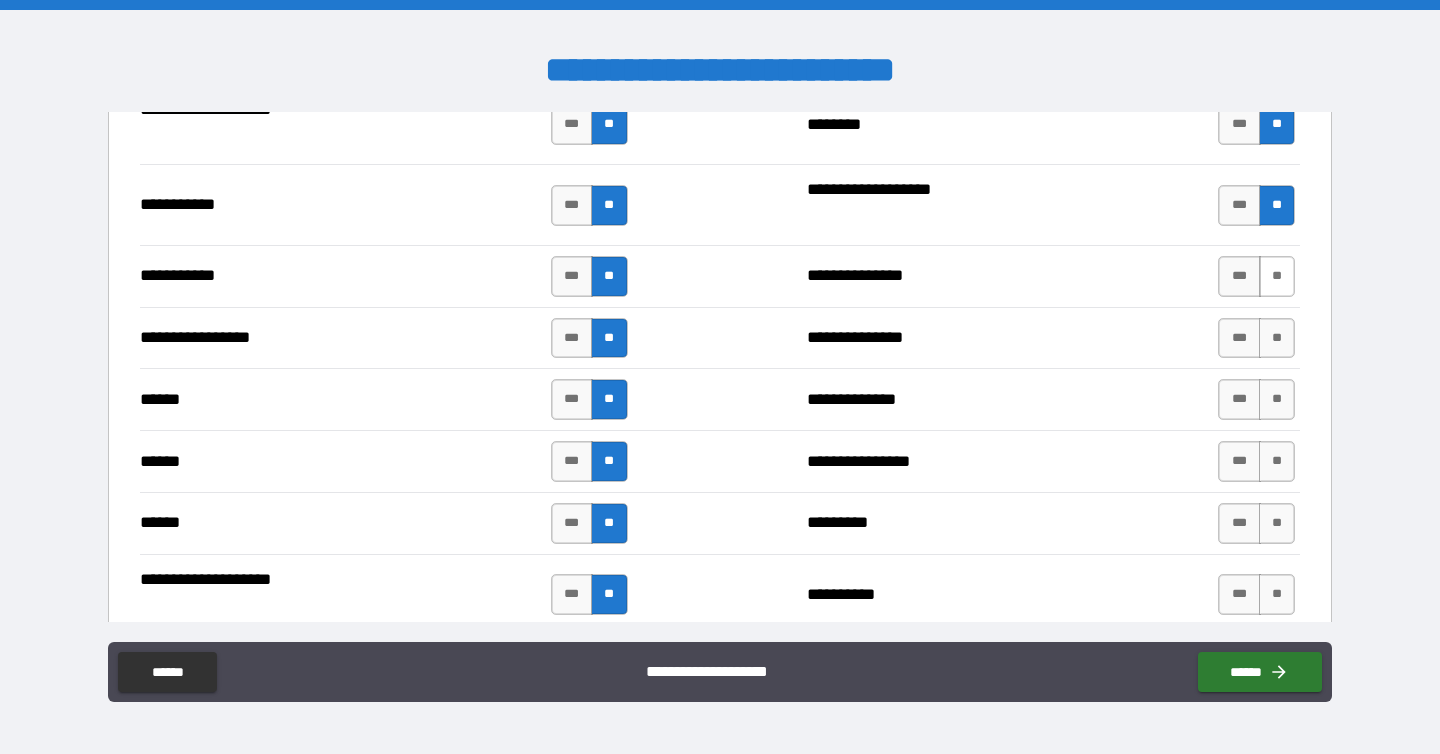 click on "**" at bounding box center [1277, 276] 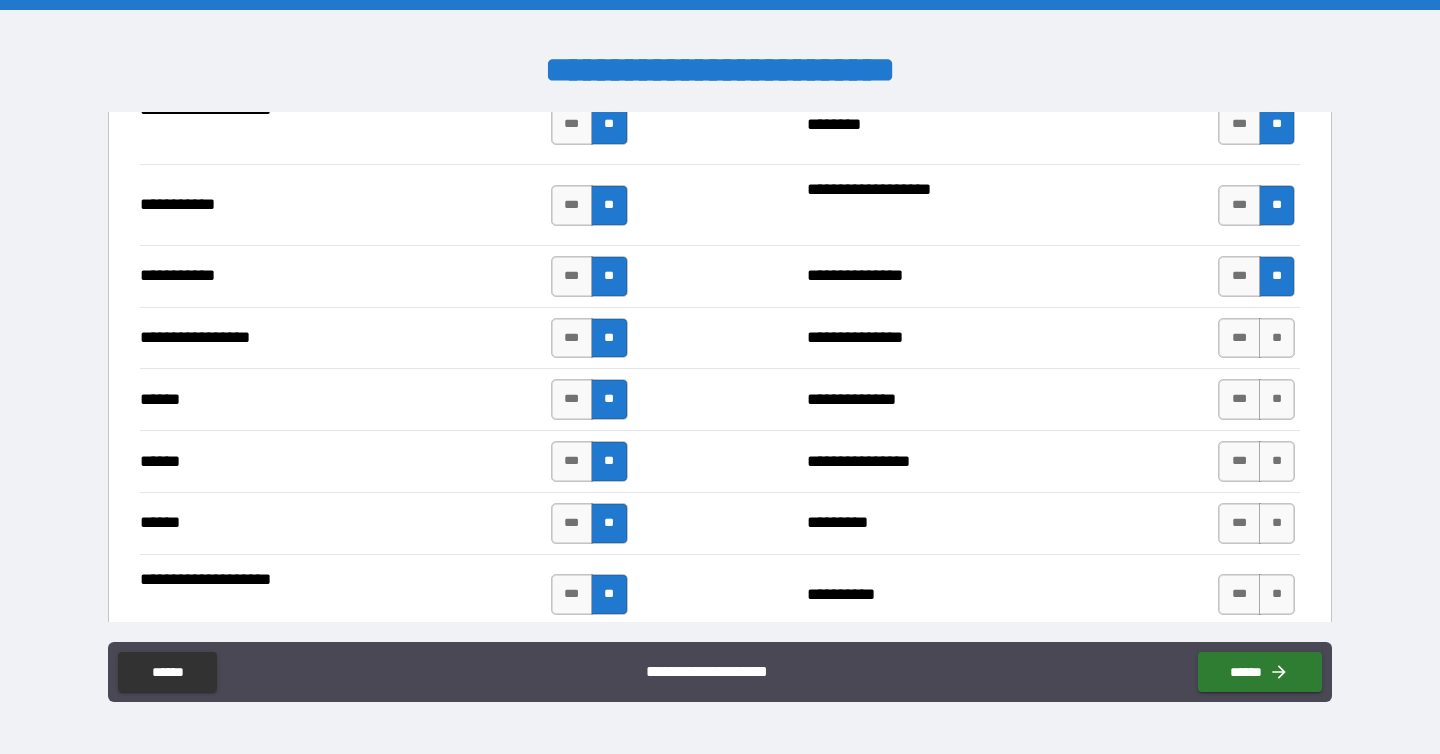click on "**********" at bounding box center (720, 338) 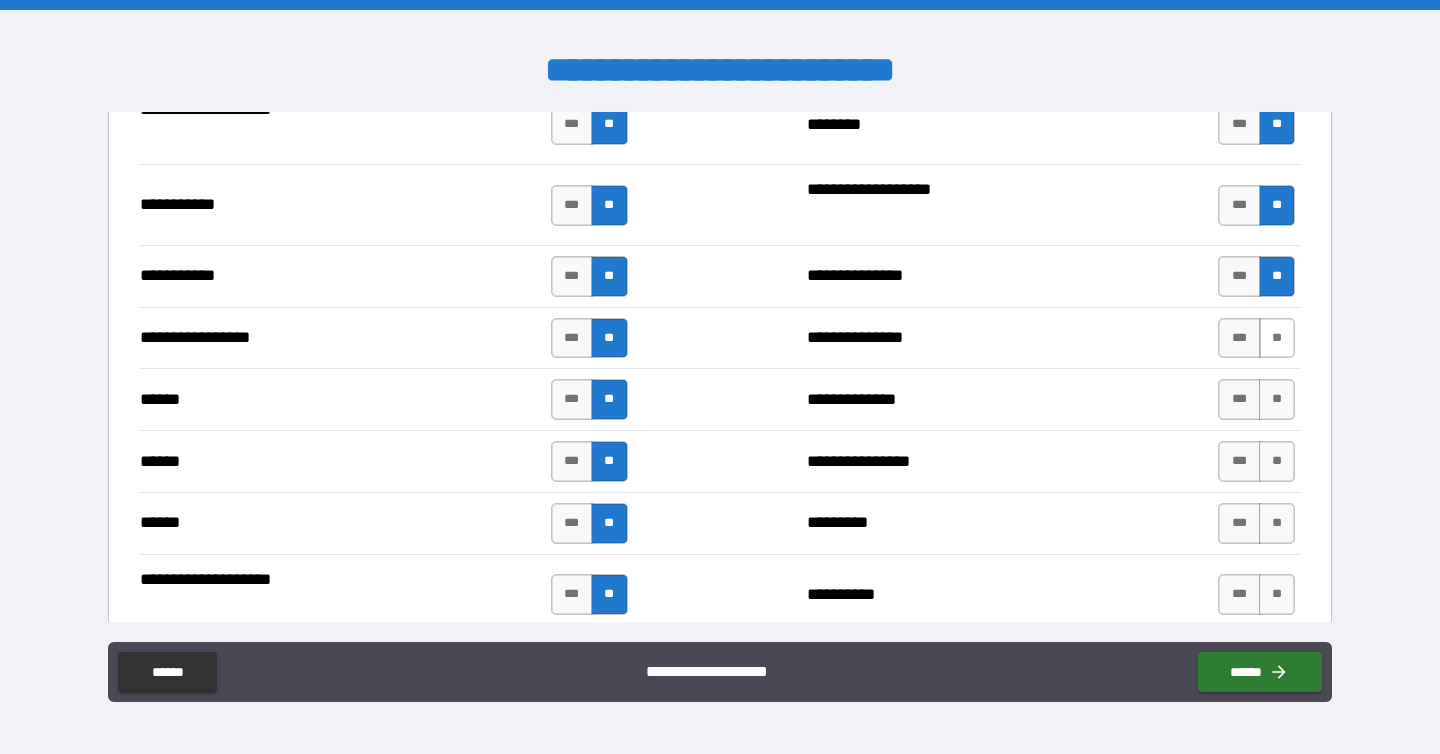click on "**" at bounding box center [1277, 338] 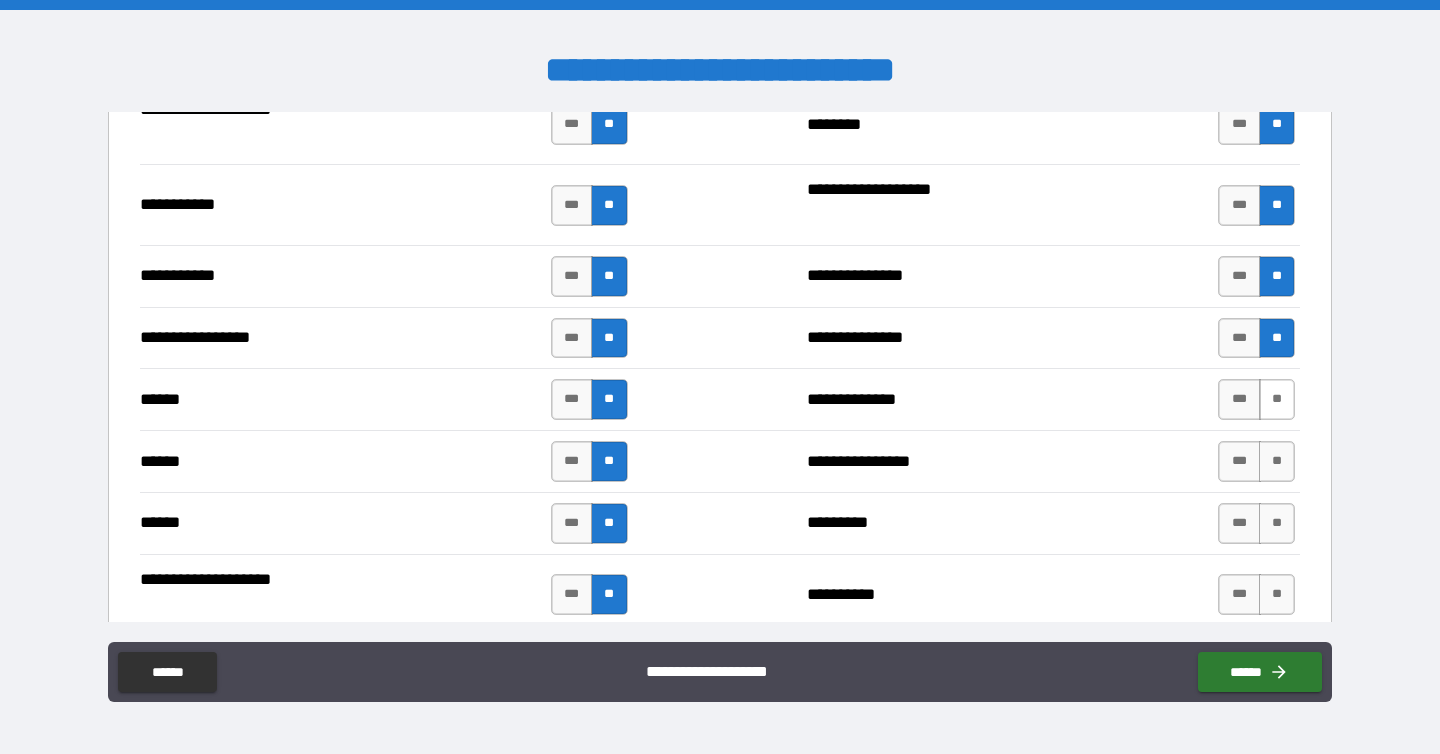 click on "**" at bounding box center [1277, 399] 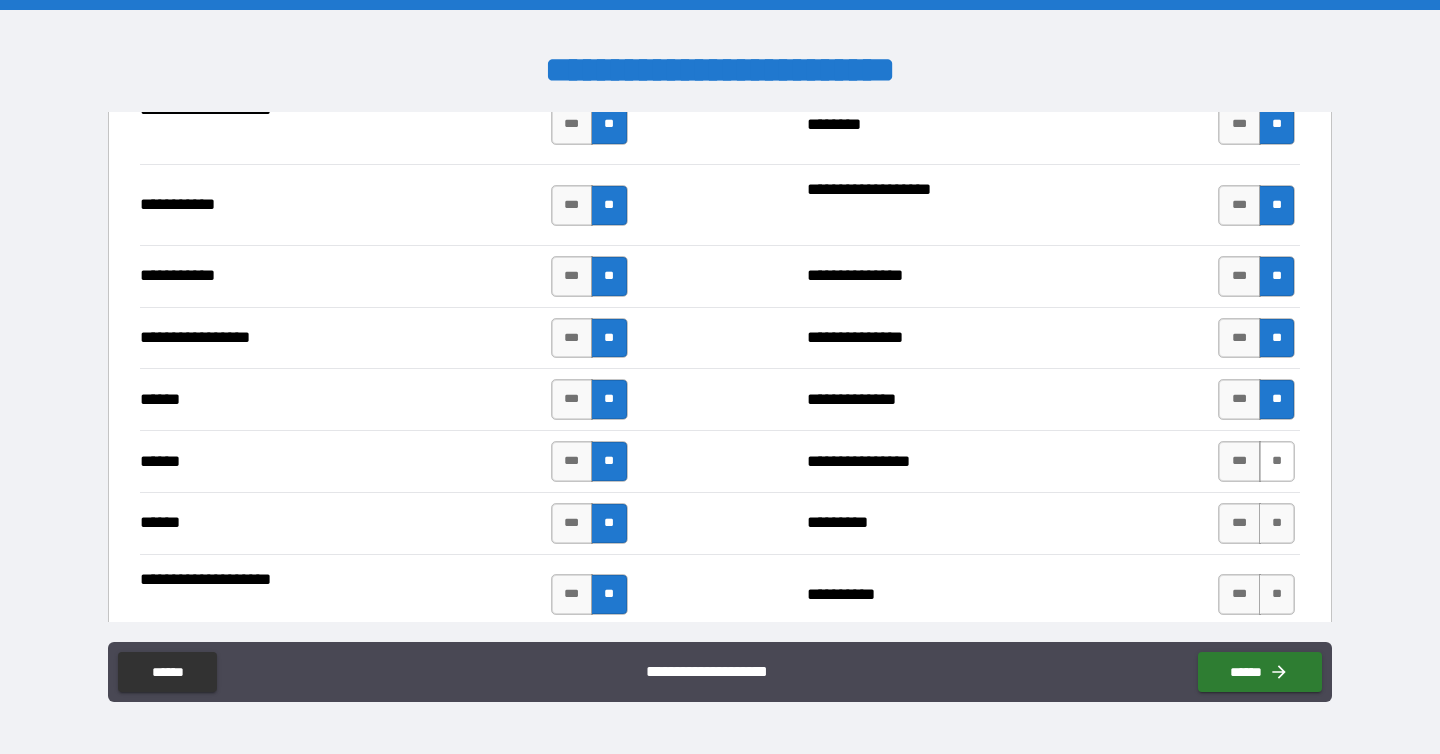 click on "**" at bounding box center (1277, 461) 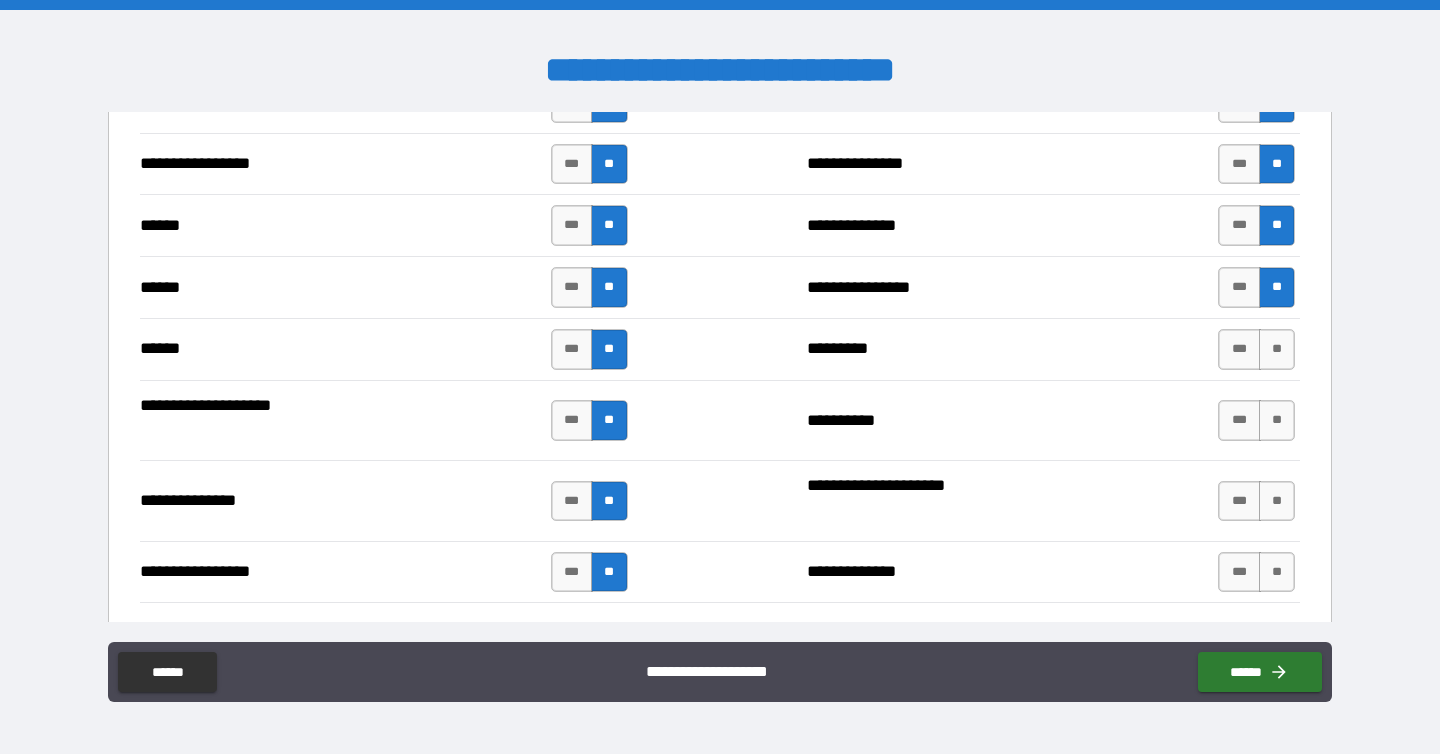 scroll, scrollTop: 2335, scrollLeft: 0, axis: vertical 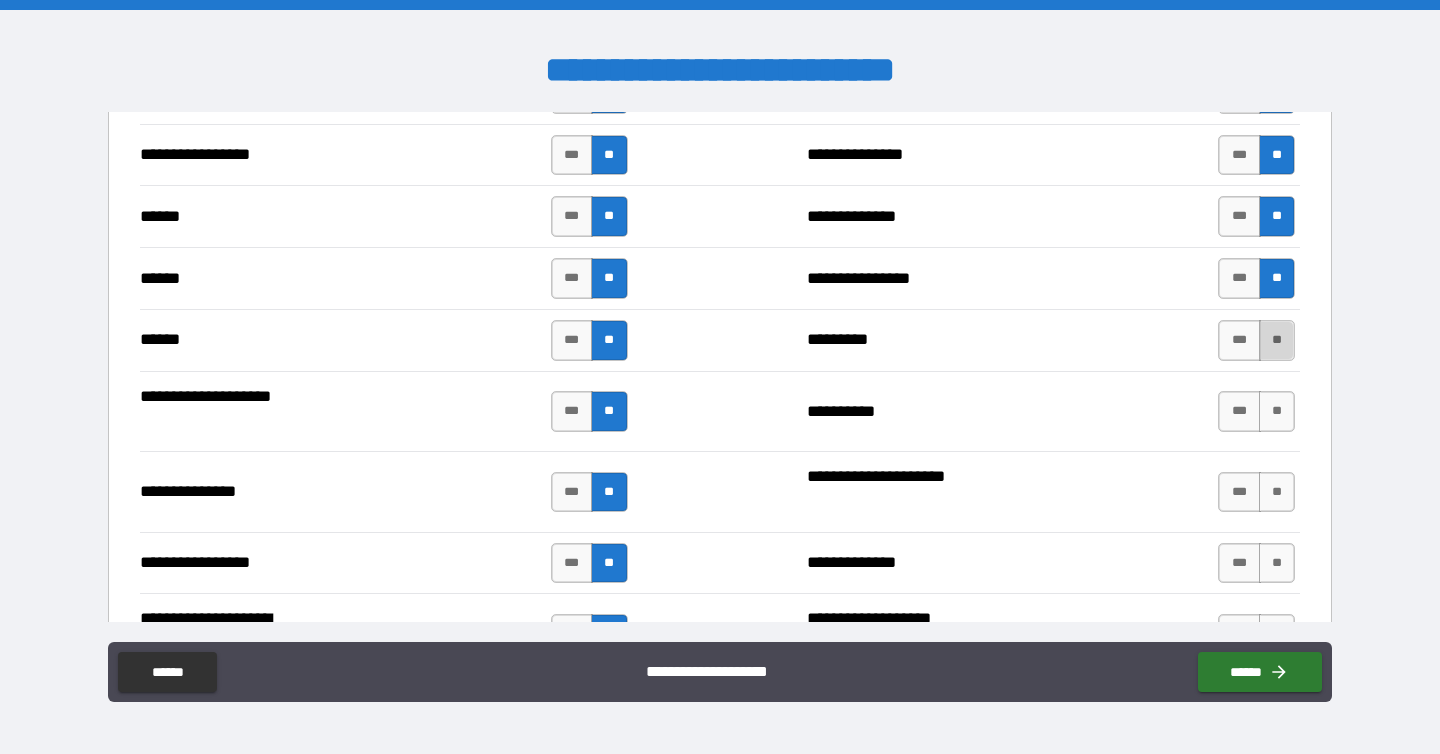 click on "**" at bounding box center (1277, 340) 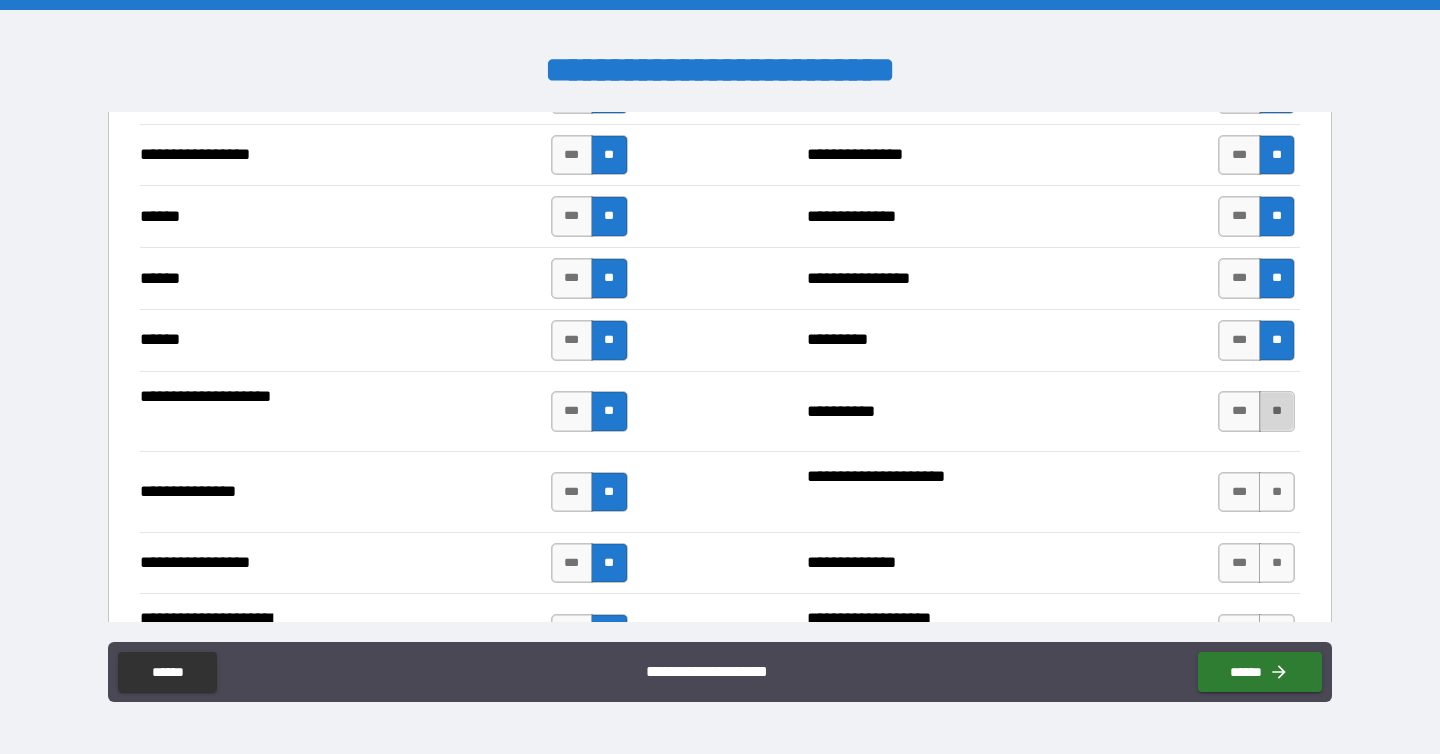 click on "**" at bounding box center [1277, 411] 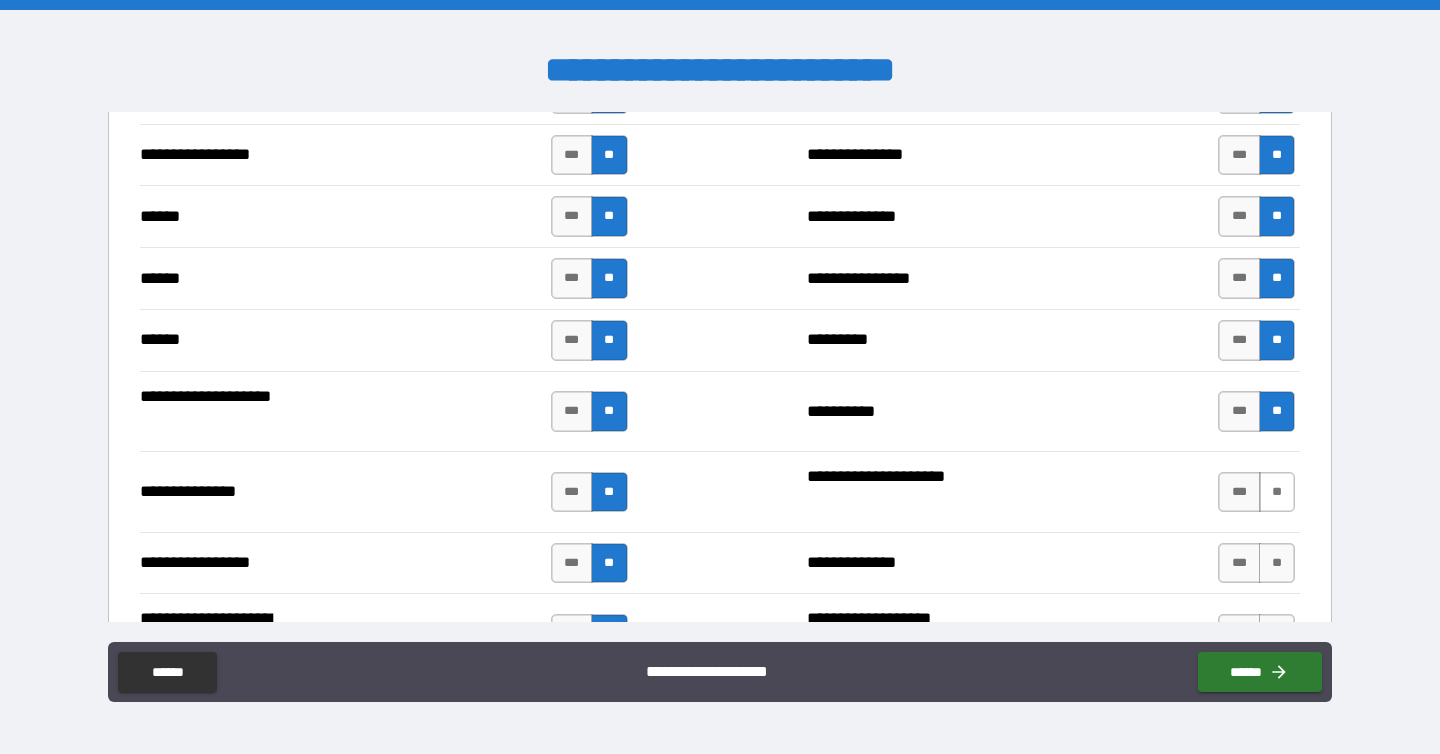 click on "**" at bounding box center (1277, 492) 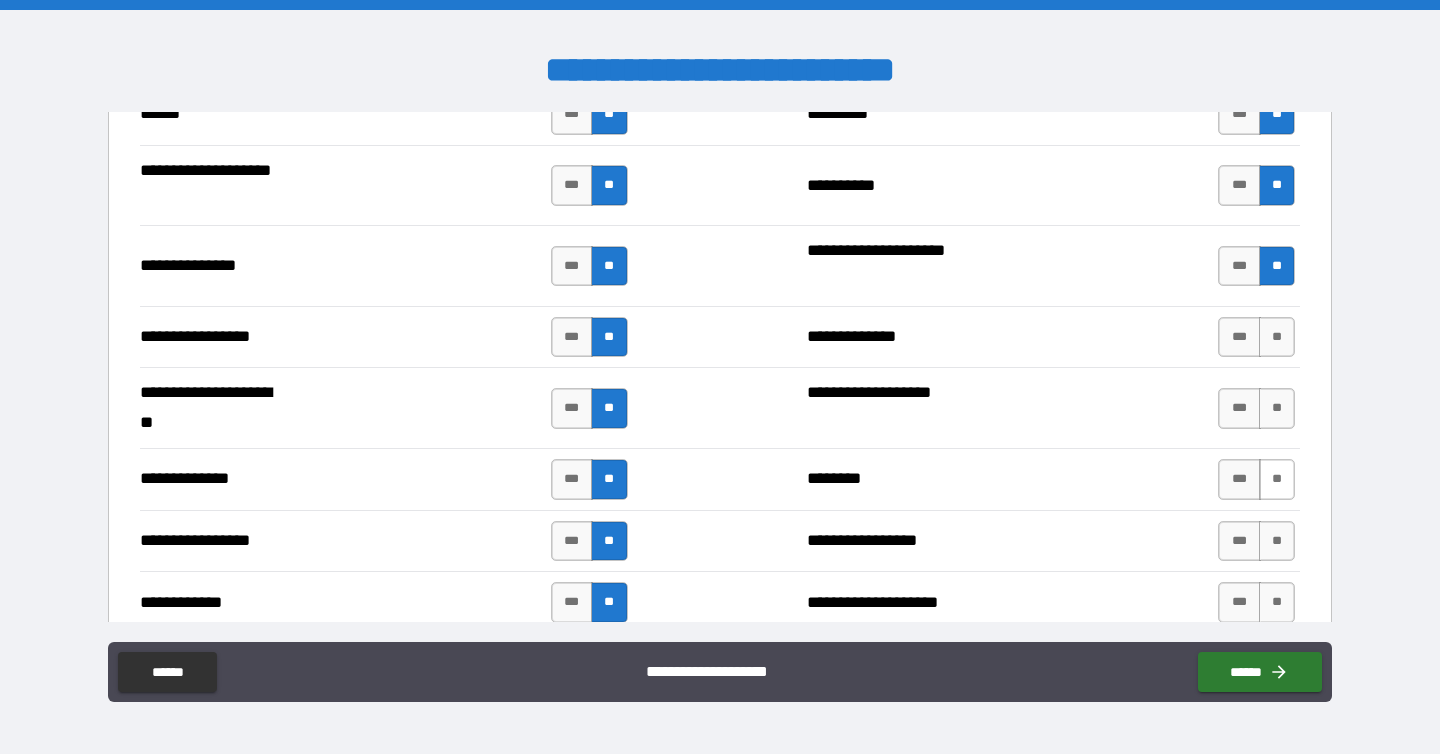 scroll, scrollTop: 2563, scrollLeft: 0, axis: vertical 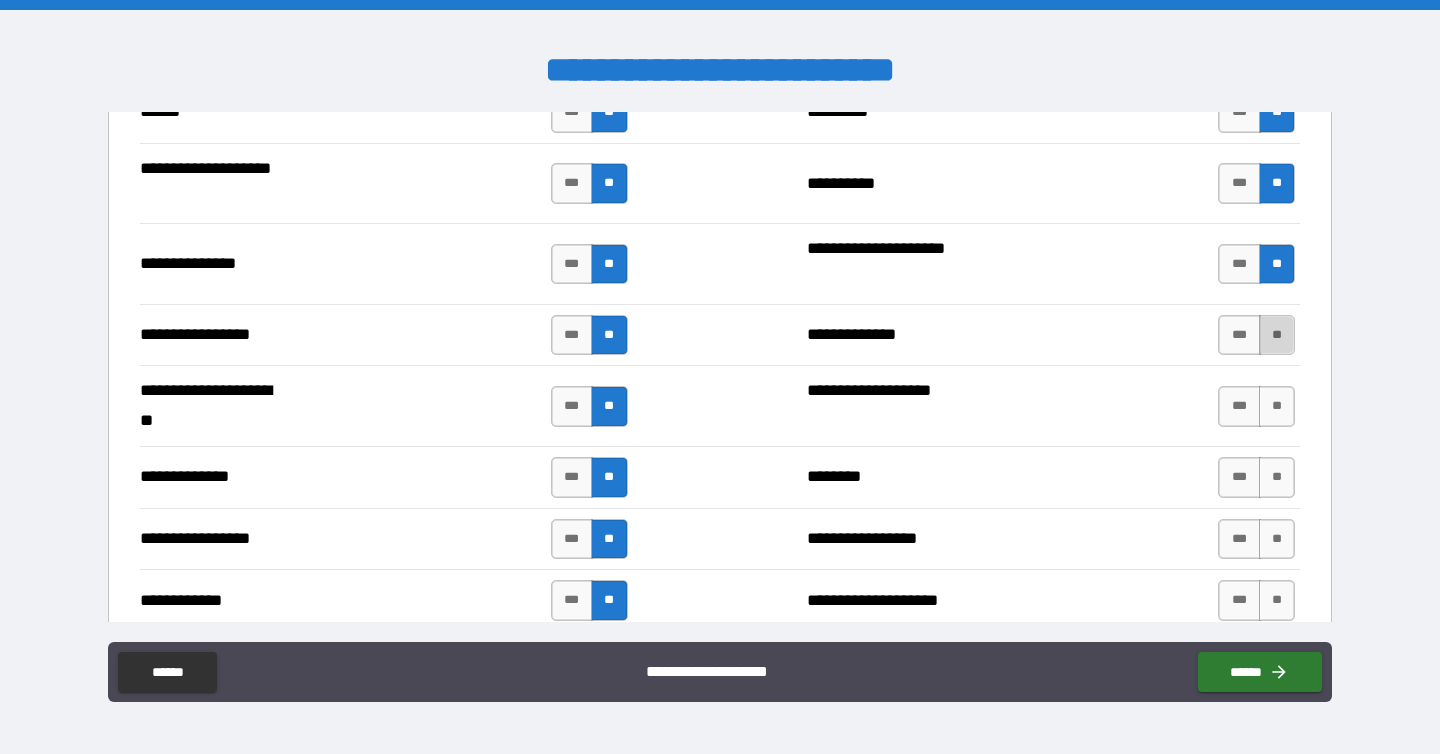 click on "**" at bounding box center (1277, 335) 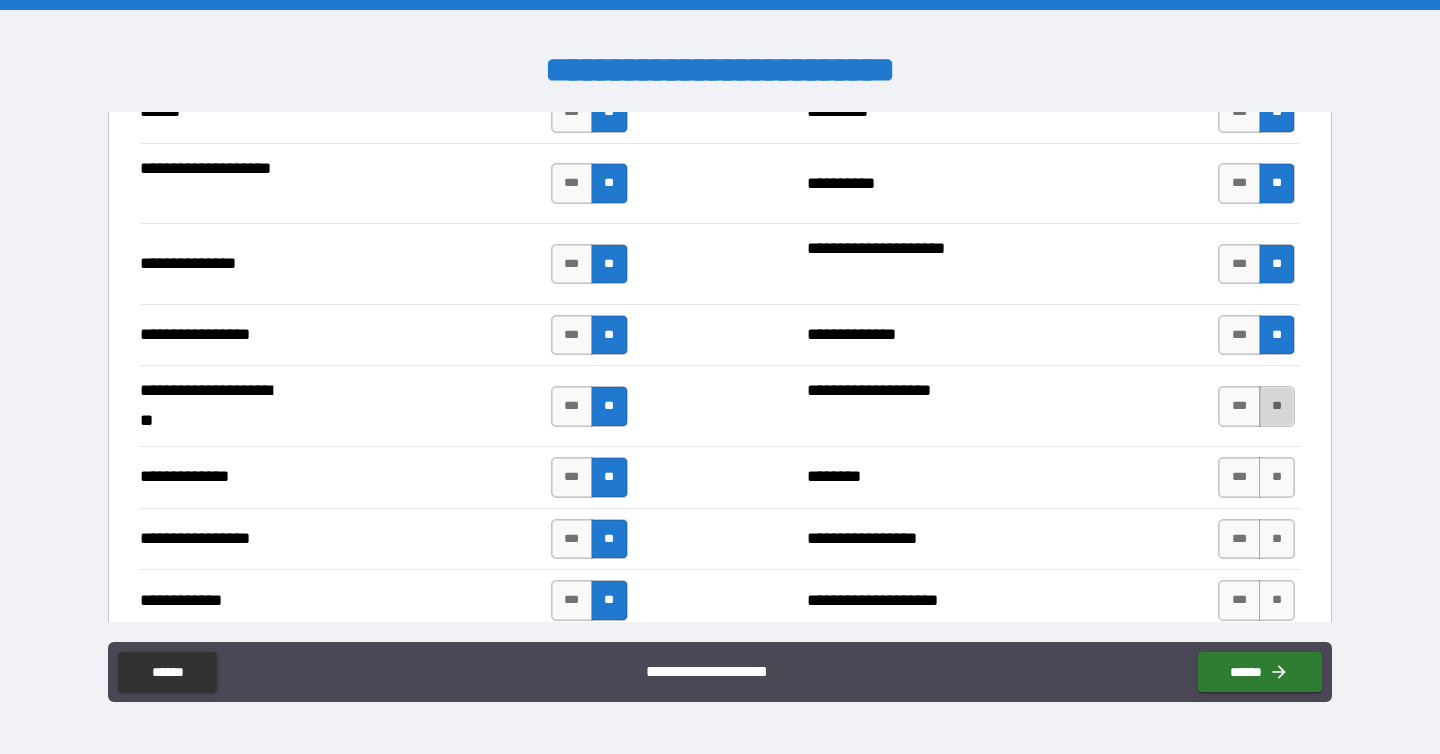 click on "**" at bounding box center (1277, 406) 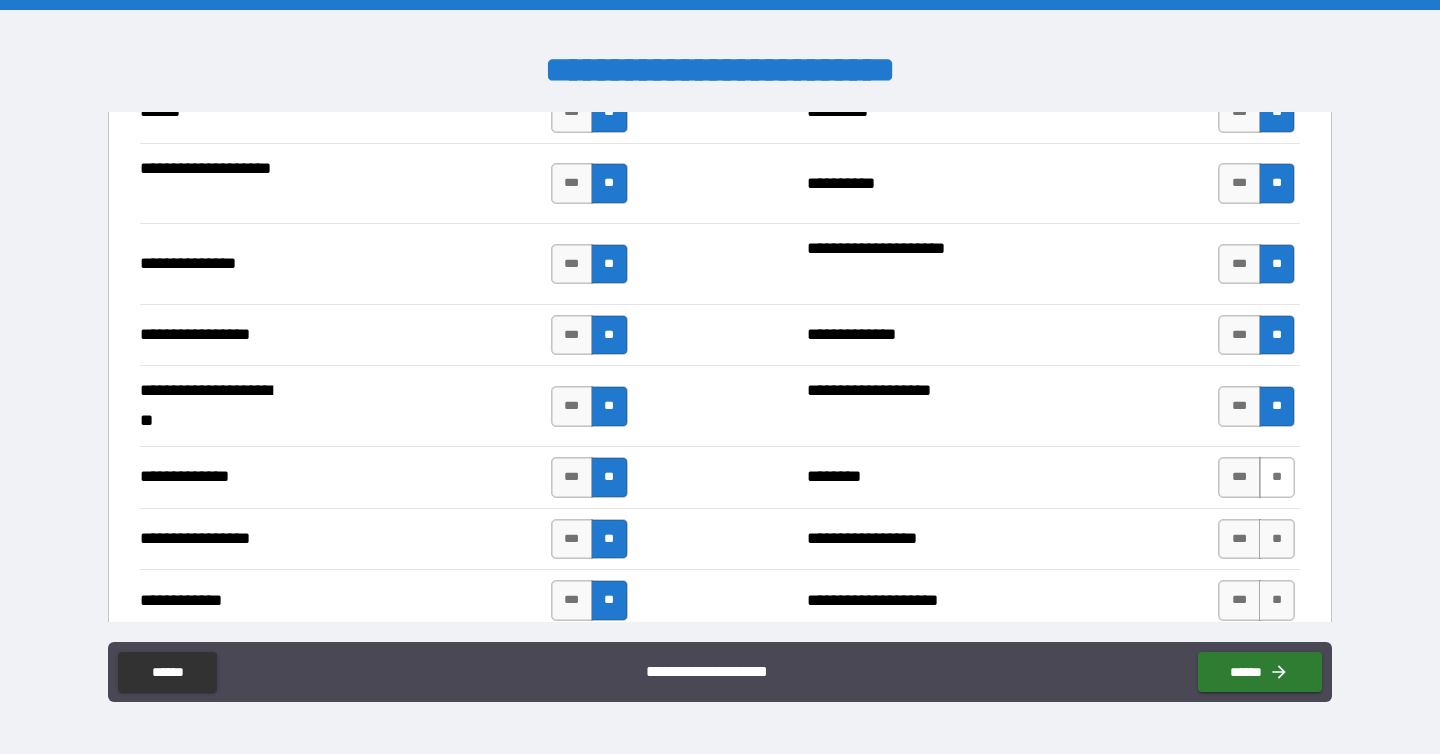 click on "**" at bounding box center (1277, 477) 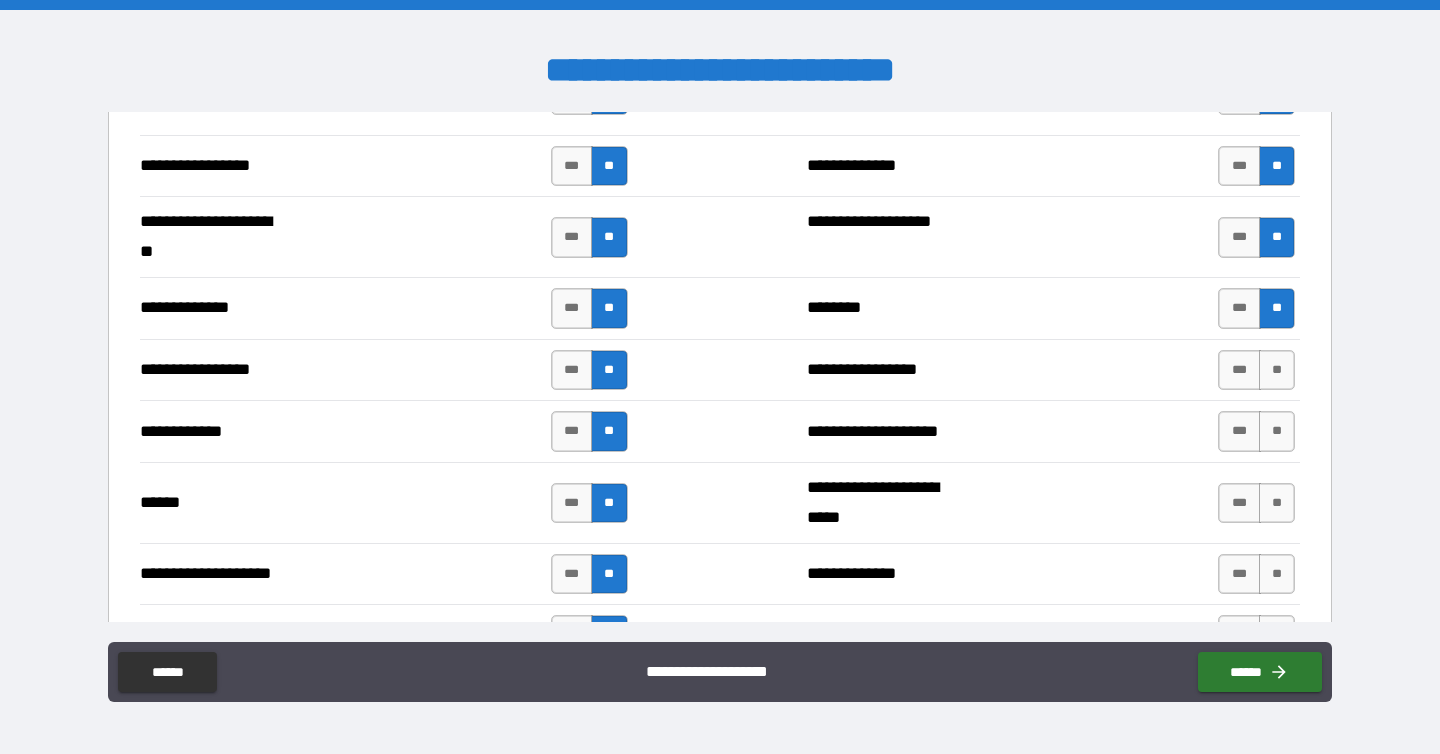scroll, scrollTop: 2761, scrollLeft: 0, axis: vertical 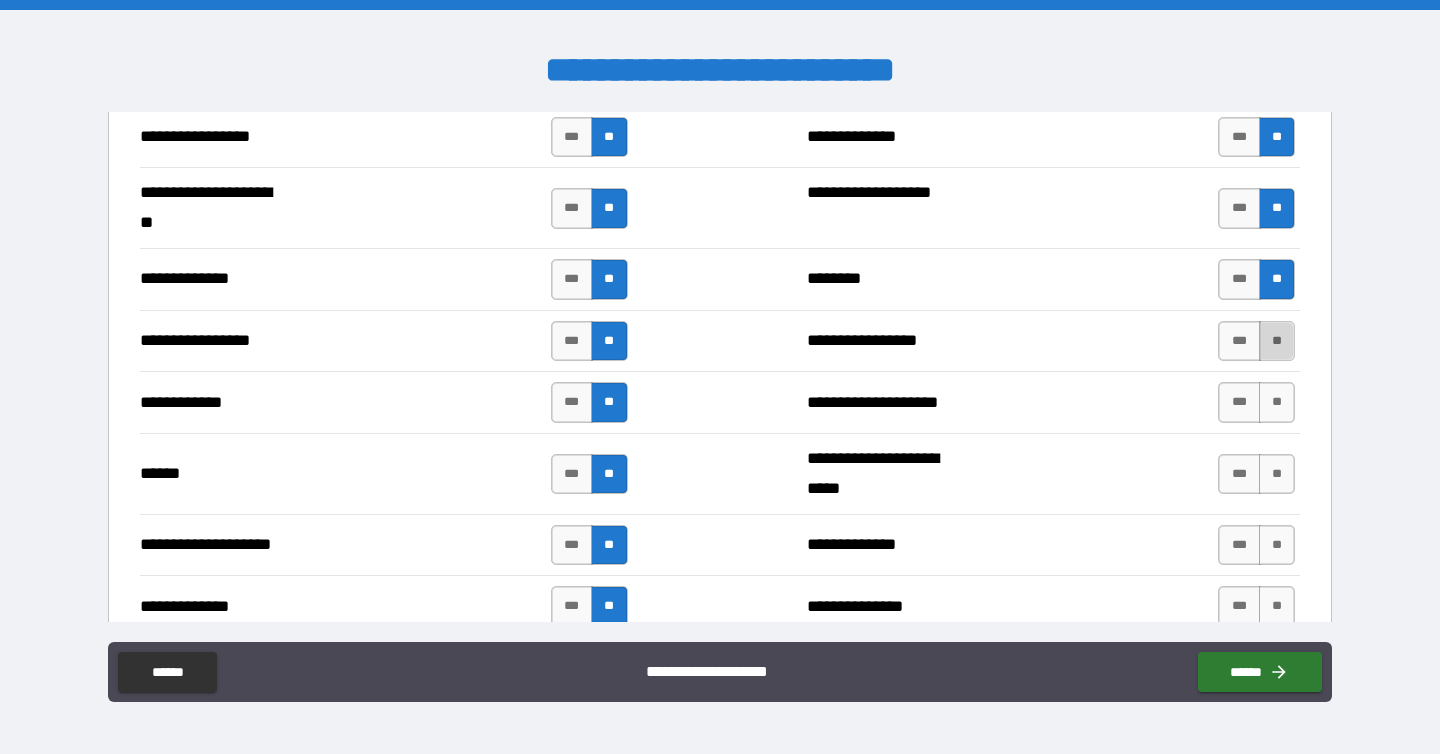 click on "**" at bounding box center (1277, 341) 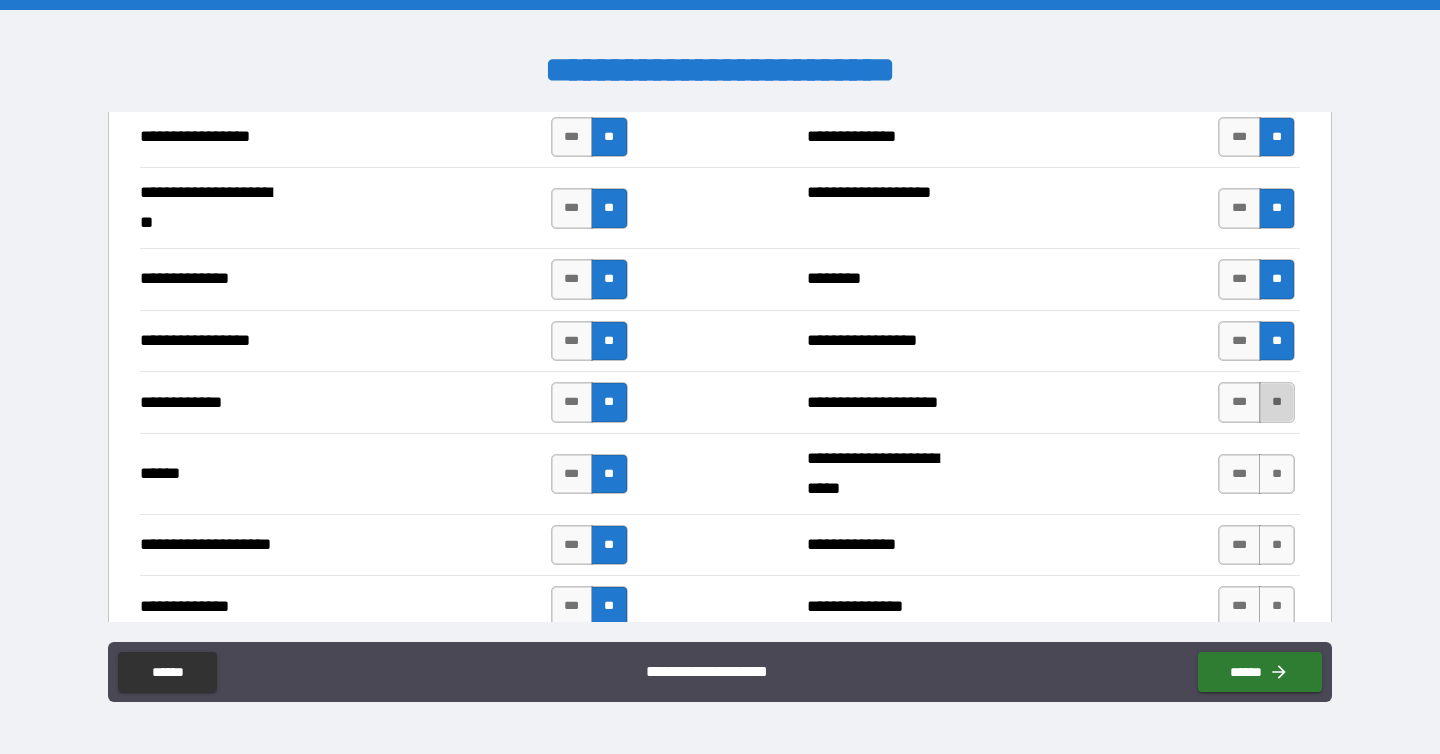 click on "**" at bounding box center [1277, 402] 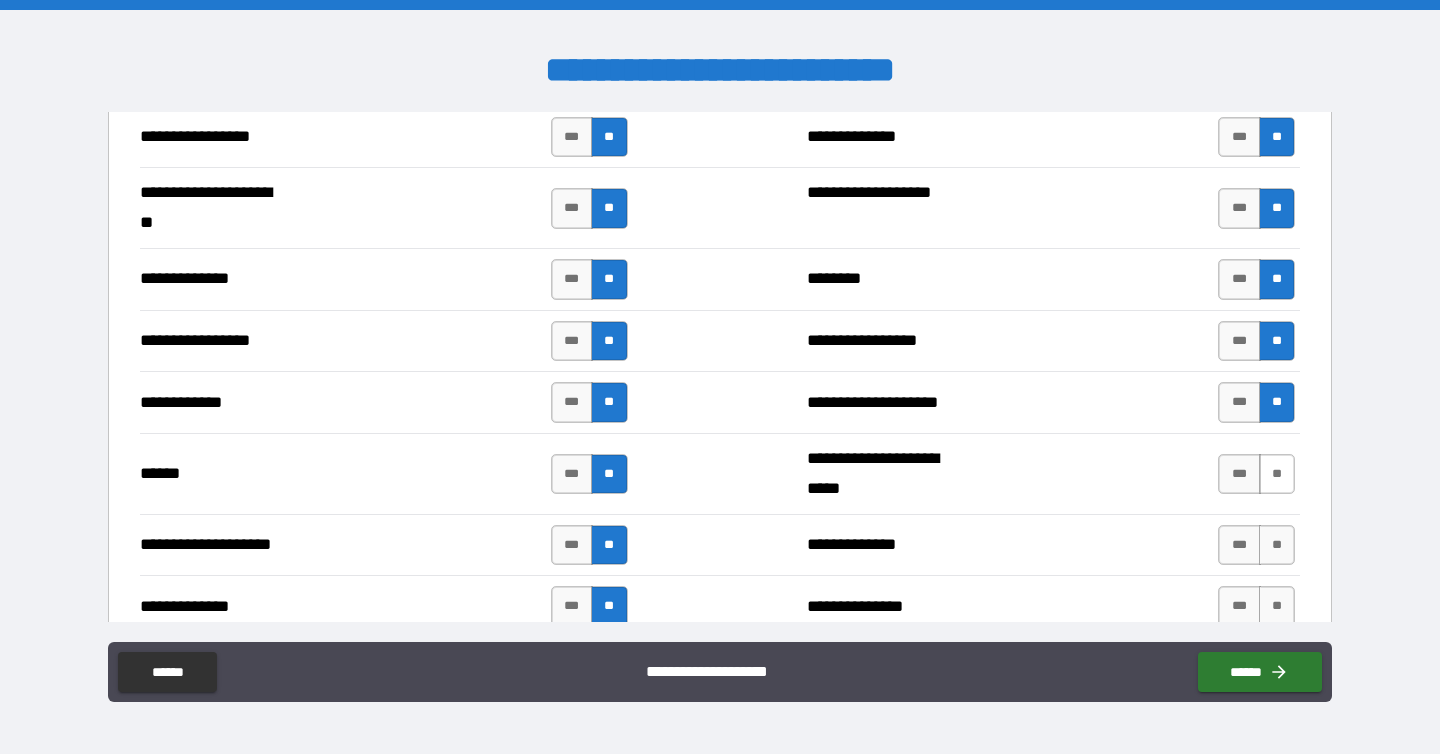 click on "**" at bounding box center [1277, 474] 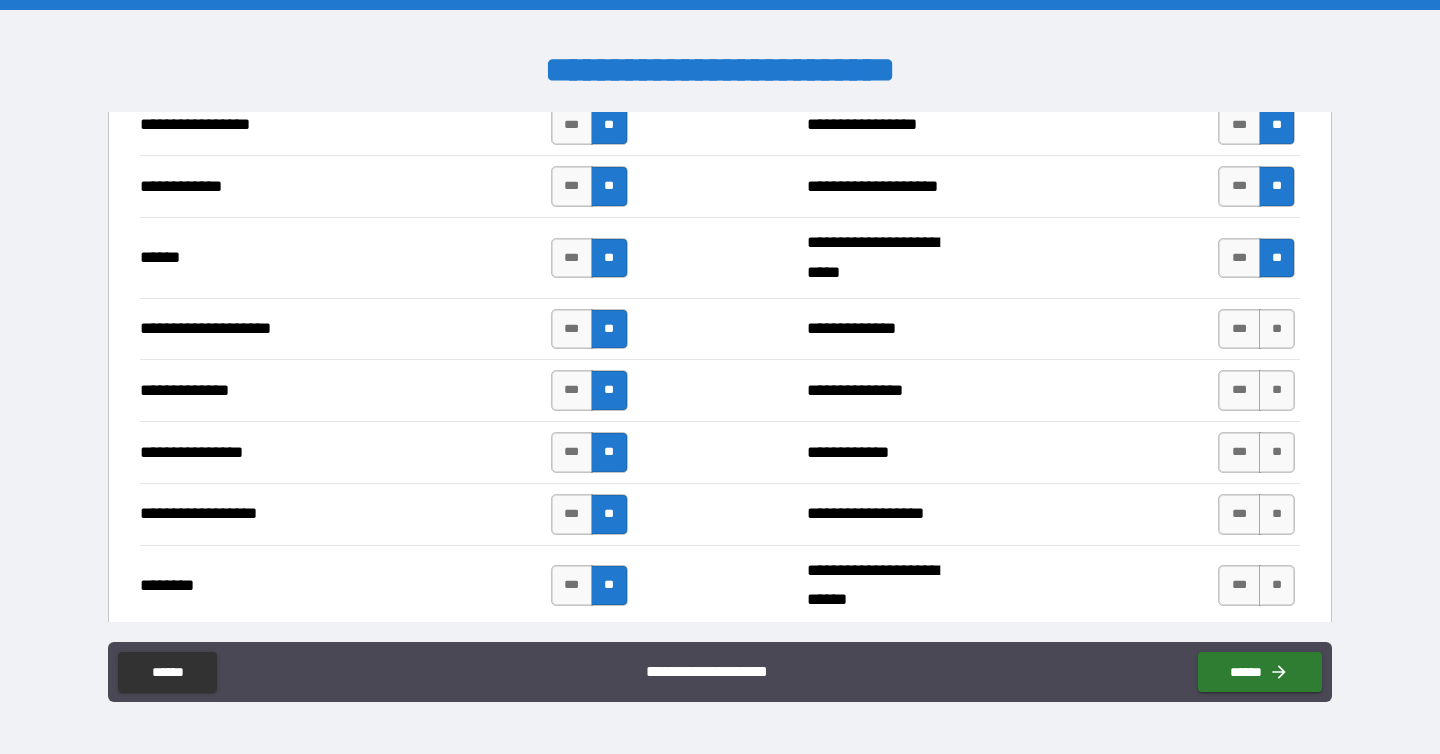 scroll, scrollTop: 2998, scrollLeft: 0, axis: vertical 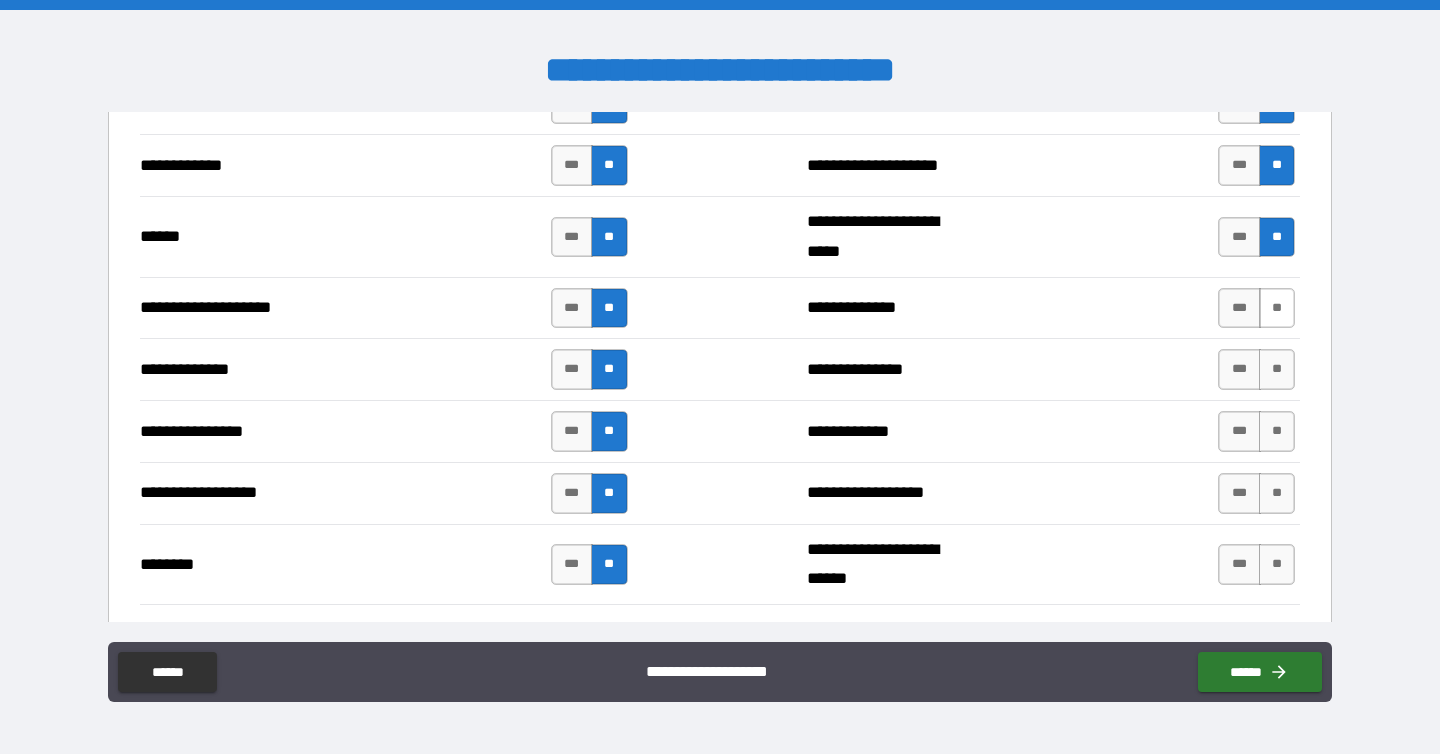 click on "**" at bounding box center [1277, 308] 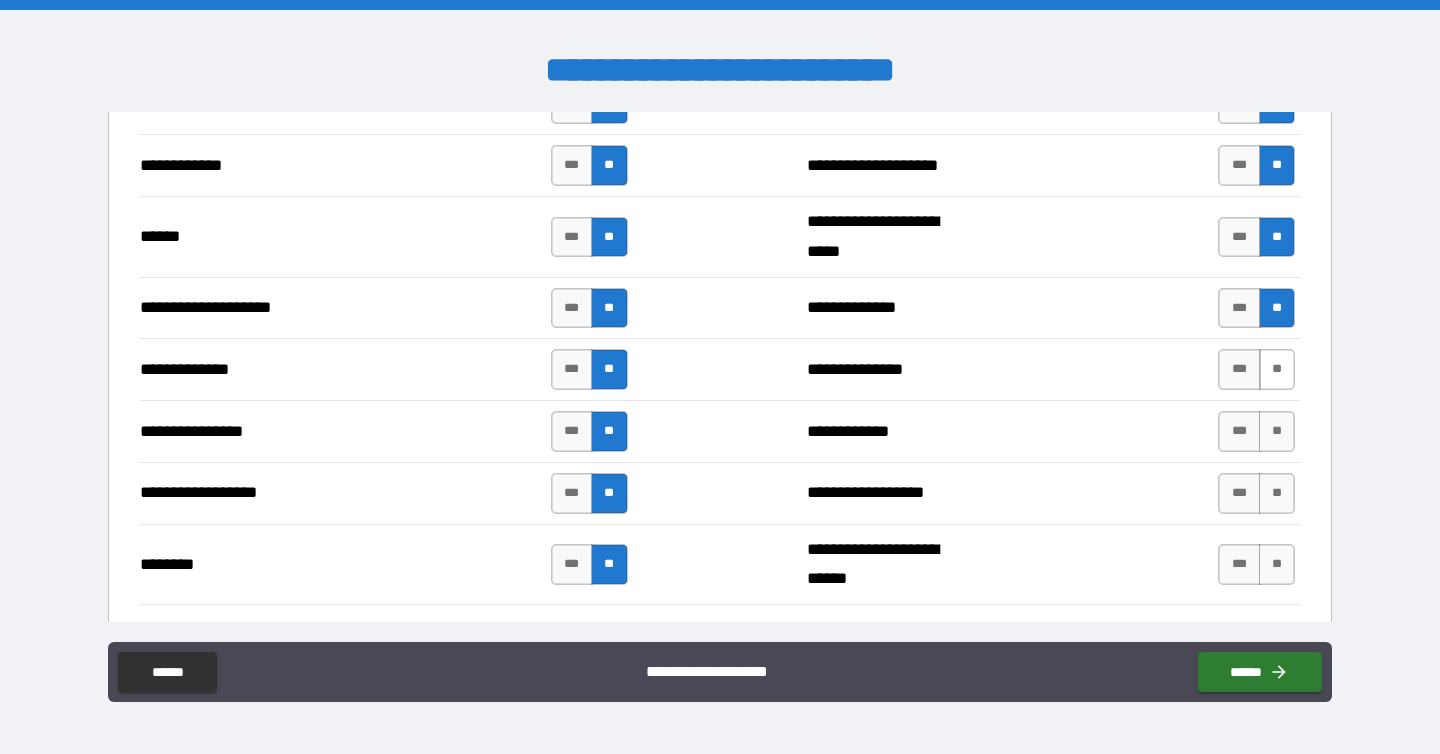 click on "**" at bounding box center [1277, 369] 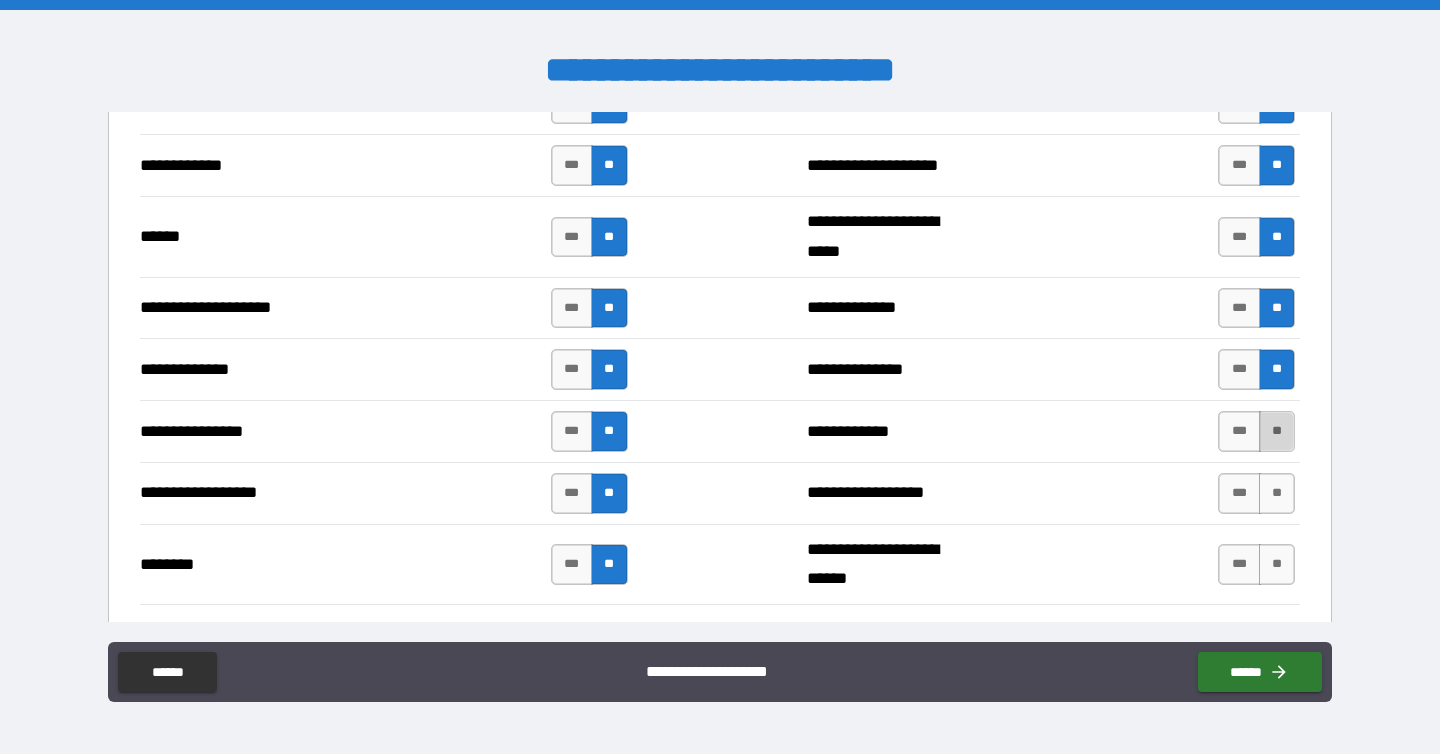 click on "**" at bounding box center (1277, 431) 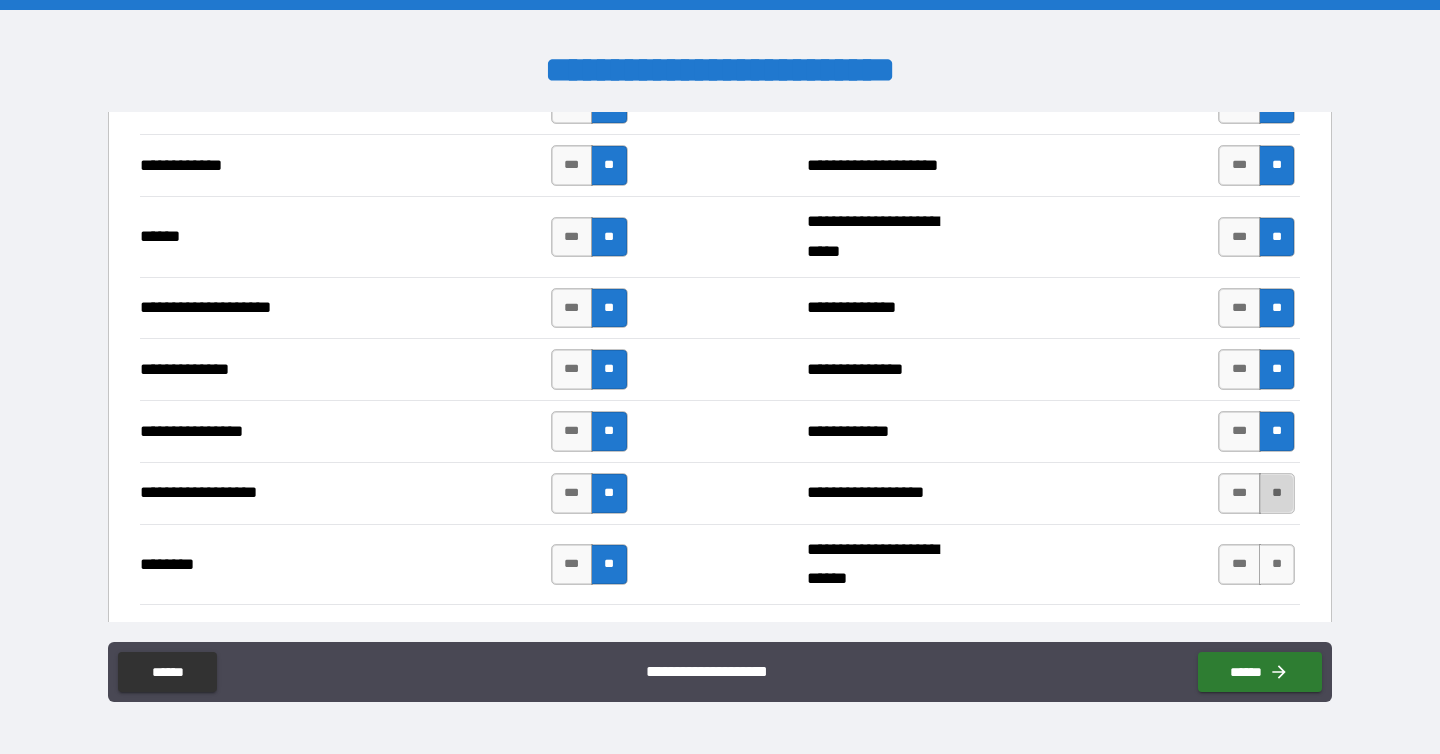 click on "**" at bounding box center (1277, 493) 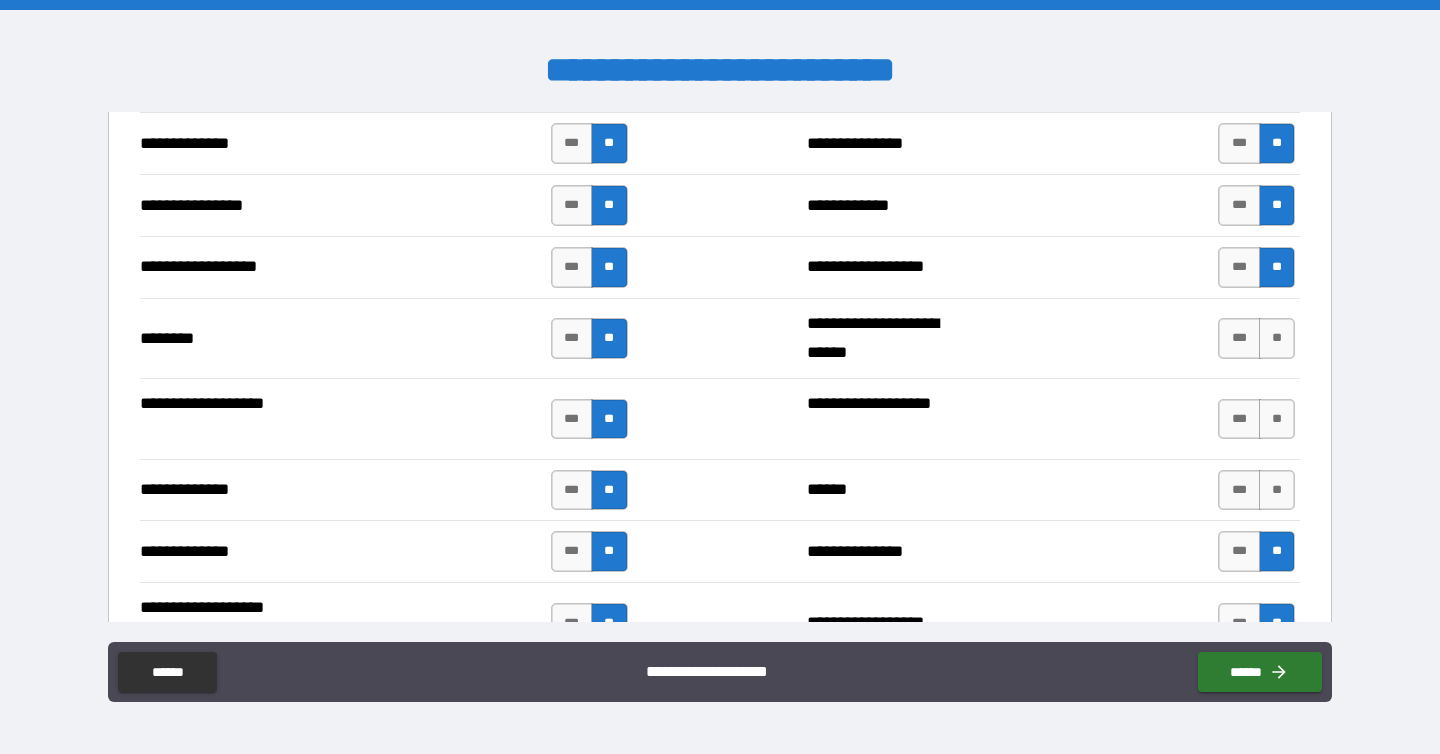 scroll, scrollTop: 3232, scrollLeft: 0, axis: vertical 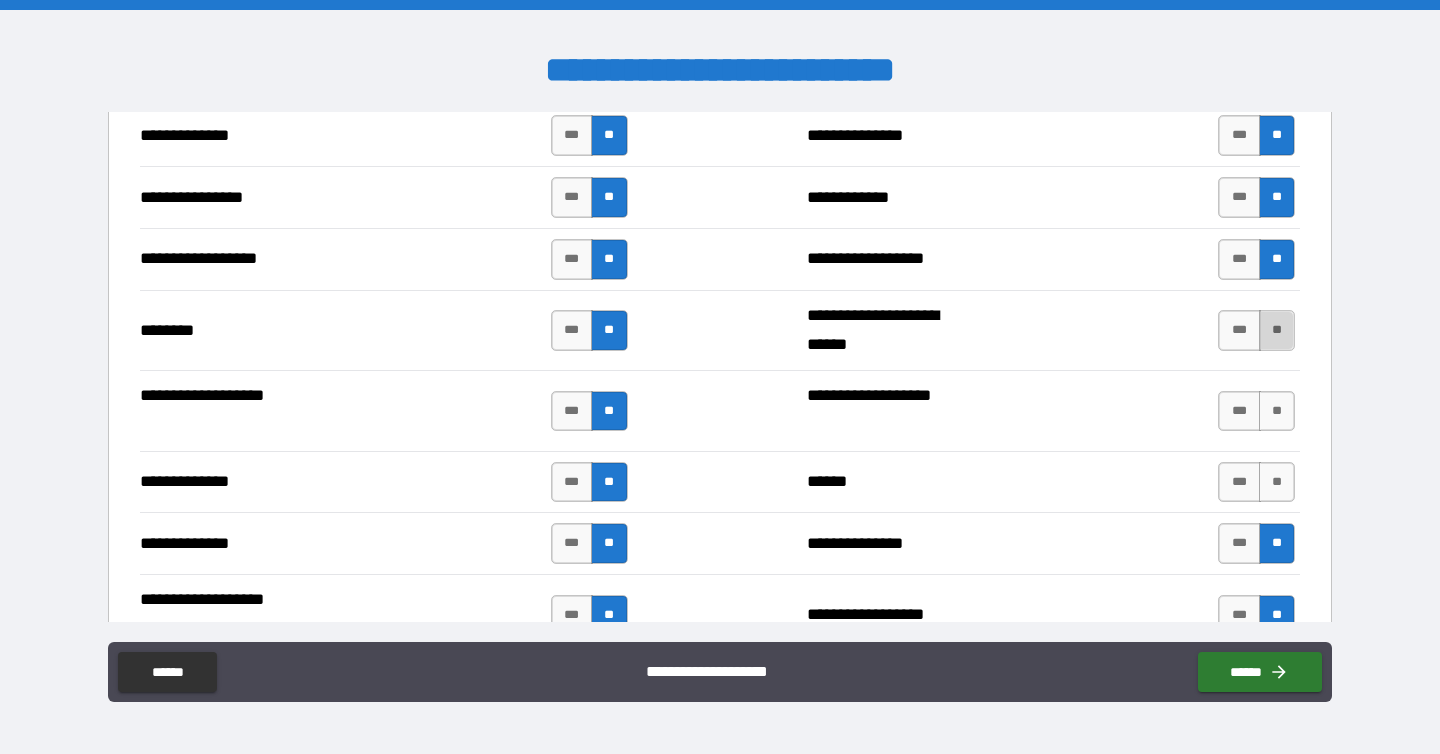 click on "**" at bounding box center [1277, 330] 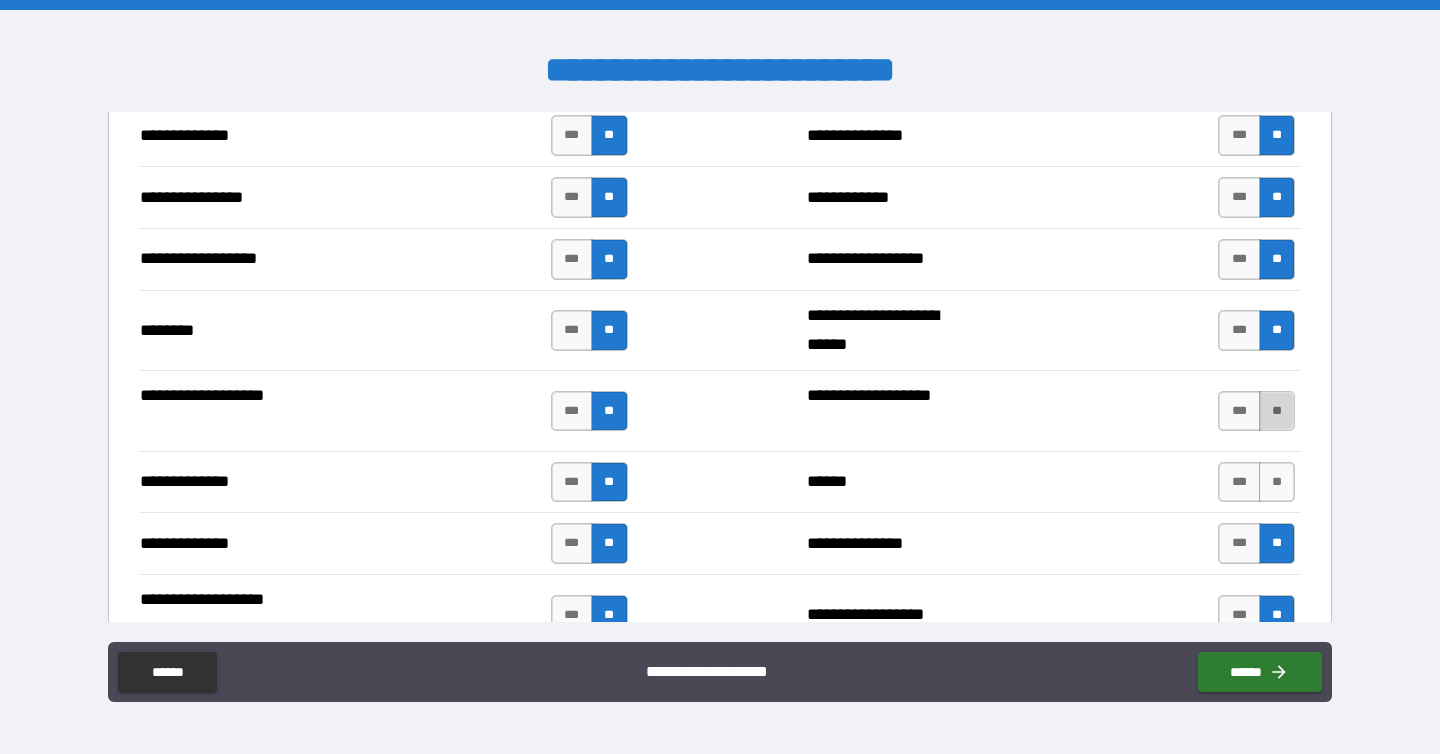 click on "**" at bounding box center (1277, 411) 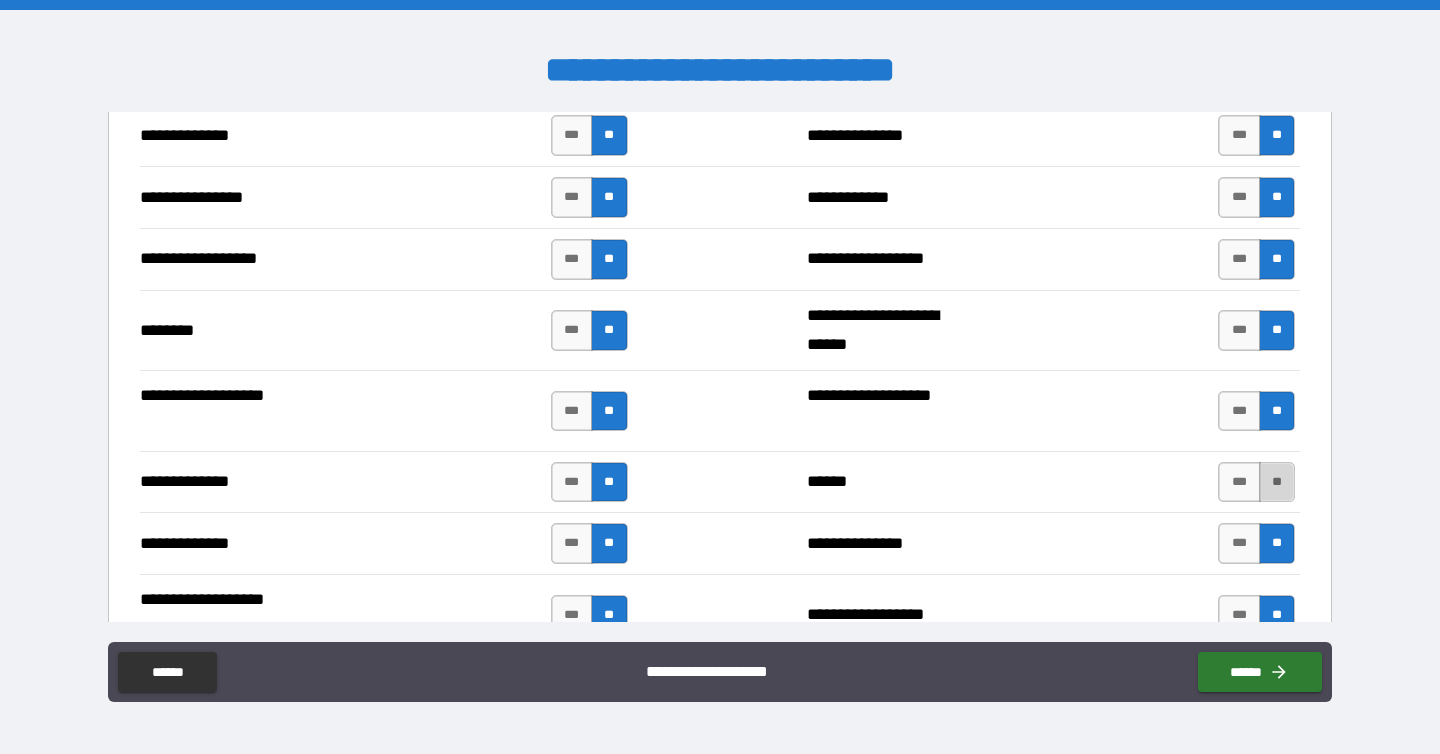 click on "**" at bounding box center [1277, 482] 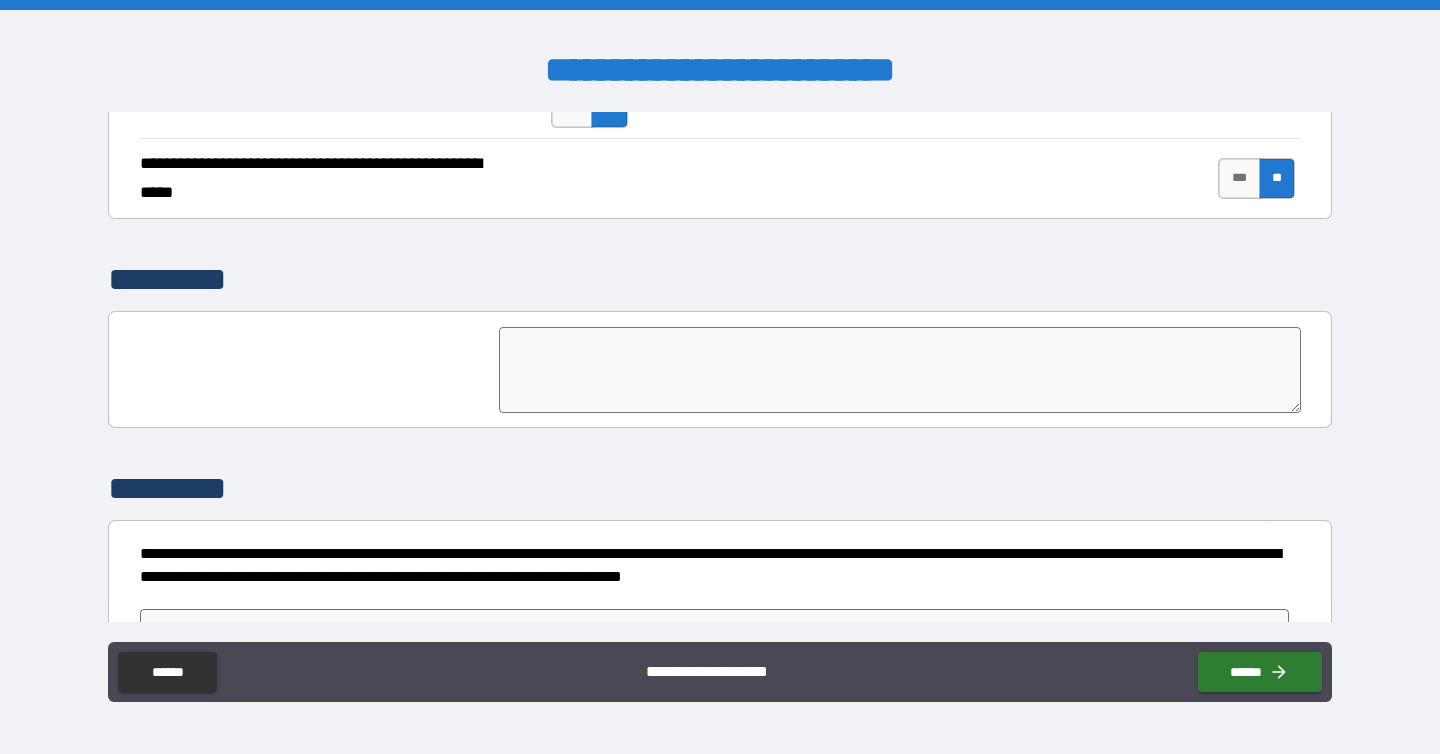 scroll, scrollTop: 4740, scrollLeft: 0, axis: vertical 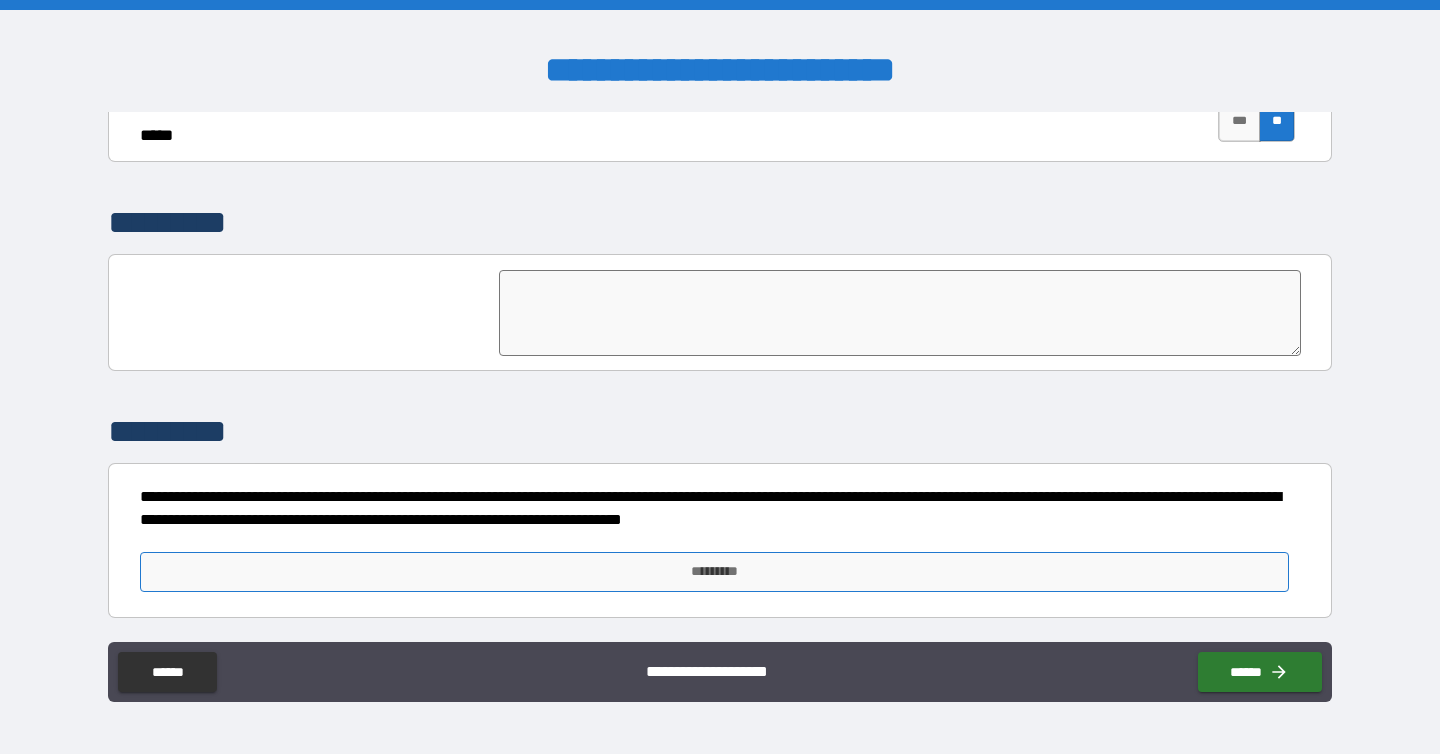 click on "*********" at bounding box center [714, 572] 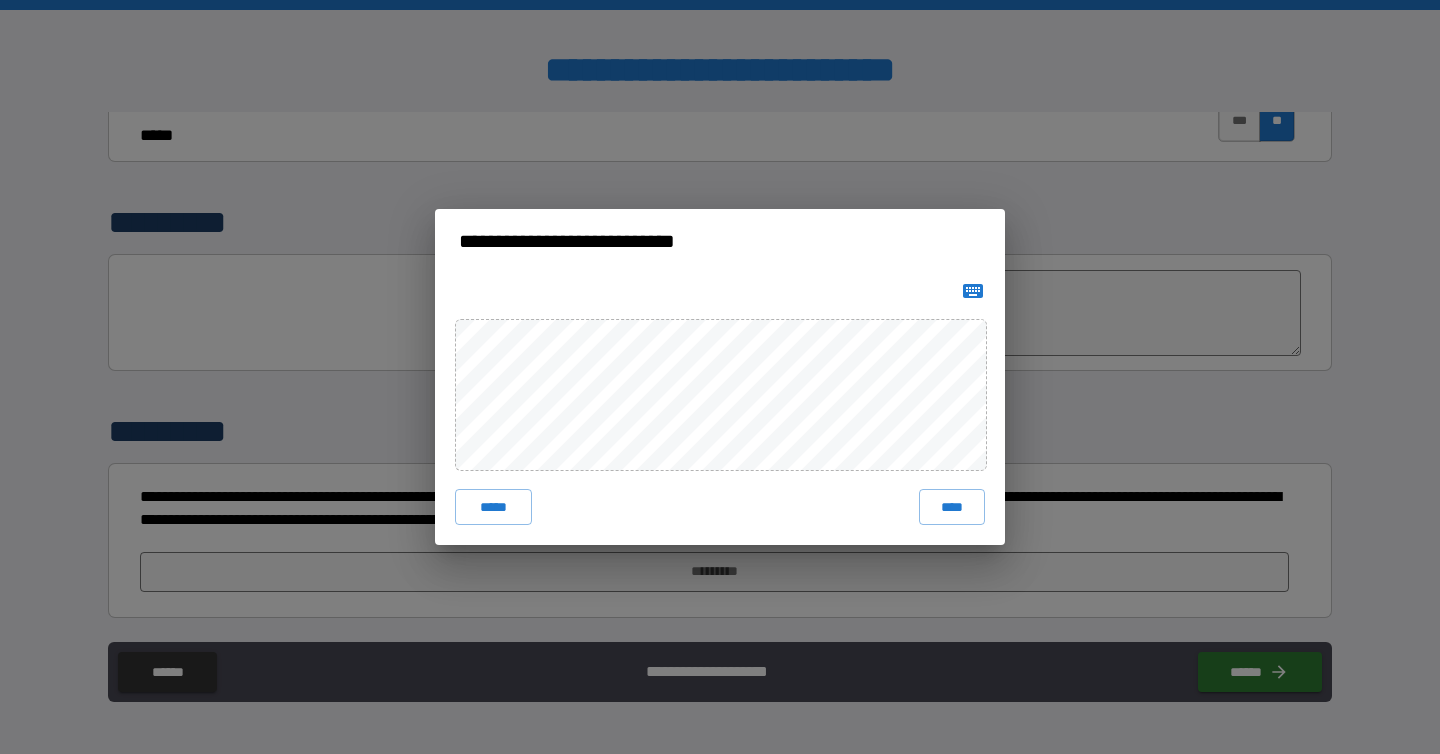 click 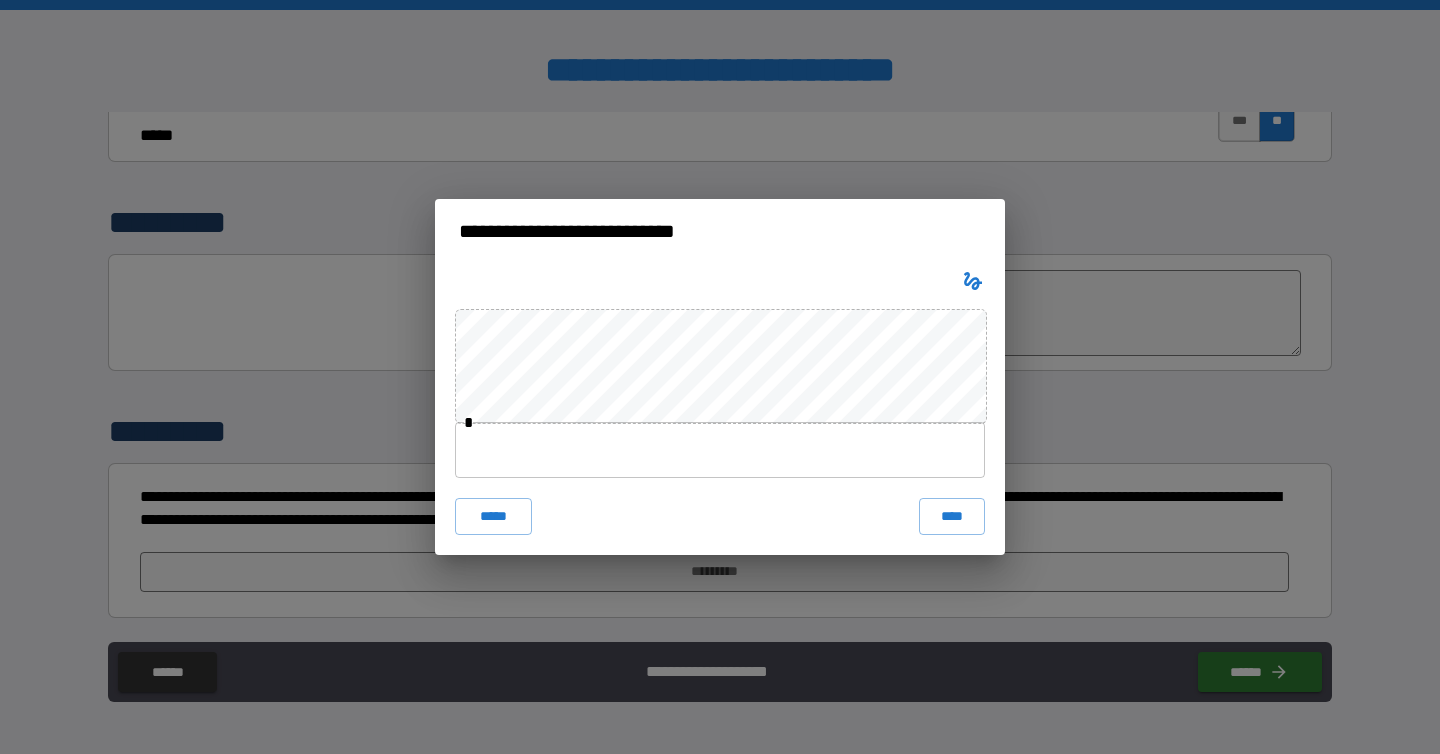 click at bounding box center [720, 450] 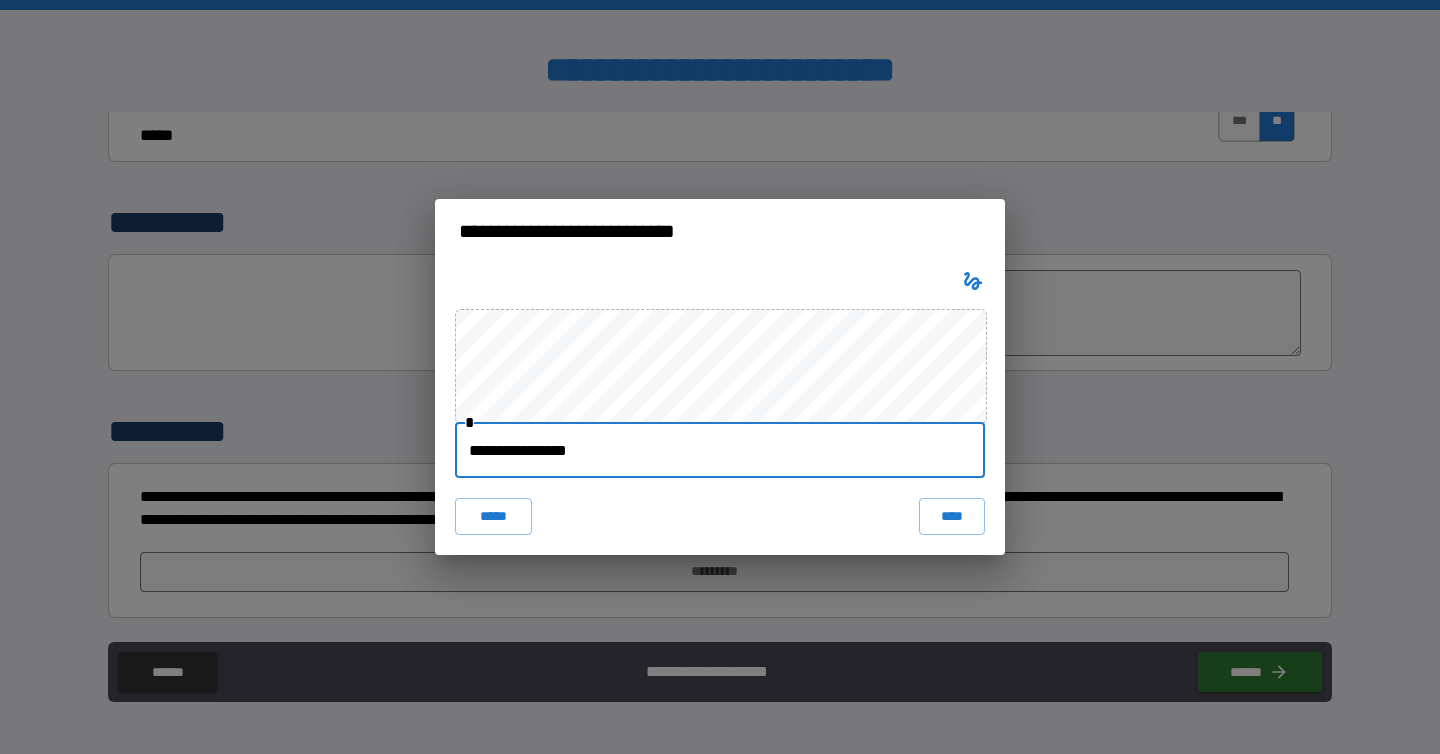 type on "**********" 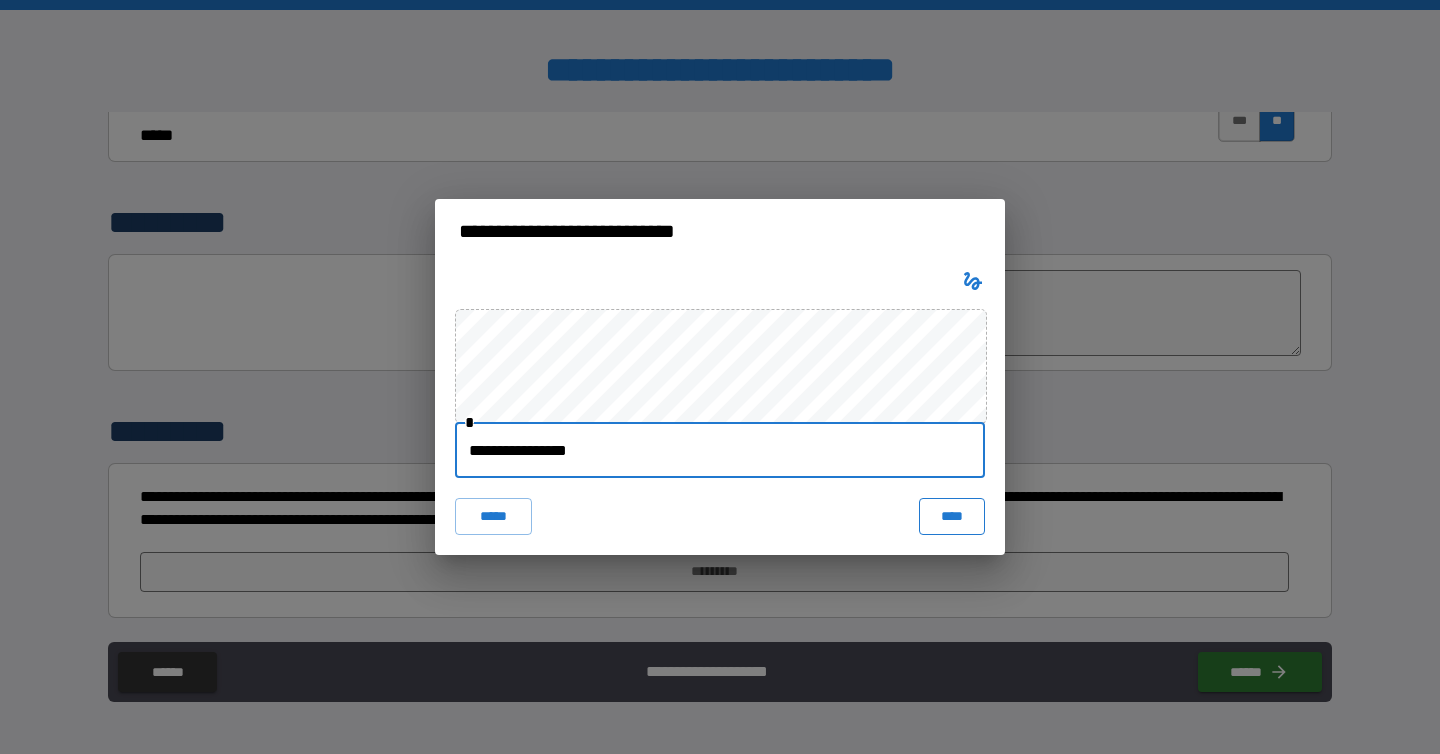 click on "****" at bounding box center (952, 516) 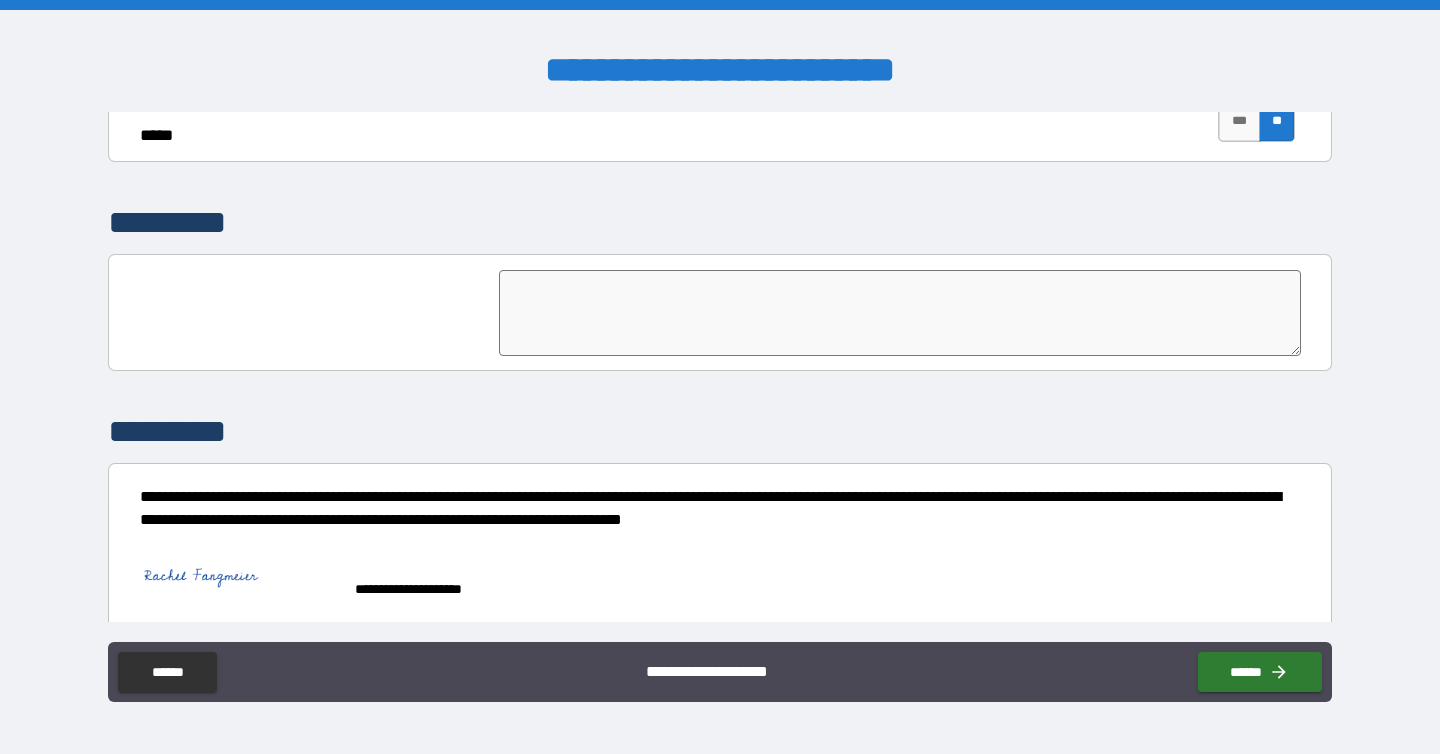 scroll, scrollTop: 4757, scrollLeft: 0, axis: vertical 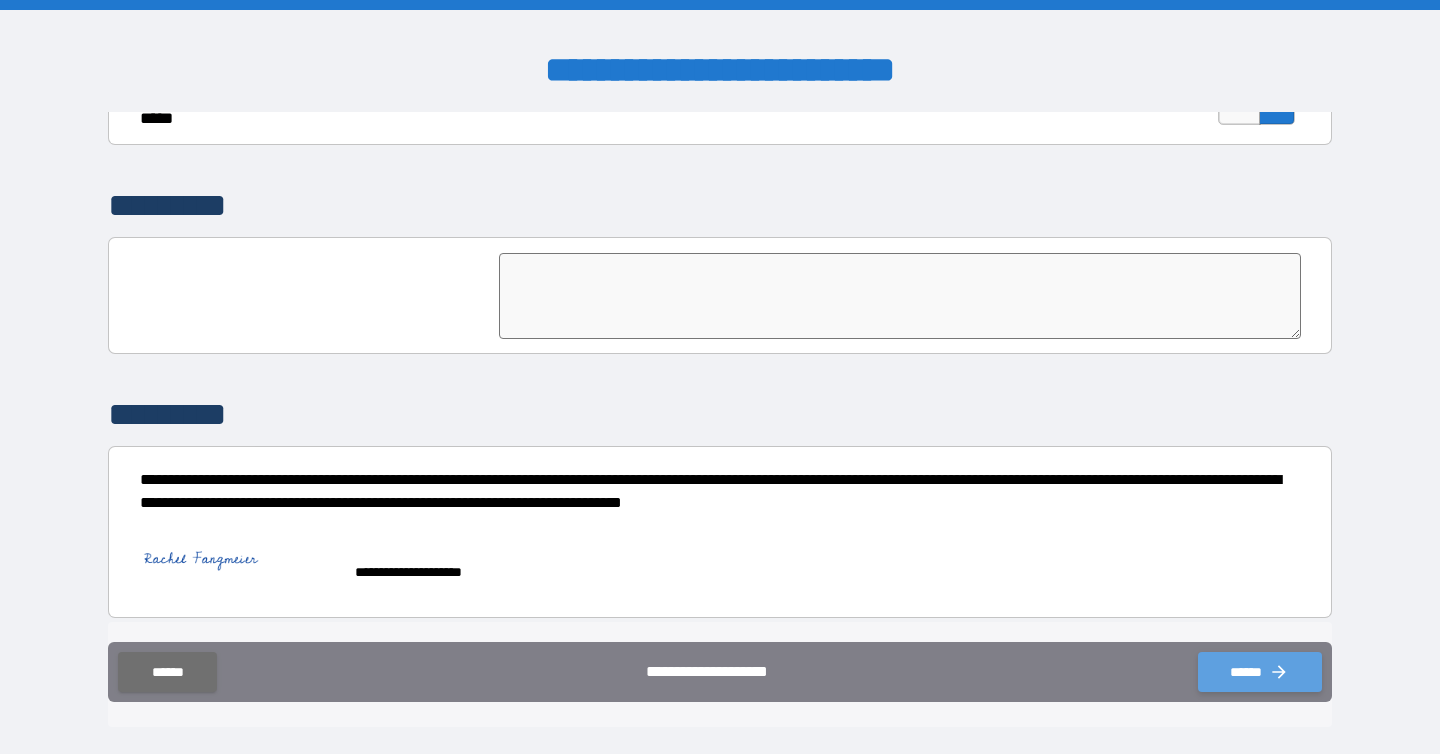 click on "******" at bounding box center [1260, 672] 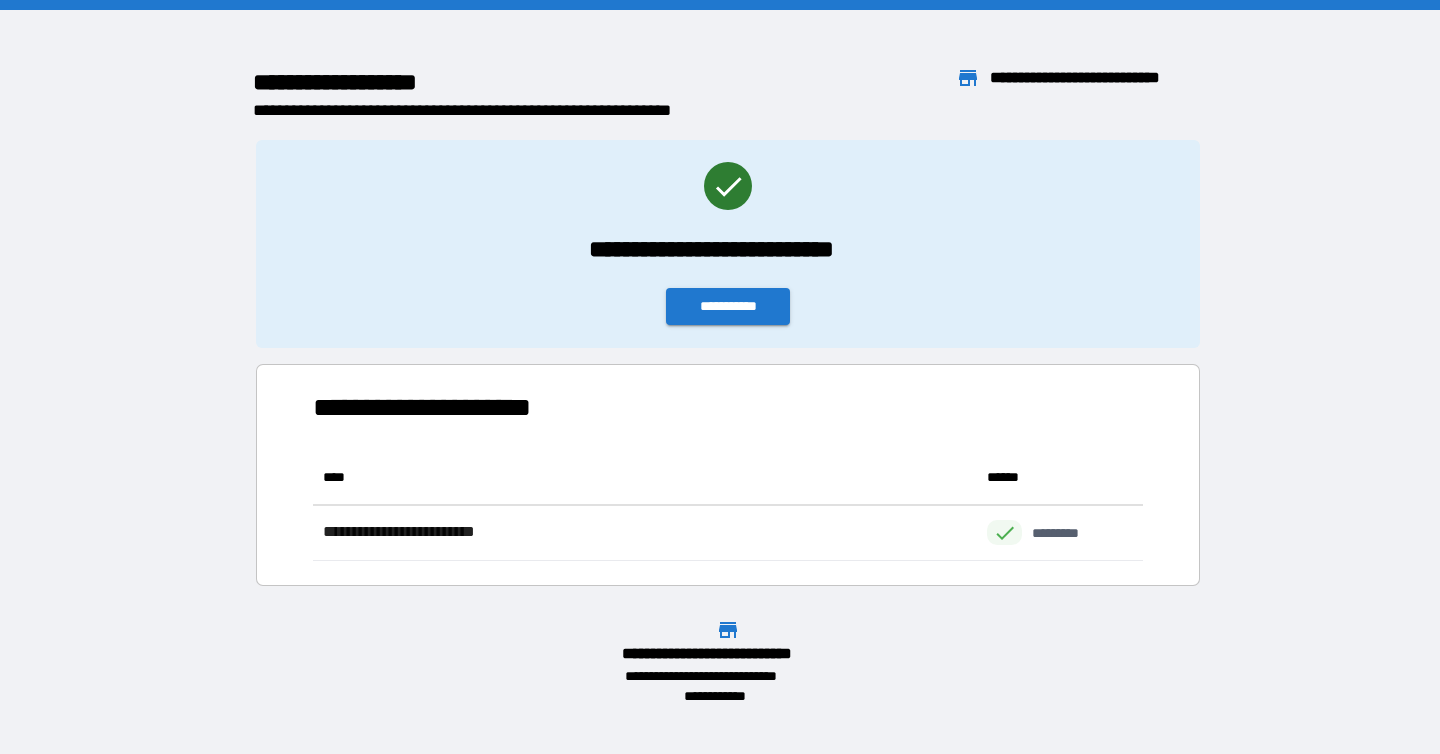 scroll, scrollTop: 1, scrollLeft: 1, axis: both 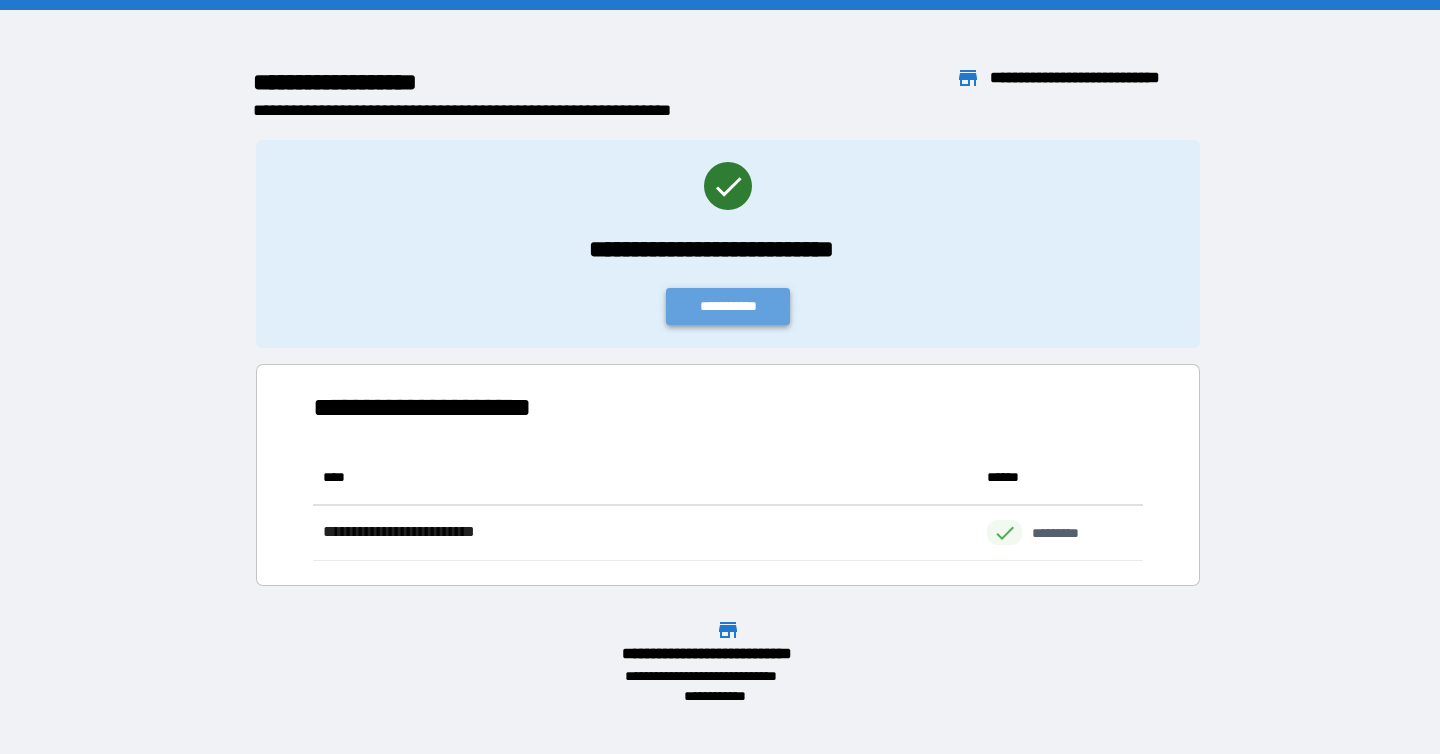 click on "**********" at bounding box center [728, 306] 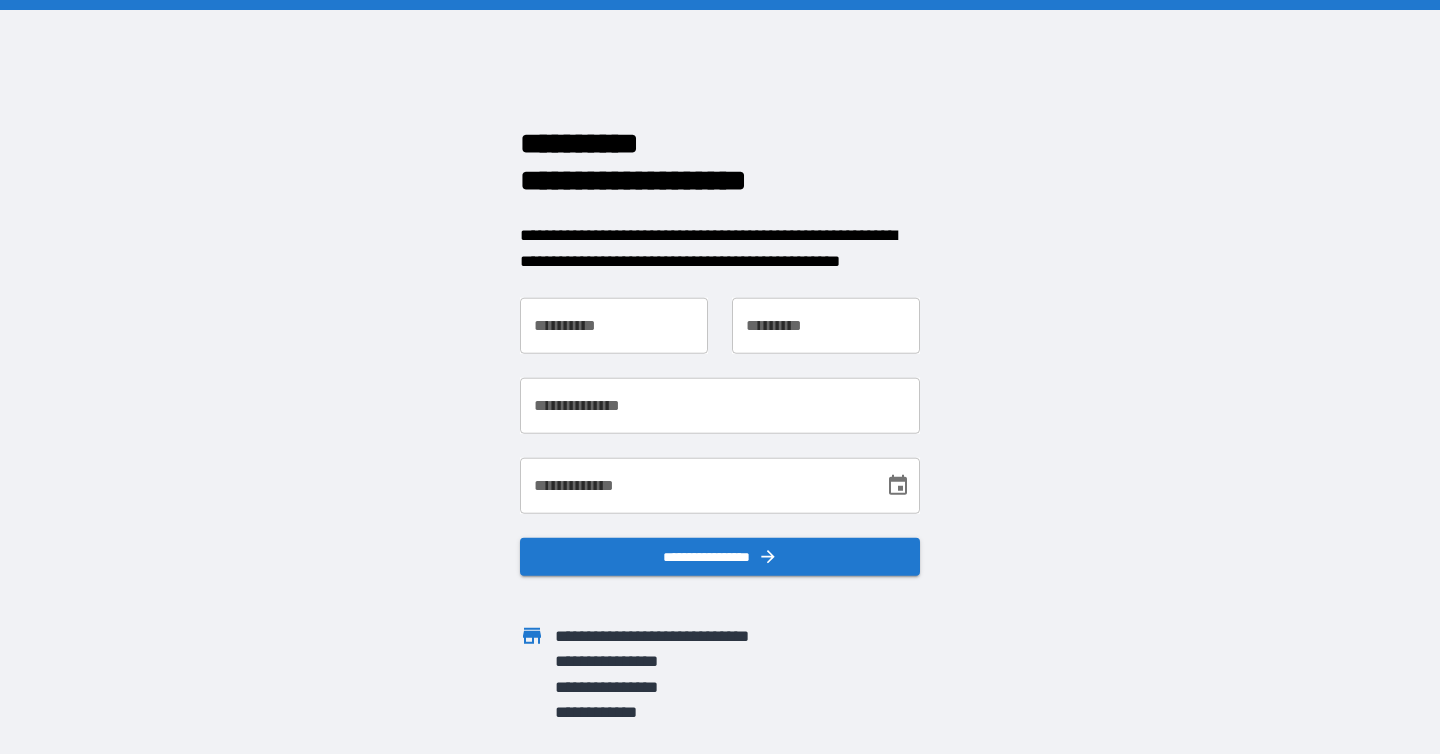 scroll, scrollTop: 0, scrollLeft: 0, axis: both 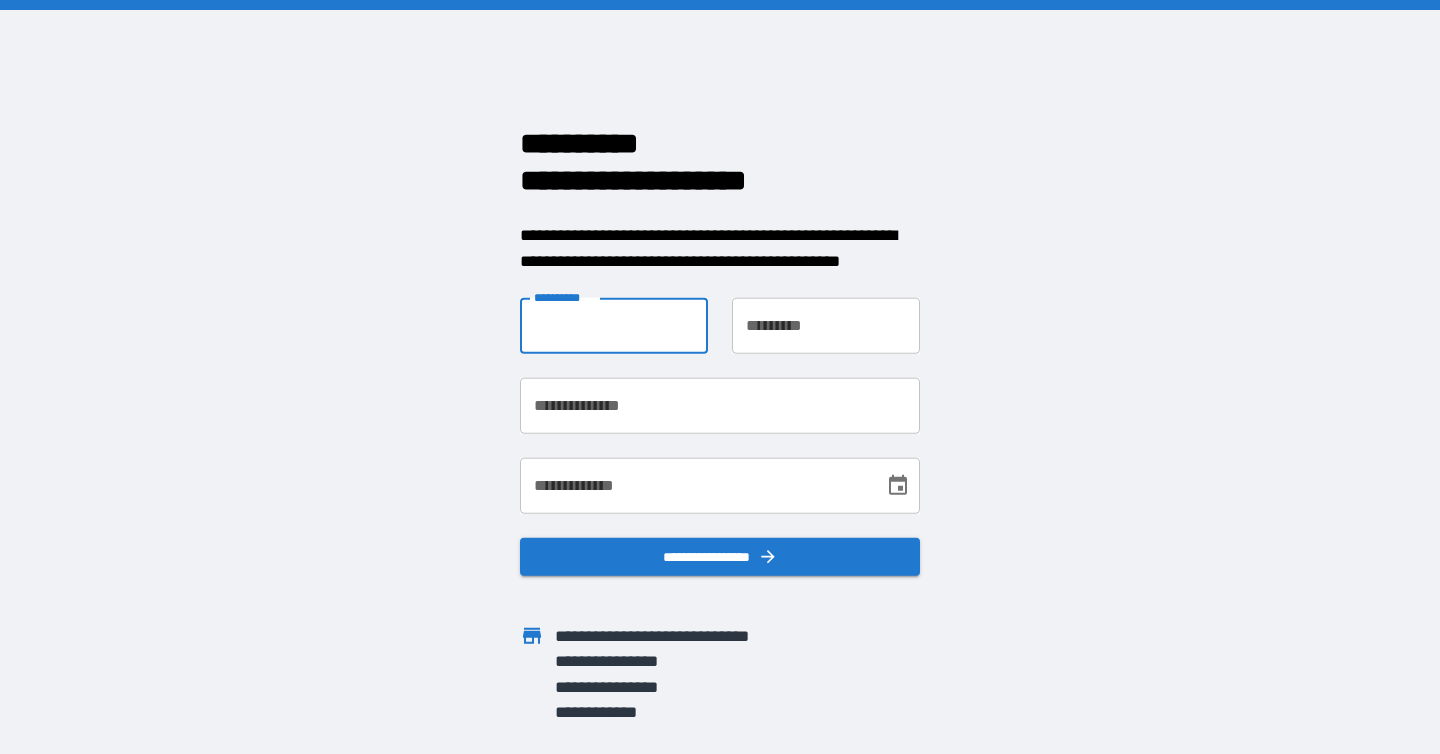click on "**********" at bounding box center (614, 326) 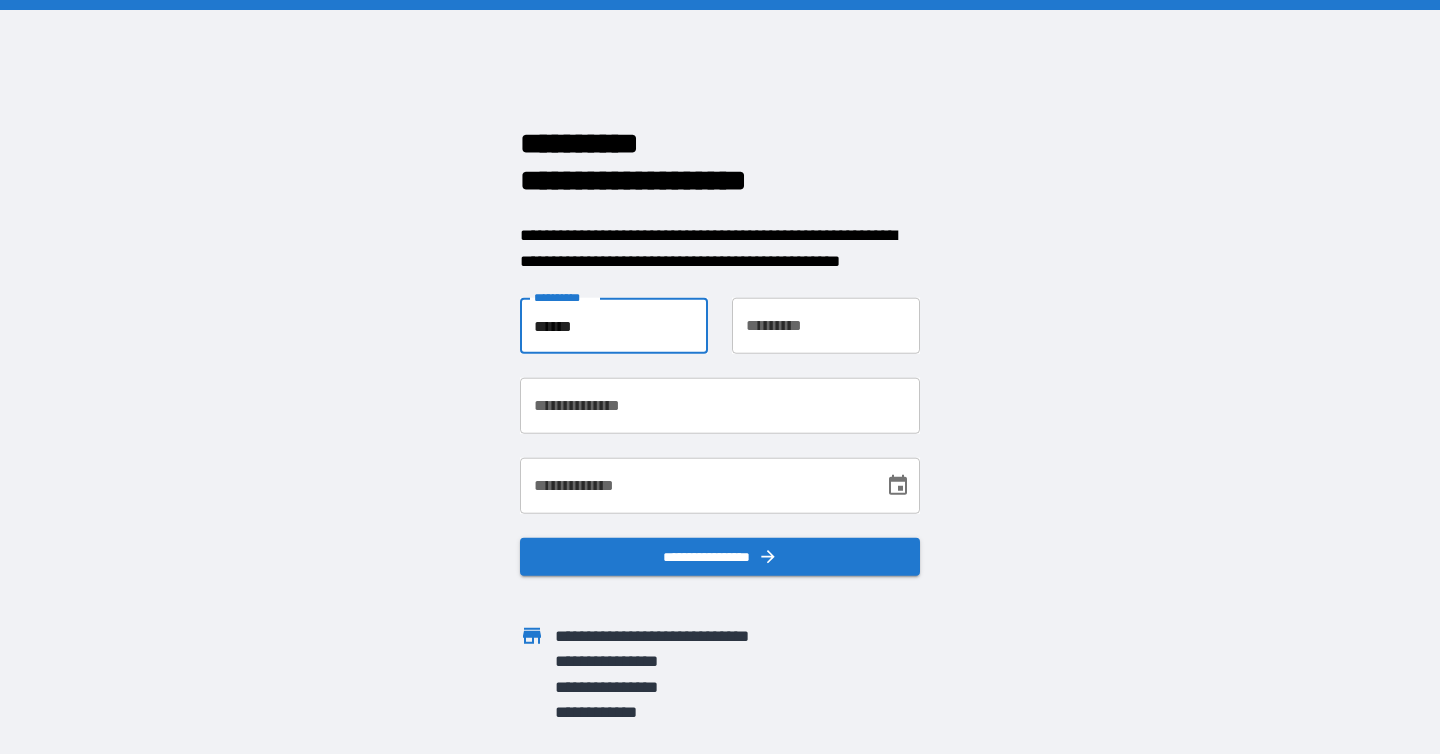 type on "*********" 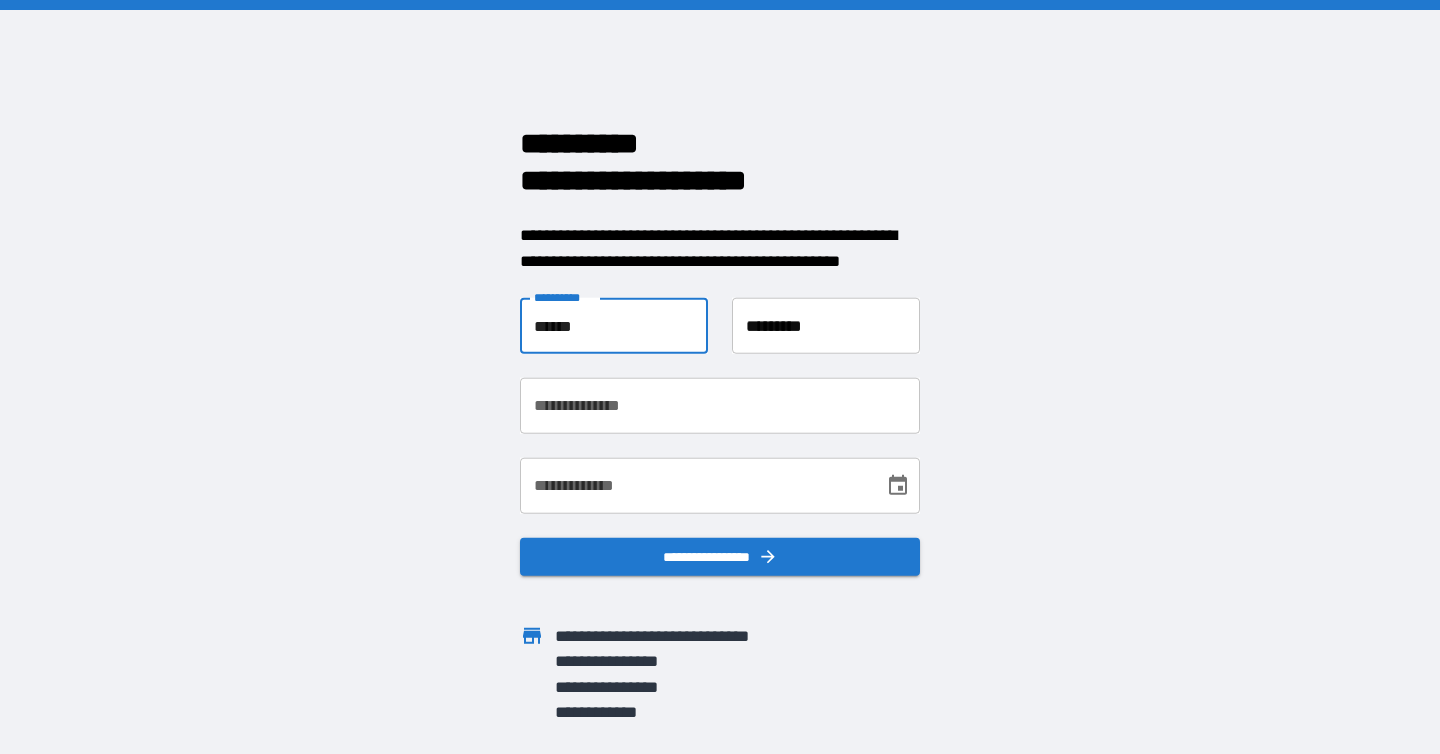 type on "**********" 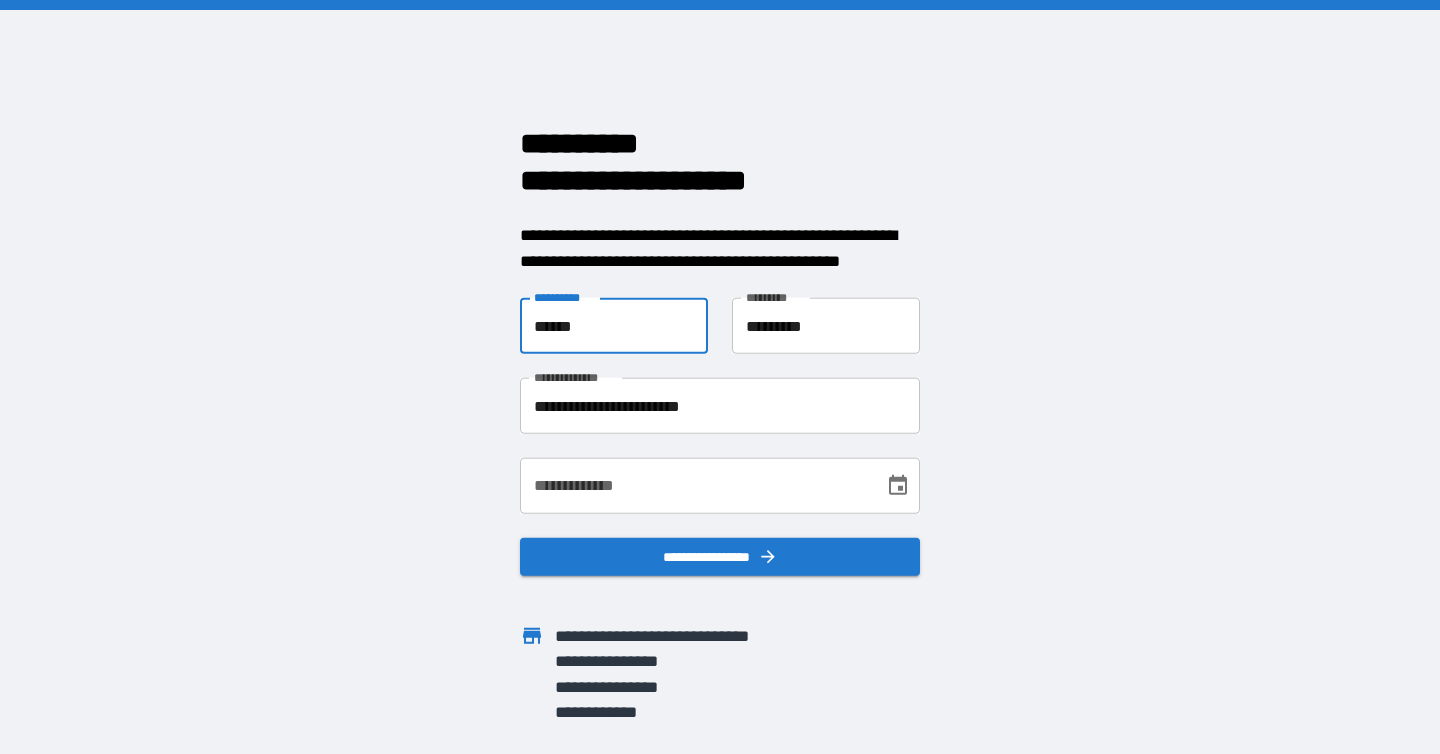 click on "**********" at bounding box center (695, 486) 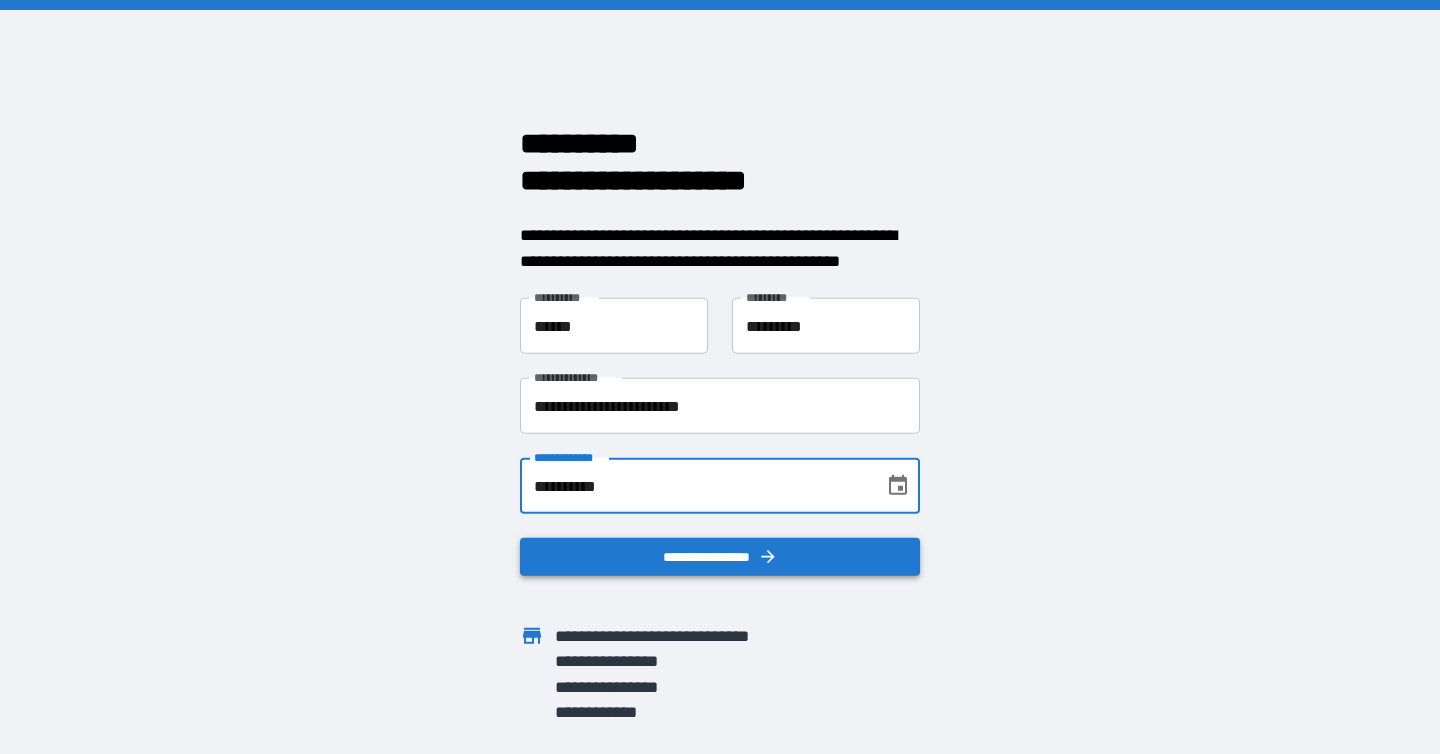type on "**********" 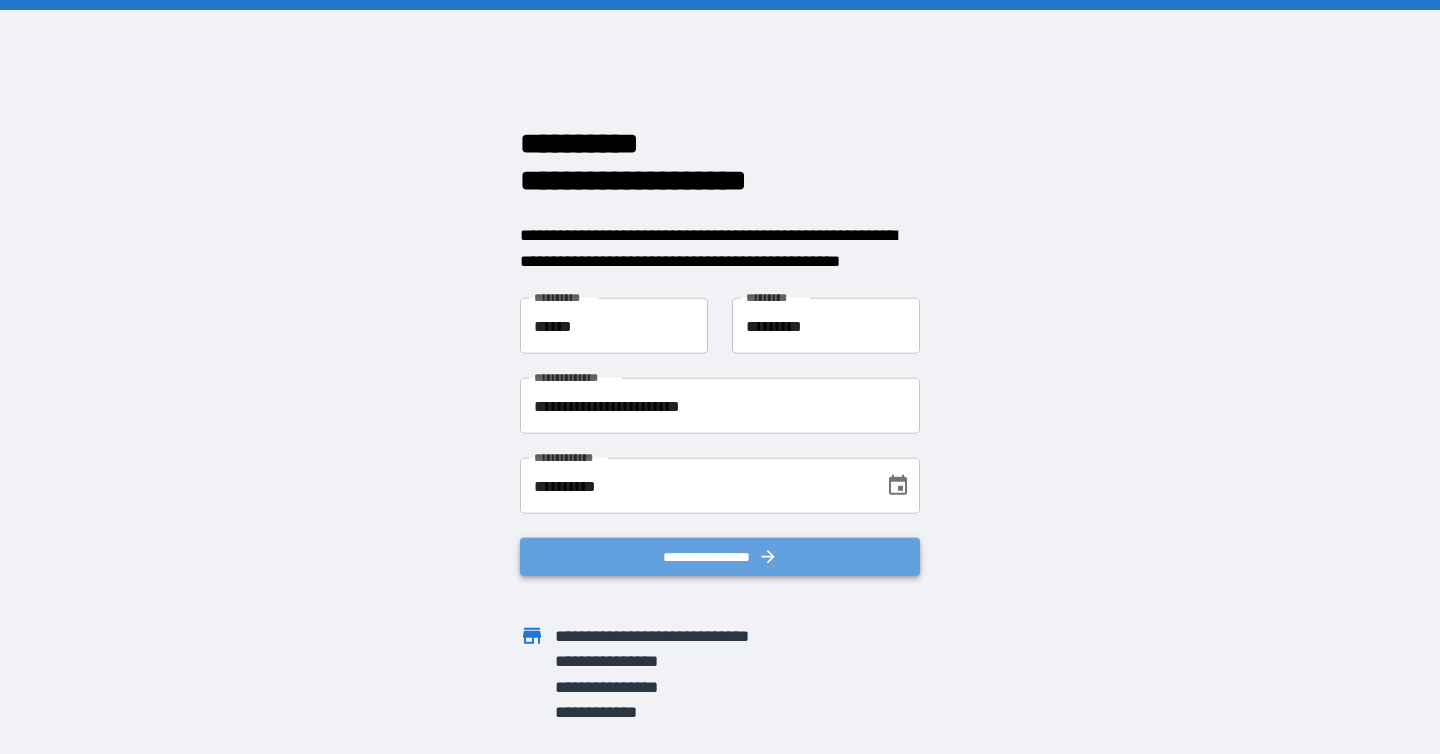 click on "**********" at bounding box center [720, 557] 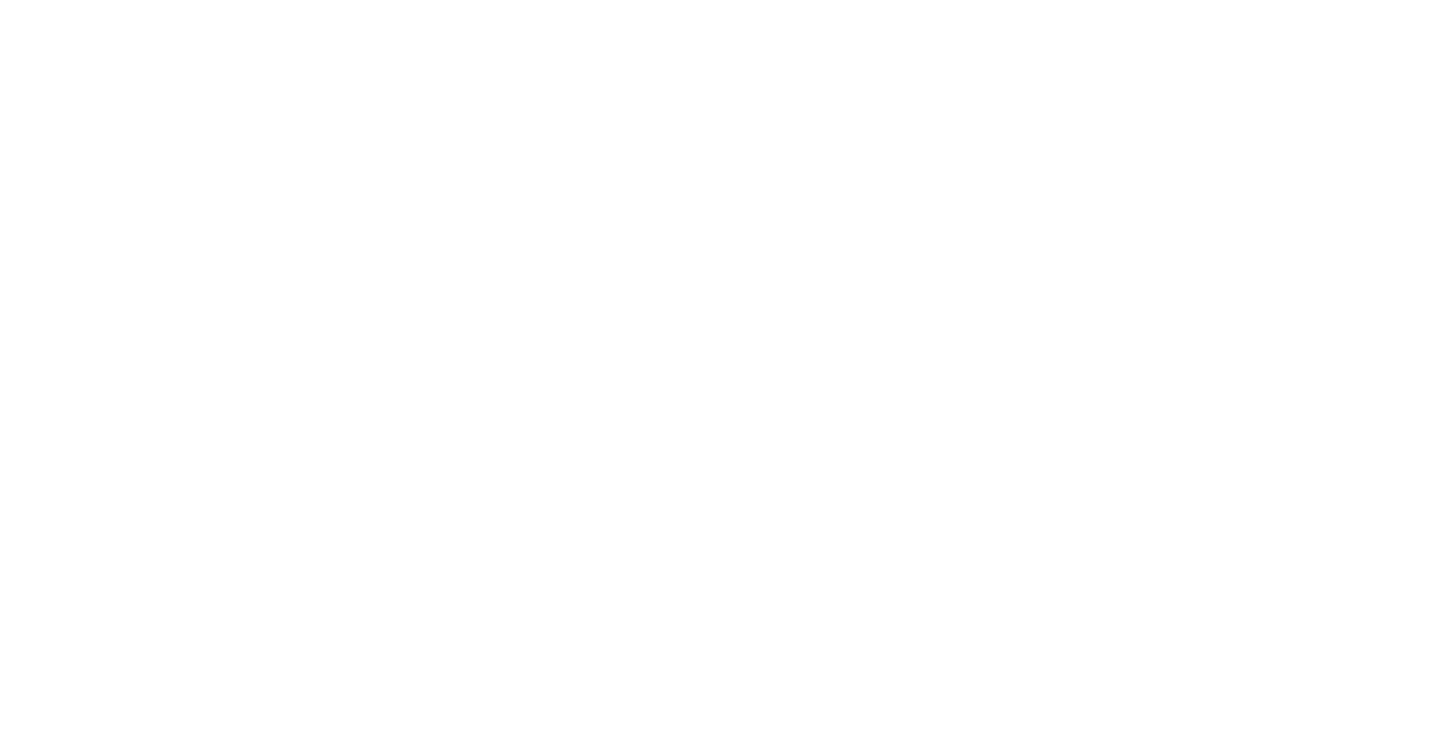 scroll, scrollTop: 0, scrollLeft: 0, axis: both 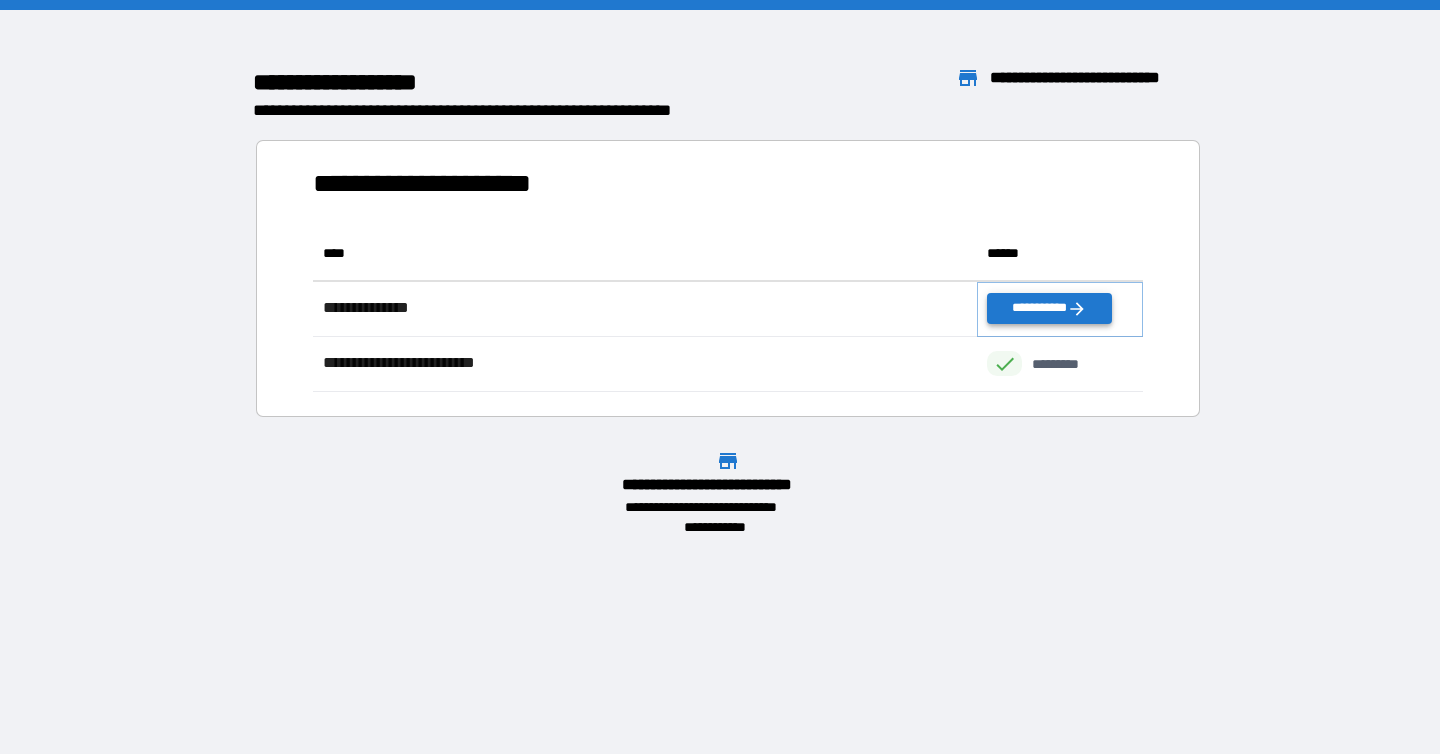 click on "**********" at bounding box center (1049, 308) 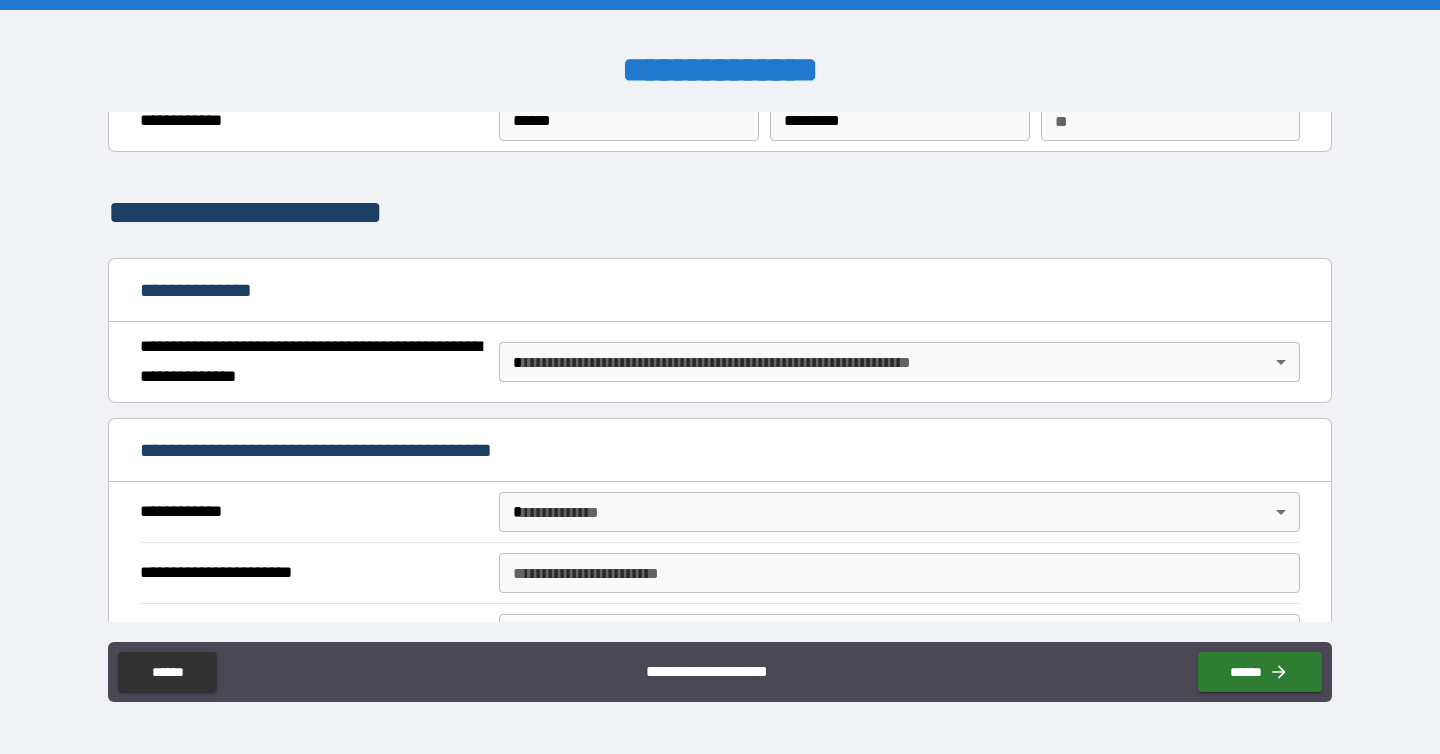 scroll, scrollTop: 86, scrollLeft: 0, axis: vertical 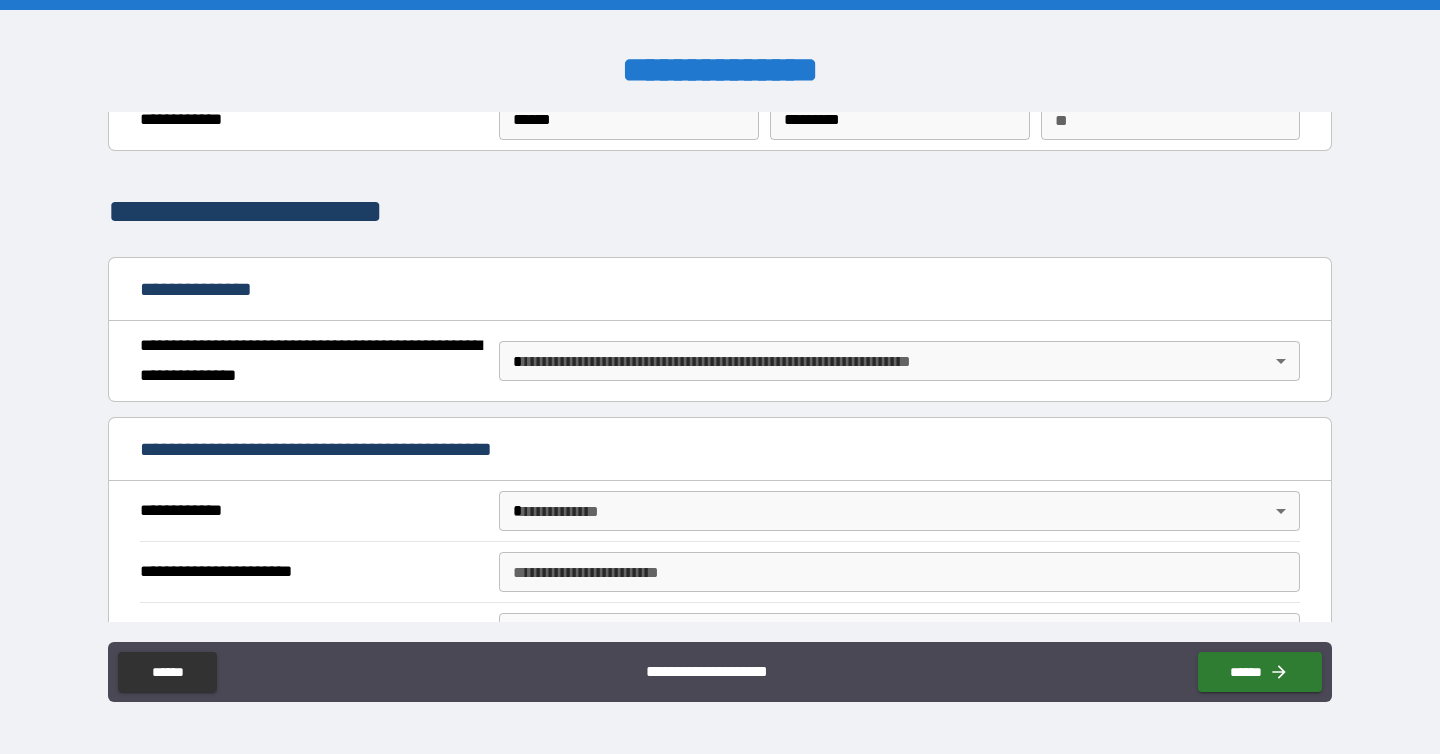 click on "**********" at bounding box center (720, 377) 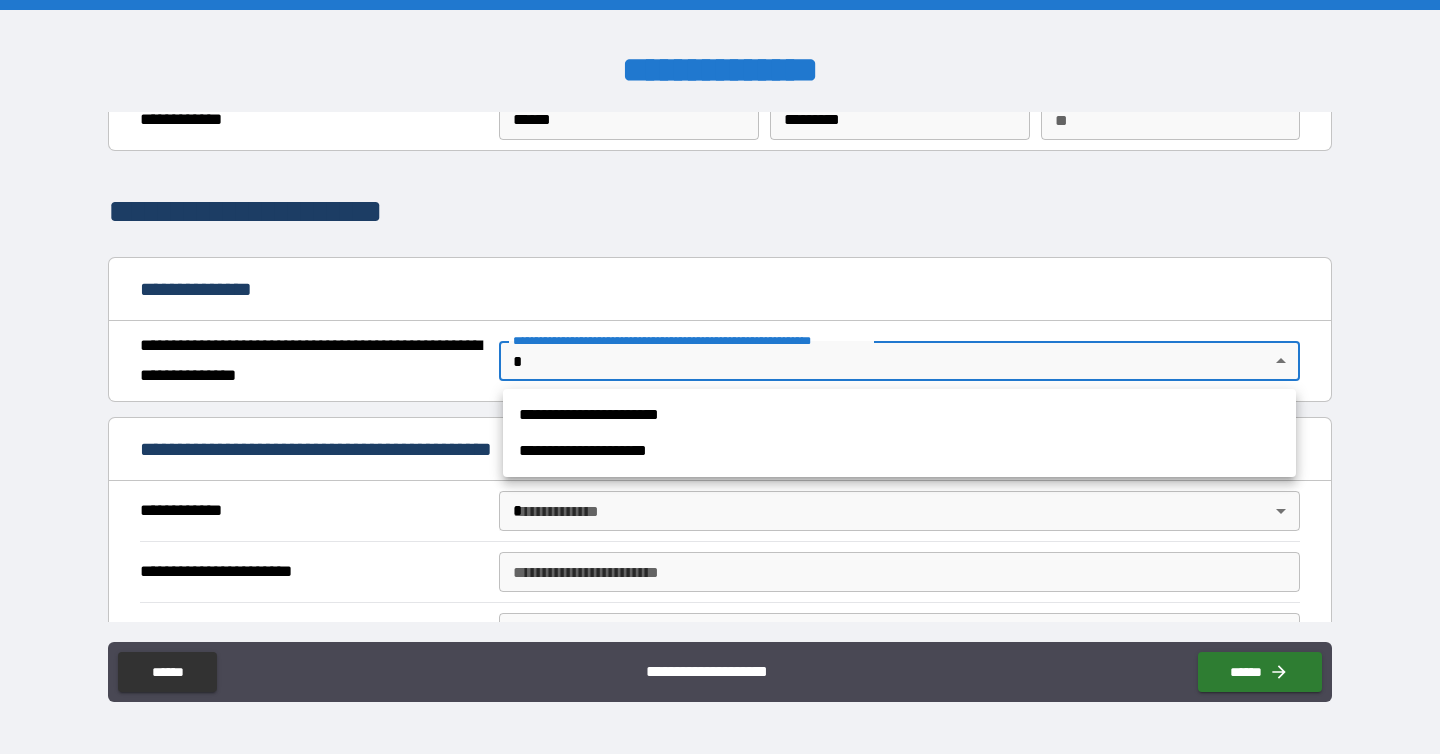 click on "**********" at bounding box center [899, 415] 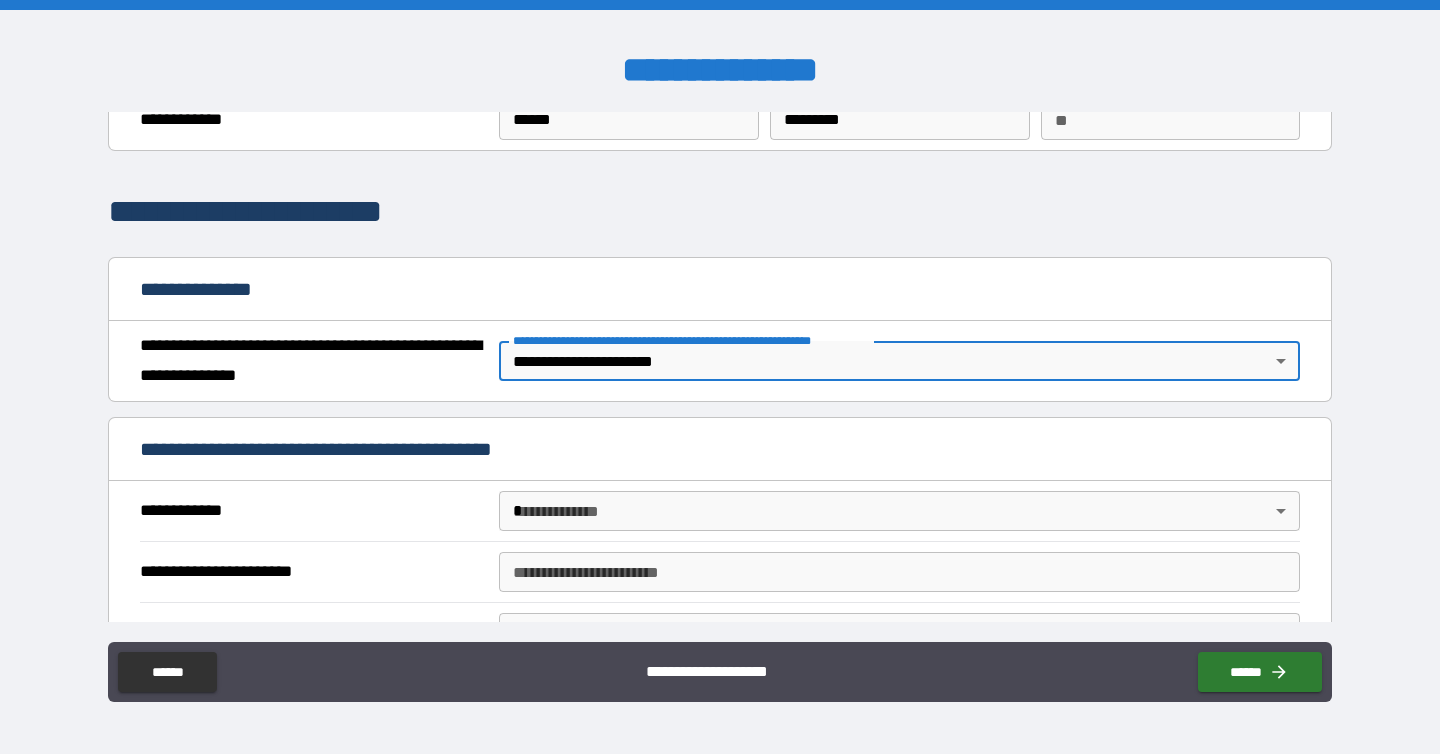 click on "**********" at bounding box center [720, 377] 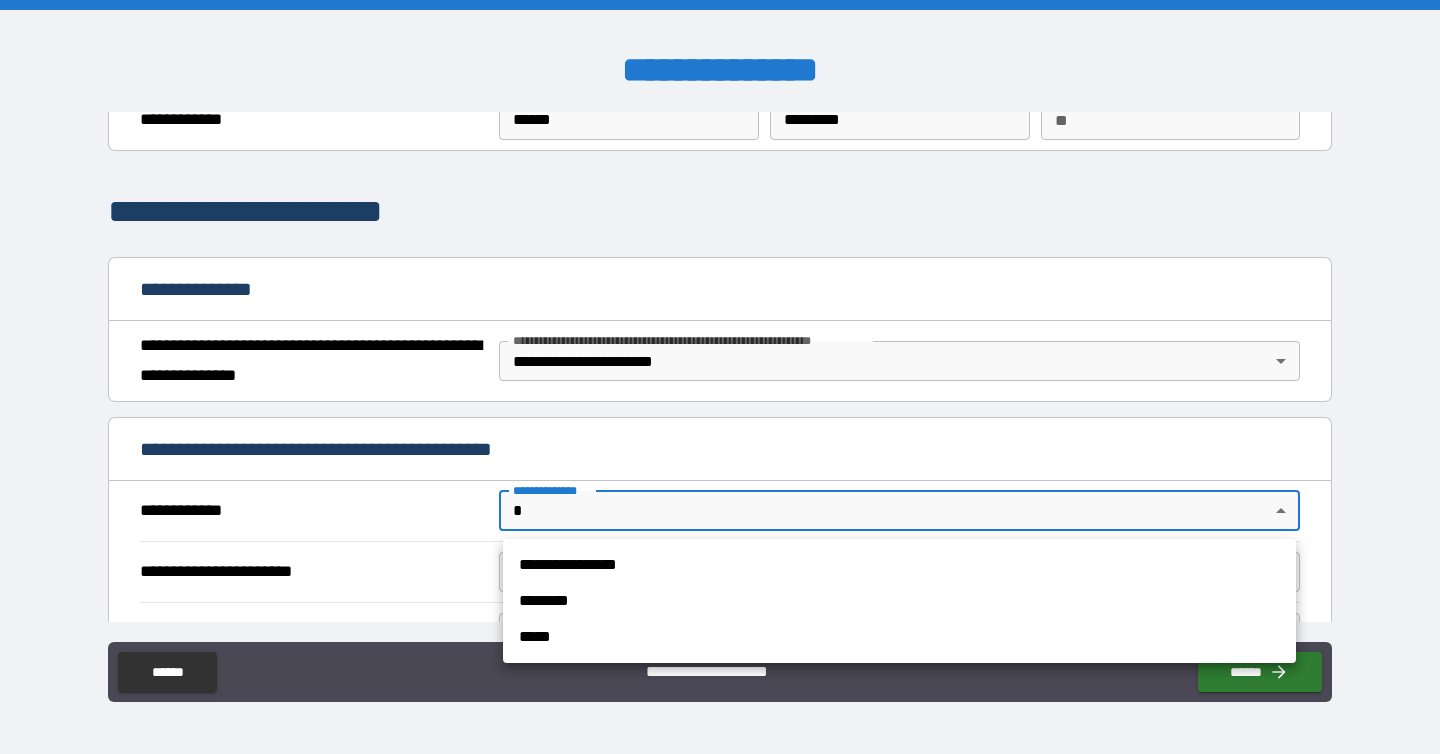 click on "**********" at bounding box center (899, 565) 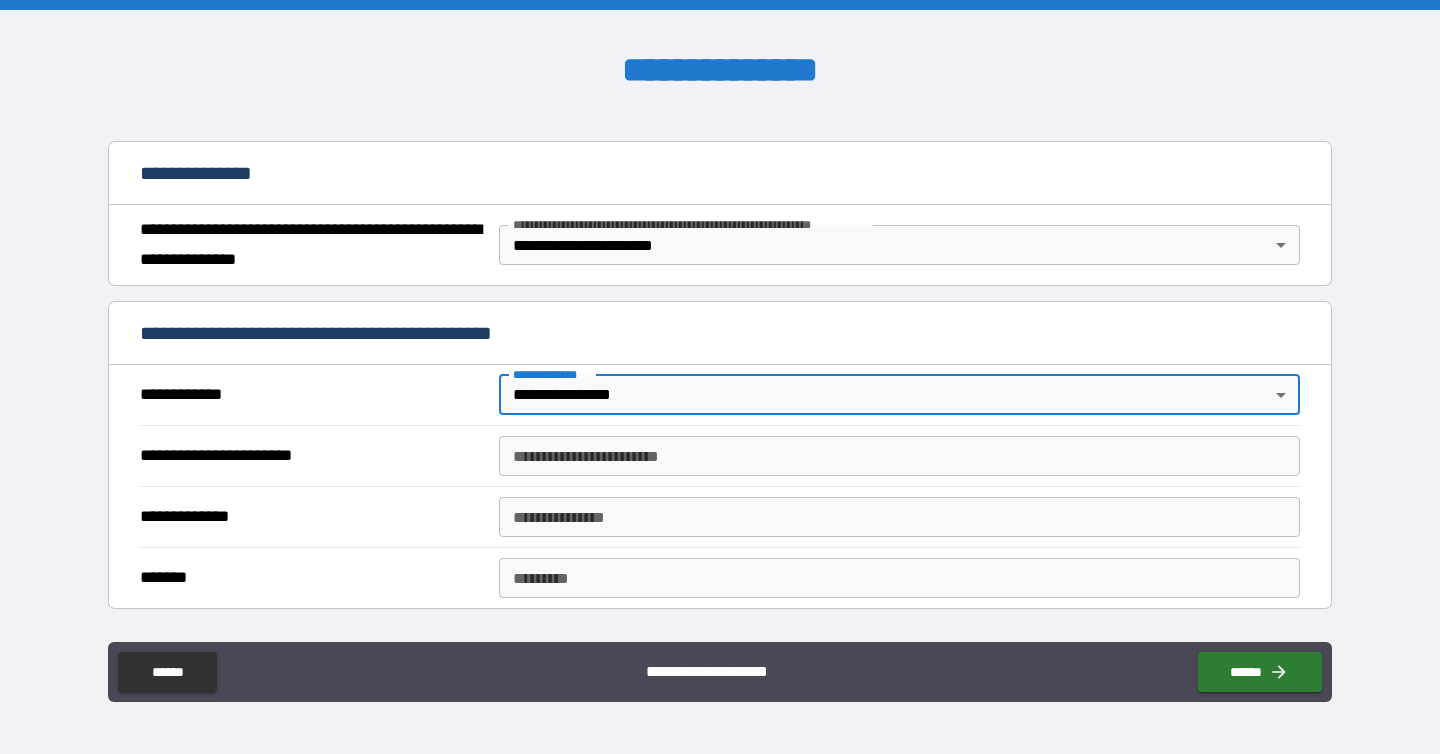 scroll, scrollTop: 204, scrollLeft: 0, axis: vertical 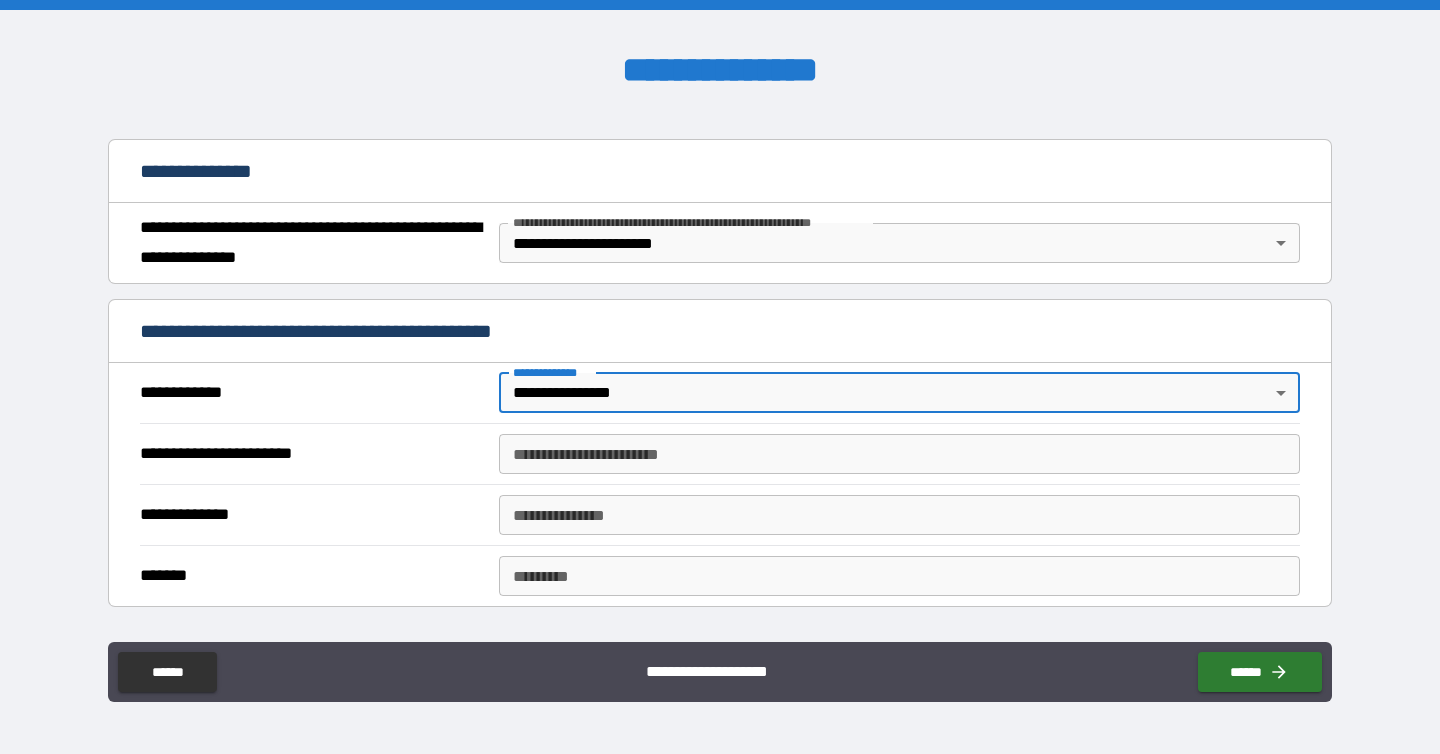 click on "**********" at bounding box center (899, 454) 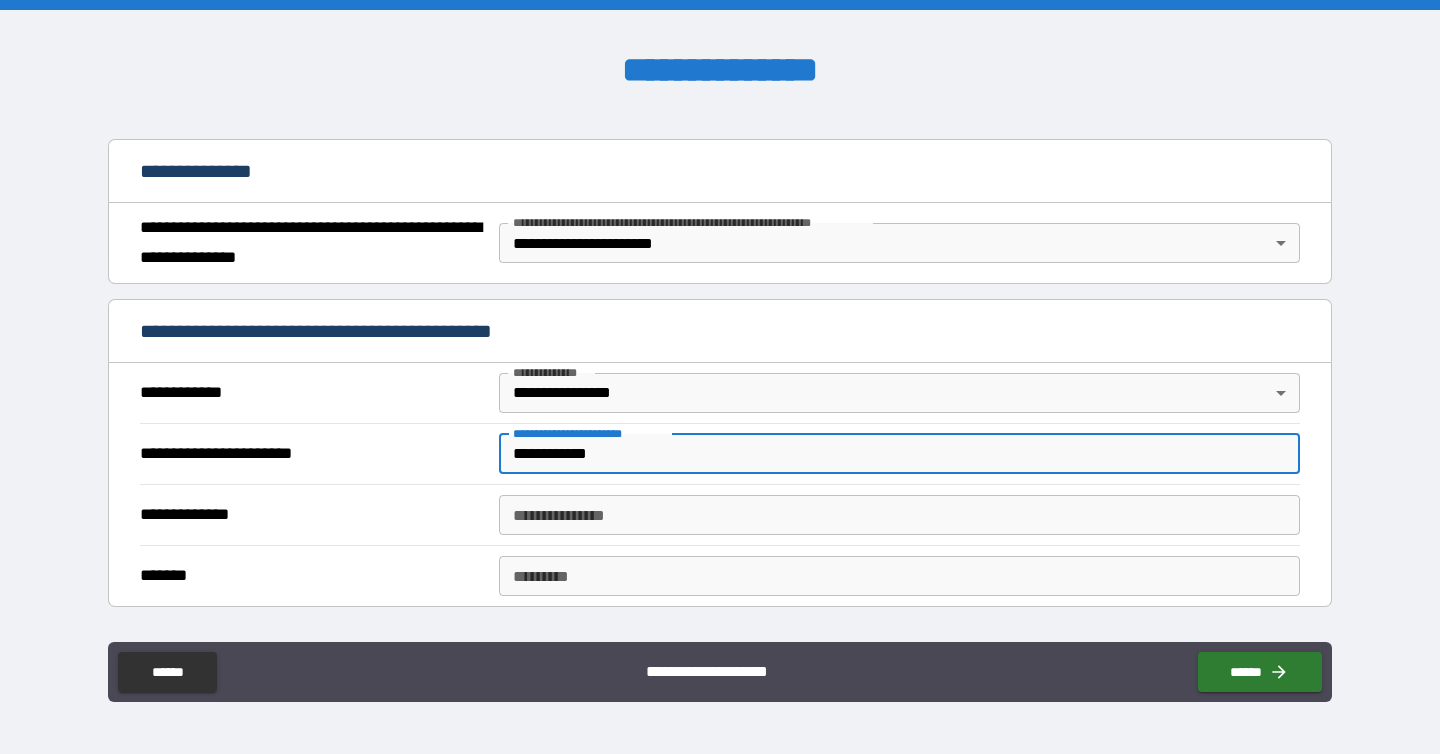 type on "**********" 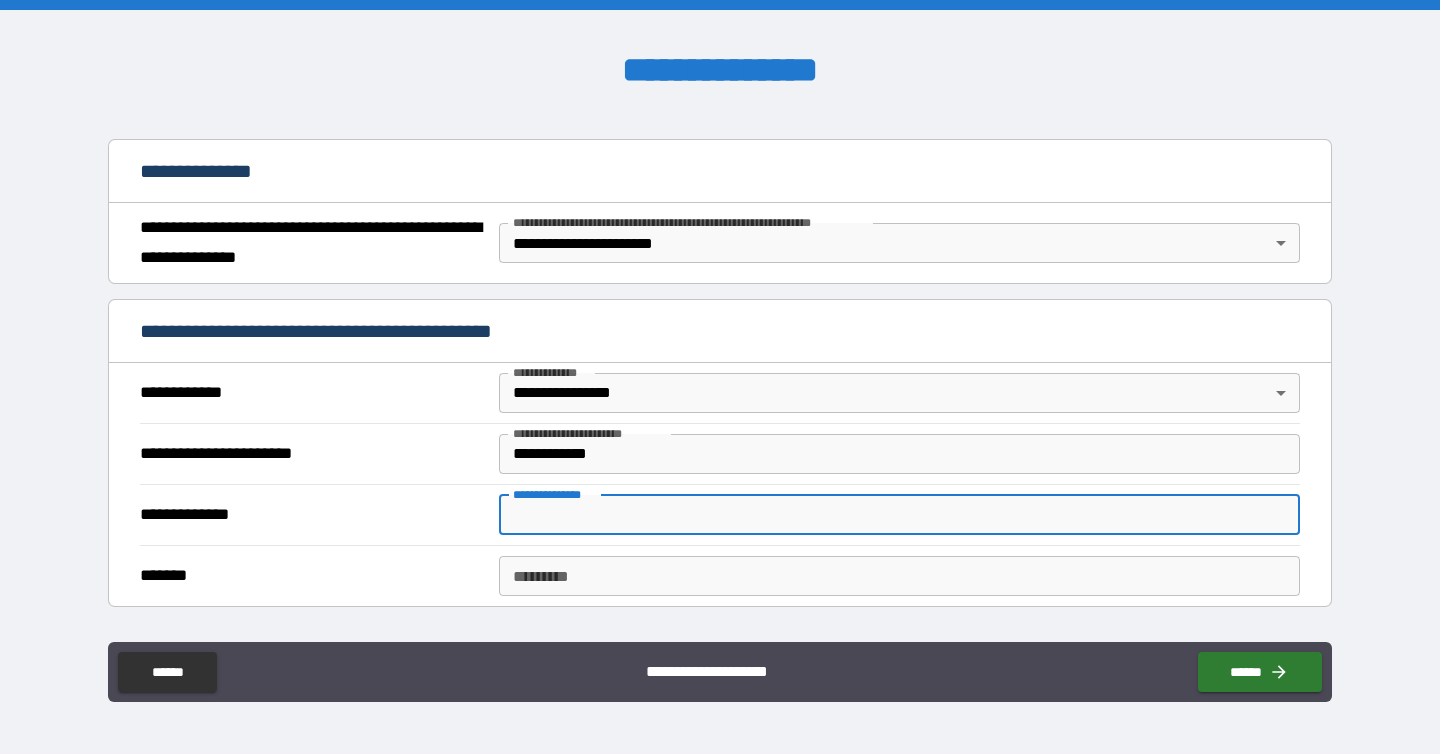 click on "**********" at bounding box center [899, 515] 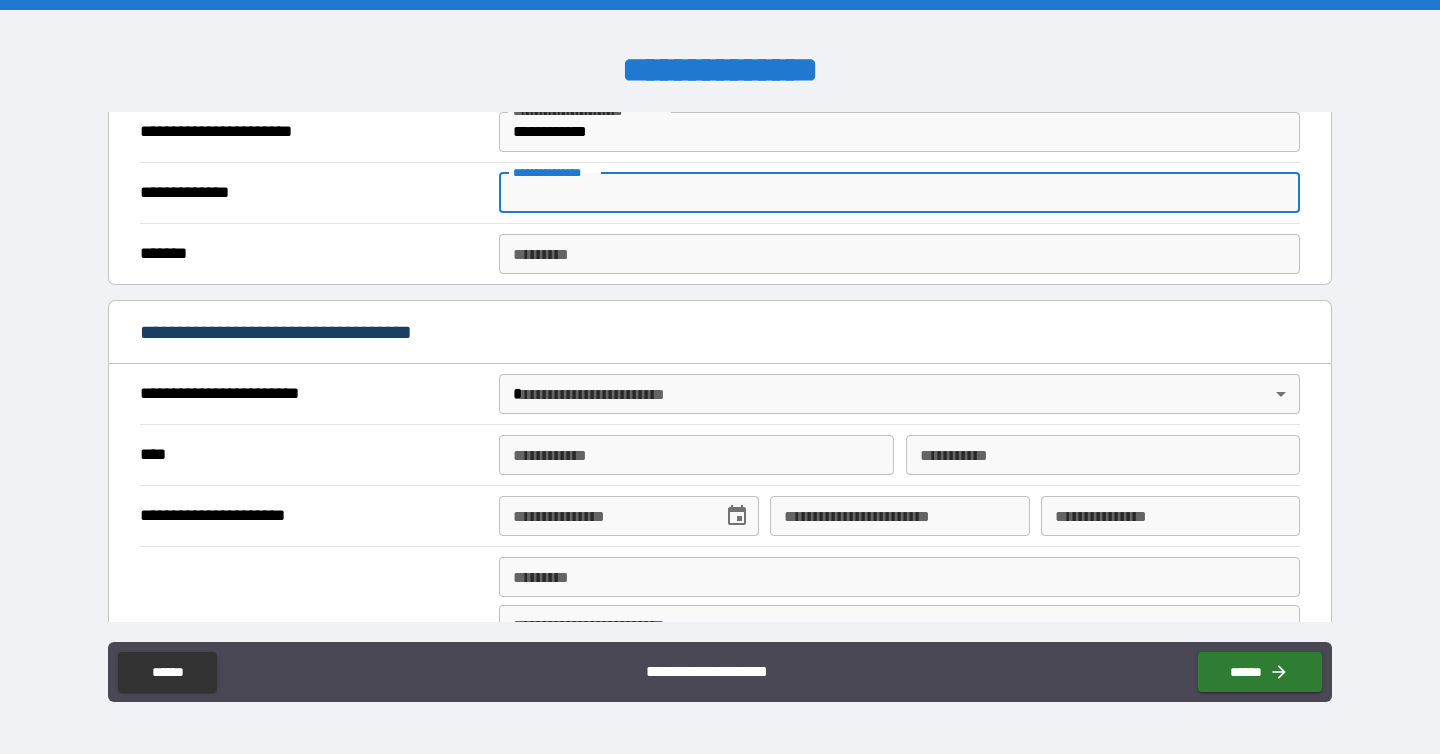 scroll, scrollTop: 525, scrollLeft: 0, axis: vertical 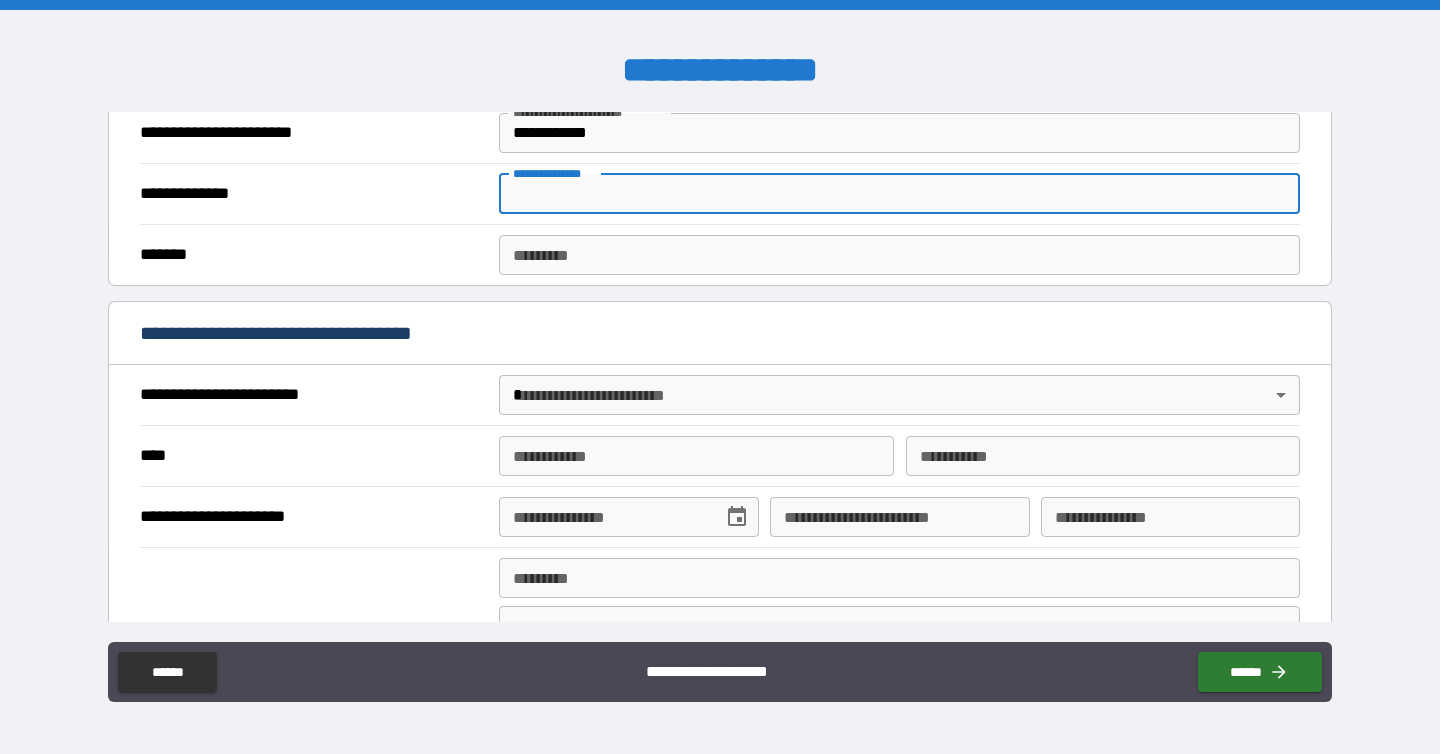 click on "**********" at bounding box center [720, 377] 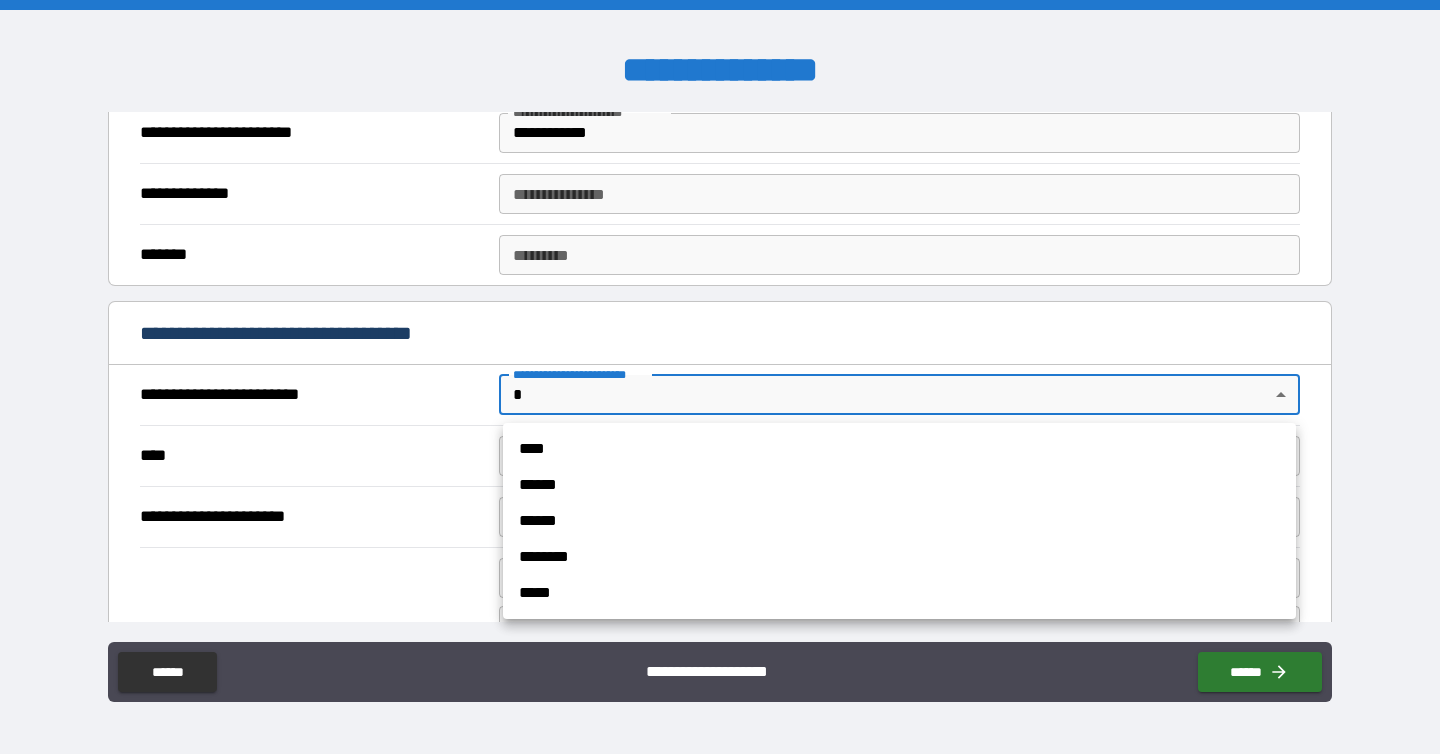 click at bounding box center (720, 377) 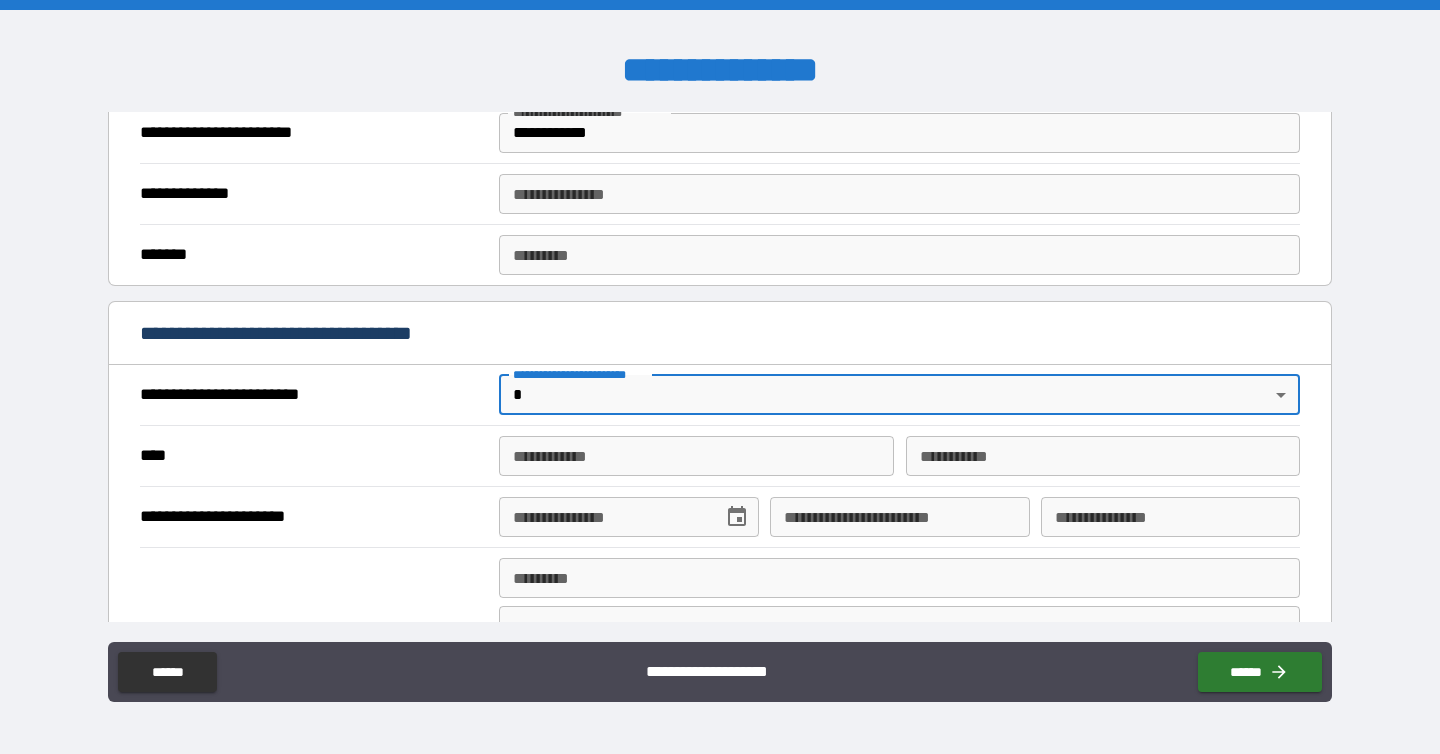 click on "**********" at bounding box center [899, 194] 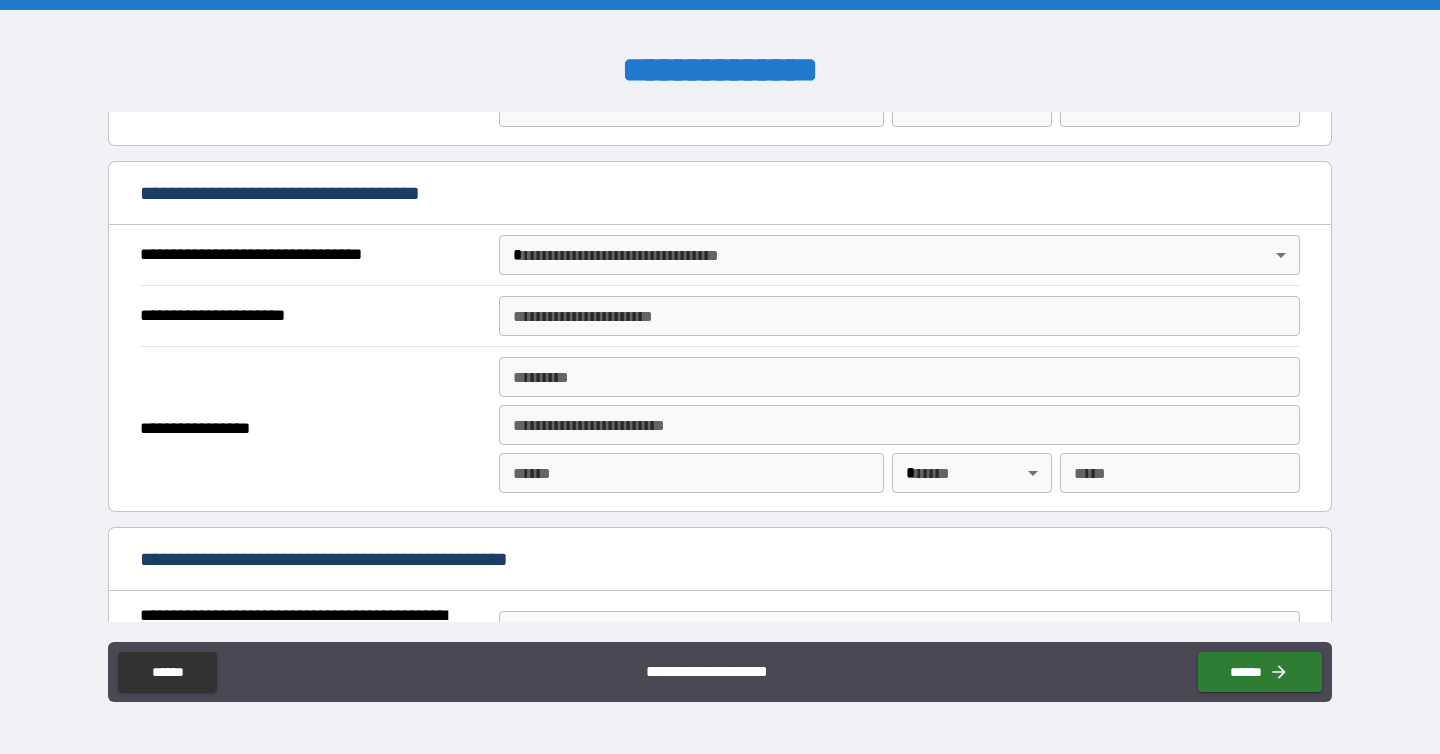 scroll, scrollTop: 1090, scrollLeft: 0, axis: vertical 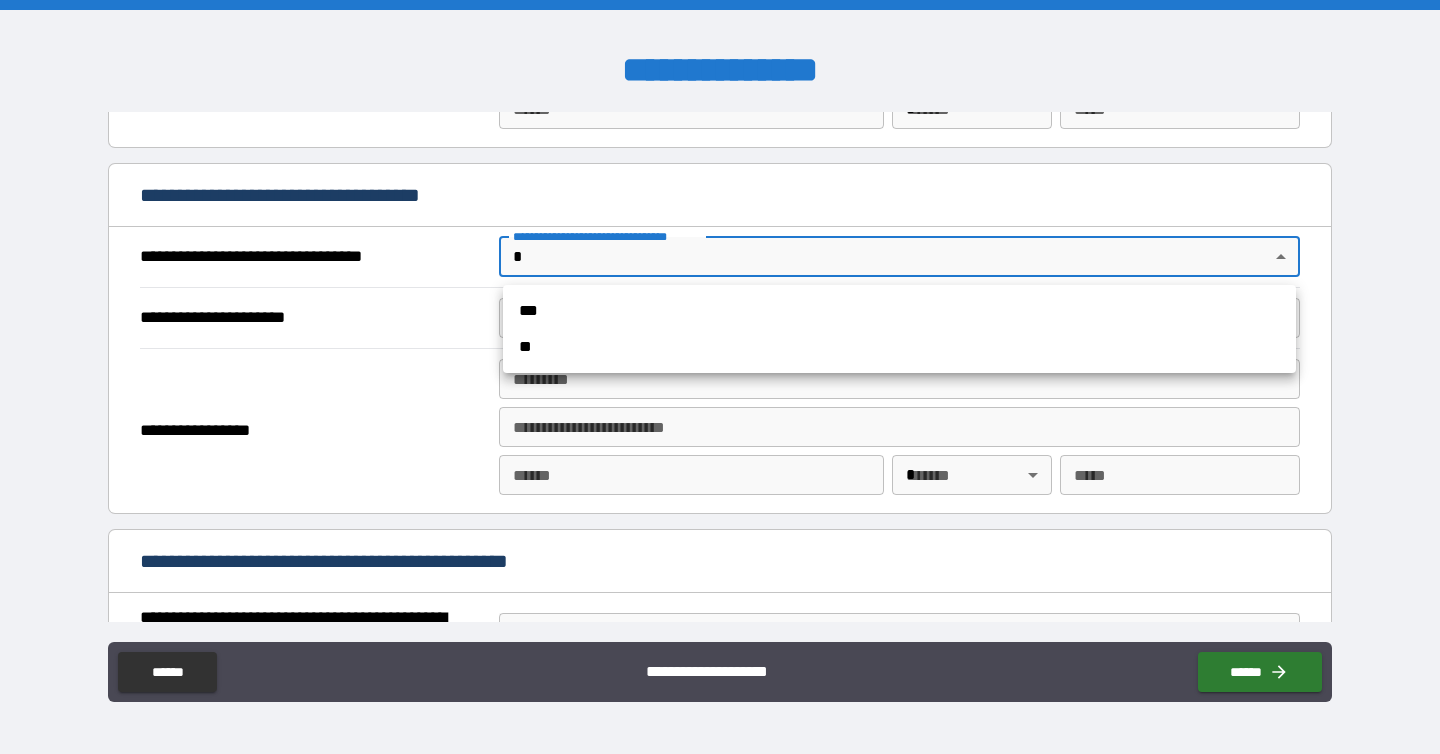 click on "**********" at bounding box center (720, 377) 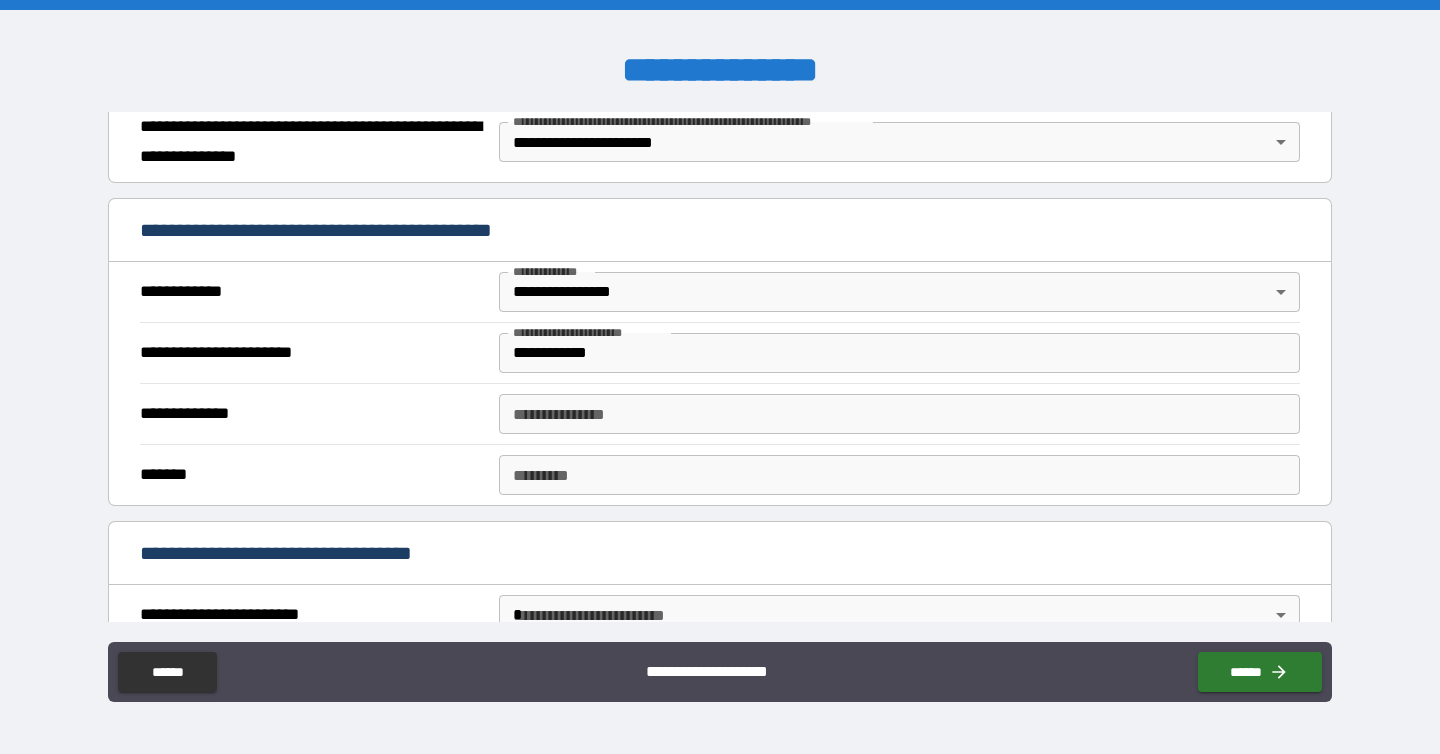scroll, scrollTop: 282, scrollLeft: 0, axis: vertical 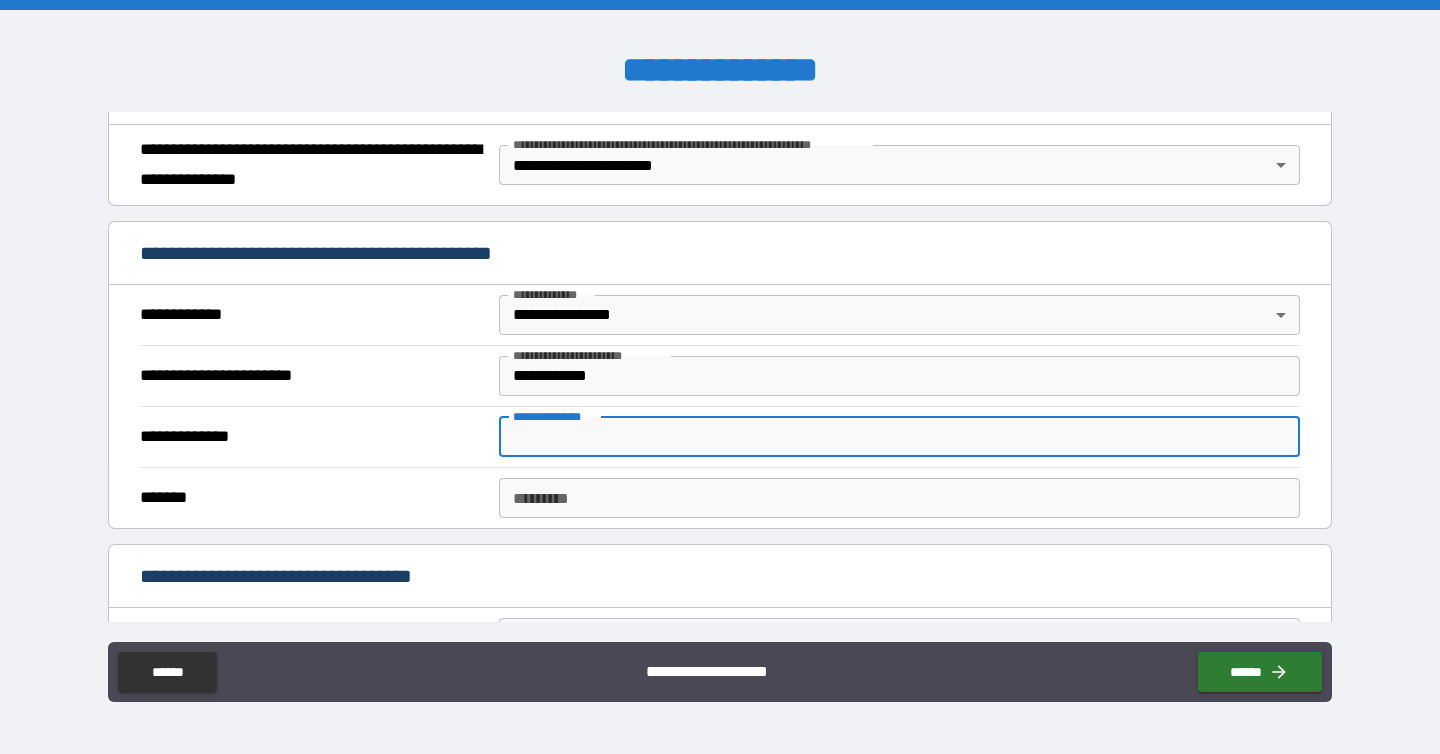 click on "**********" at bounding box center (899, 437) 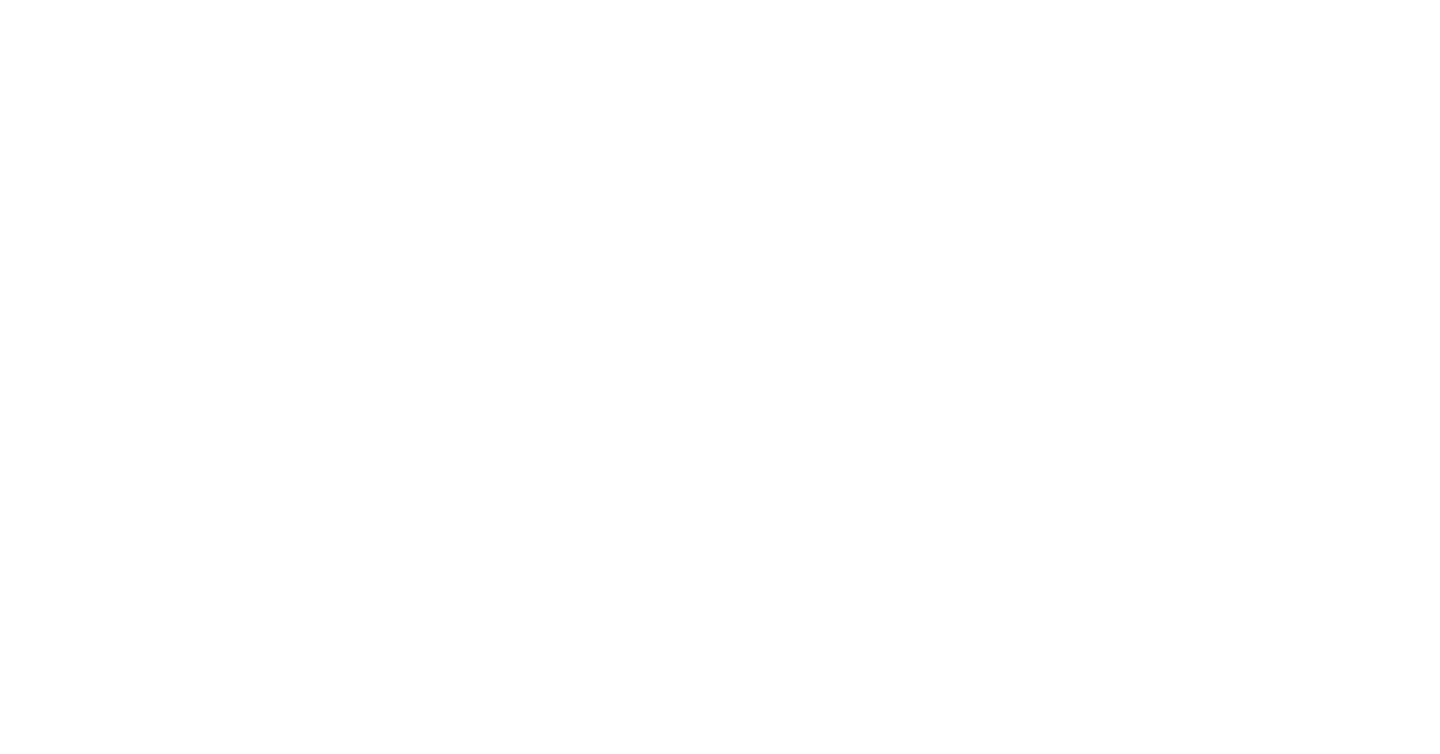 scroll, scrollTop: 0, scrollLeft: 0, axis: both 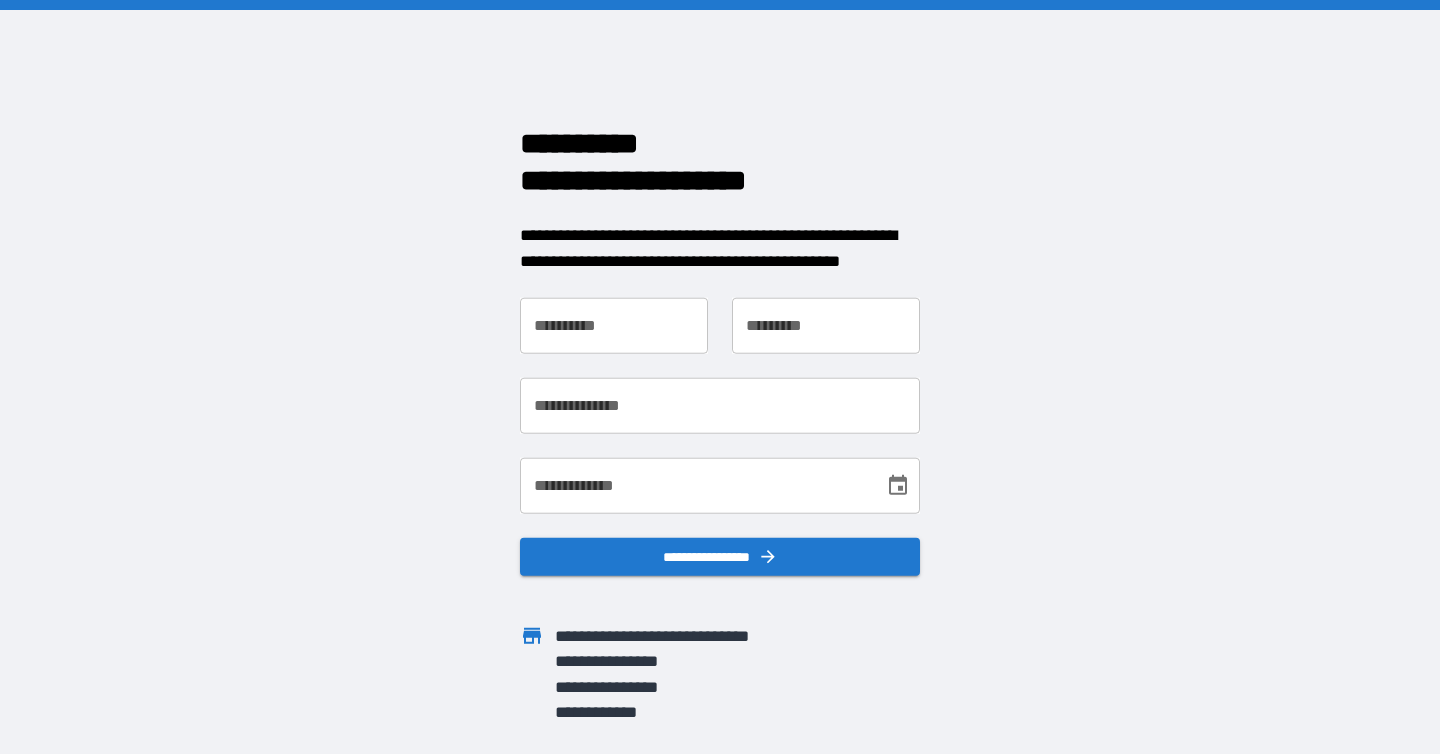 click on "**********" at bounding box center (720, 406) 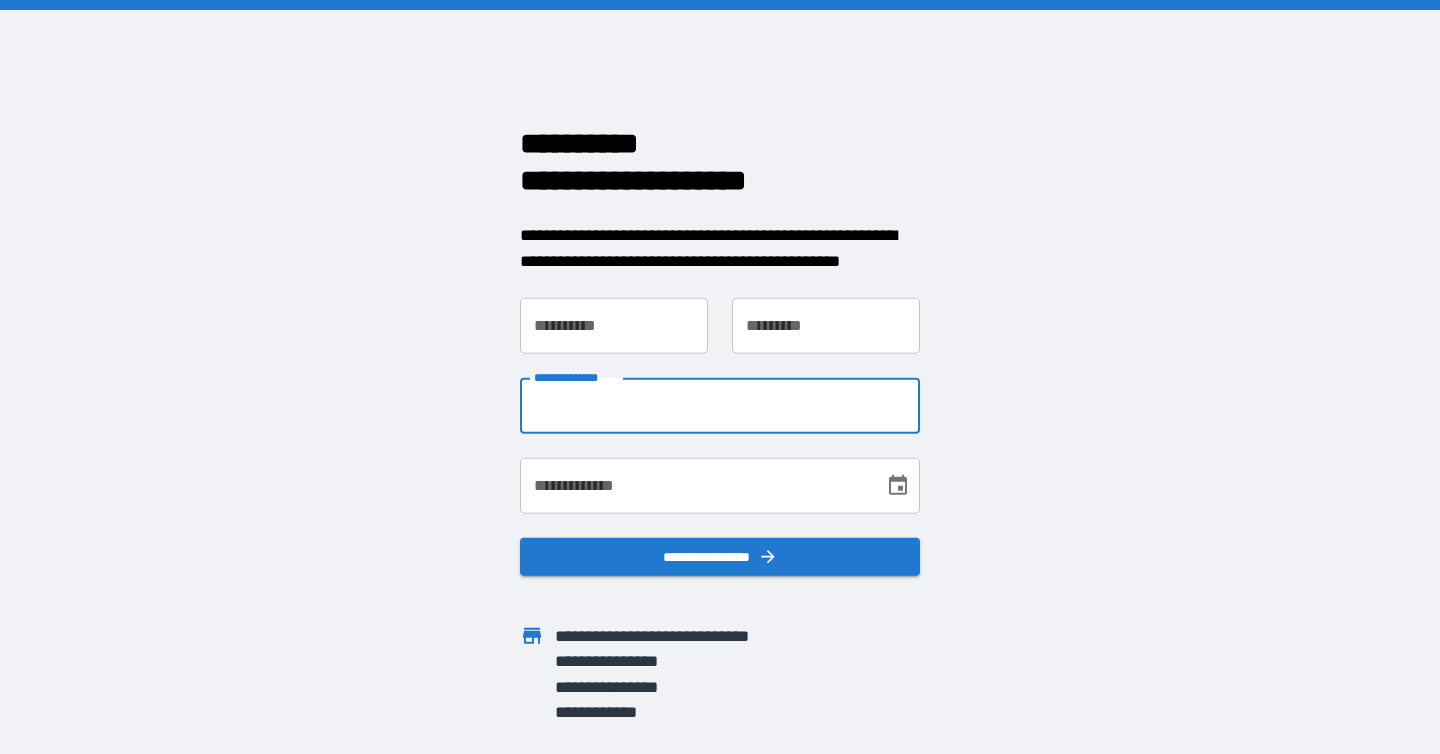 click on "**********" at bounding box center (614, 326) 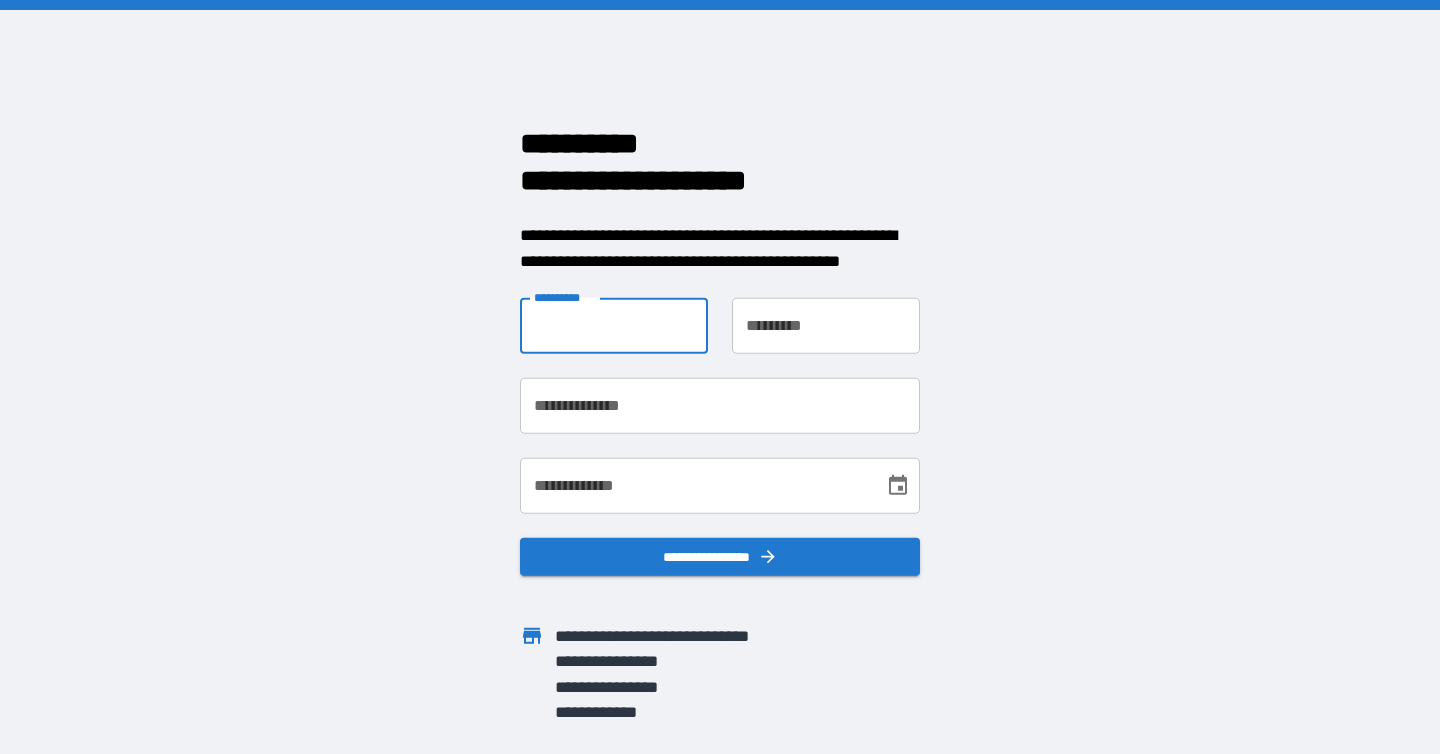 type on "******" 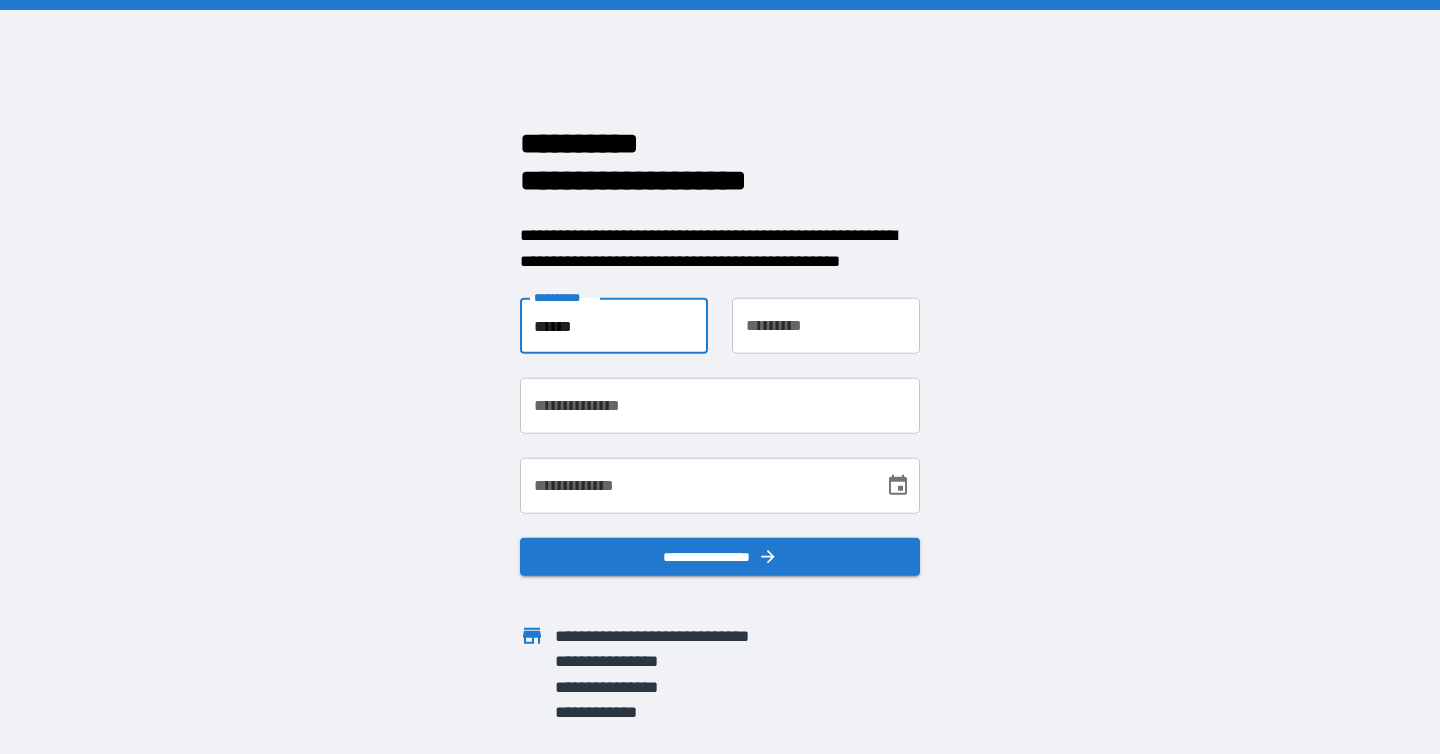 type on "*********" 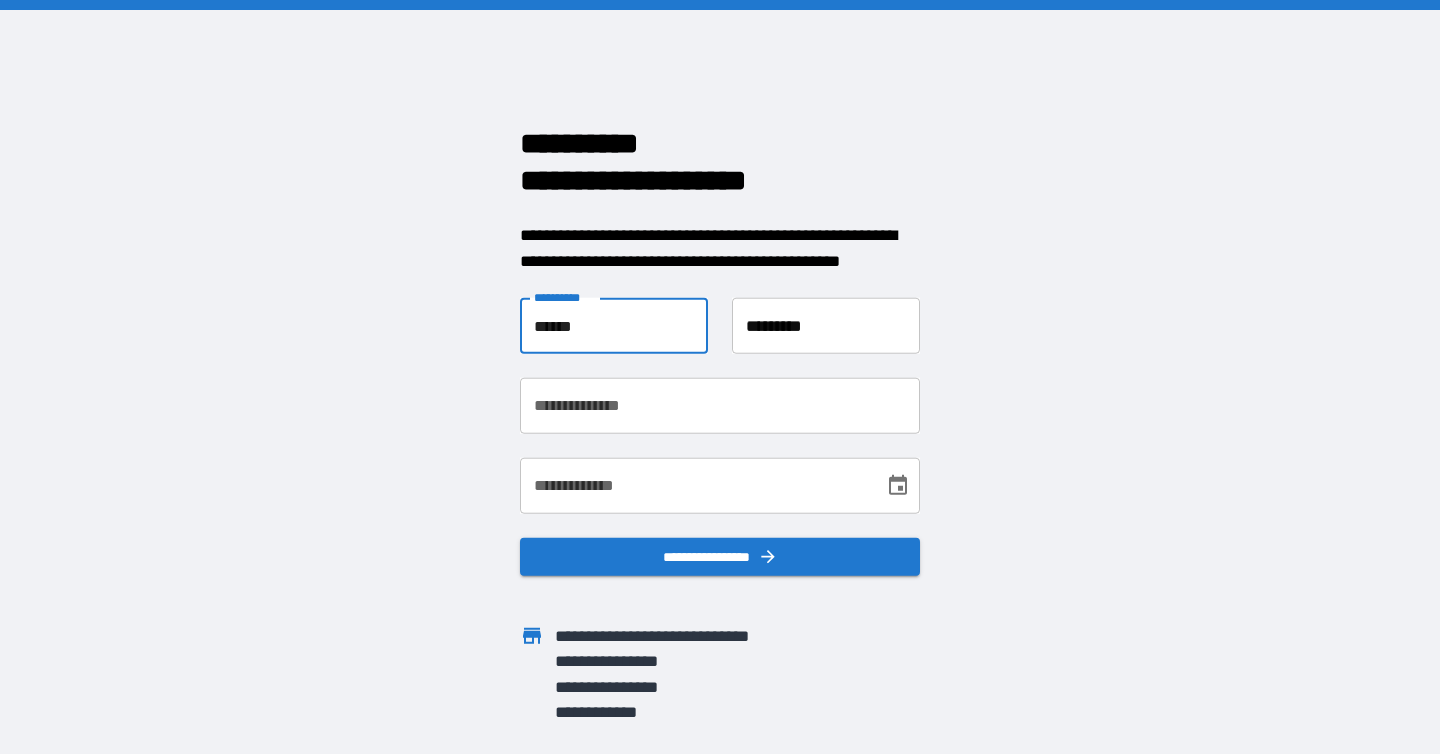 type on "**********" 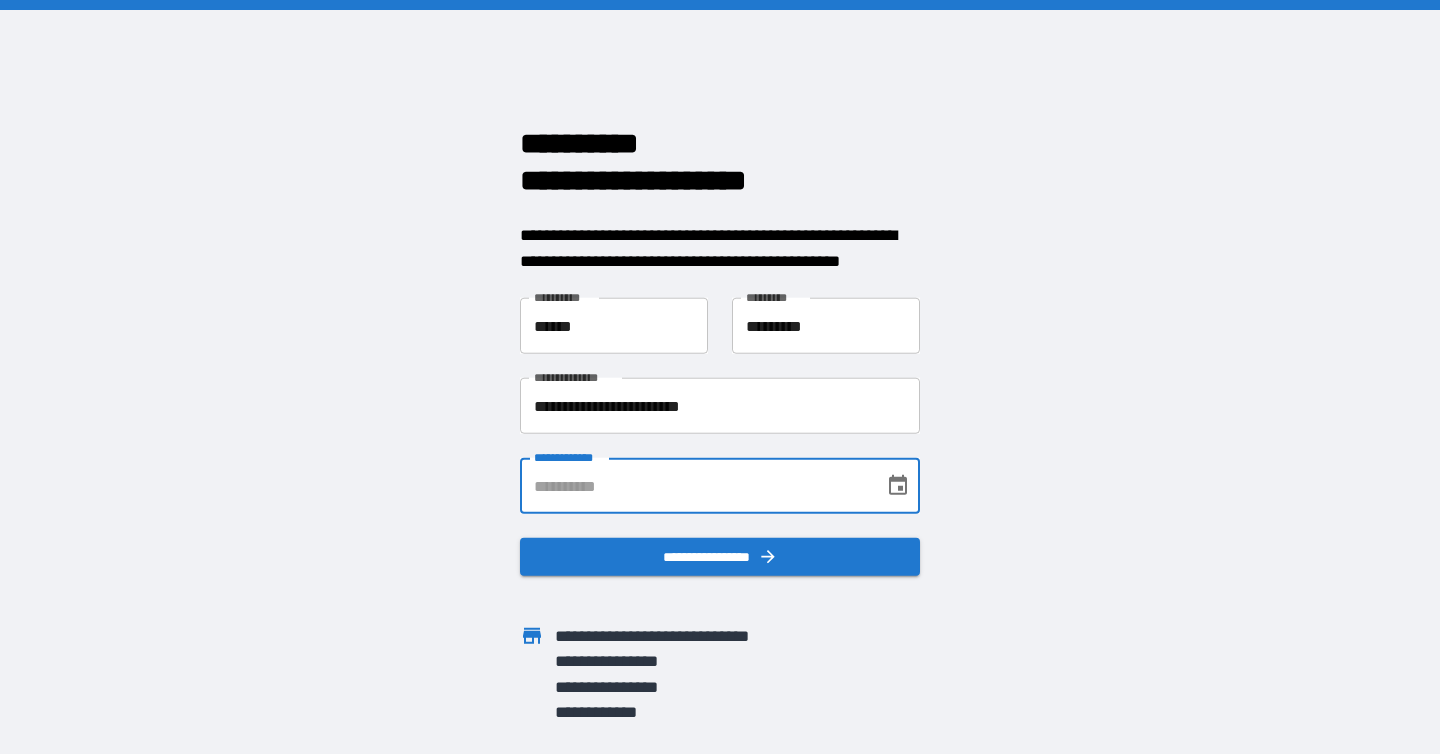 click on "**********" at bounding box center (695, 486) 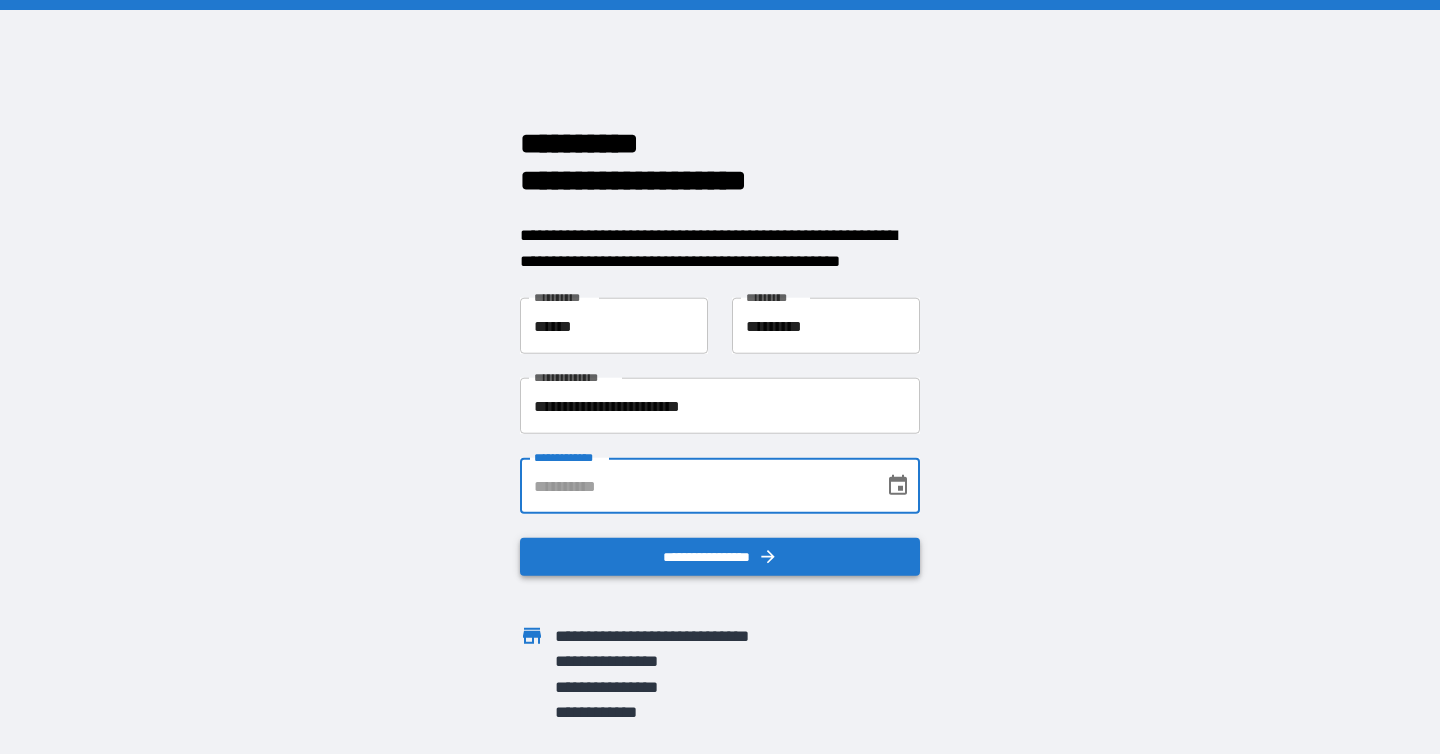 type on "**********" 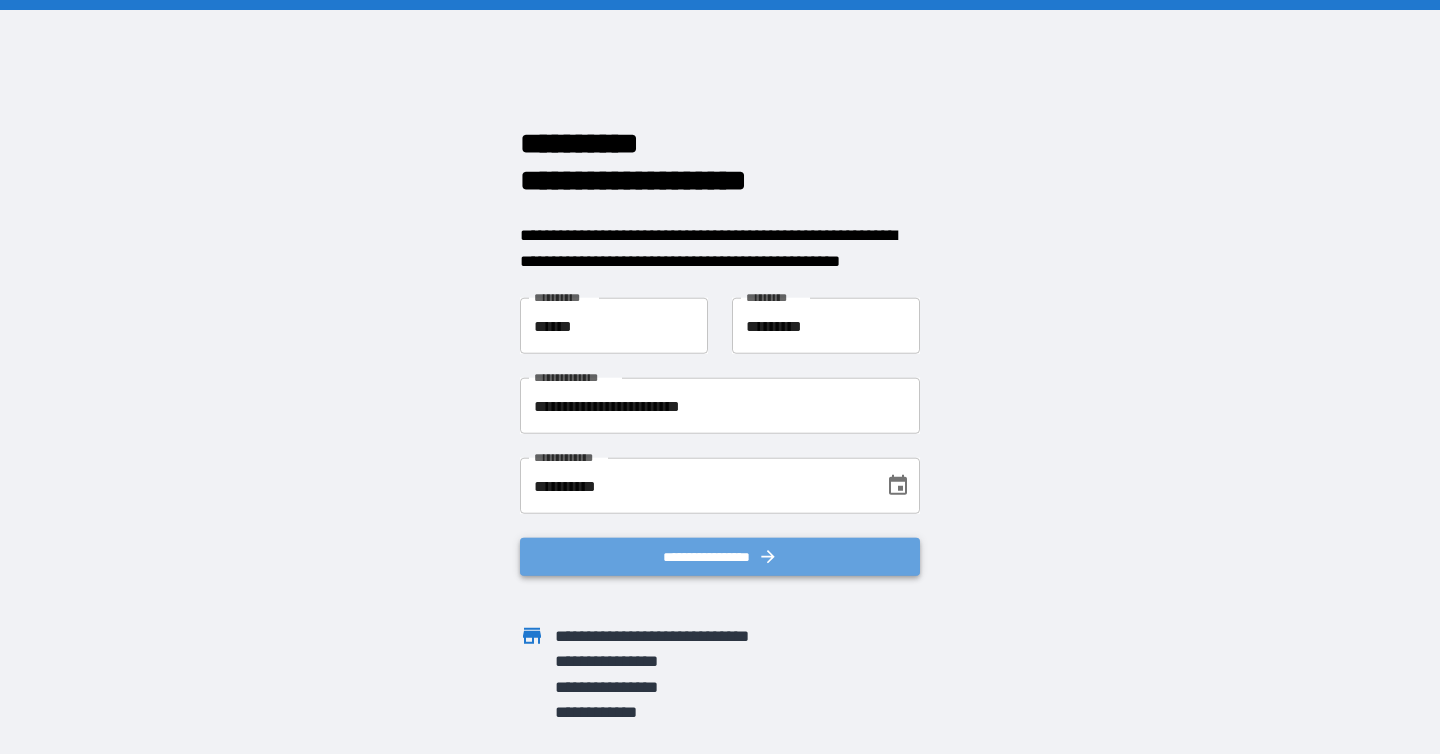 click on "**********" at bounding box center [720, 557] 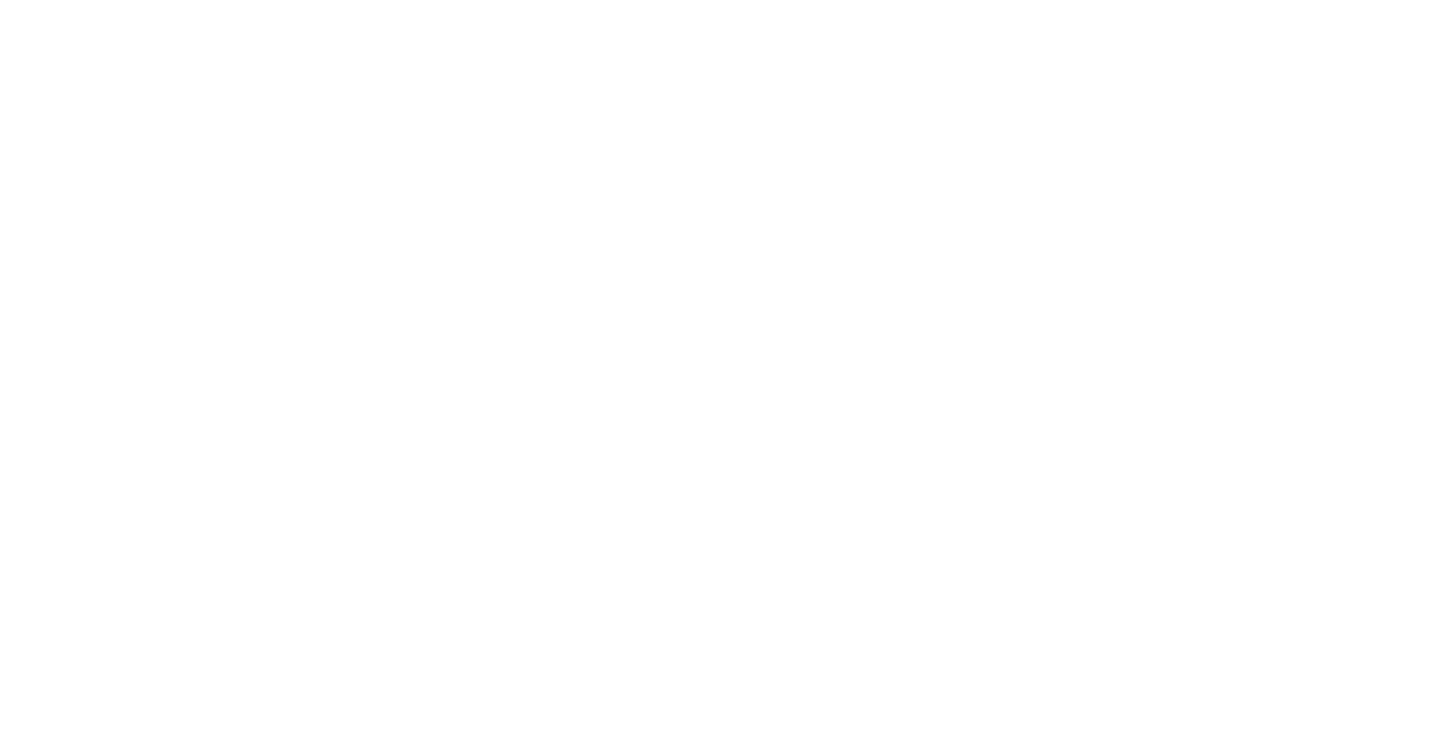 scroll, scrollTop: 0, scrollLeft: 0, axis: both 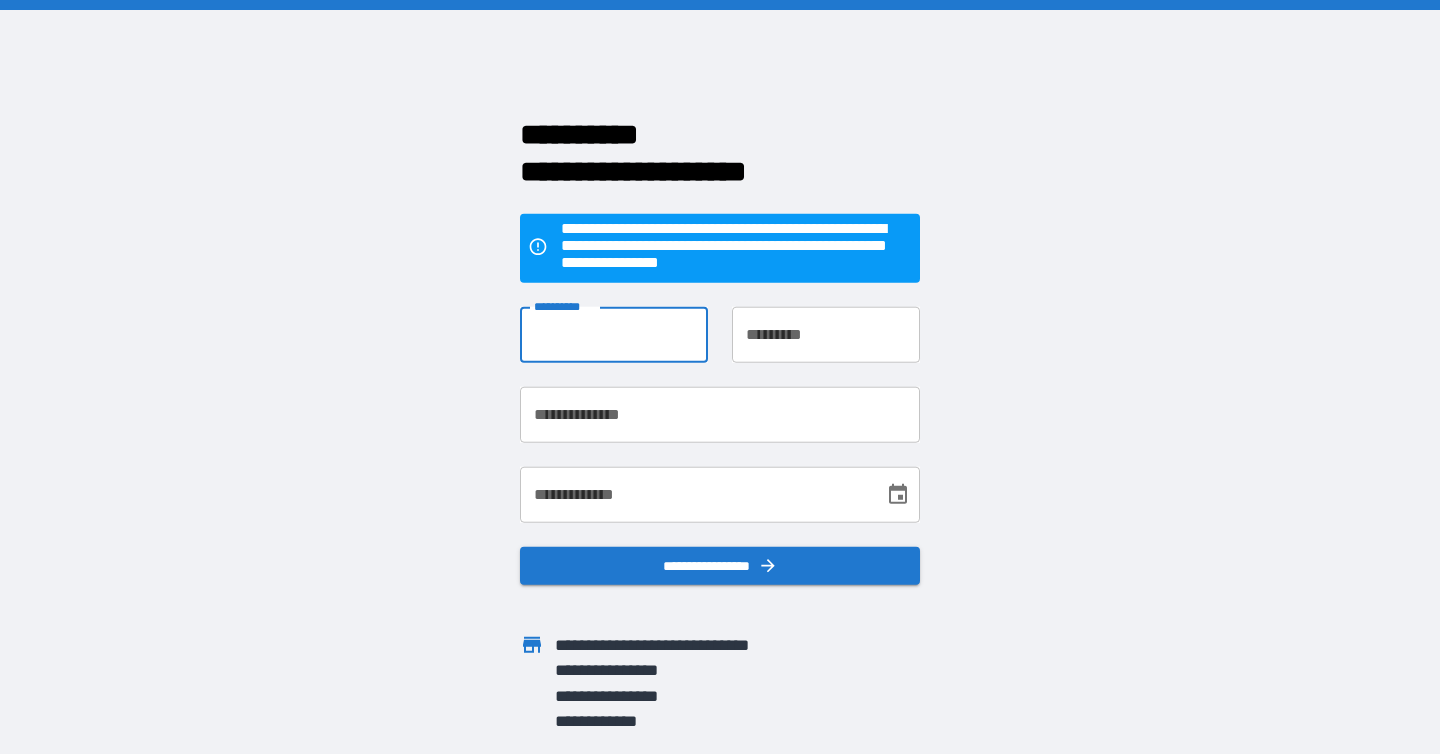 click on "**********" at bounding box center [614, 335] 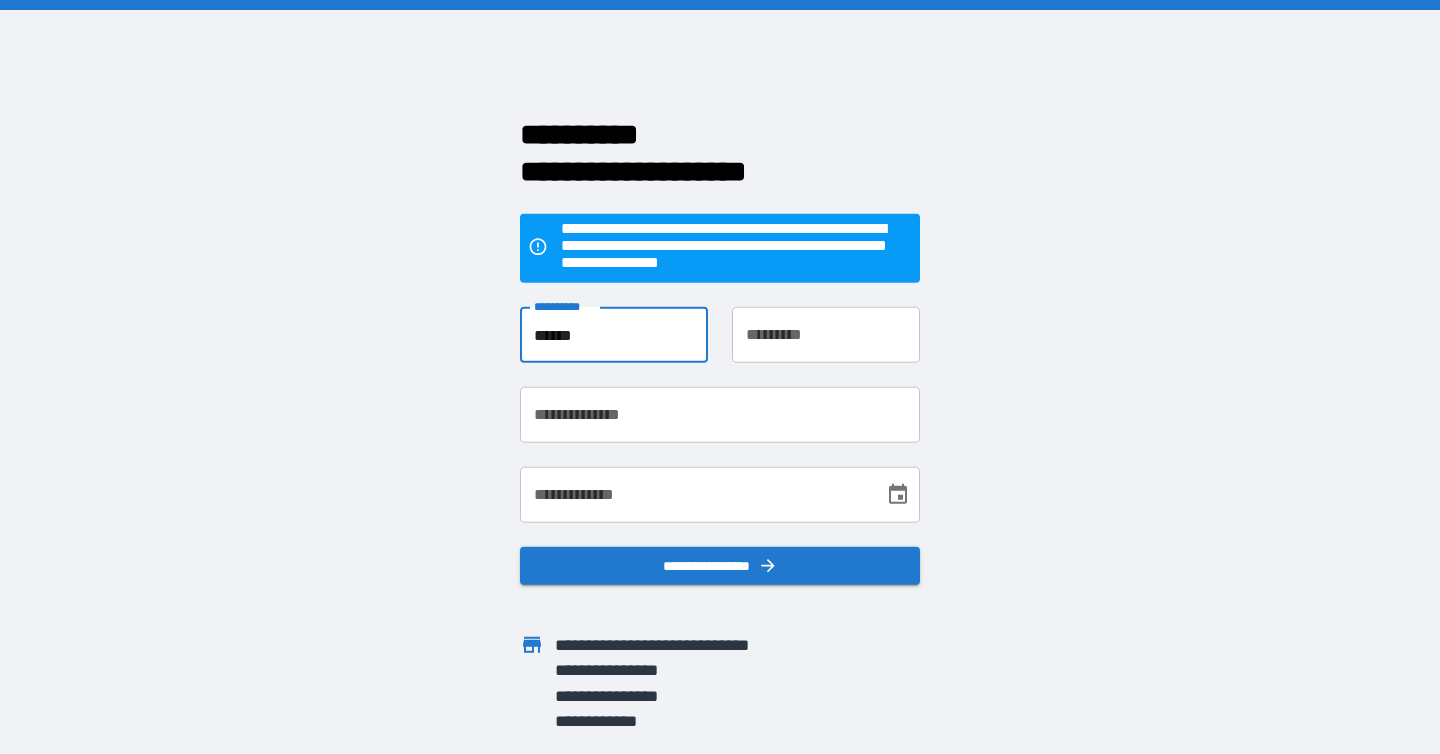 type on "*********" 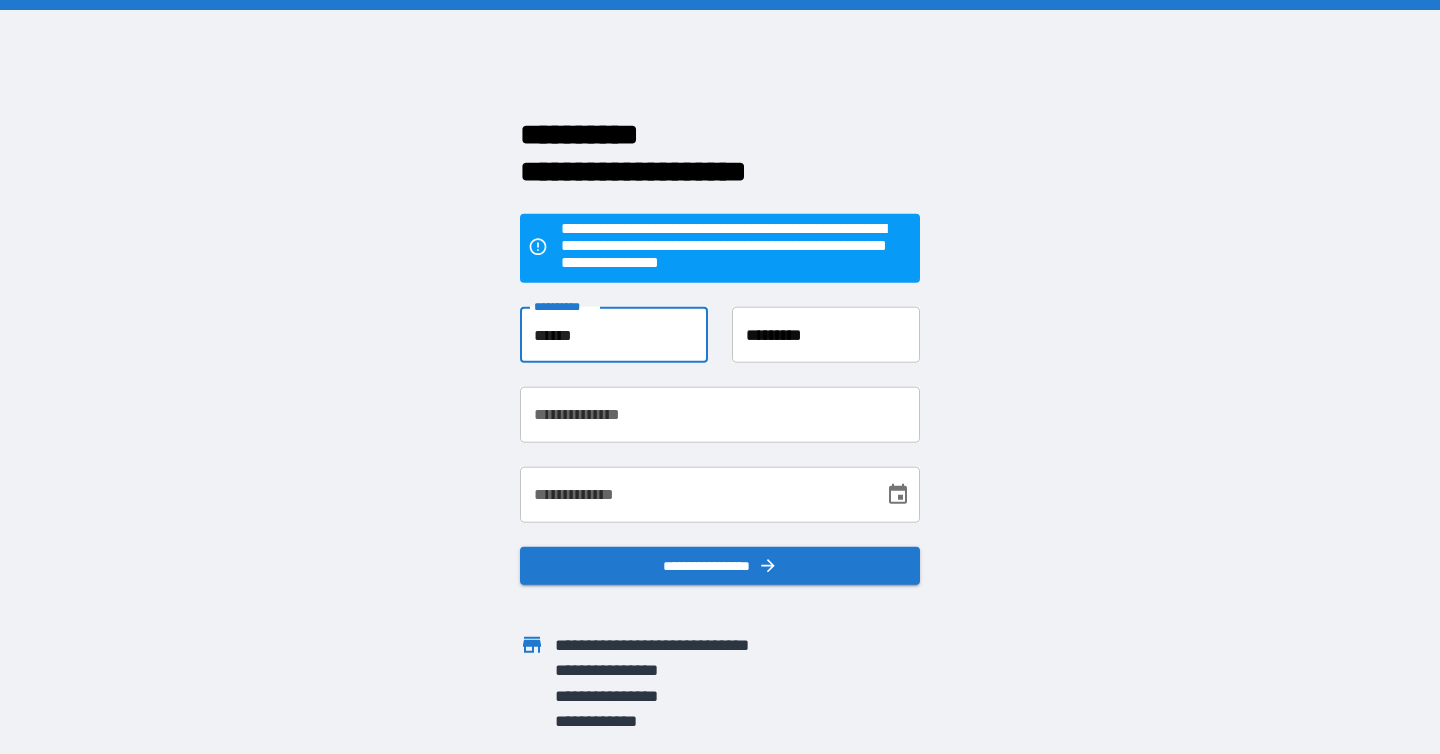 type on "**********" 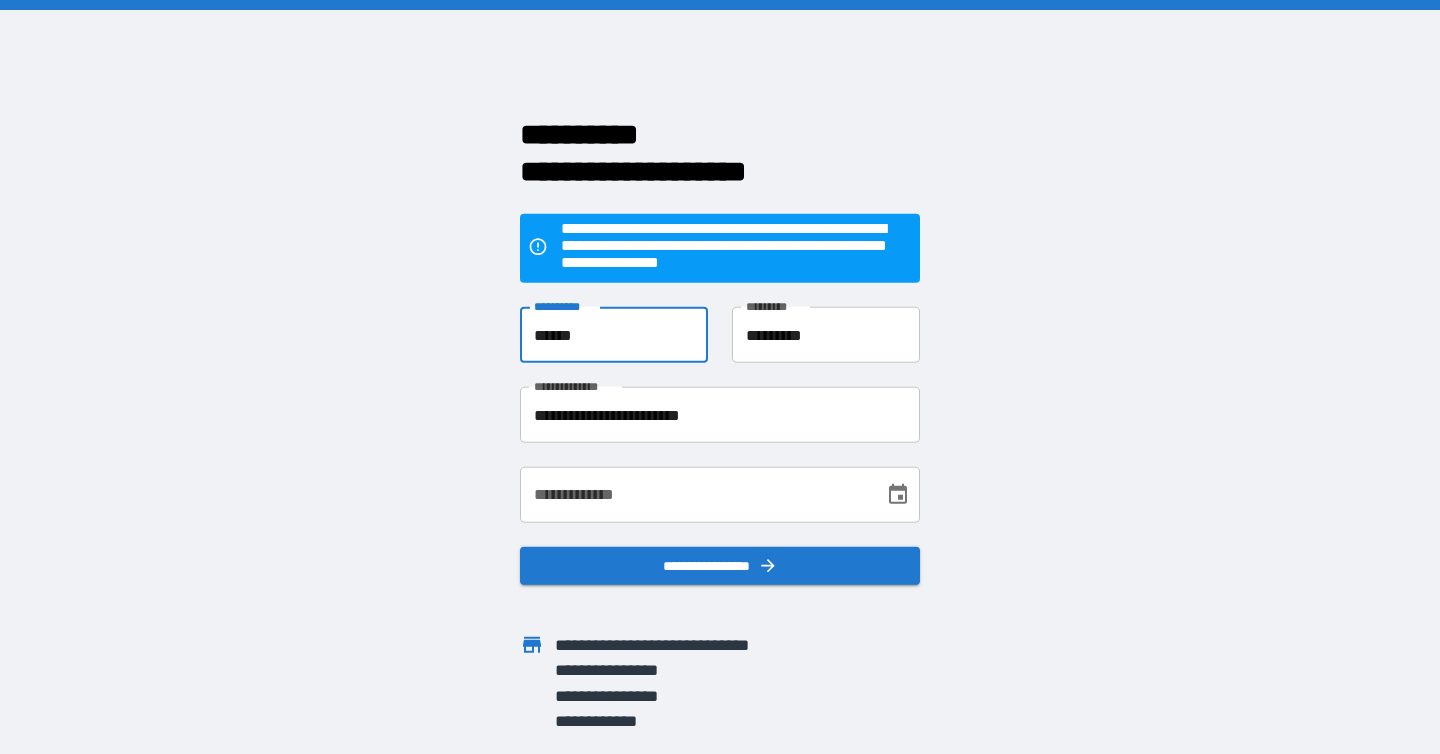 click on "**********" at bounding box center [695, 495] 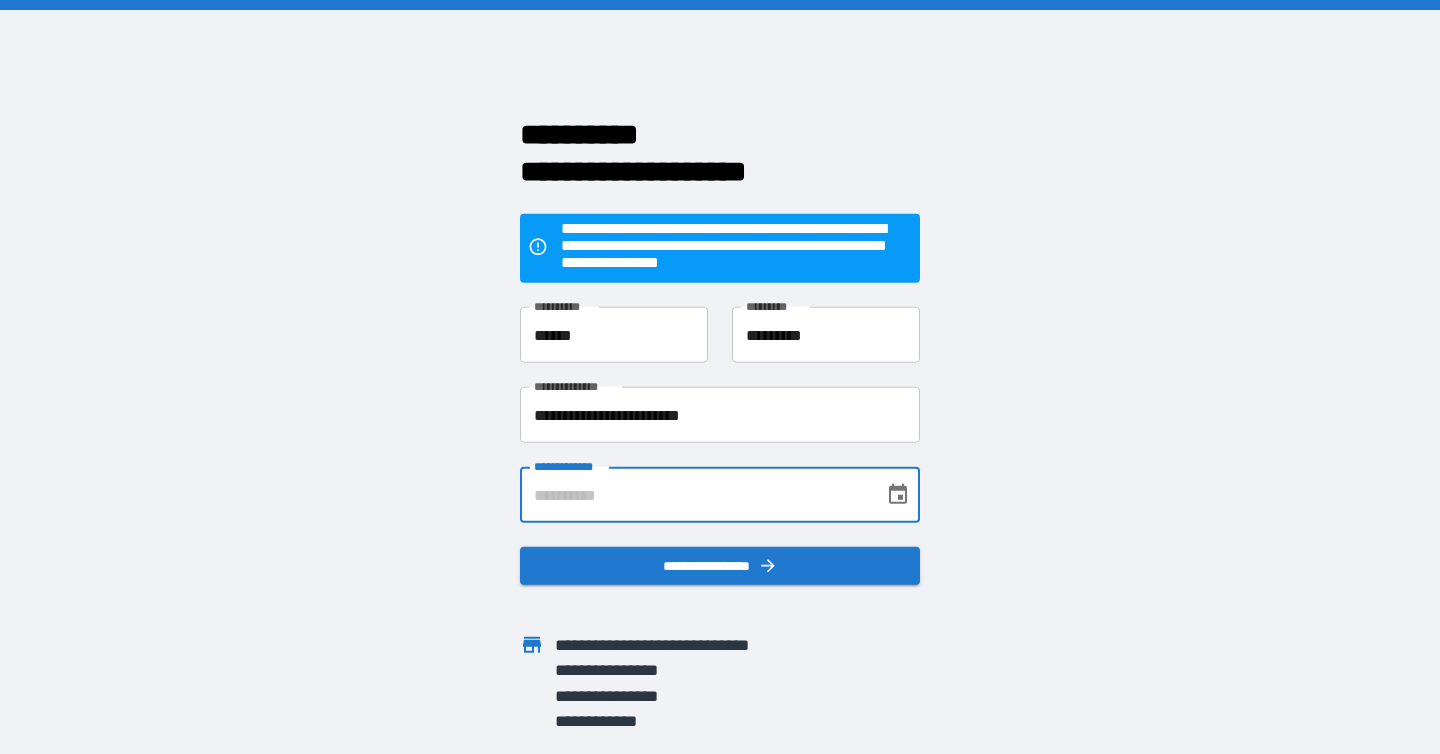 type on "**********" 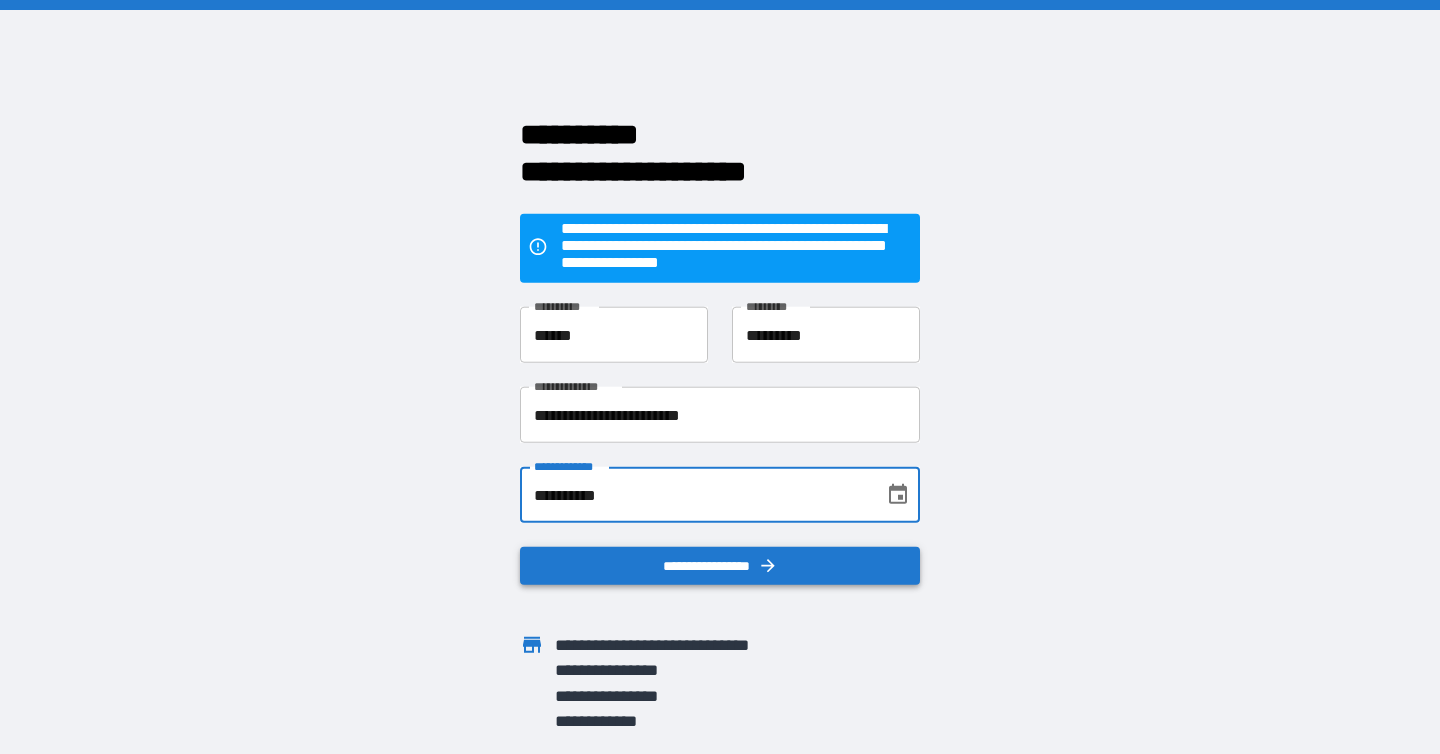 click on "**********" at bounding box center (720, 566) 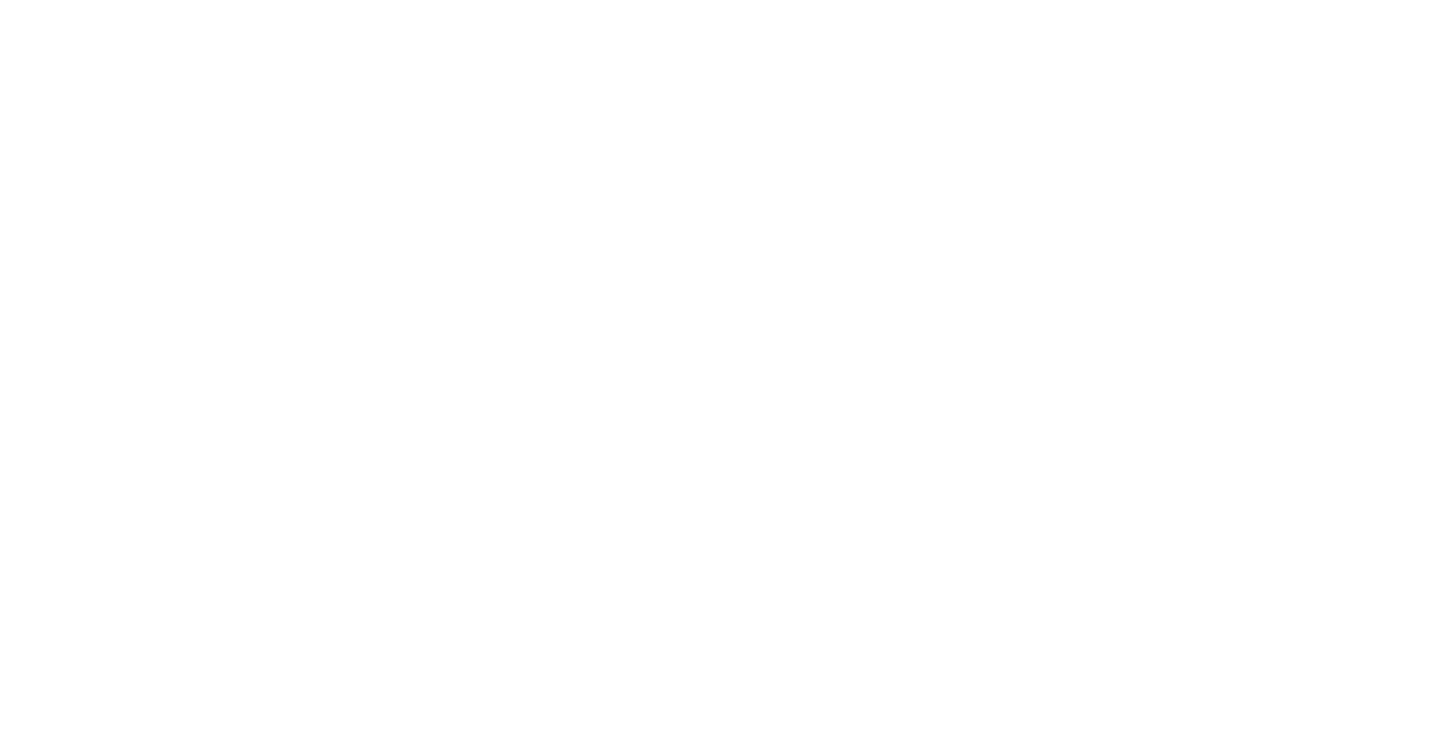 scroll, scrollTop: 0, scrollLeft: 0, axis: both 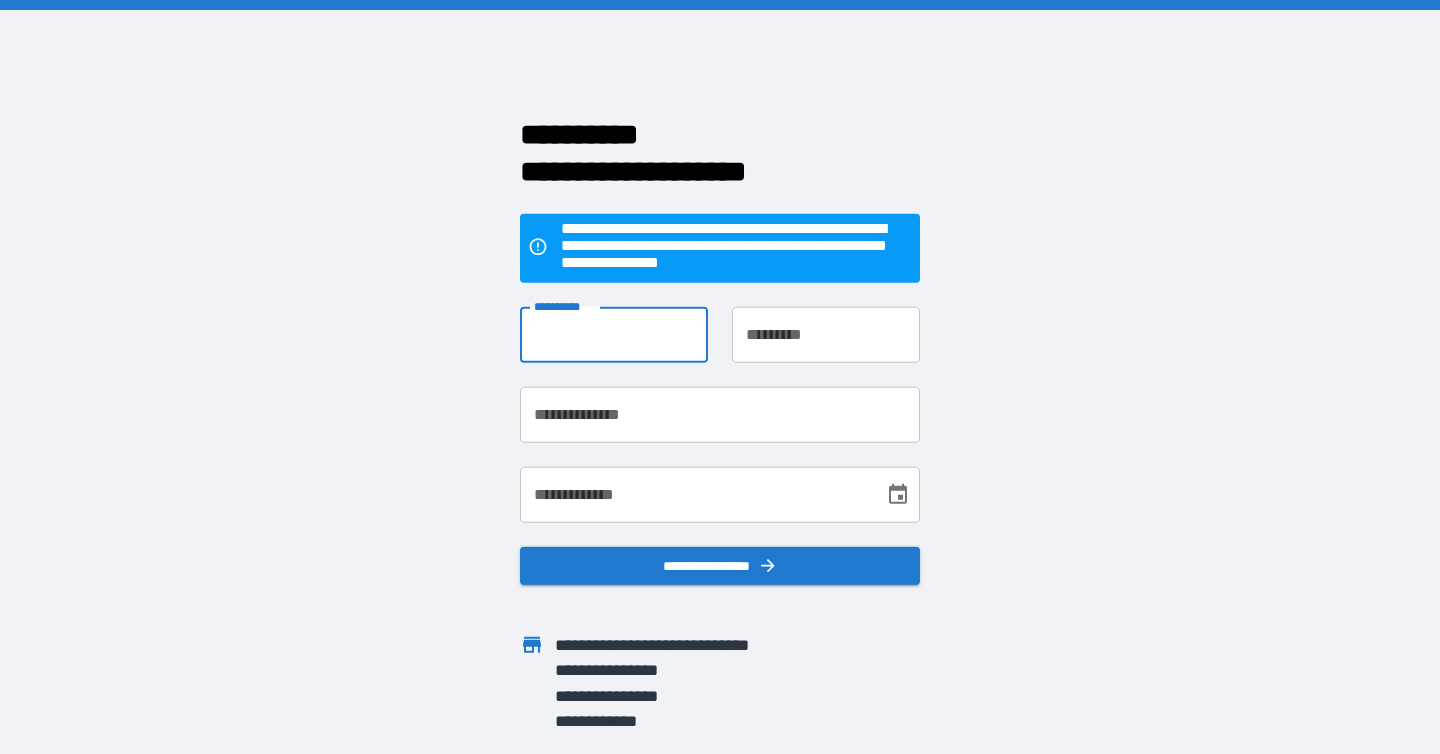 click on "**********" at bounding box center [614, 335] 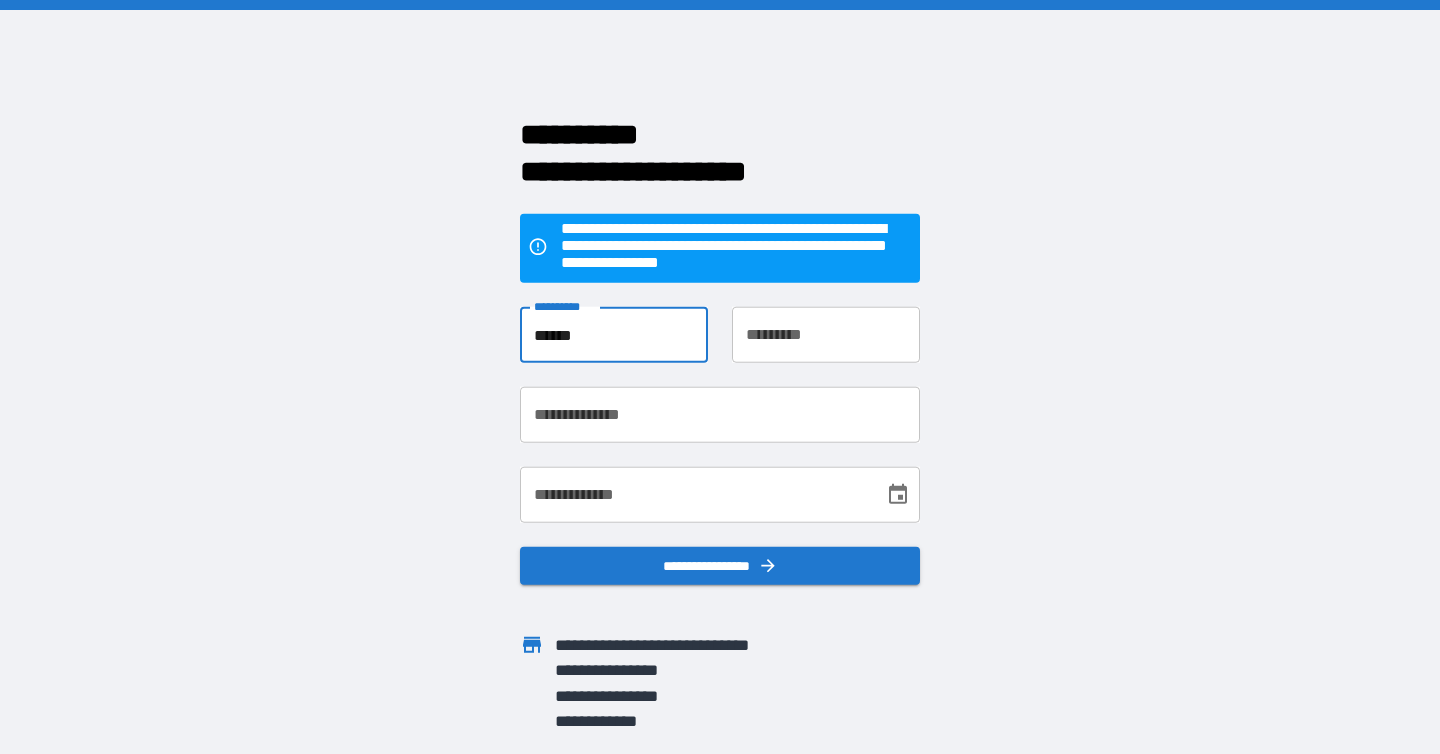type on "*********" 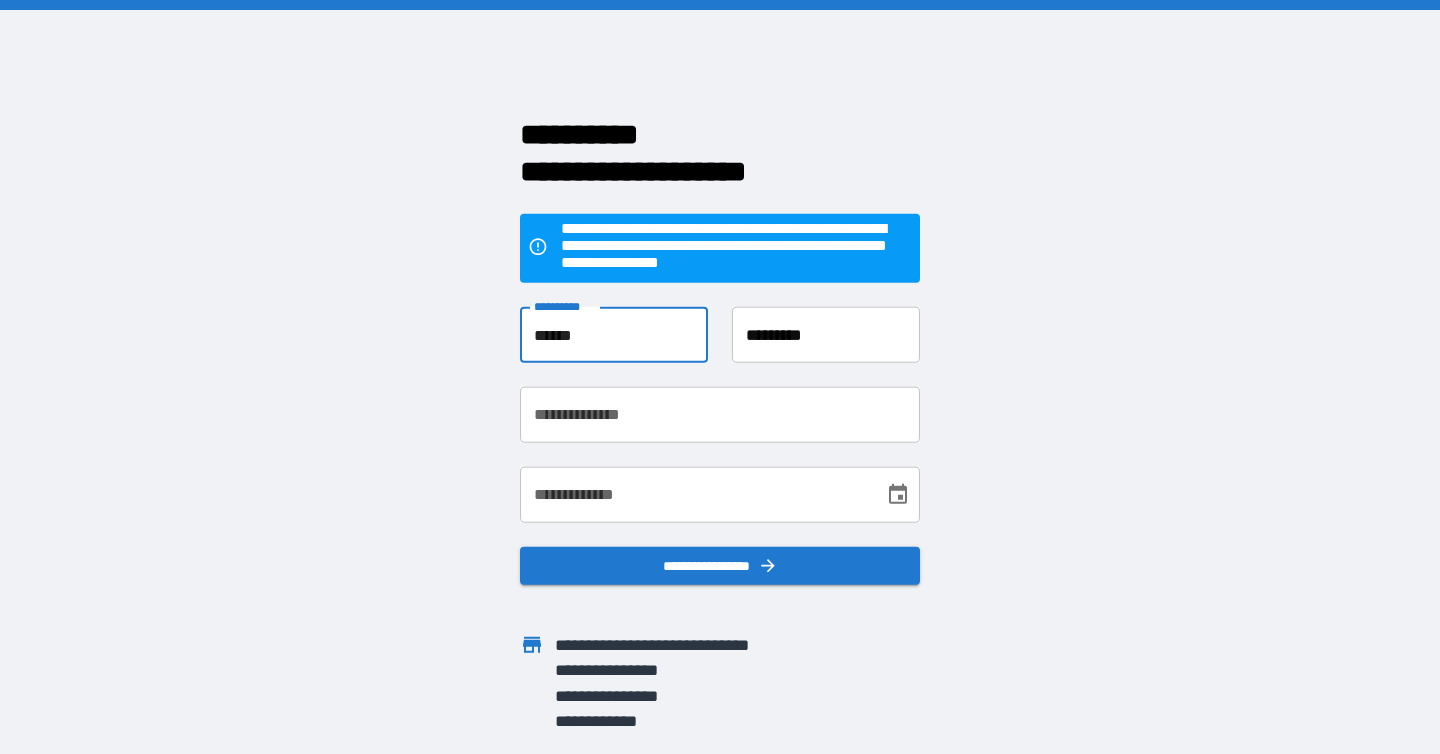 type on "**********" 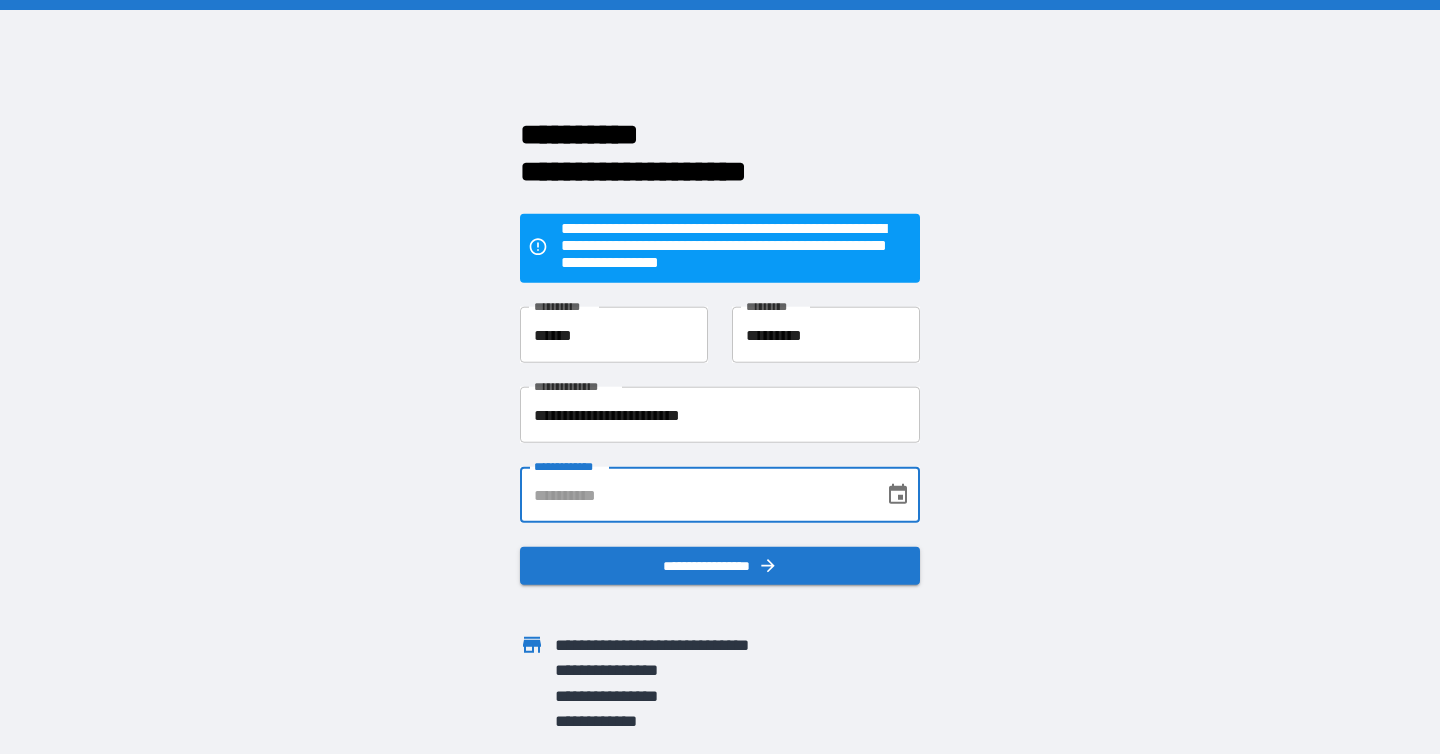 click on "**********" at bounding box center [695, 495] 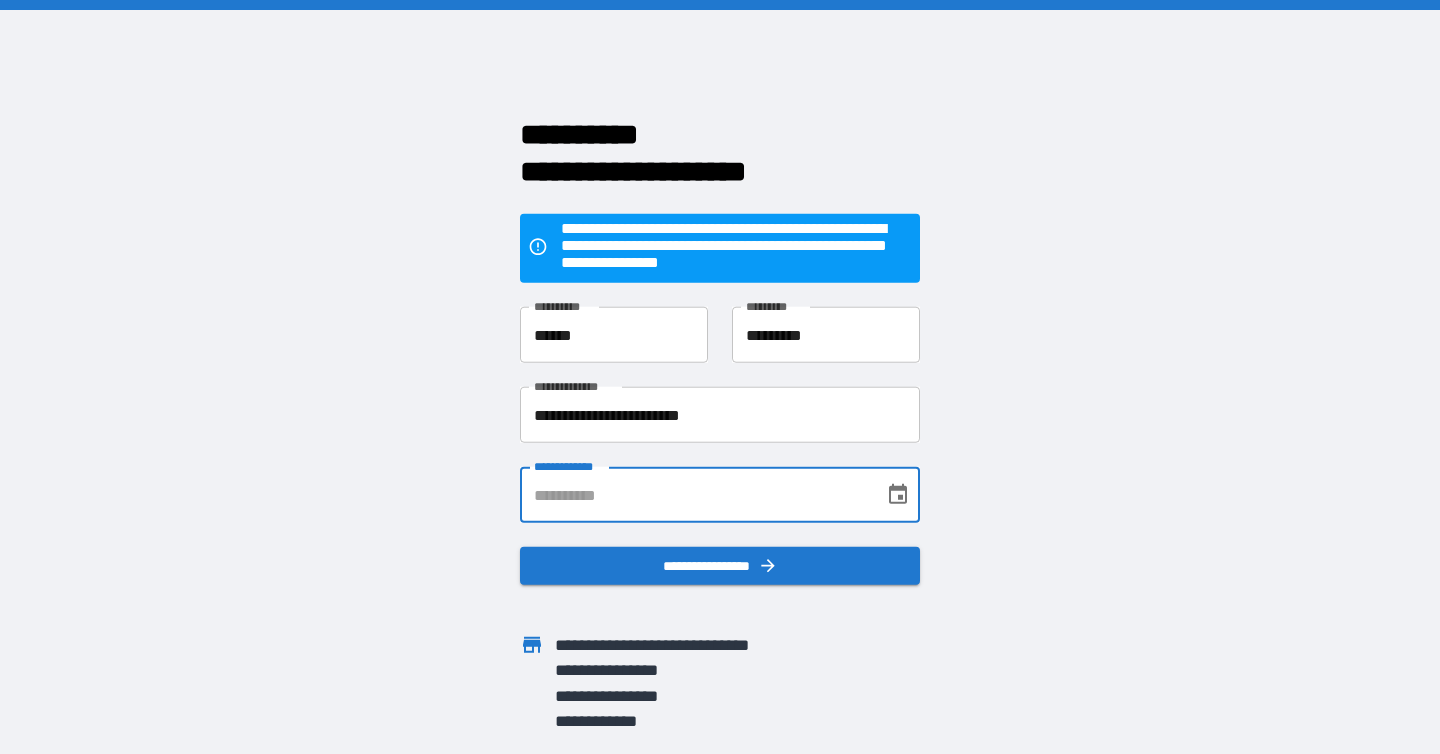 type on "**********" 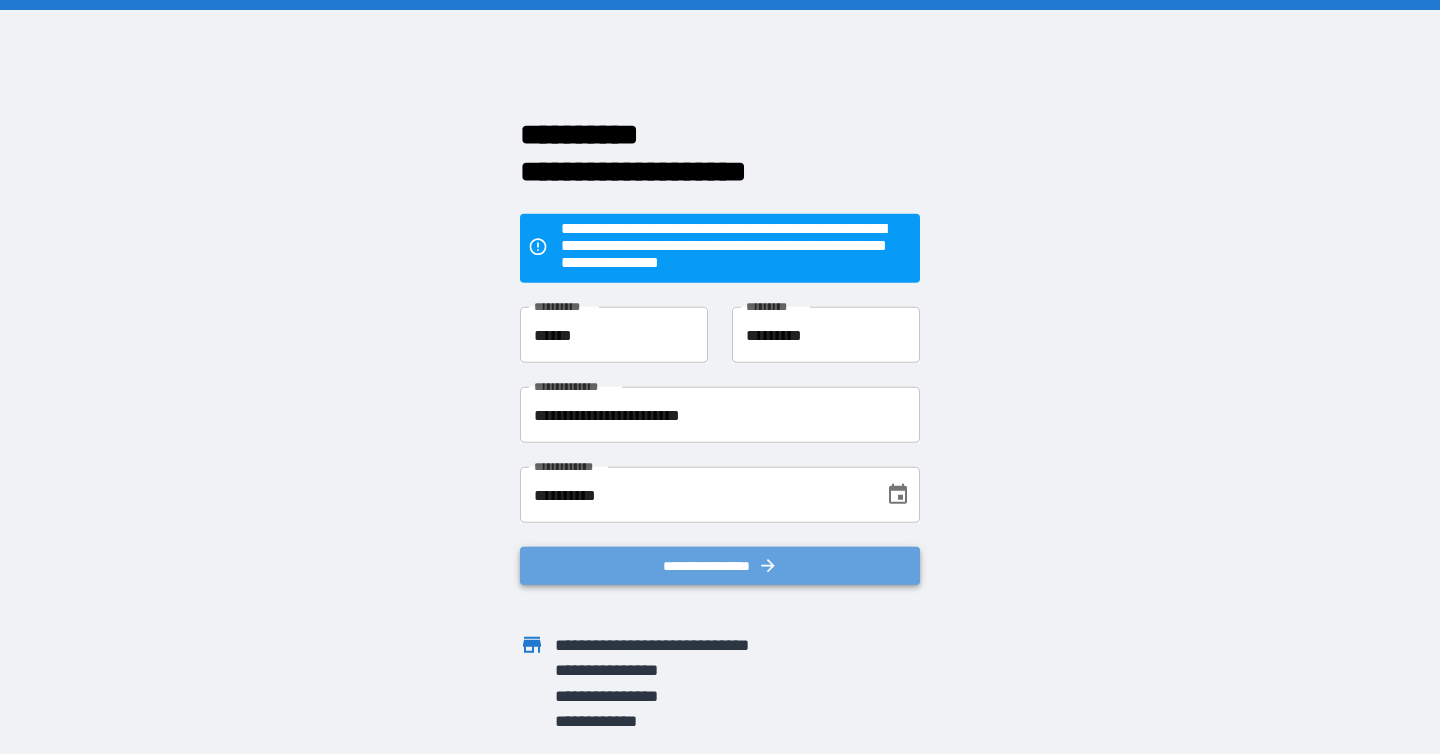 click on "**********" at bounding box center (720, 566) 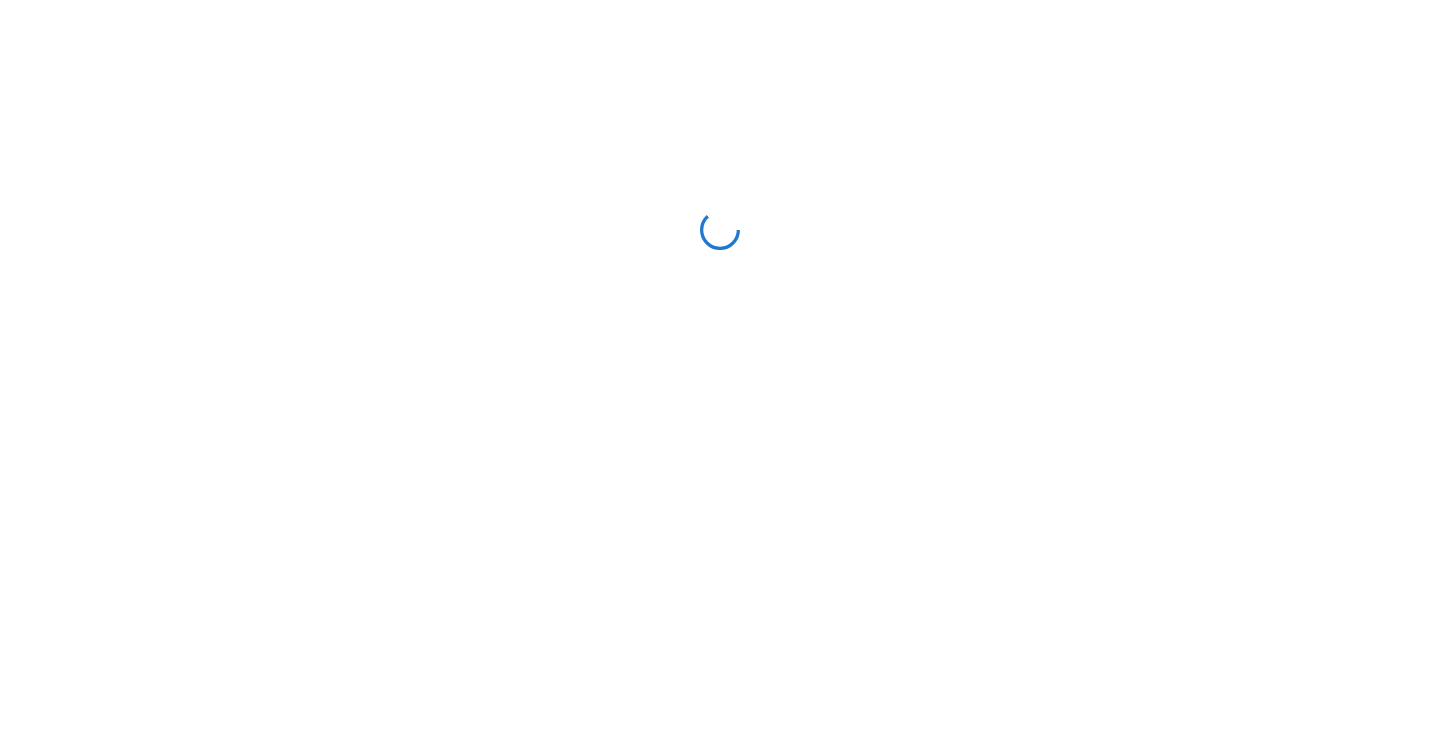 scroll, scrollTop: 0, scrollLeft: 0, axis: both 